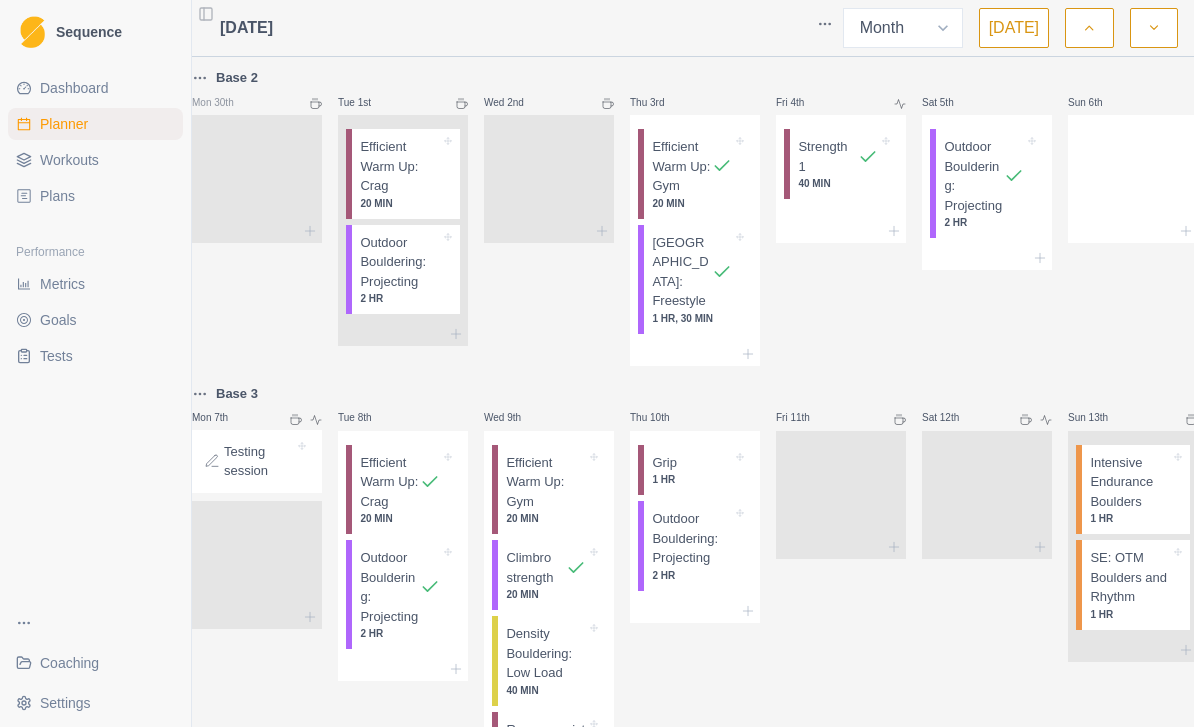 select on "month" 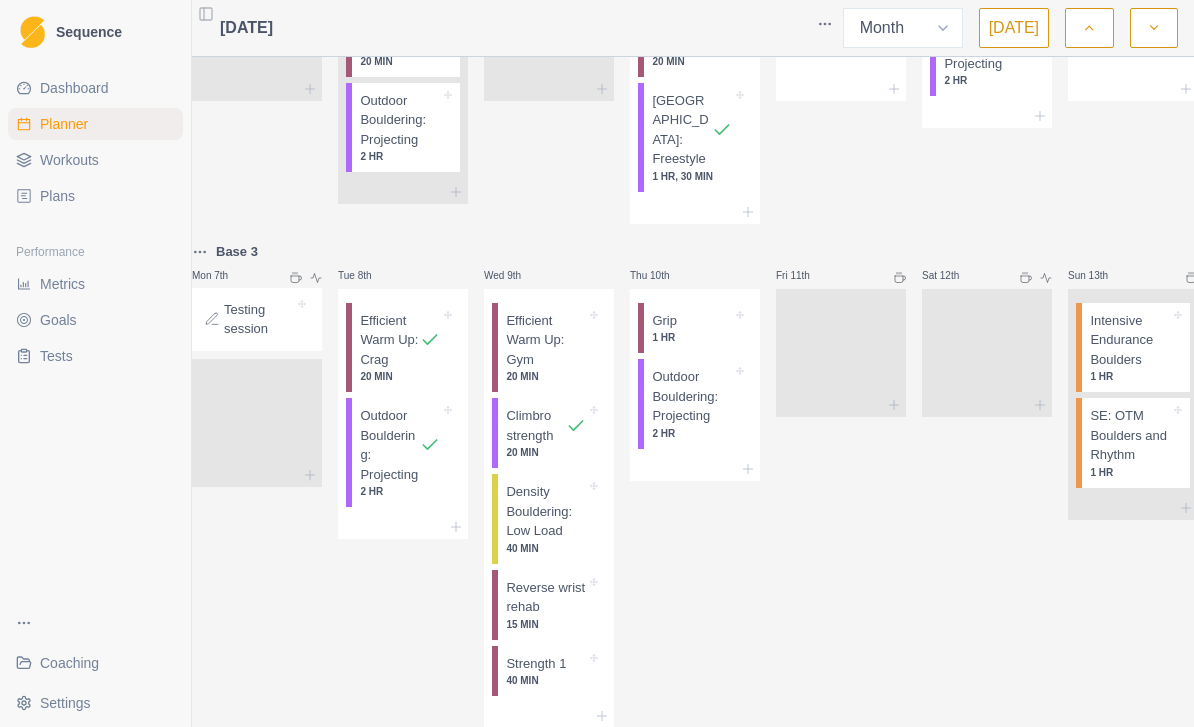 scroll, scrollTop: 218, scrollLeft: 0, axis: vertical 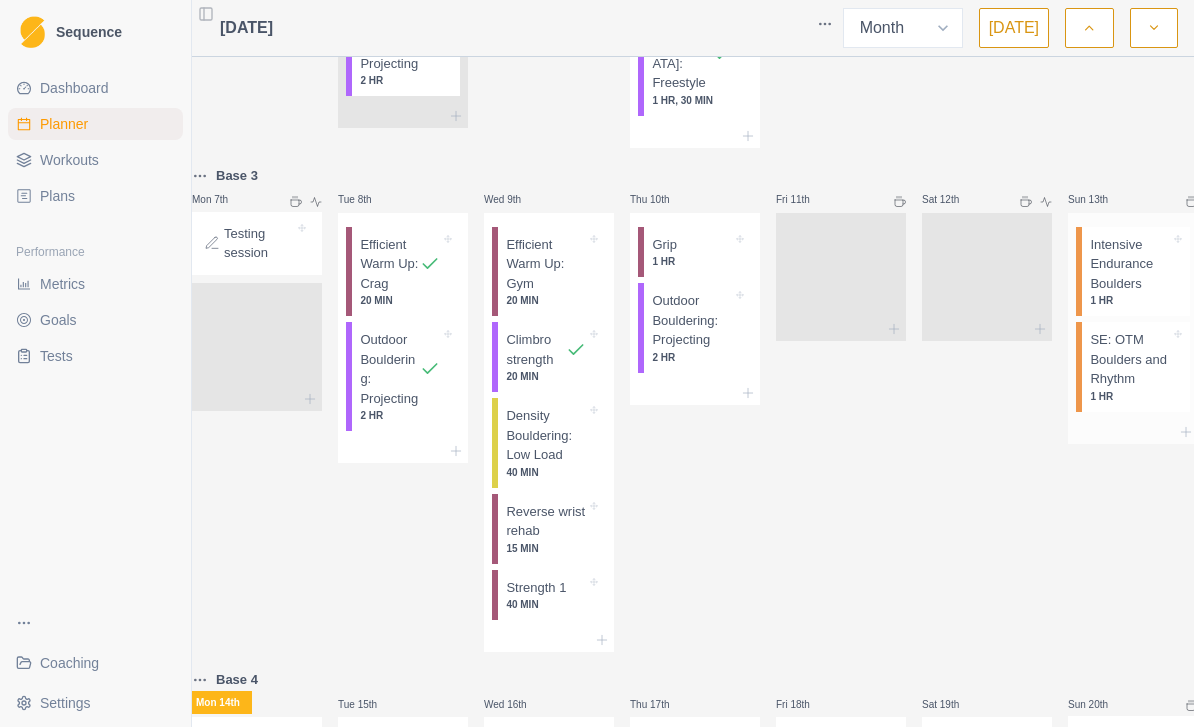 click on "Intensive Endurance Boulders" at bounding box center (1130, 264) 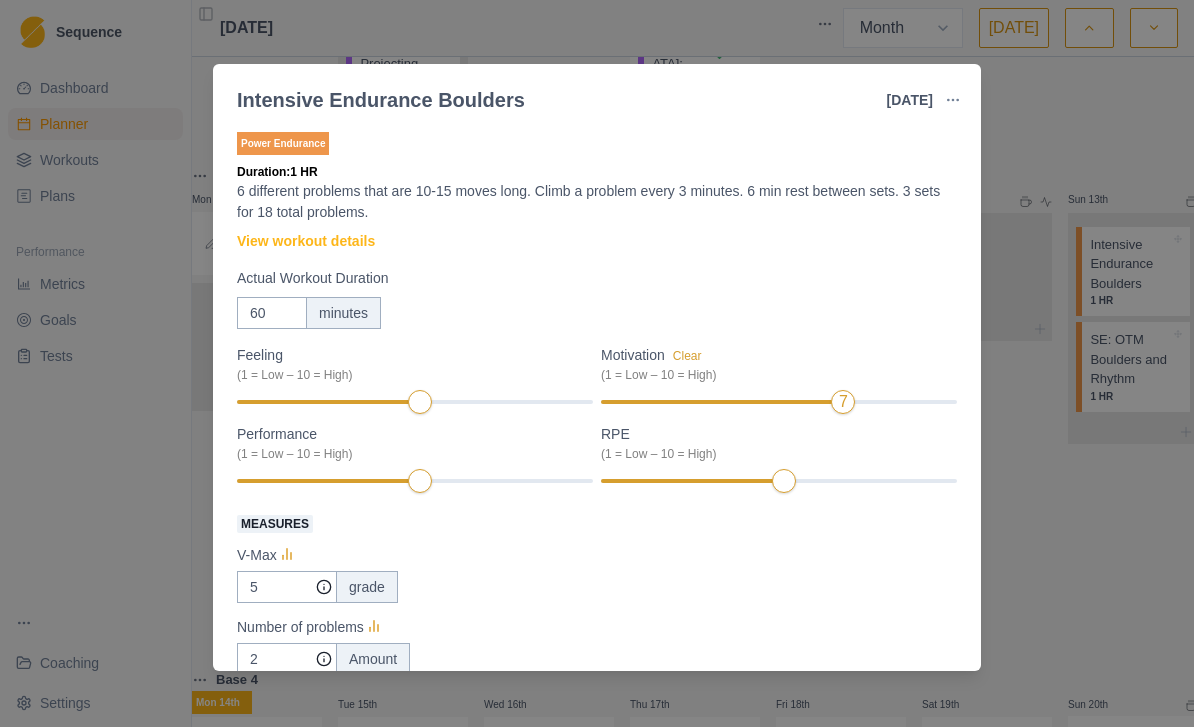 click on "Intensive Endurance Boulders [DATE] Link To Goal View Workout Metrics Edit Original Workout Reschedule Workout Remove From Schedule Power Endurance Duration:  1 HR 6 different problems that are 10-15 moves long. Climb a problem every 3 minutes. 6 min rest between sets. 3 sets for 18 total problems. View workout details Actual Workout Duration 60 minutes Feeling (1 = Low – 10 = High) Motivation Clear (1 = Low – 10 = High) 7 Performance (1 = Low – 10 = High) RPE (1 = Low – 10 = High) Measures V-Max  5 grade Number of problems 2 Amount V-Average 5 grade Training Notes View previous training notes Mark as Incomplete Complete Workout" at bounding box center (597, 363) 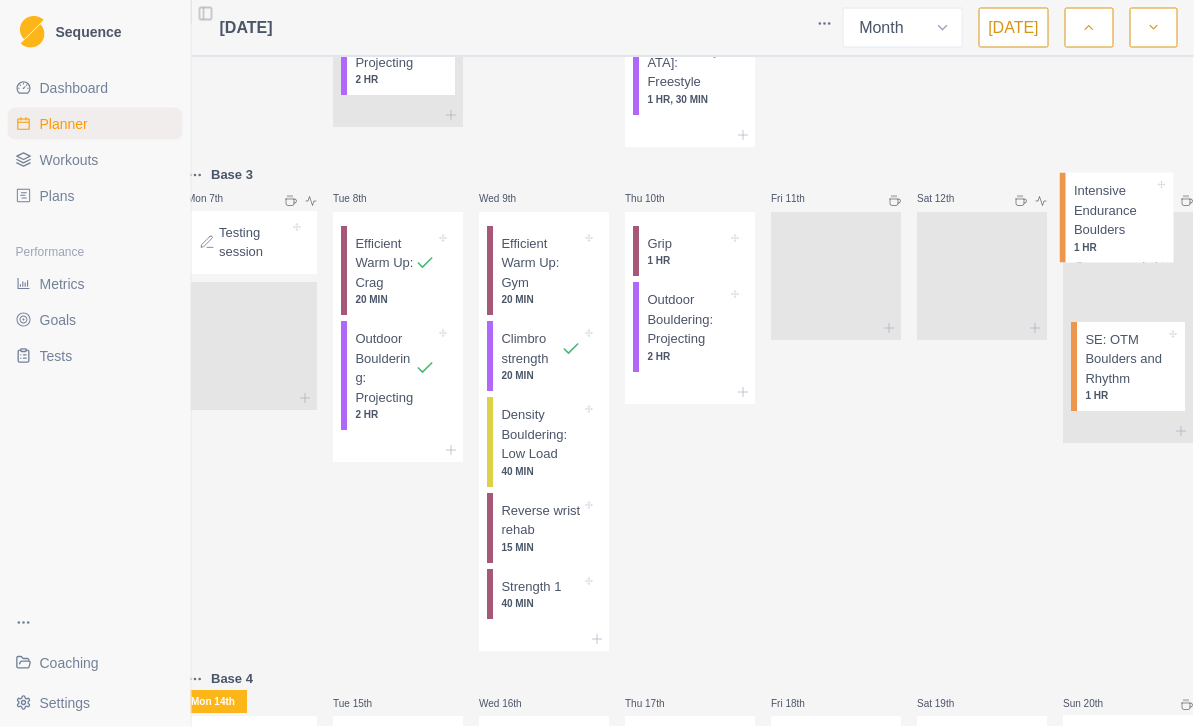 scroll, scrollTop: 35, scrollLeft: 36, axis: both 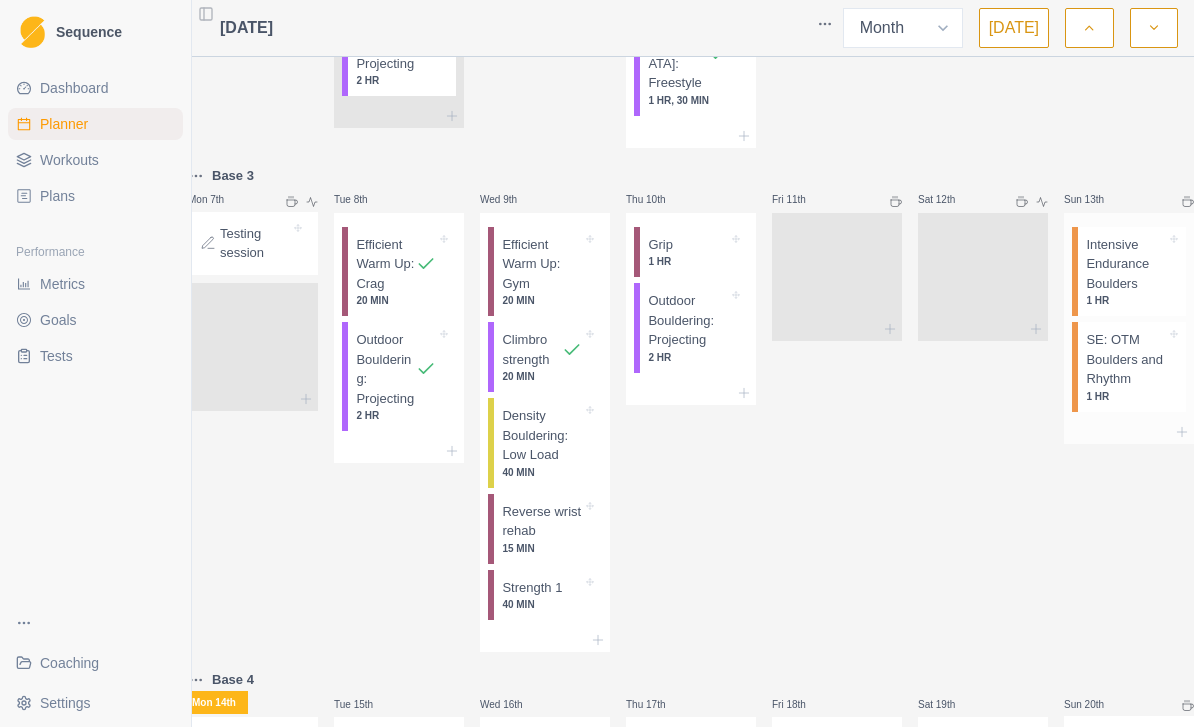 click on "Intensive Endurance Boulders" at bounding box center (1126, 264) 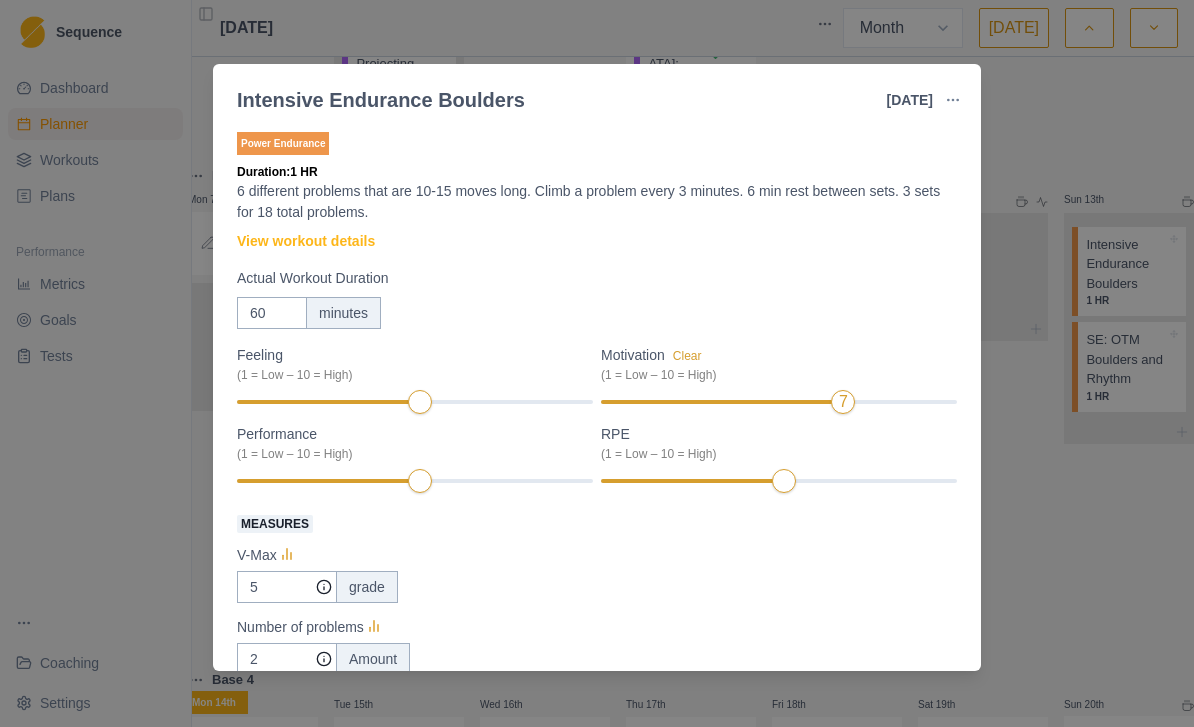 click at bounding box center (953, 100) 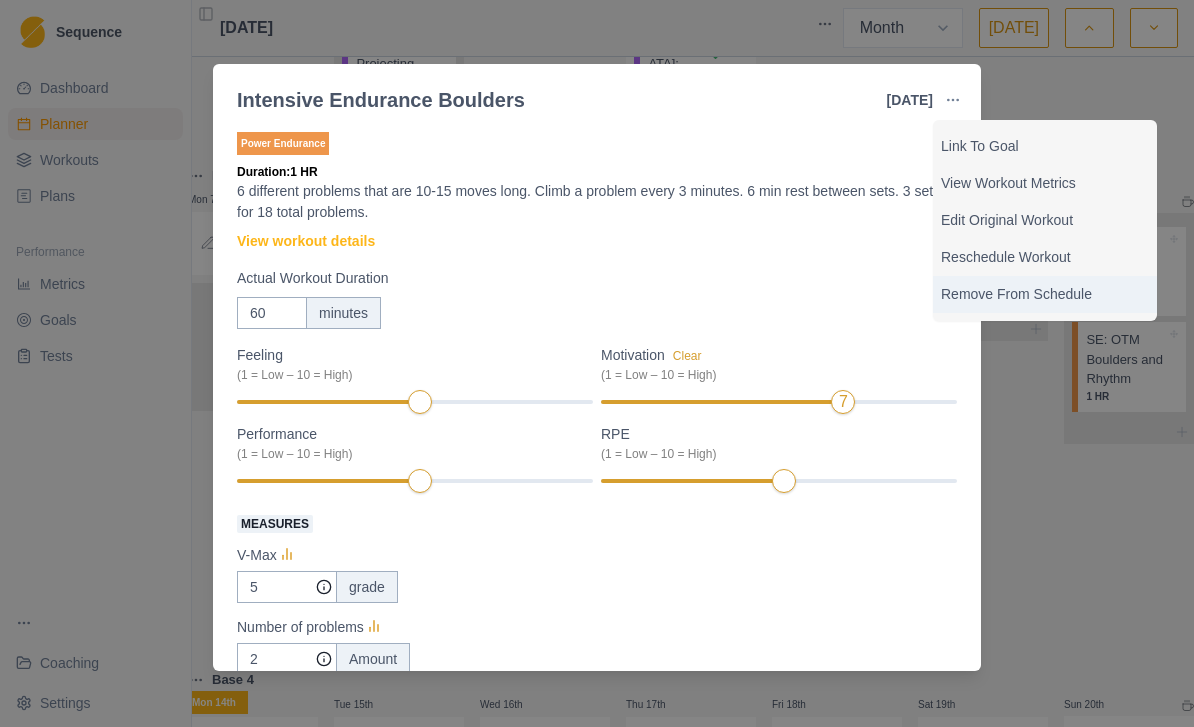 click on "Remove From Schedule" at bounding box center [1045, 294] 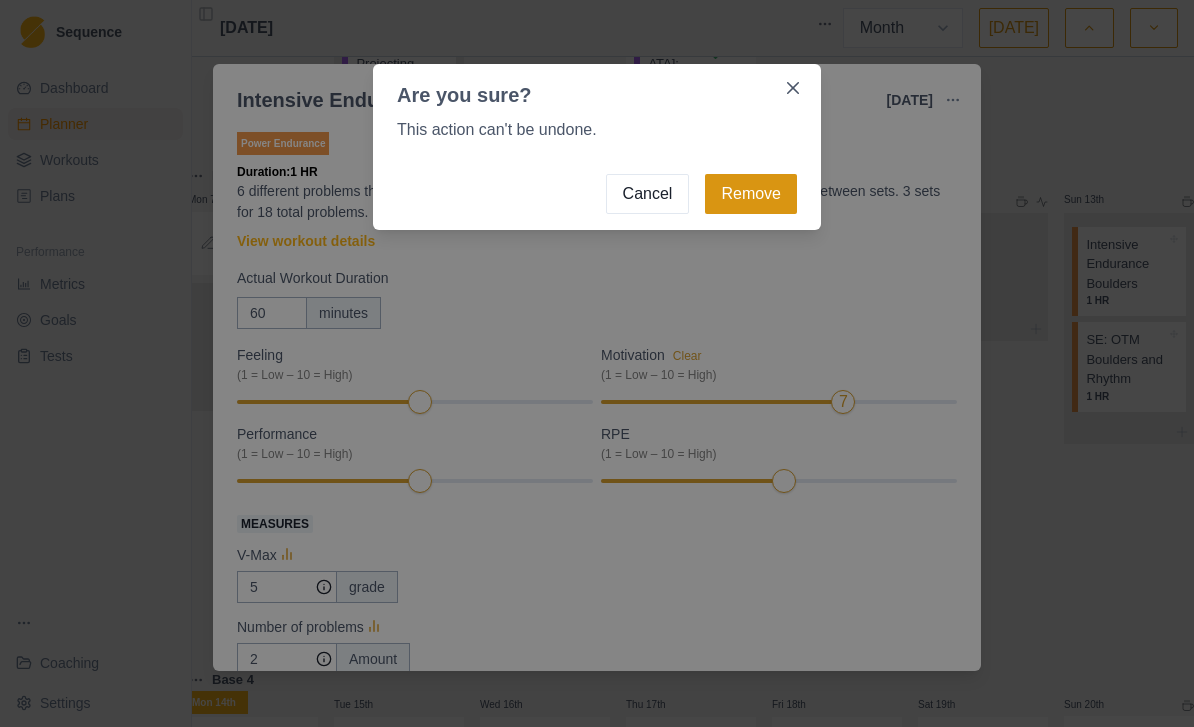 click on "Remove" at bounding box center [751, 194] 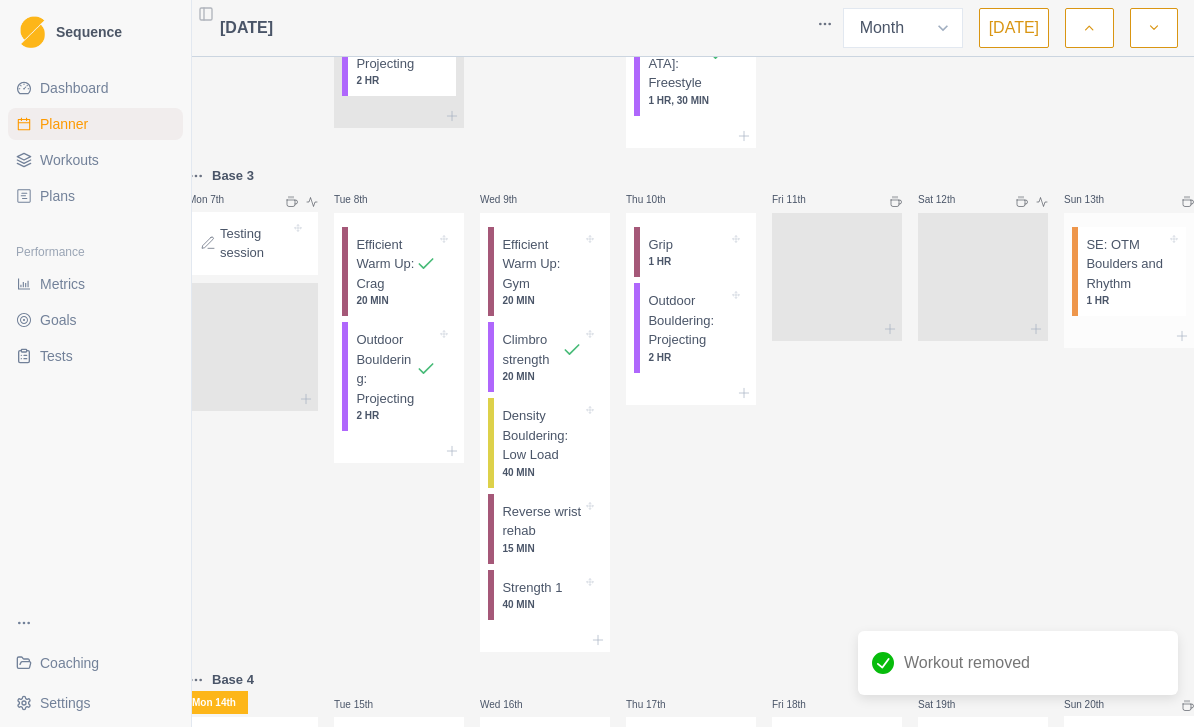 click on "SE: OTM Boulders and Rhythm" at bounding box center [1126, 264] 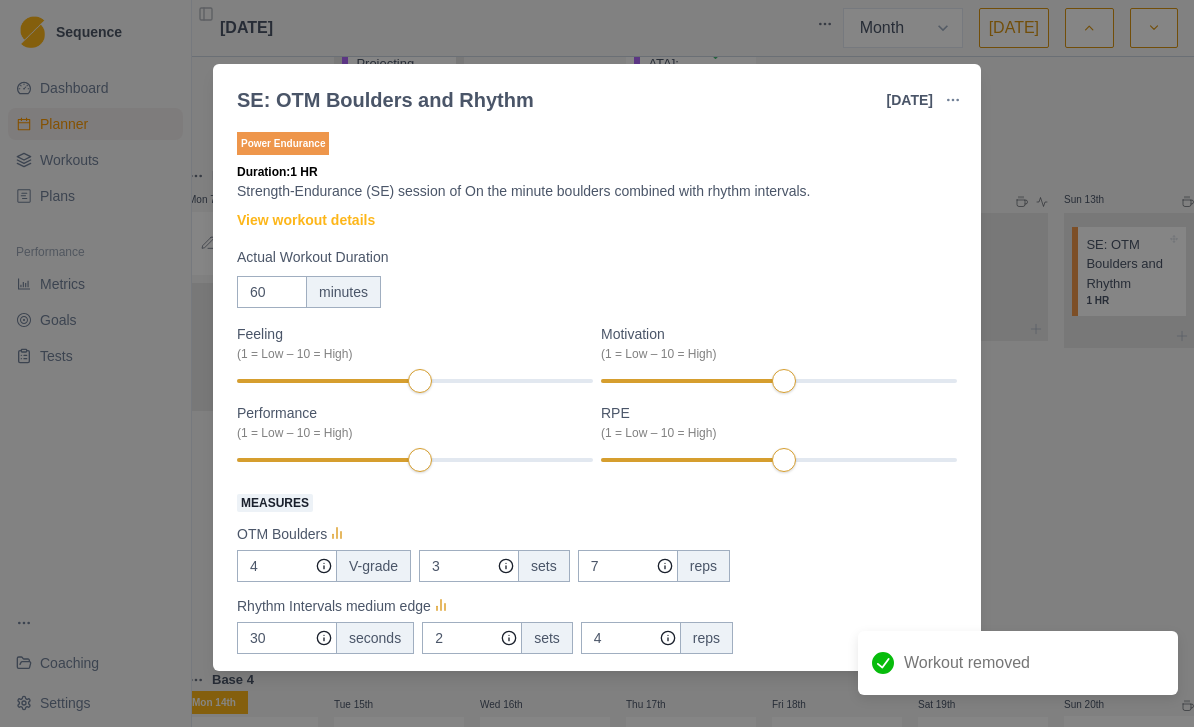 click on "SE: OTM Boulders and Rhythm [DATE] Link To Goal View Workout Metrics Edit Original Workout Reschedule Workout Remove From Schedule Power Endurance Duration:  1 HR Strength-Endurance (SE) session of On the minute boulders combined with rhythm intervals. View workout details Actual Workout Duration 60 minutes Feeling (1 = Low – 10 = High) Motivation (1 = Low – 10 = High) Performance (1 = Low – 10 = High) RPE (1 = Low – 10 = High) Measures OTM Boulders 4 V-grade 3 sets 7 reps Rhythm Intervals medium edge 30 seconds 2 sets 4 reps Training Notes View previous training notes Mark as Incomplete Complete Workout" at bounding box center (597, 363) 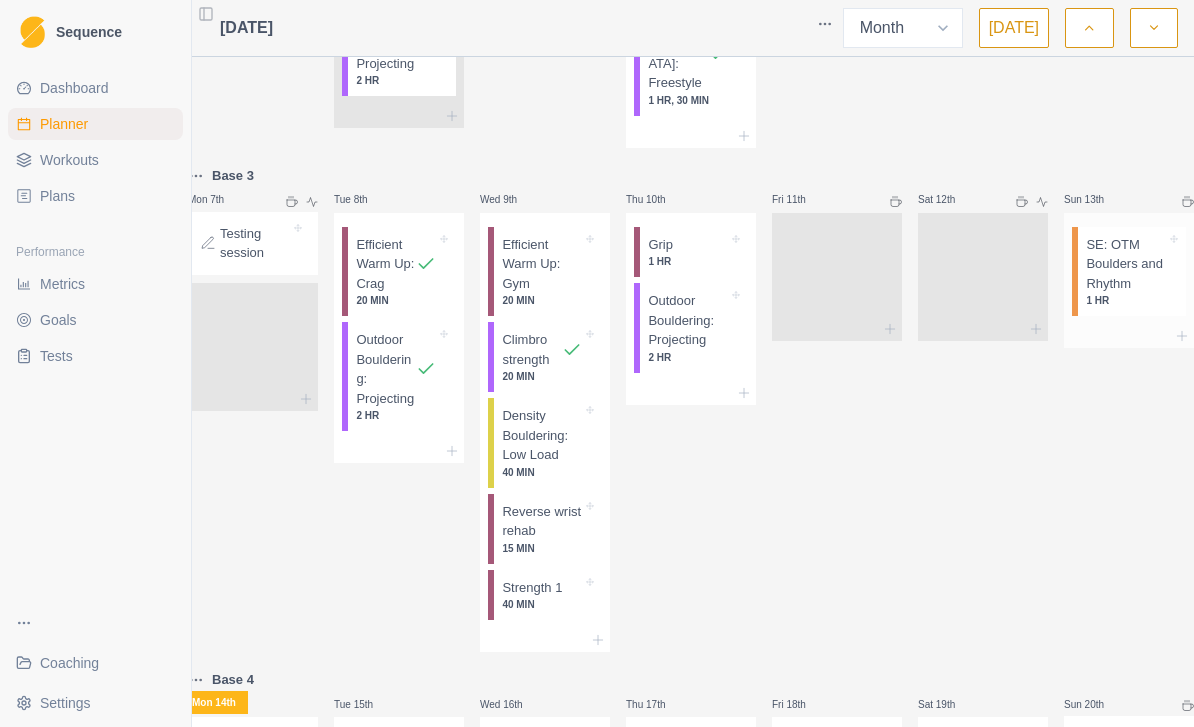 click on "1 HR" at bounding box center [1126, 300] 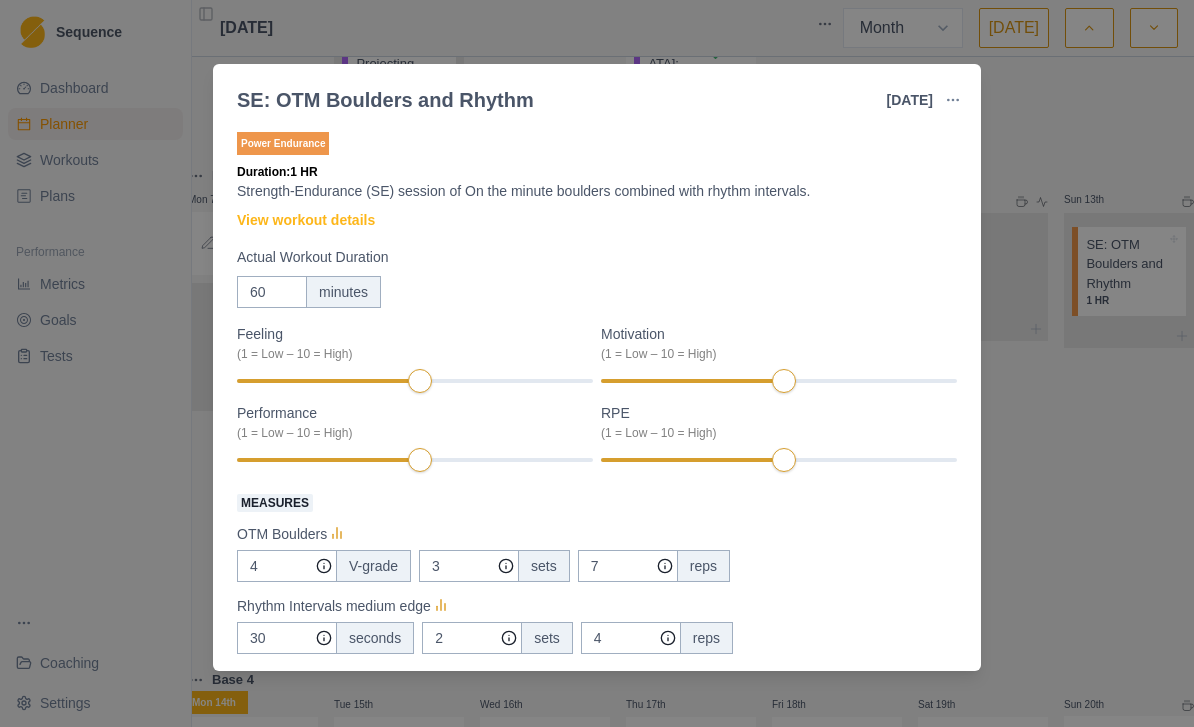 click at bounding box center [953, 100] 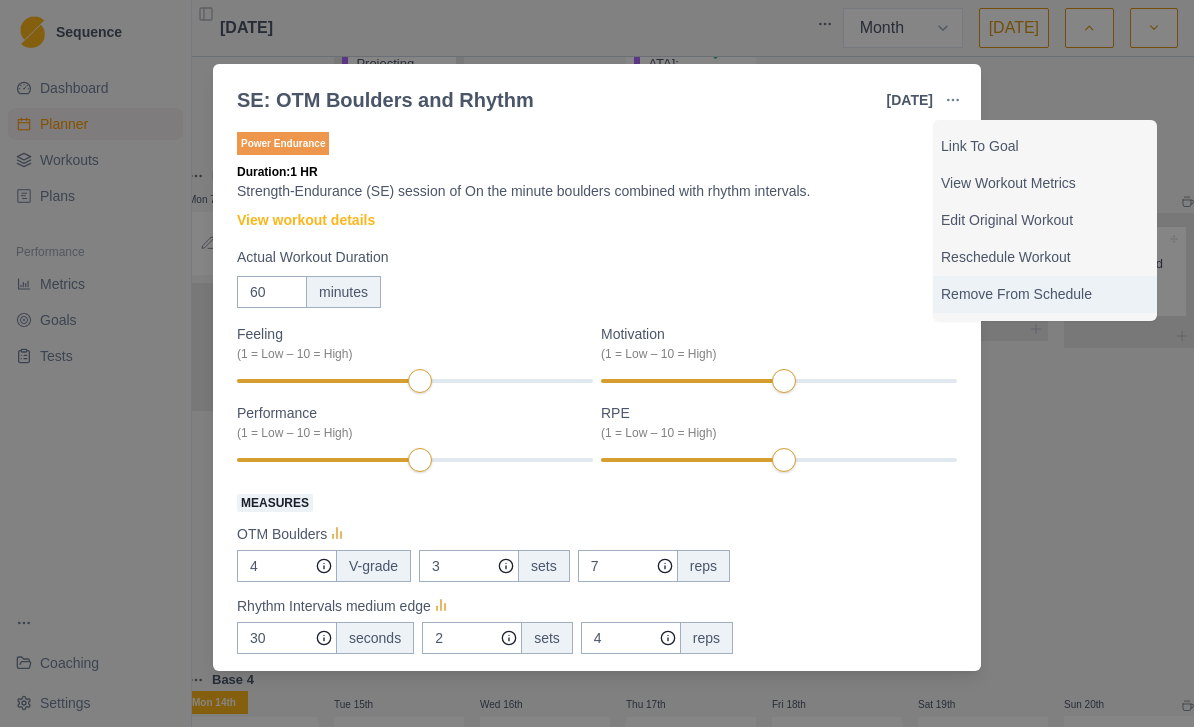 click on "Remove From Schedule" at bounding box center (1045, 294) 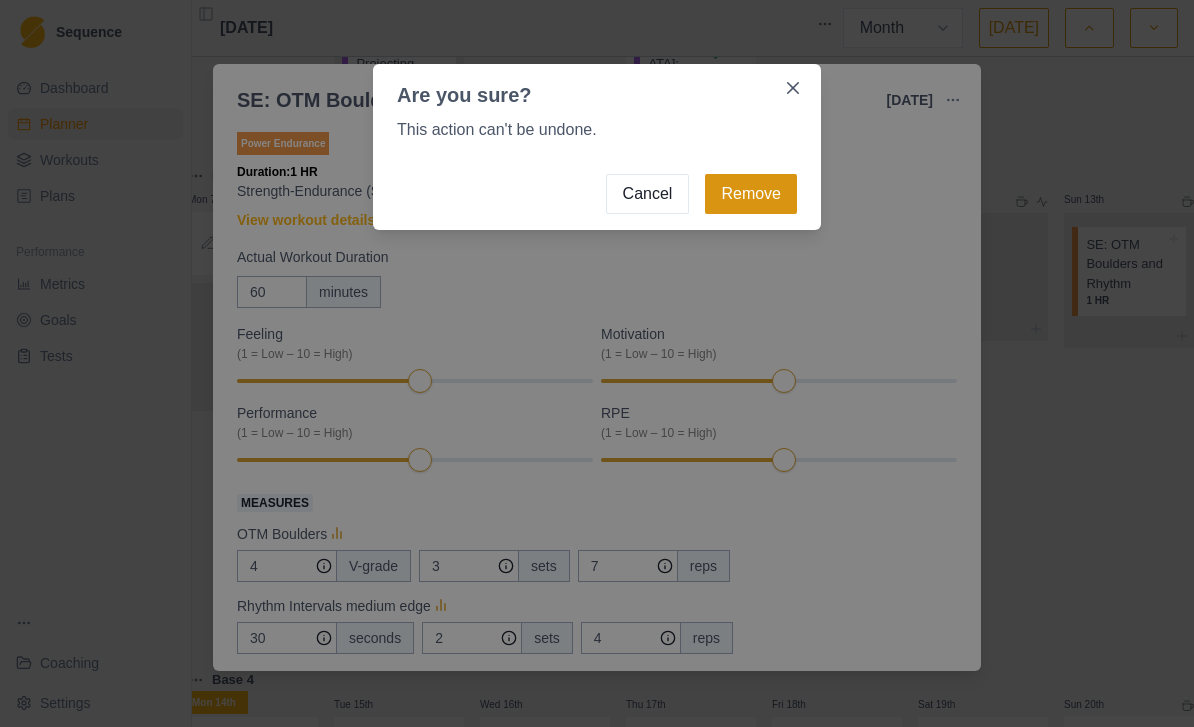 click on "Remove" at bounding box center (751, 194) 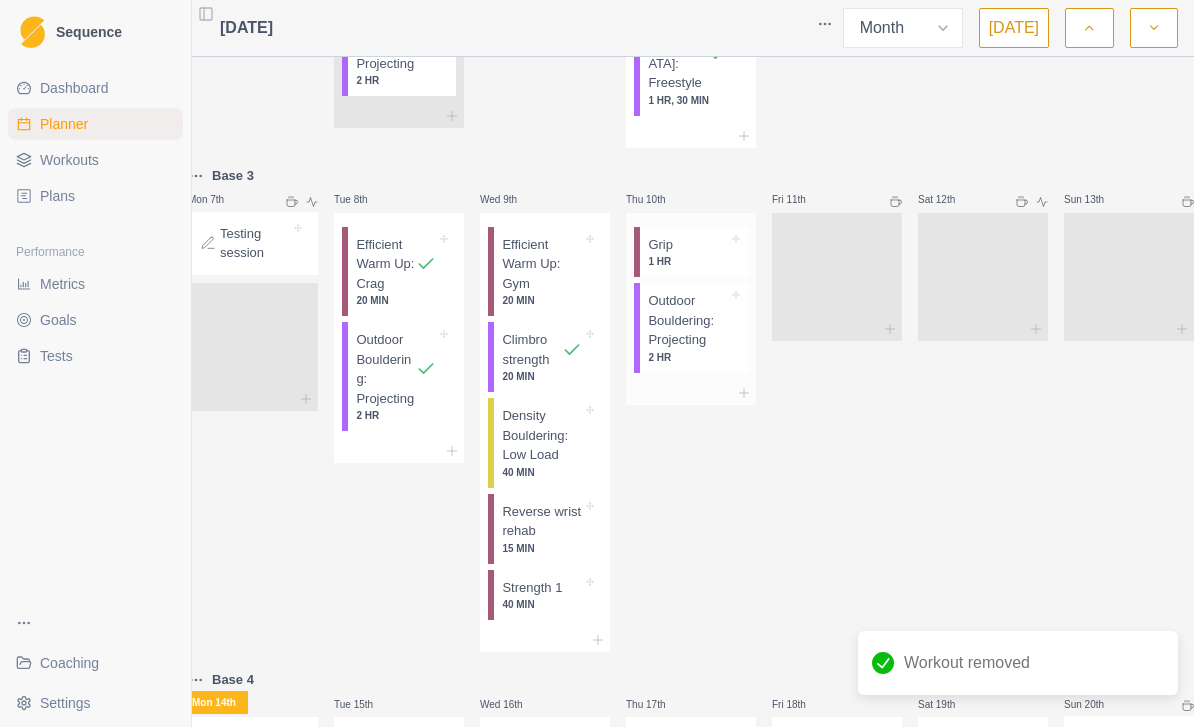 click on "Outdoor Bouldering: Projecting" at bounding box center (688, 320) 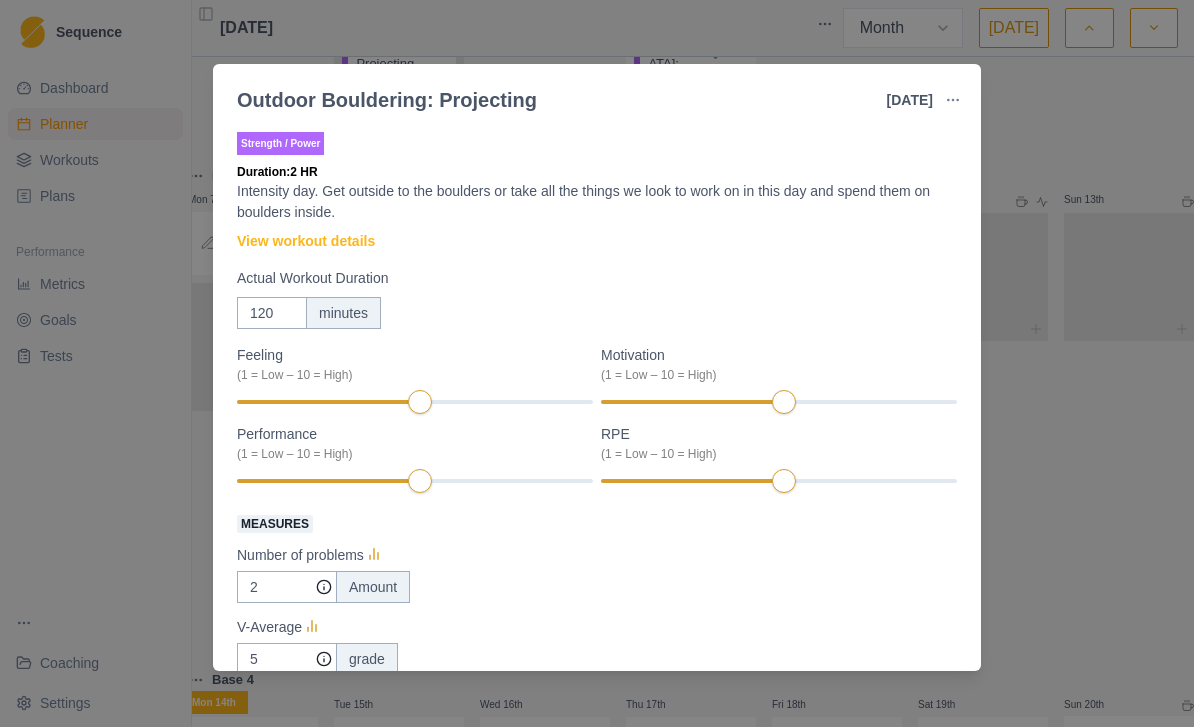 click on "Outdoor Bouldering: Projecting [DATE] Link To Goal View Workout Metrics Edit Original Workout Reschedule Workout Remove From Schedule Strength / Power Duration:  2 HR Intensity day. Get outside to the boulders or take all the things we look to work on in this day and spend them on boulders inside.  View workout details Actual Workout Duration 120 minutes Feeling (1 = Low – 10 = High) Motivation (1 = Low – 10 = High) Performance (1 = Low – 10 = High) RPE (1 = Low – 10 = High) Measures Number of problems 2 Amount V-Average 5 grade V-Max  5 grade V-Sum 86 grade Training Notes View previous training notes On Rock Mark as Incomplete Complete Workout" at bounding box center [597, 363] 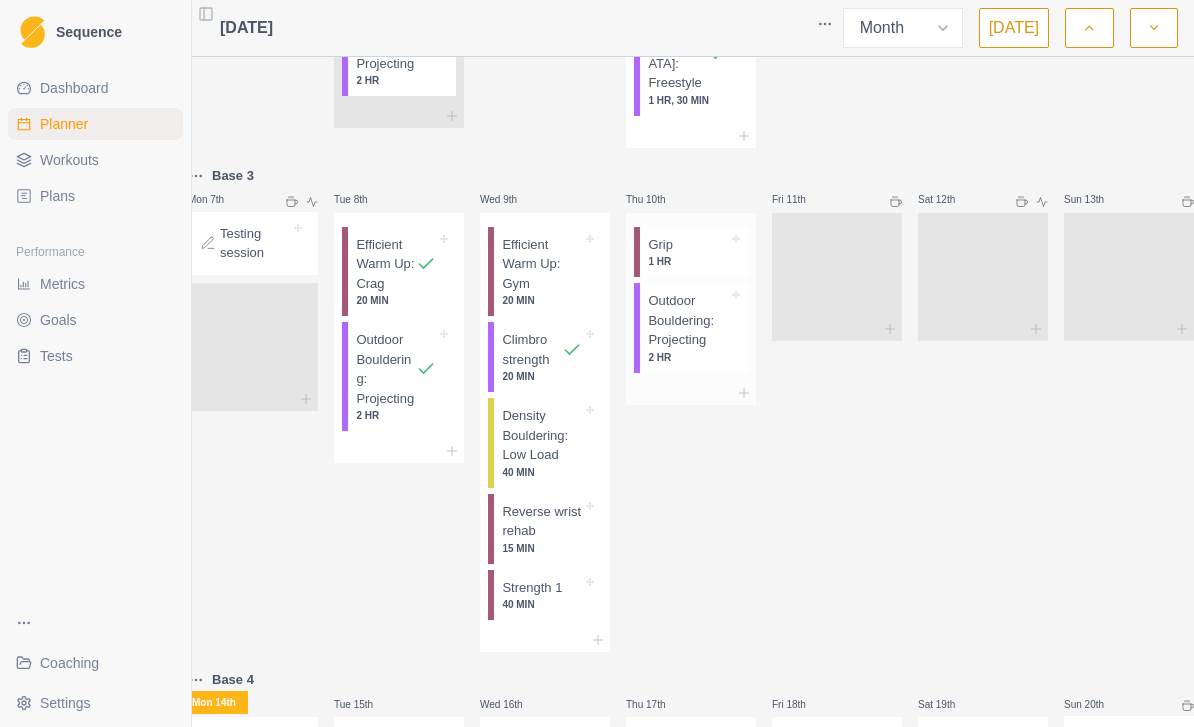 click on "Outdoor Bouldering: Projecting" at bounding box center (688, 320) 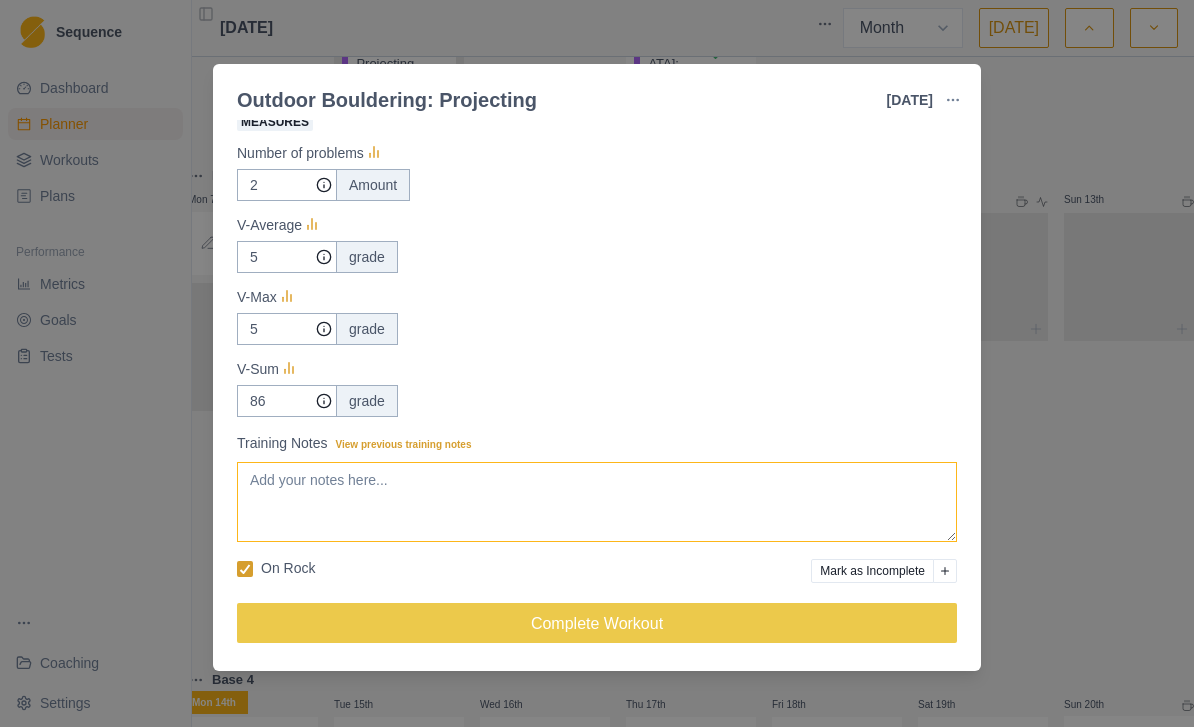 click on "Training Notes View previous training notes" at bounding box center [597, 502] 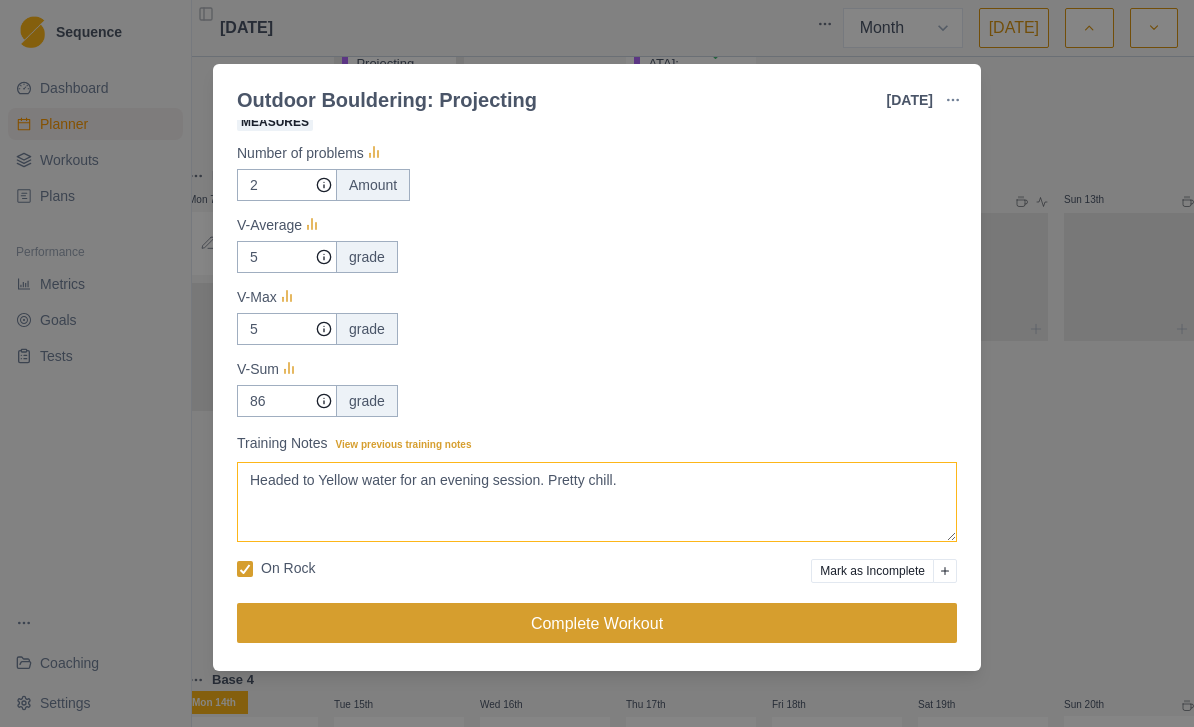 type on "Headed to Yellow water for an evening session. Pretty chill." 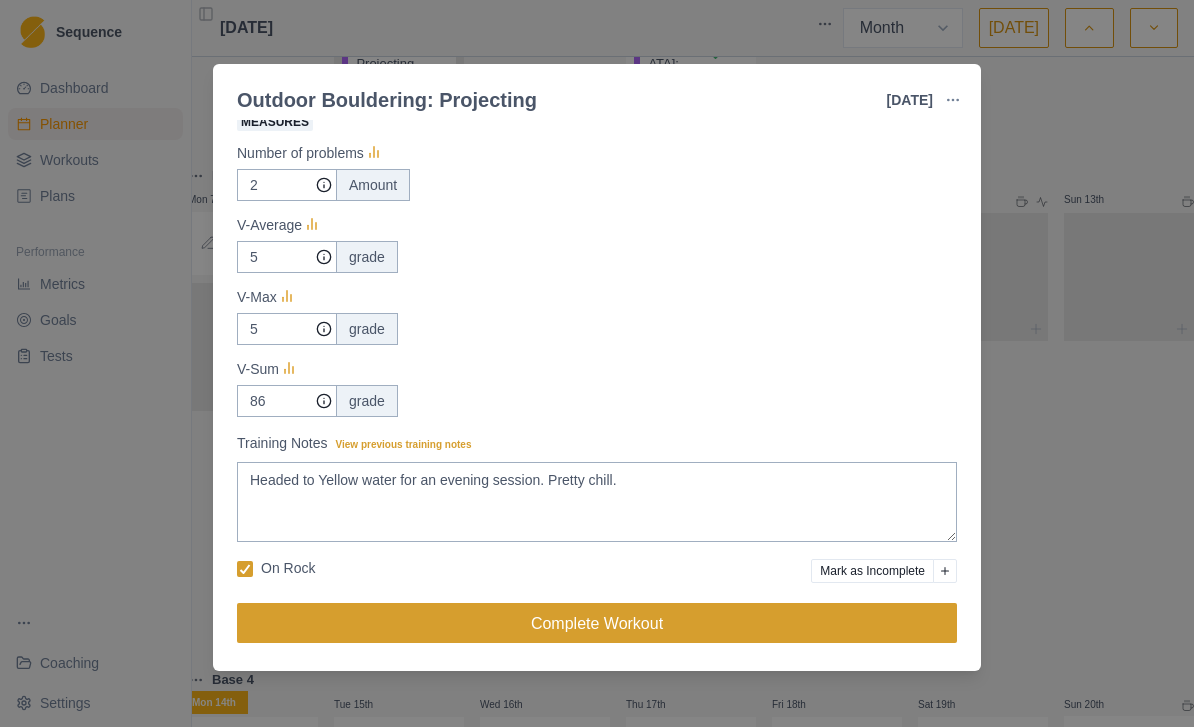 click on "Complete Workout" at bounding box center [597, 623] 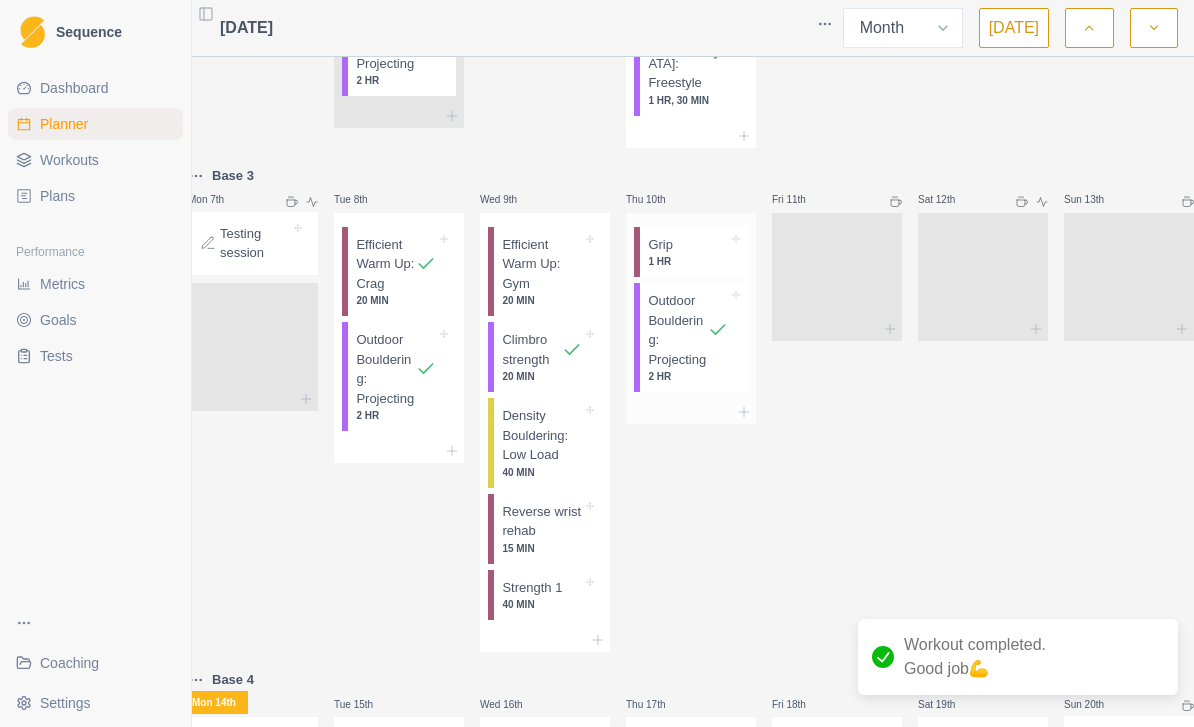click on "Grip" at bounding box center (660, 245) 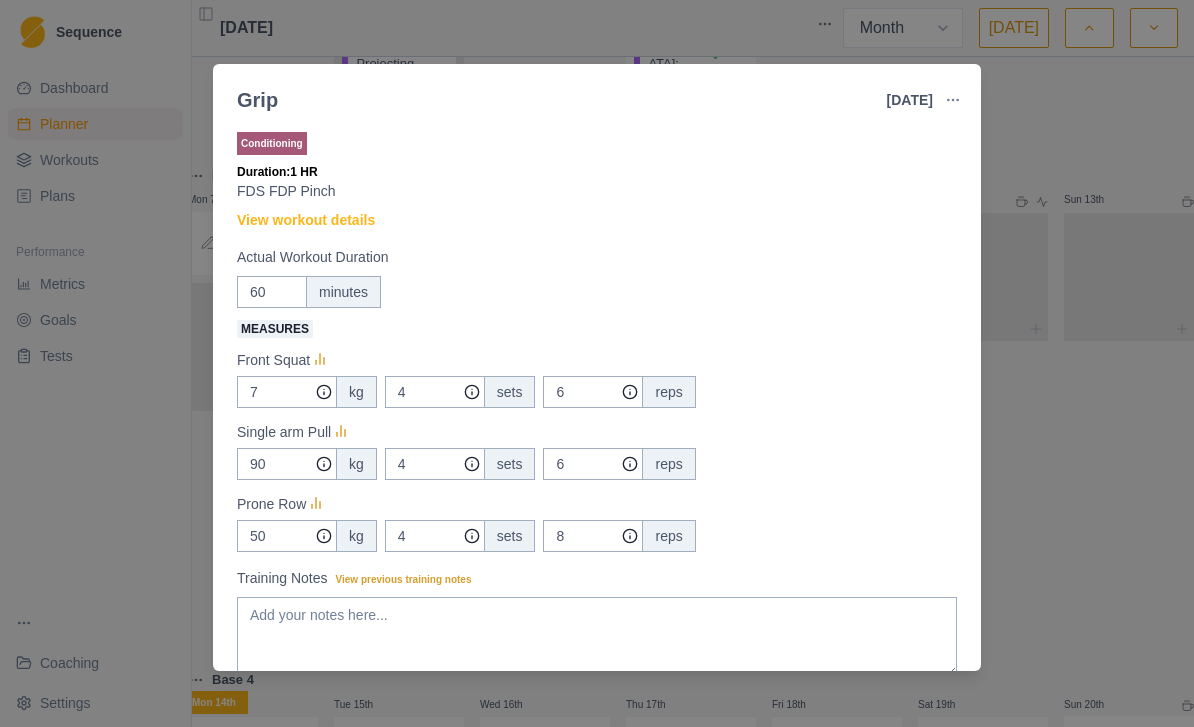 click at bounding box center [953, 100] 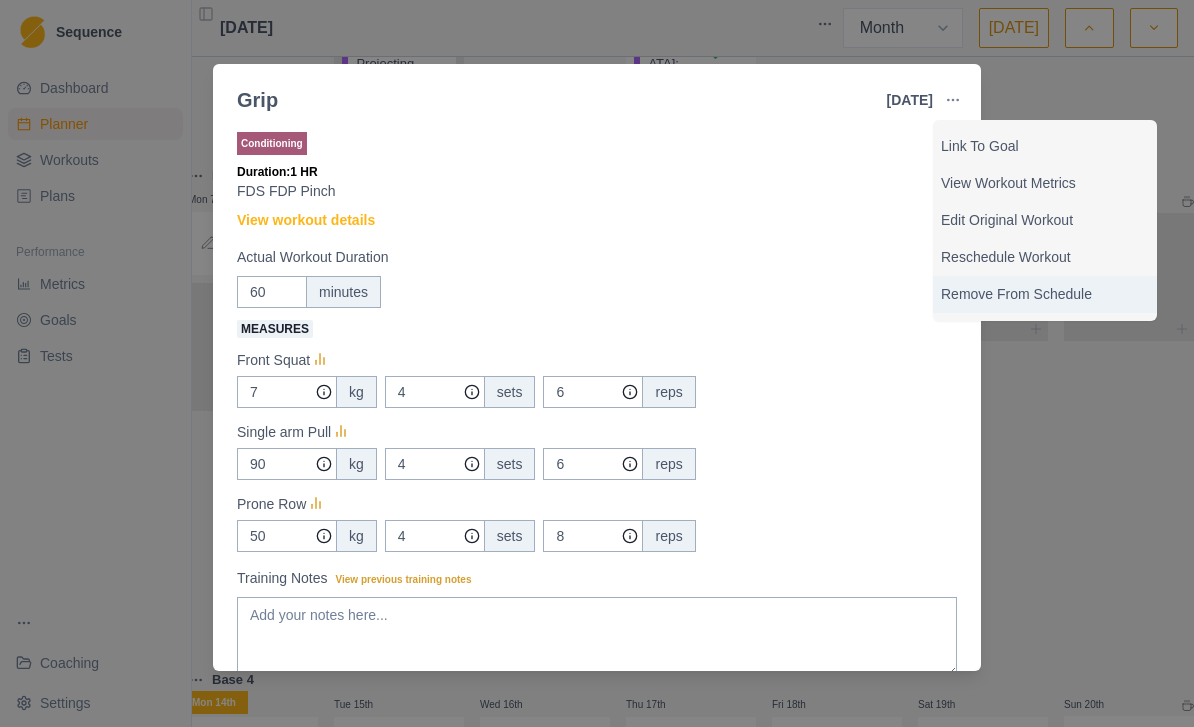 click on "Remove From Schedule" at bounding box center (1045, 294) 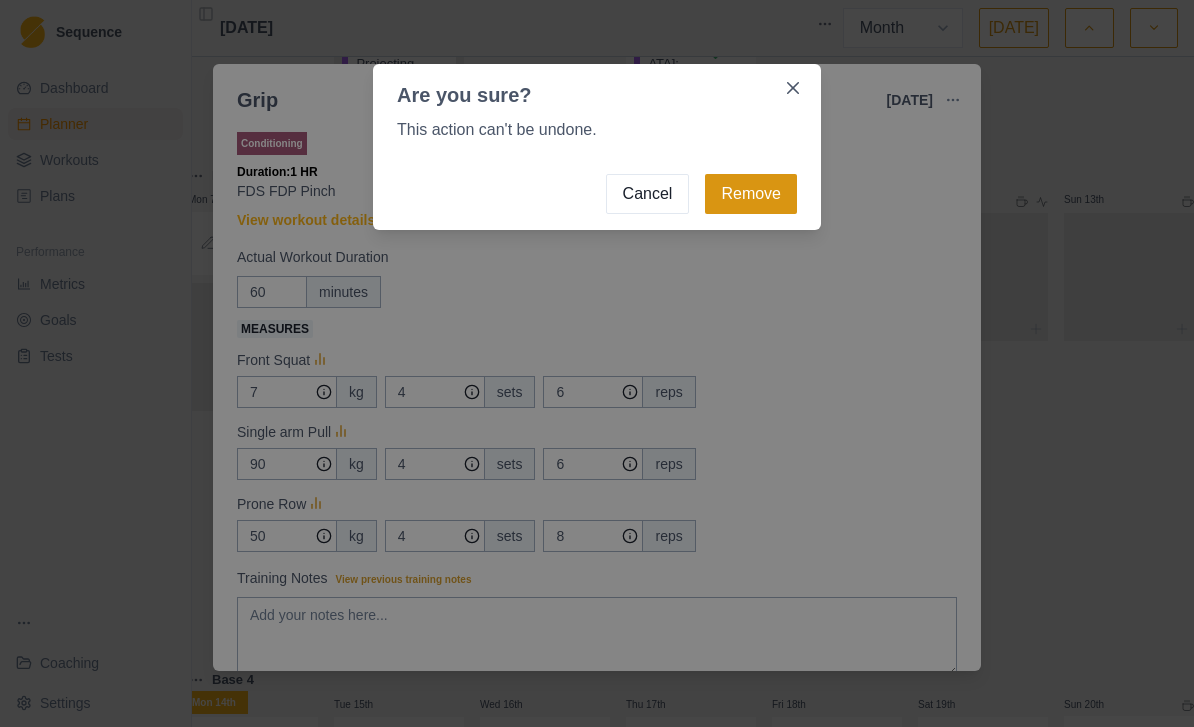 click on "Remove" at bounding box center (751, 194) 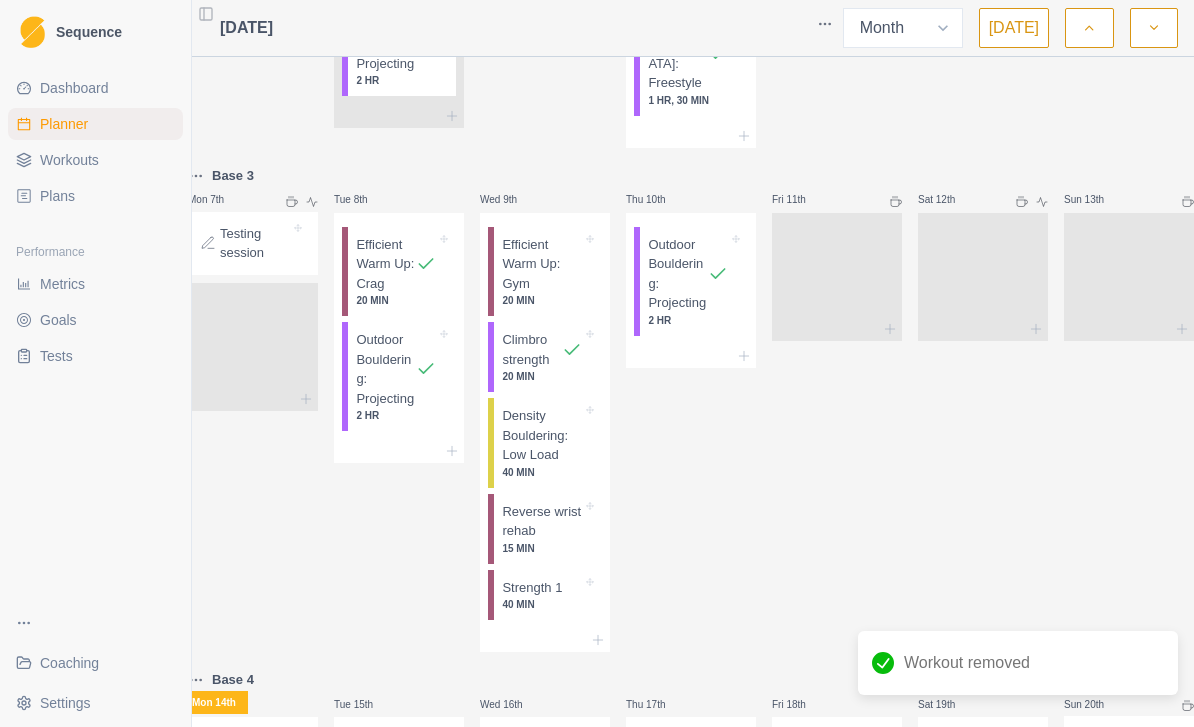 click on "Workouts" at bounding box center [69, 160] 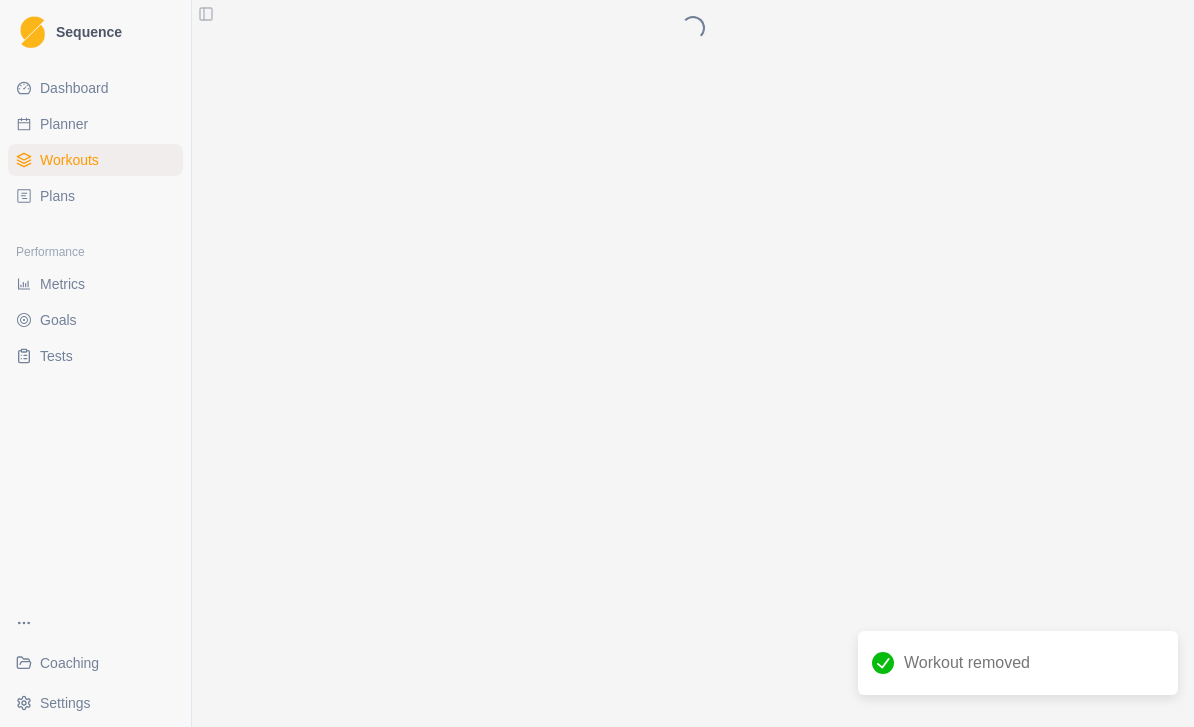 scroll, scrollTop: 35, scrollLeft: 0, axis: vertical 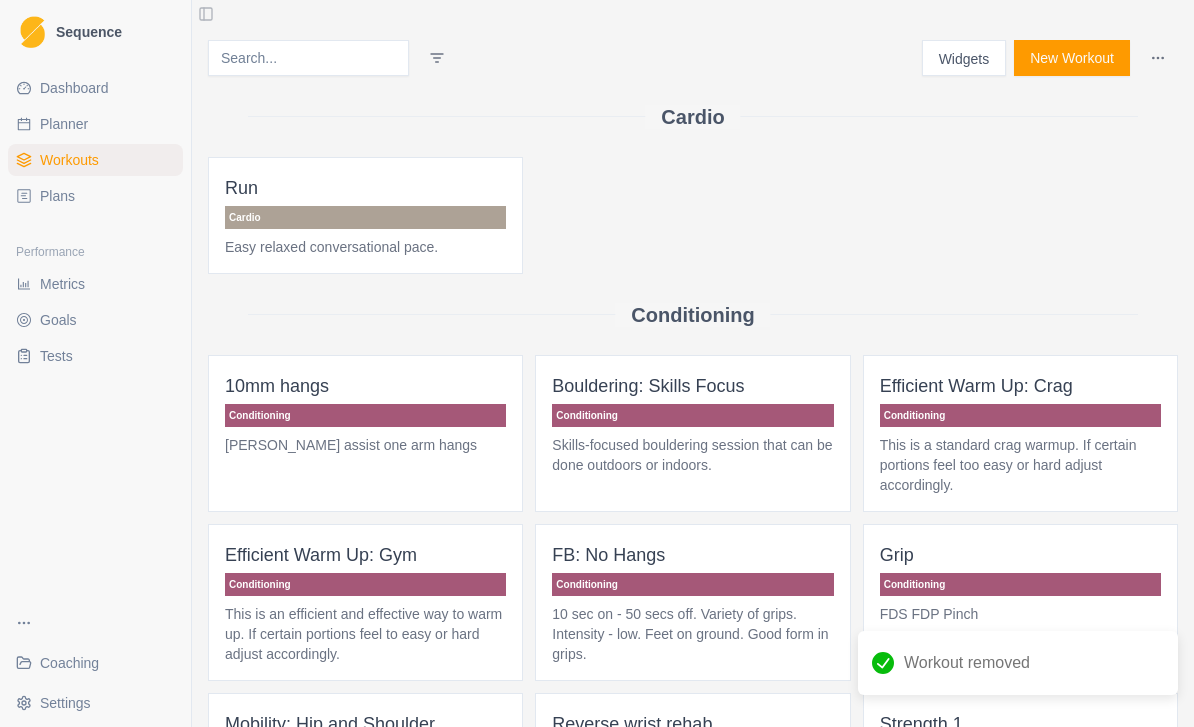 click on "New Workout" at bounding box center (1072, 58) 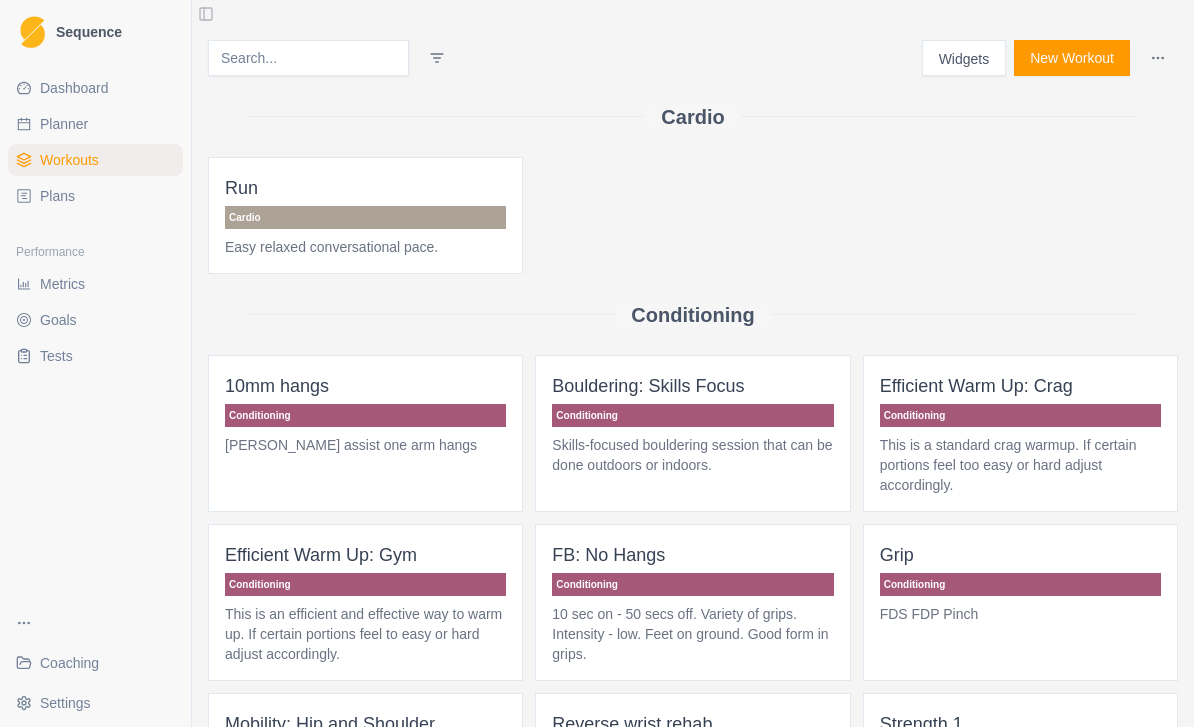 scroll, scrollTop: 0, scrollLeft: 0, axis: both 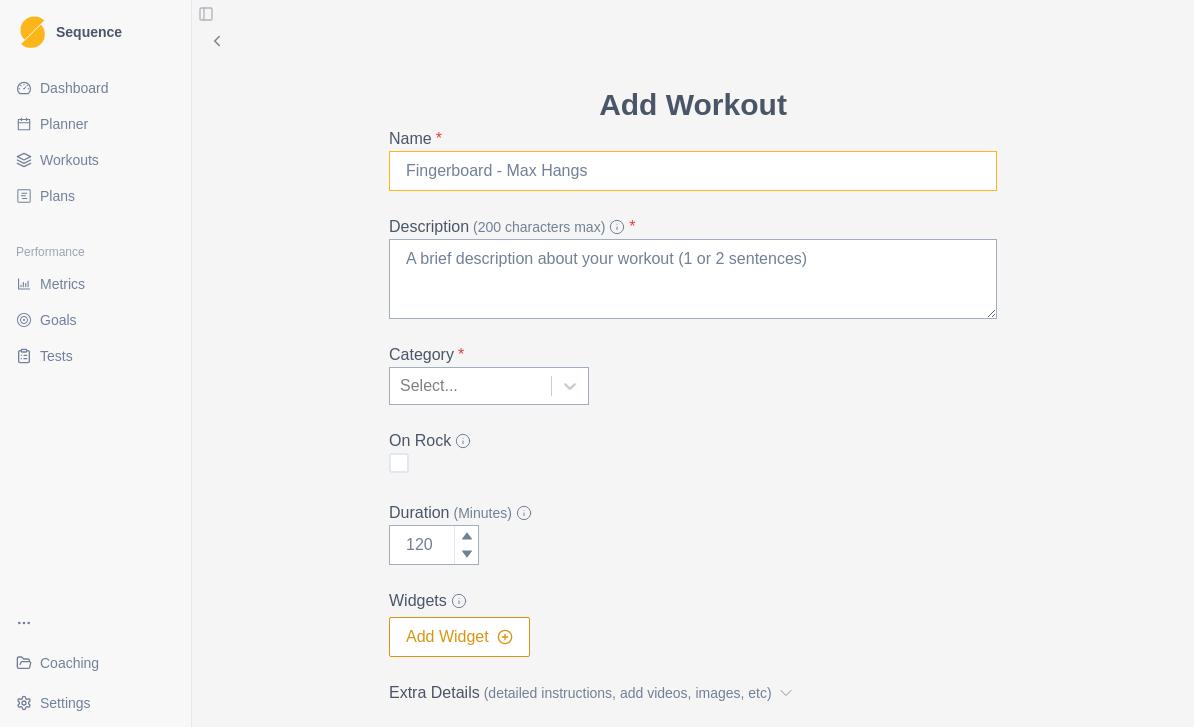 click on "Name *" at bounding box center [693, 171] 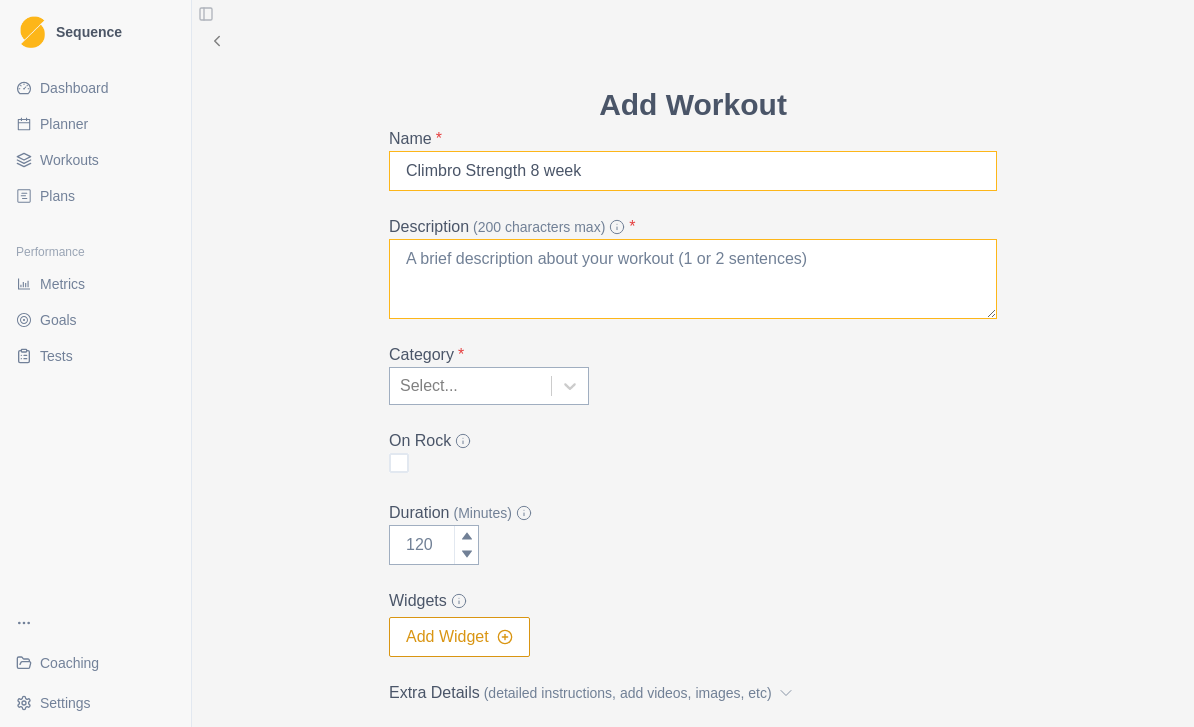 type on "Climbro Strength 8 week" 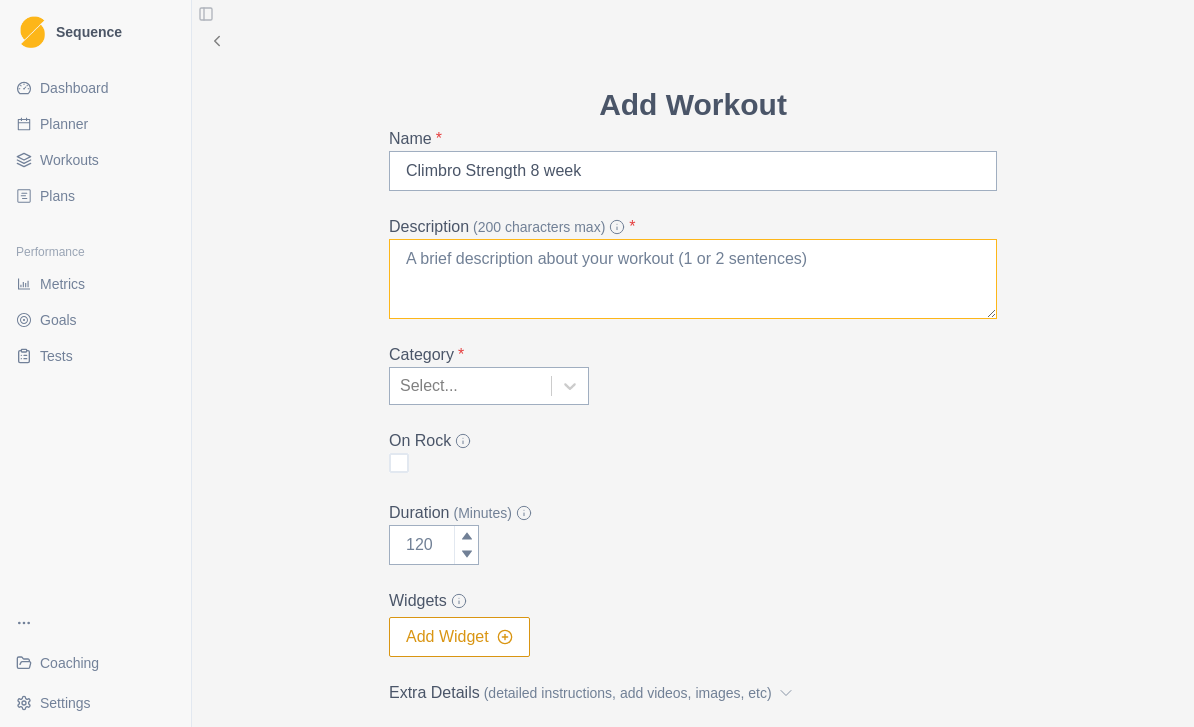 click on "Description   (200 characters max) *" at bounding box center (693, 279) 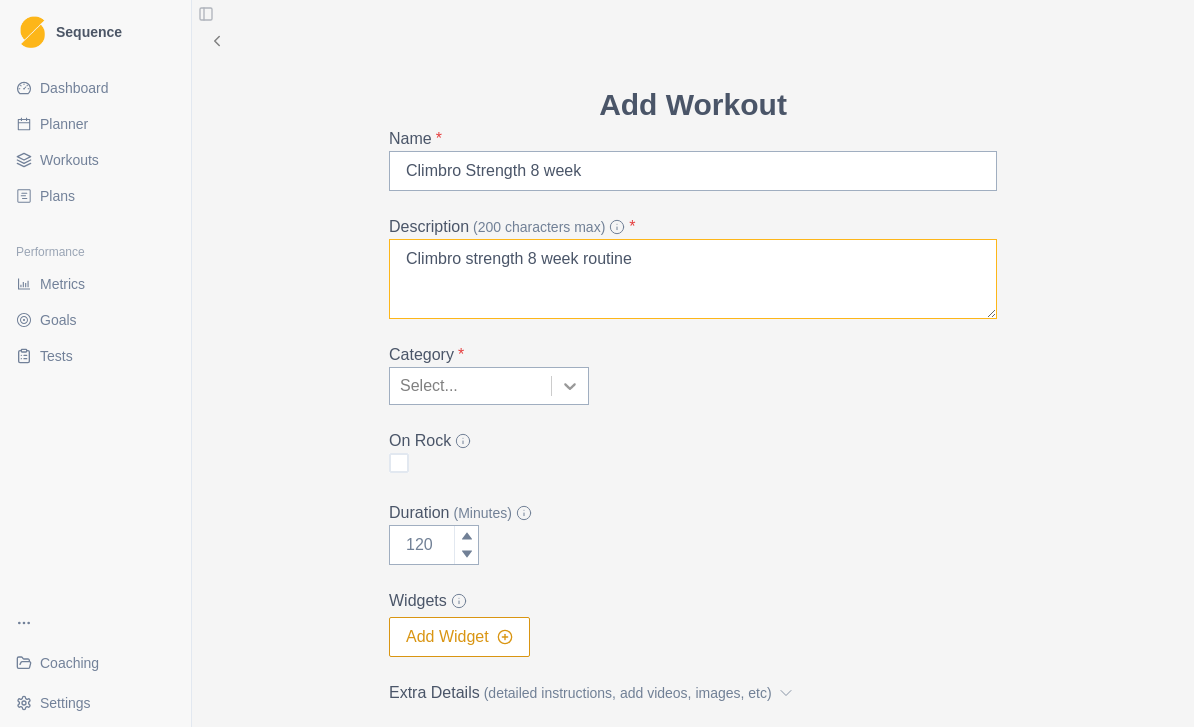 type on "Climbro strength 8 week routine" 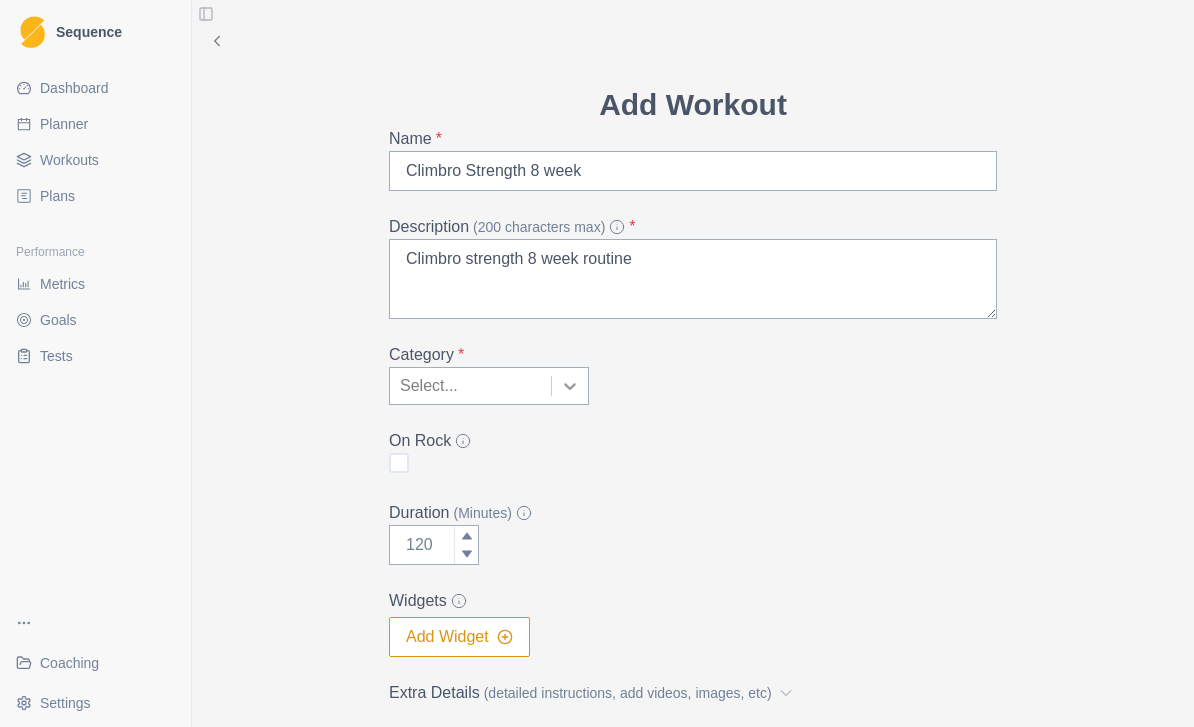 click at bounding box center [570, 386] 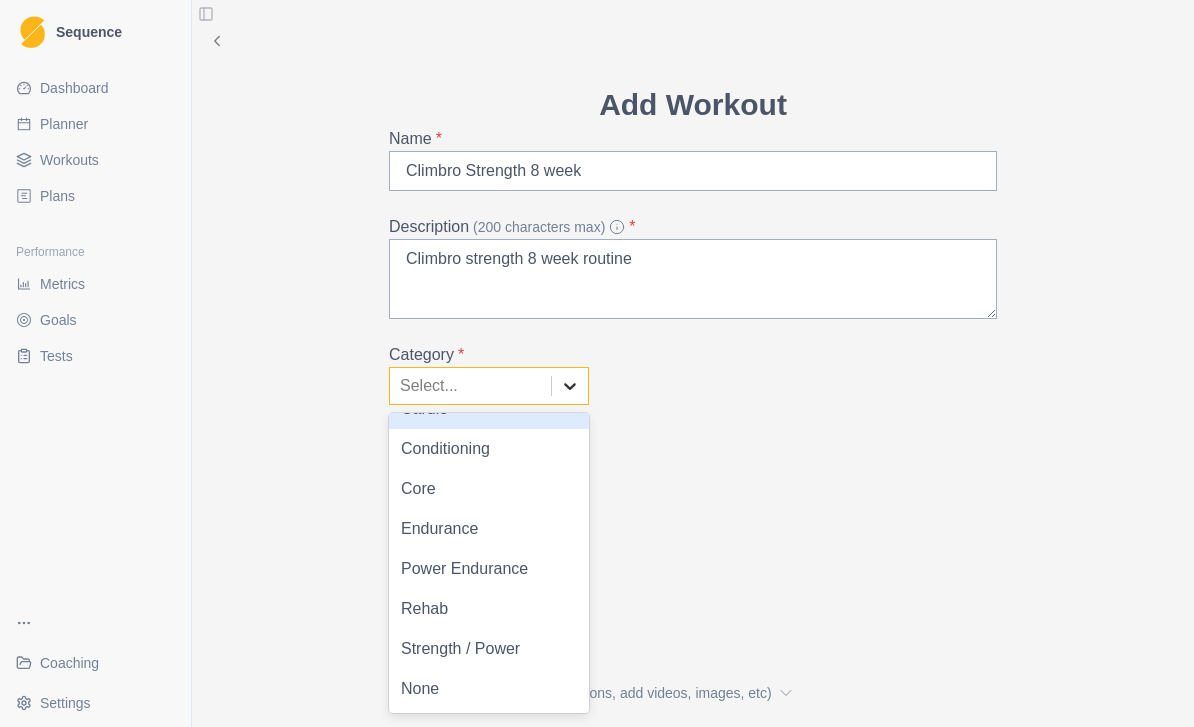 scroll, scrollTop: 28, scrollLeft: 0, axis: vertical 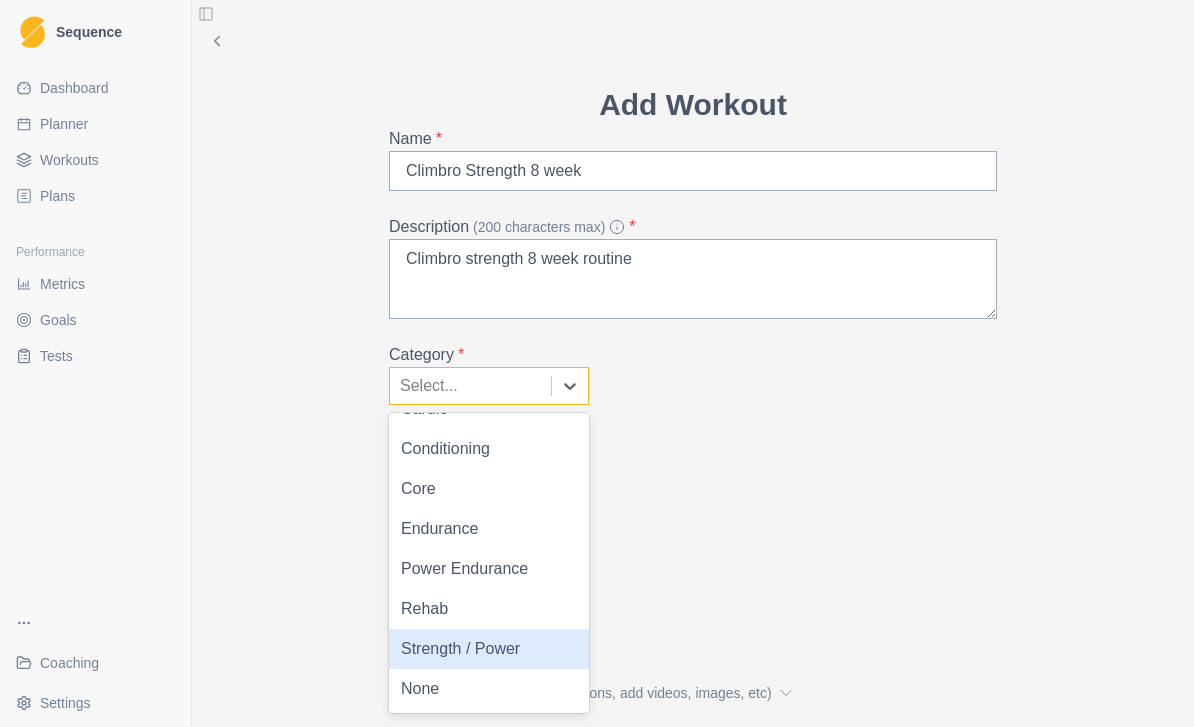 click on "Strength / Power" at bounding box center (489, 649) 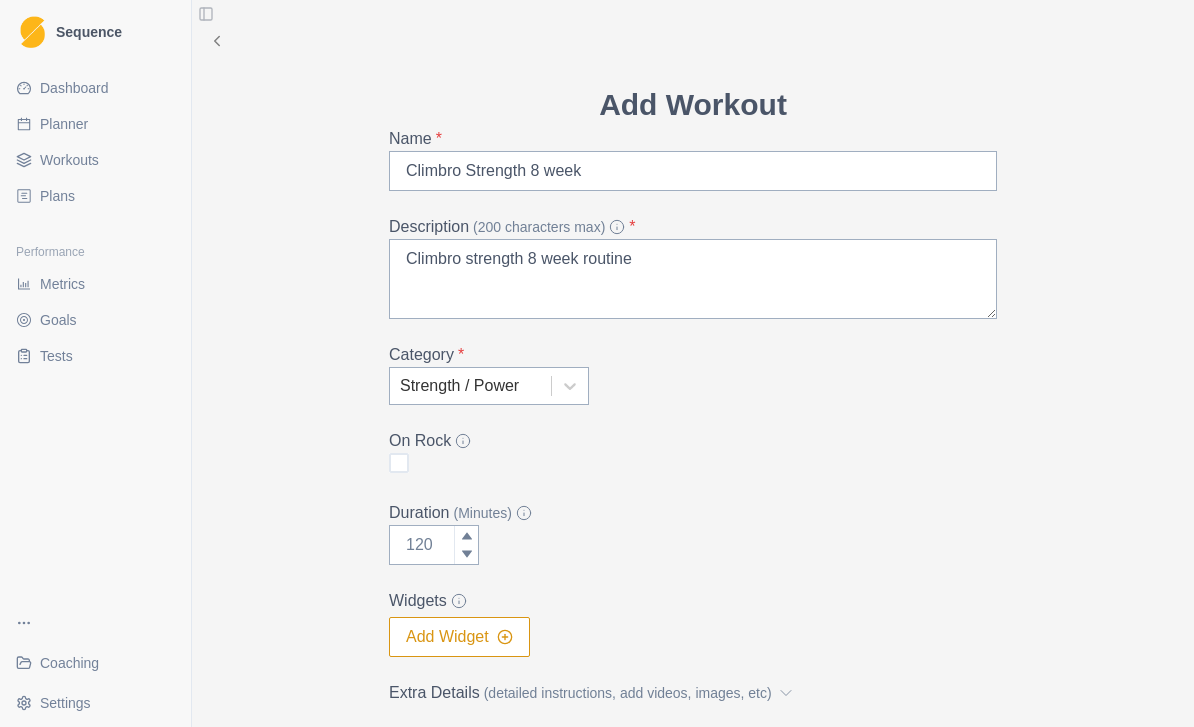 click 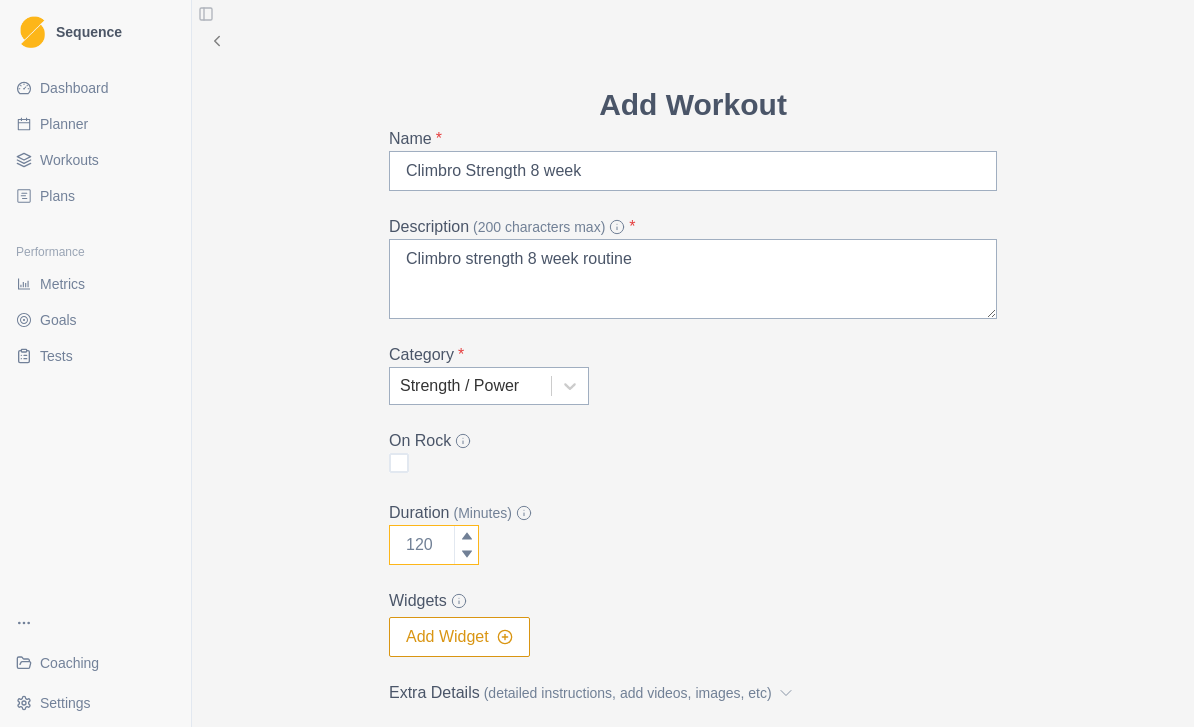click on "Duration   (Minutes)" at bounding box center (434, 545) 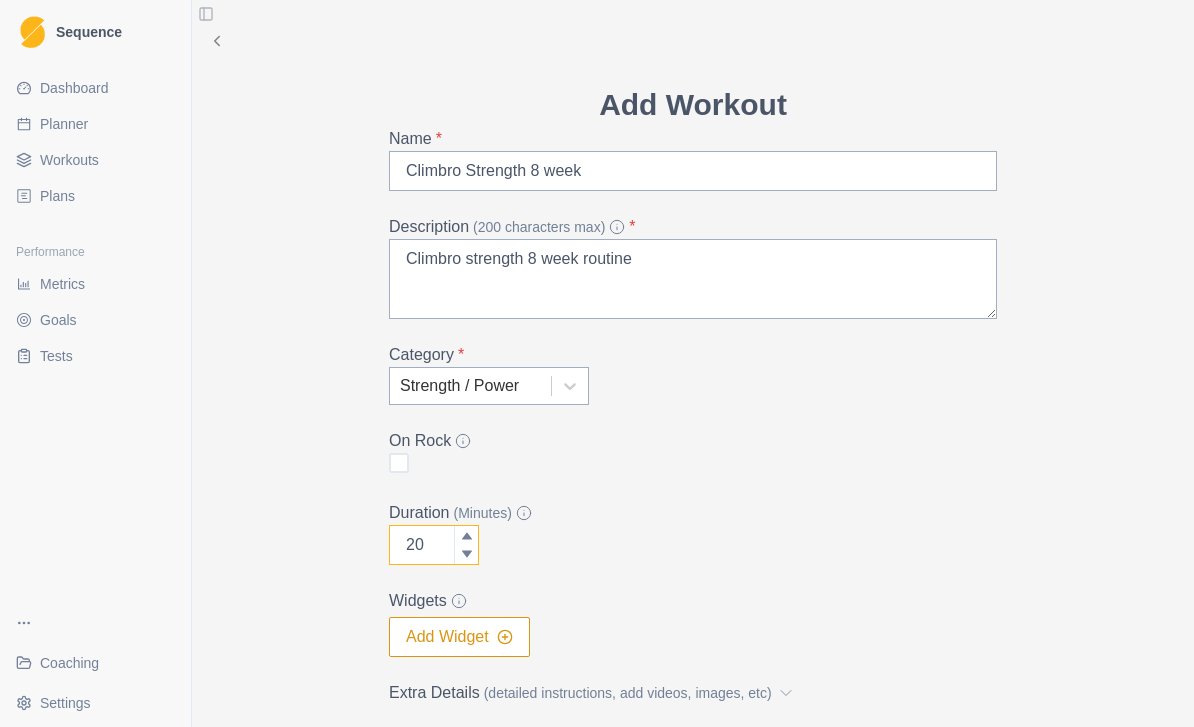 type on "20" 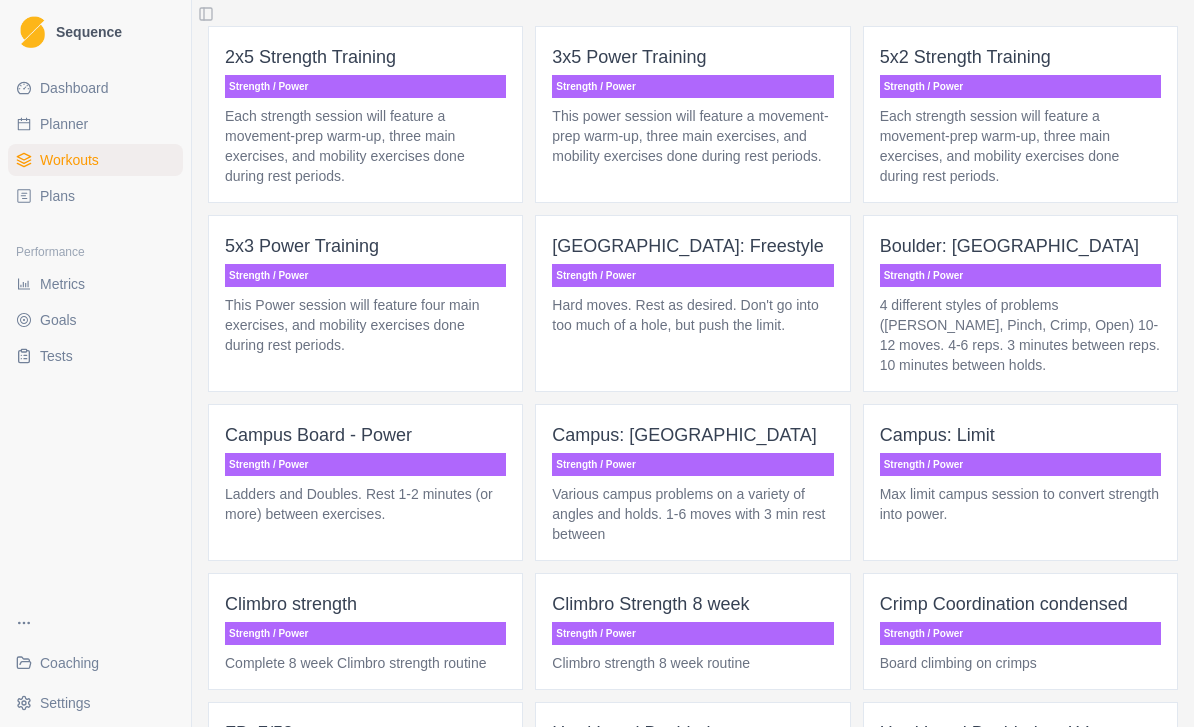 scroll, scrollTop: 2379, scrollLeft: 0, axis: vertical 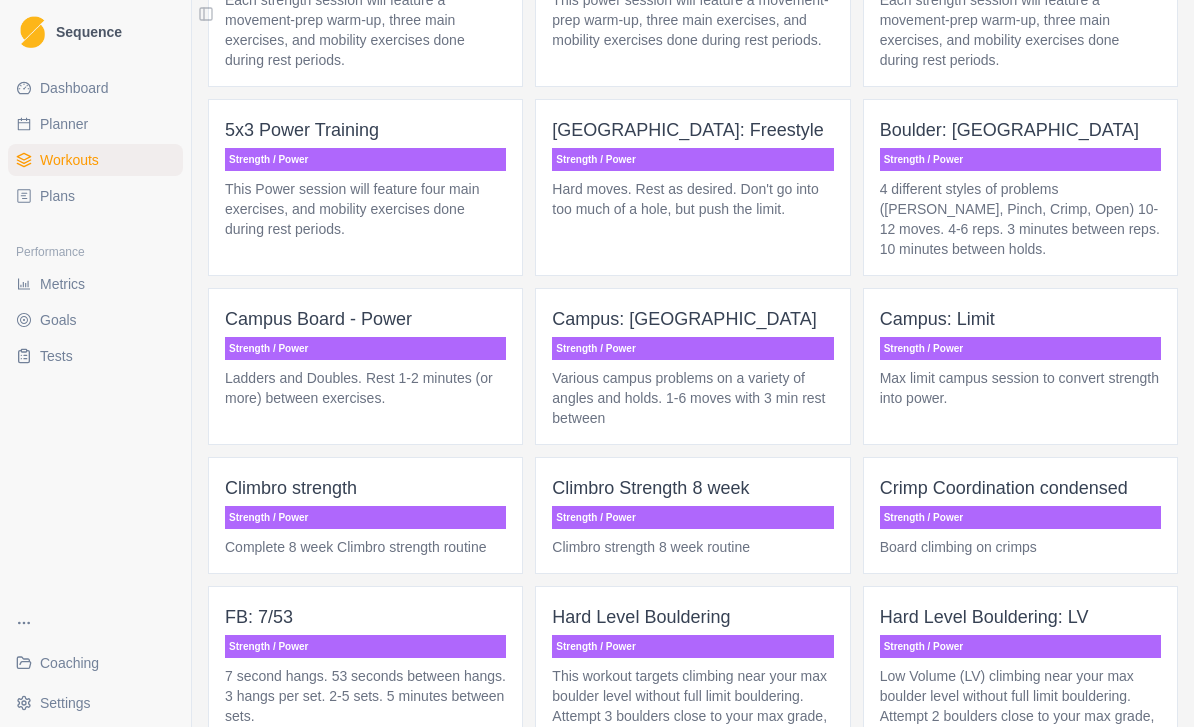 click on "Climbro strength 8 week routine" at bounding box center [692, 547] 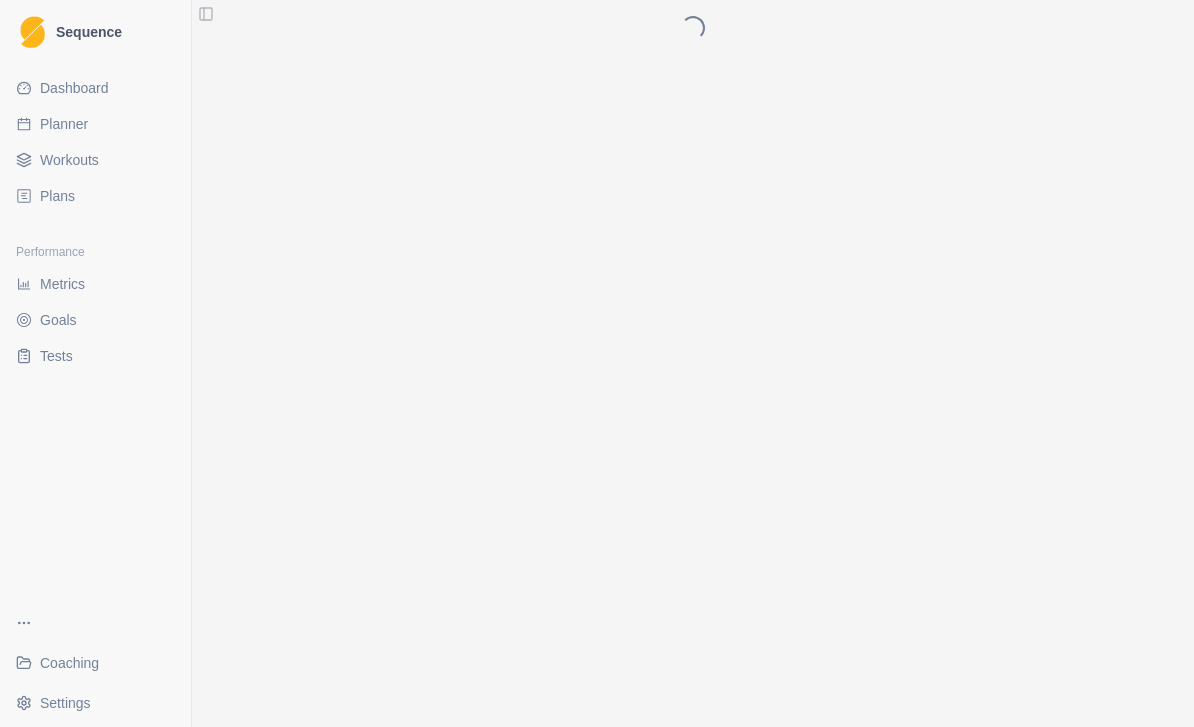 scroll, scrollTop: 0, scrollLeft: 0, axis: both 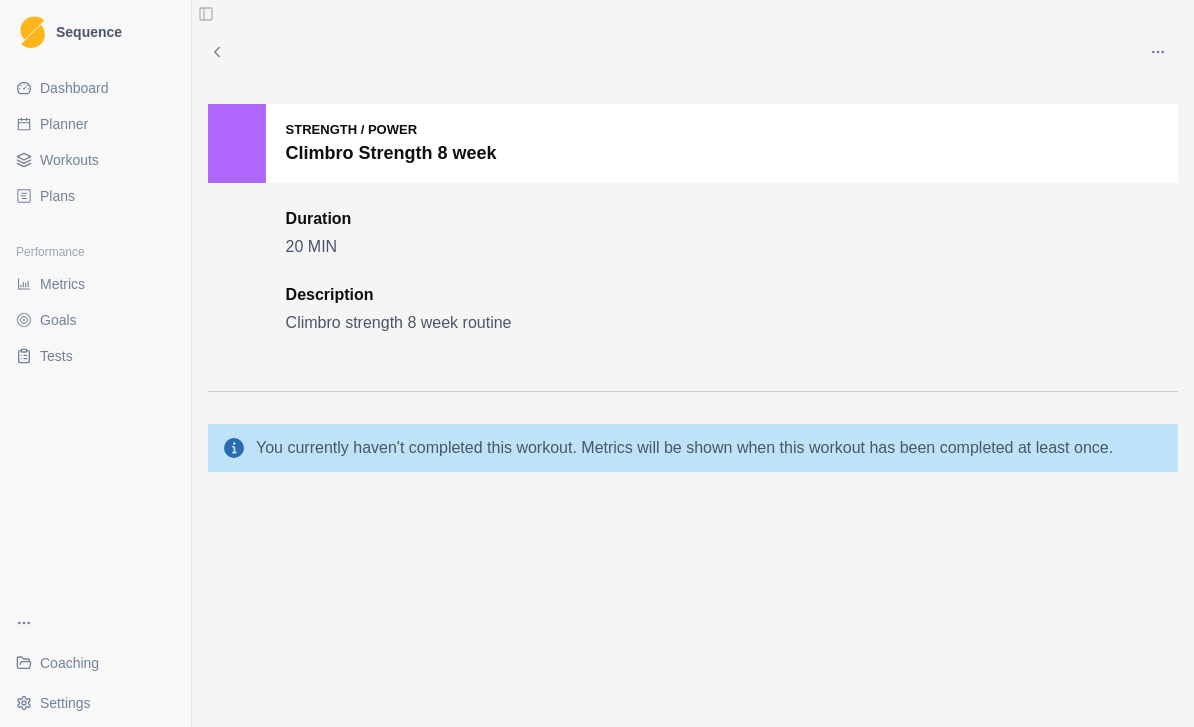 click at bounding box center (1158, 52) 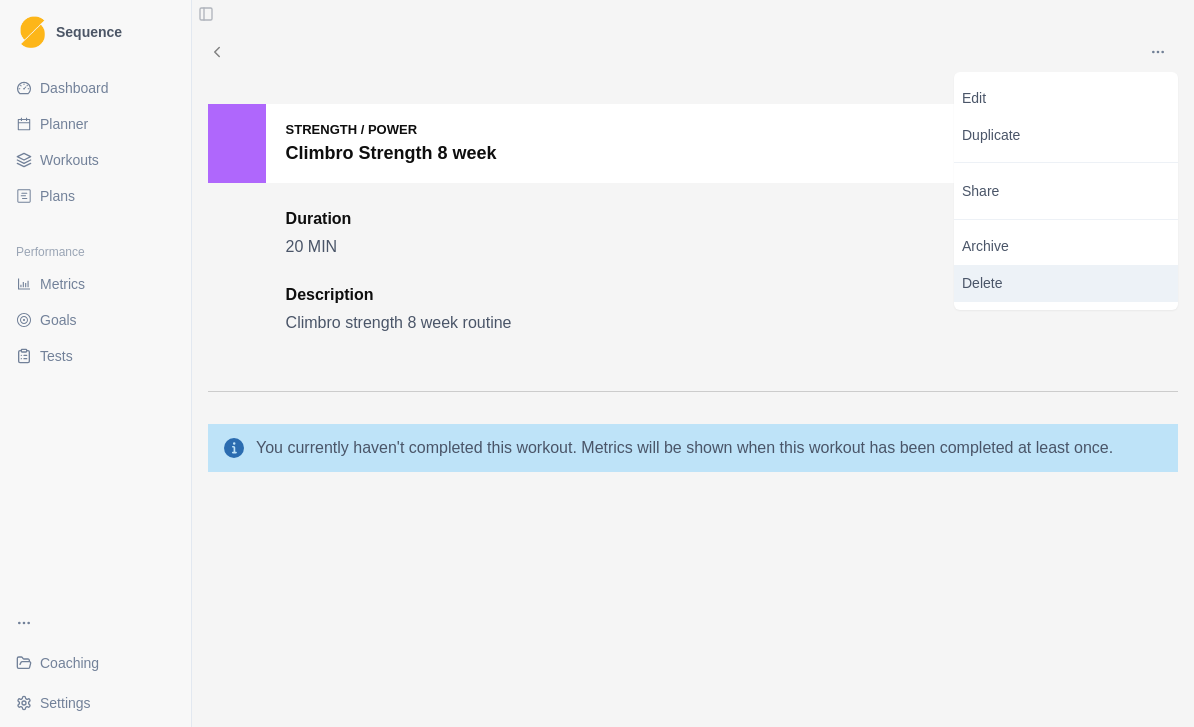 click on "Delete" at bounding box center [1066, 283] 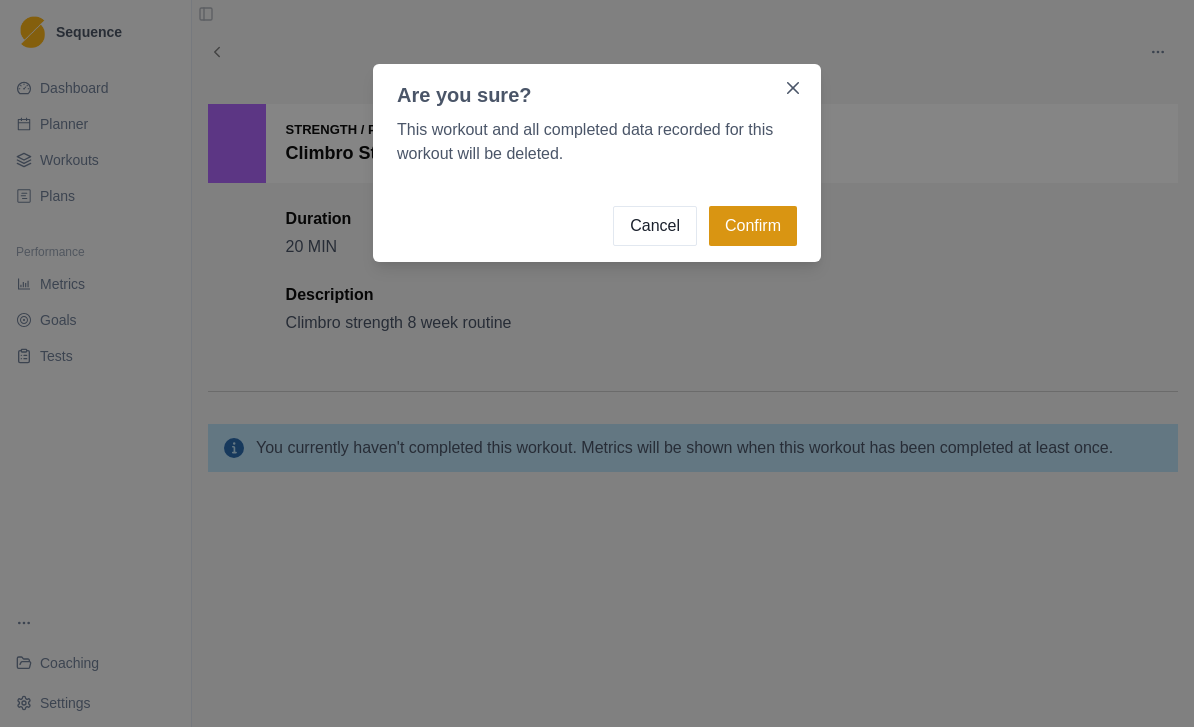 click on "Confirm" at bounding box center (753, 226) 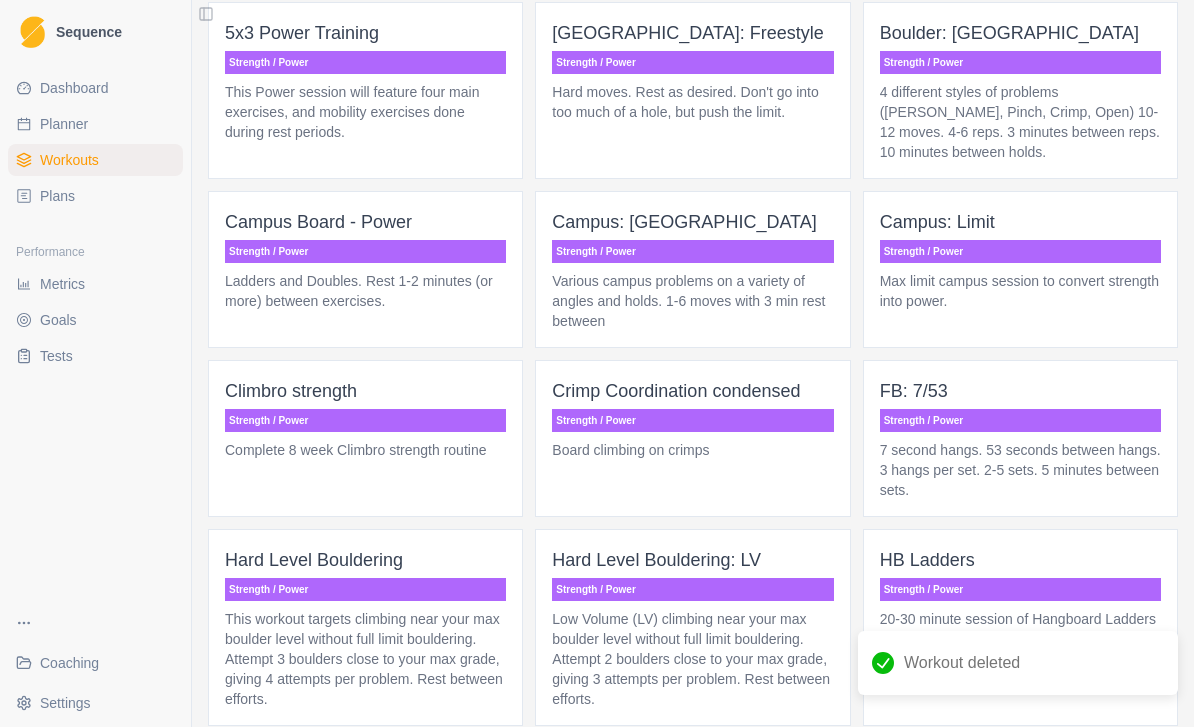 scroll, scrollTop: 2483, scrollLeft: 0, axis: vertical 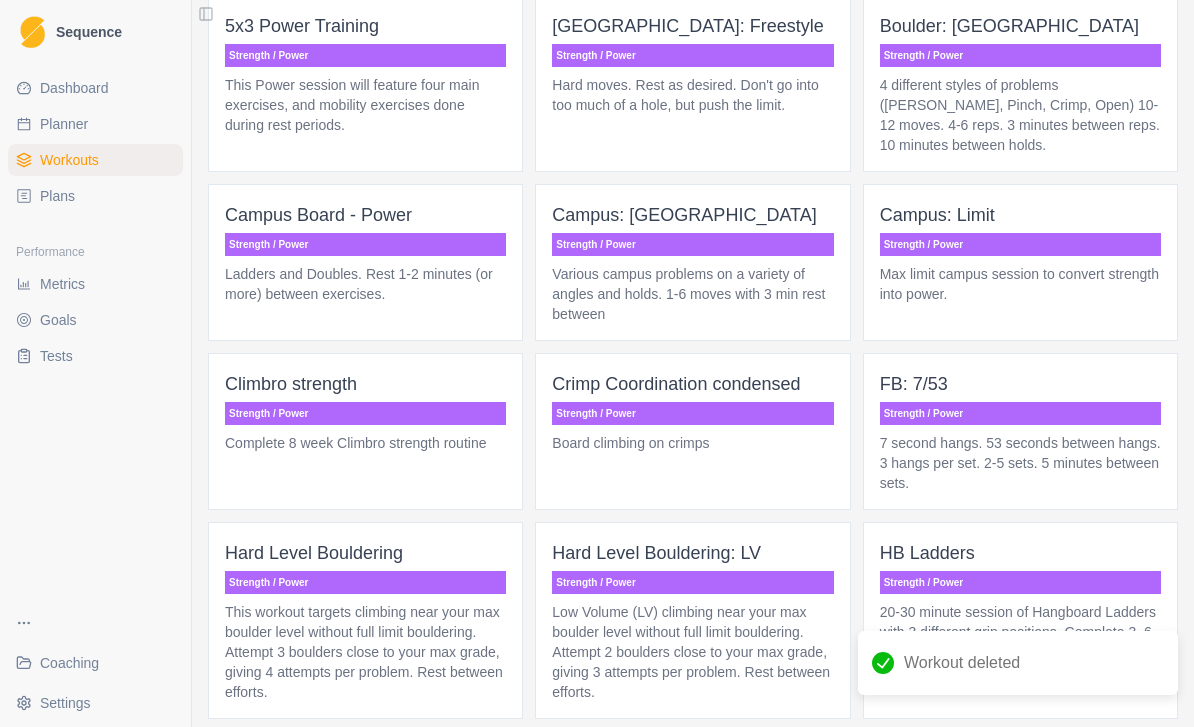 click on "Climbro strength  Strength / Power Complete 8 week Climbro strength routine" at bounding box center [365, 431] 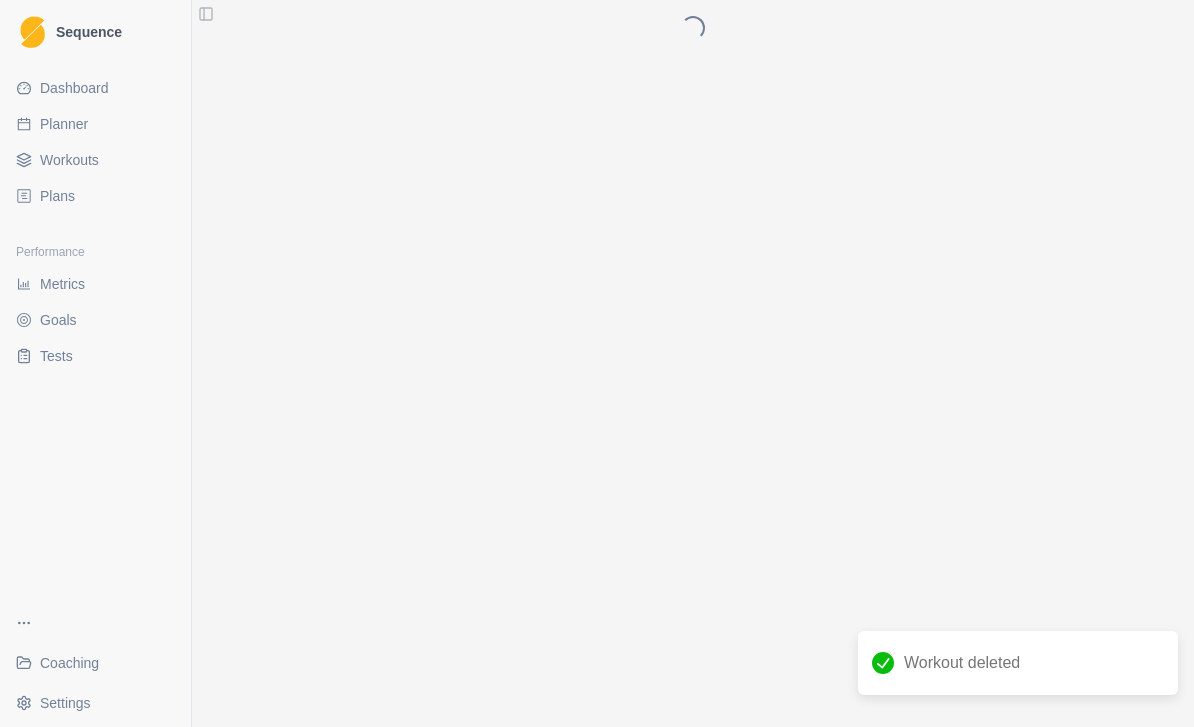 scroll, scrollTop: 0, scrollLeft: 0, axis: both 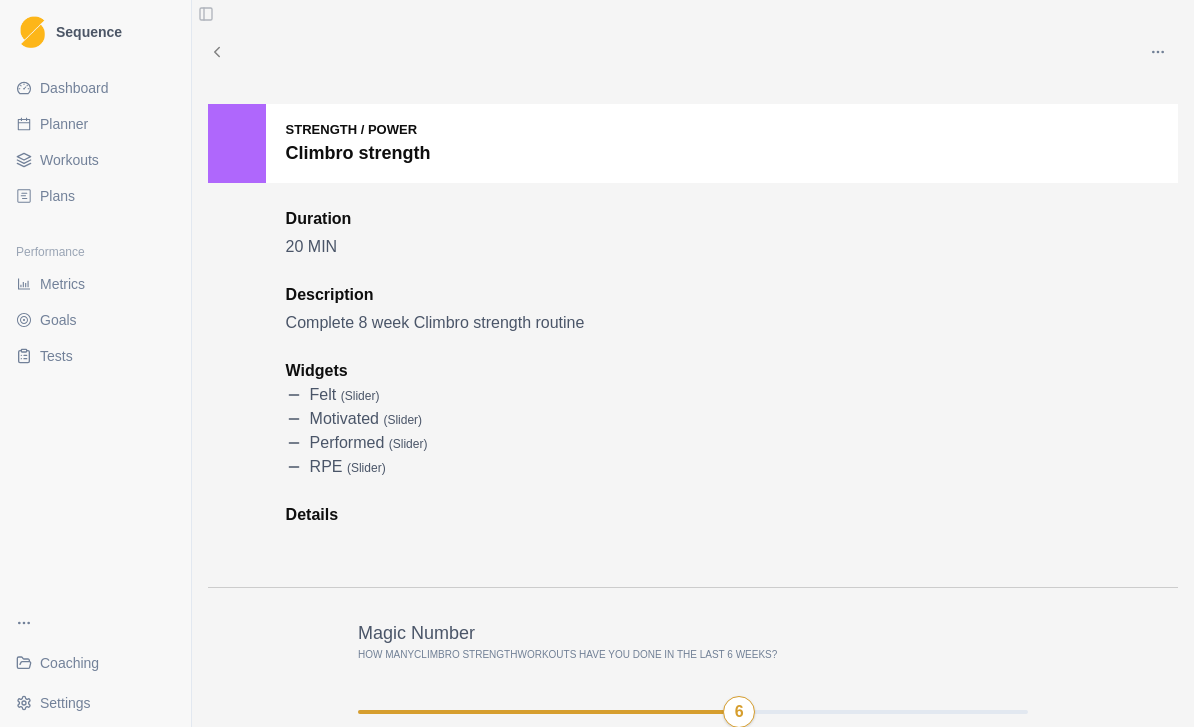 click on "Planner" at bounding box center (64, 124) 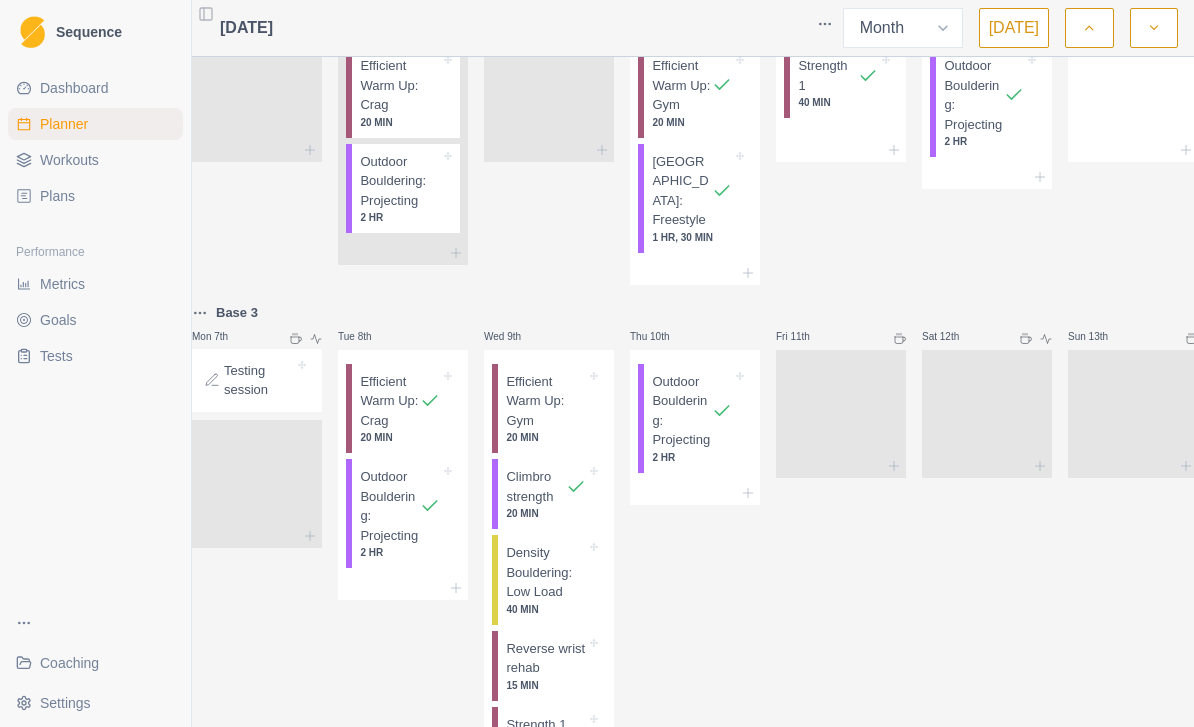 scroll, scrollTop: 48, scrollLeft: 0, axis: vertical 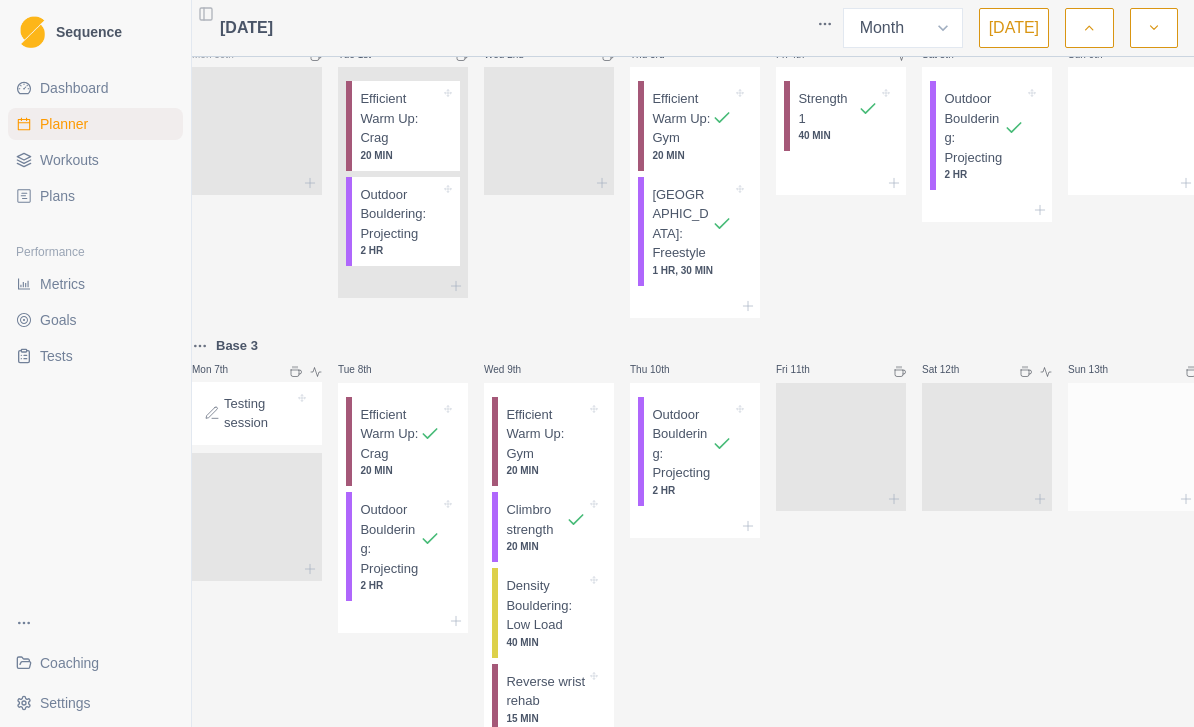 click at bounding box center [1133, 443] 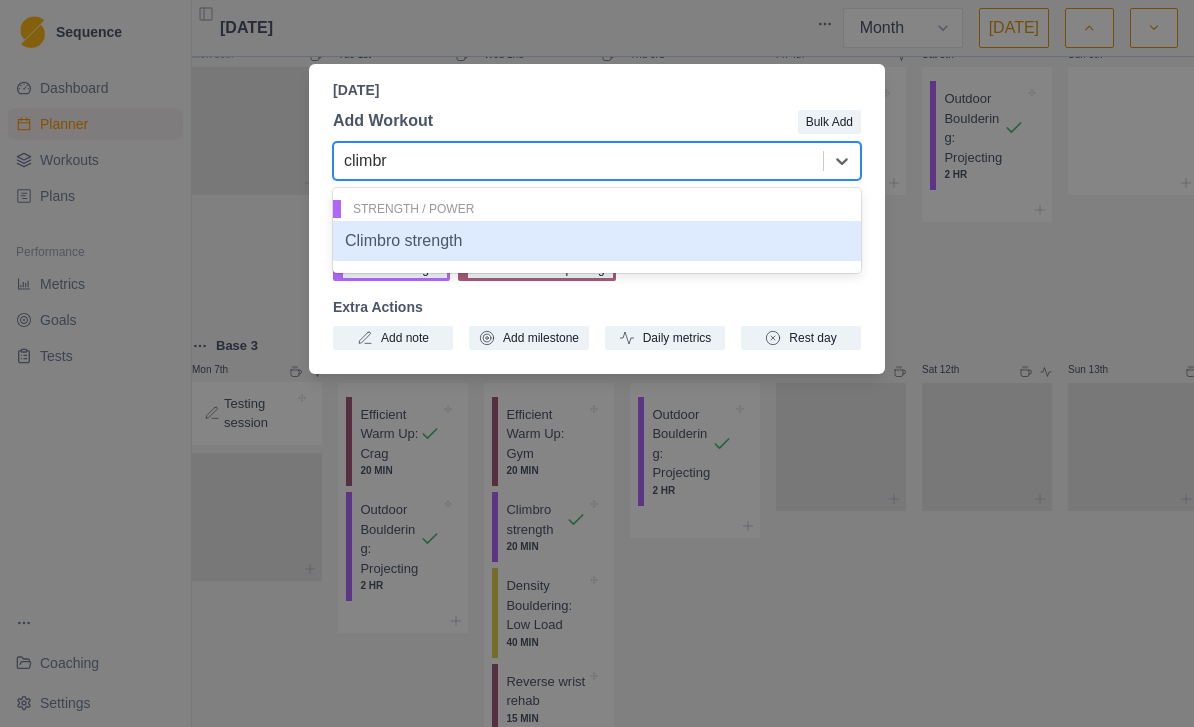 type on "climbro" 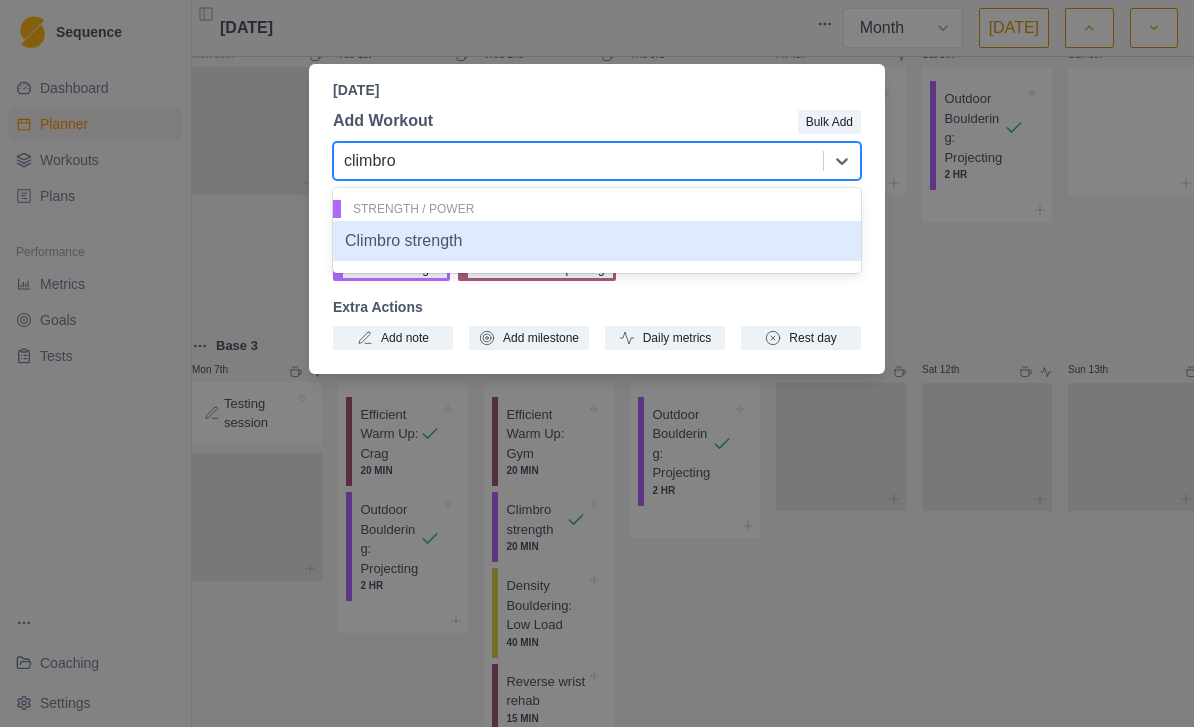 click on "Climbro strength" at bounding box center [597, 241] 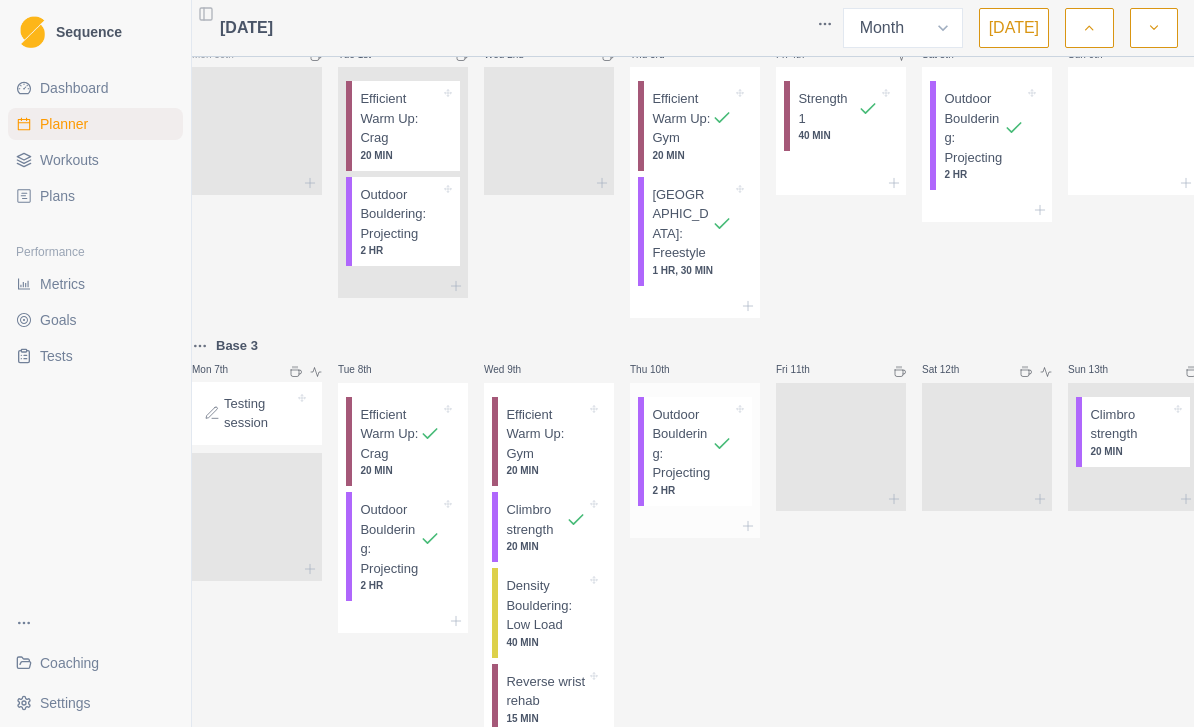 click on "Outdoor Bouldering: Projecting" at bounding box center [682, 444] 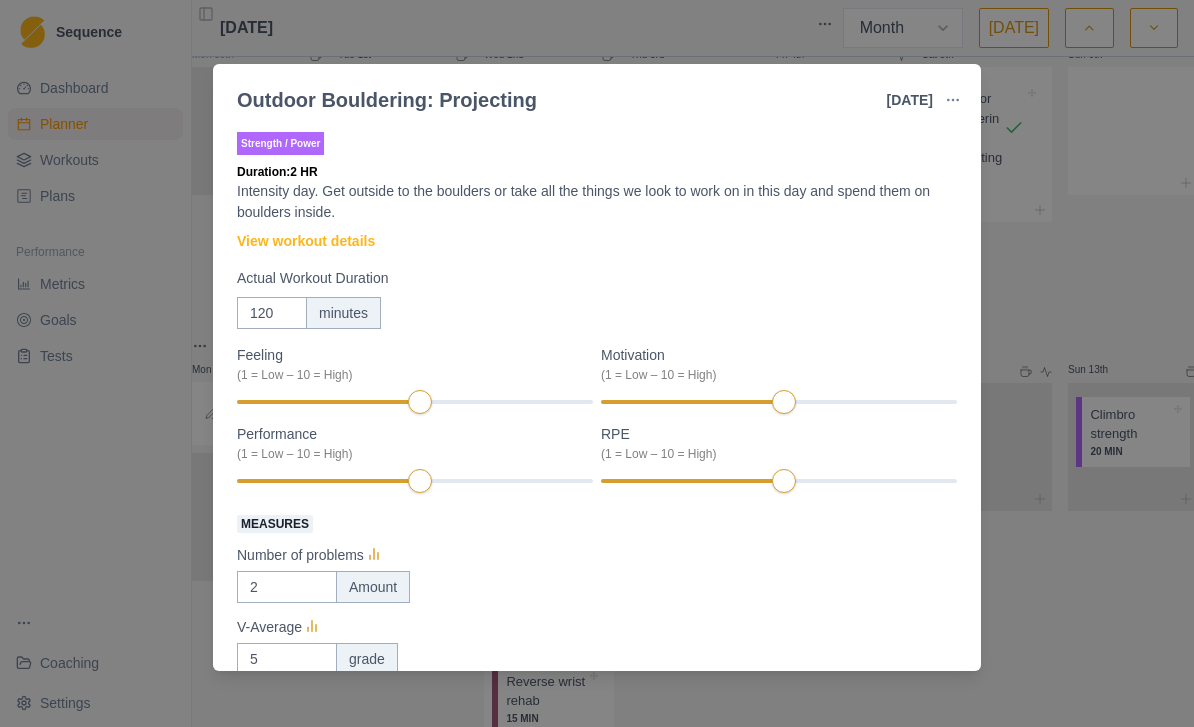 click at bounding box center (953, 100) 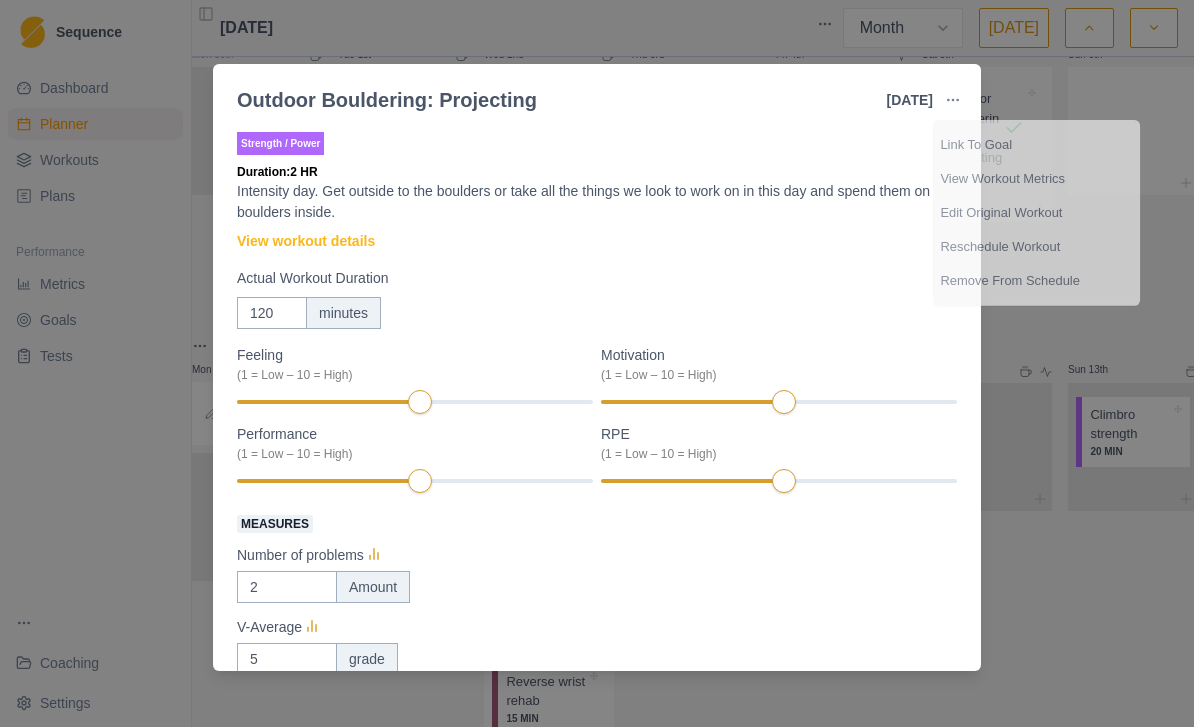 click on "Outdoor Bouldering: Projecting [DATE] Link To Goal View Workout Metrics Edit Original Workout Reschedule Workout Remove From Schedule Strength / Power Duration:  2 HR Intensity day. Get outside to the boulders or take all the things we look to work on in this day and spend them on boulders inside.  View workout details Actual Workout Duration 120 minutes Feeling (1 = Low – 10 = High) Motivation (1 = Low – 10 = High) Performance (1 = Low – 10 = High) RPE (1 = Low – 10 = High) Measures Number of problems 2 Amount V-Average 5 grade V-Max  5 grade V-Sum 86 grade Training Notes View previous training notes Headed to Yellow water for an evening session. Pretty chill.  On Rock Mark as Incomplete Reschedule Update" at bounding box center [597, 363] 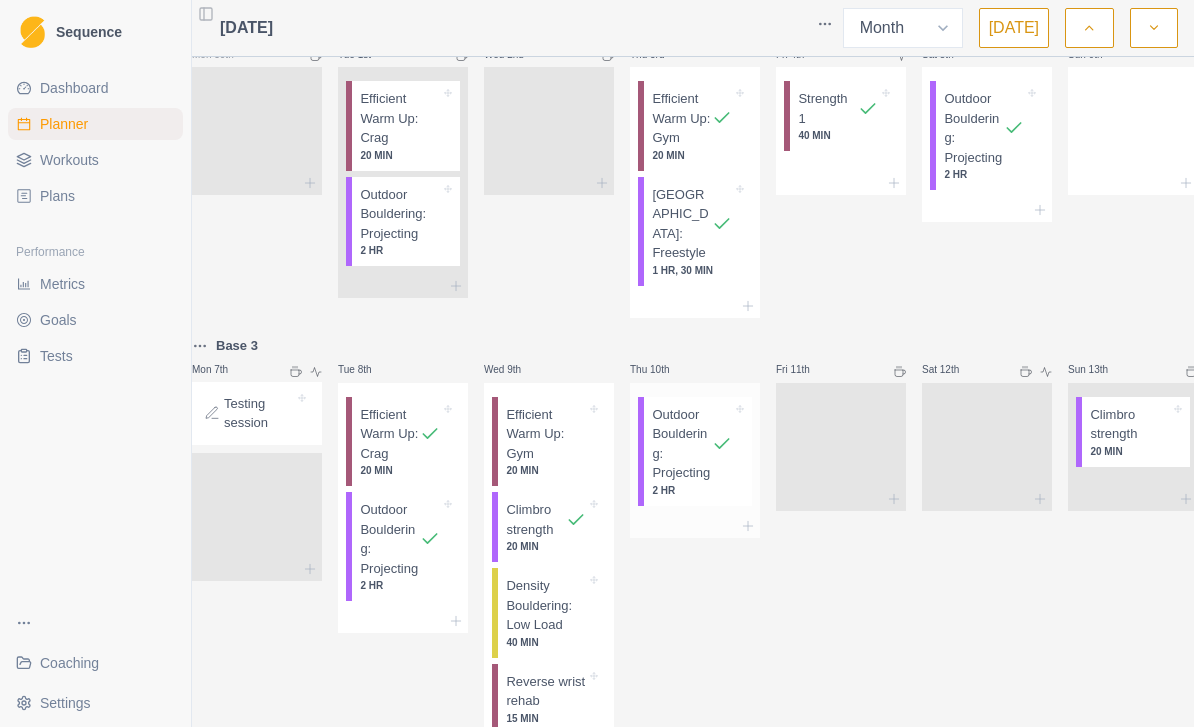 click on "Outdoor Bouldering: Projecting 2 HR" at bounding box center (698, 451) 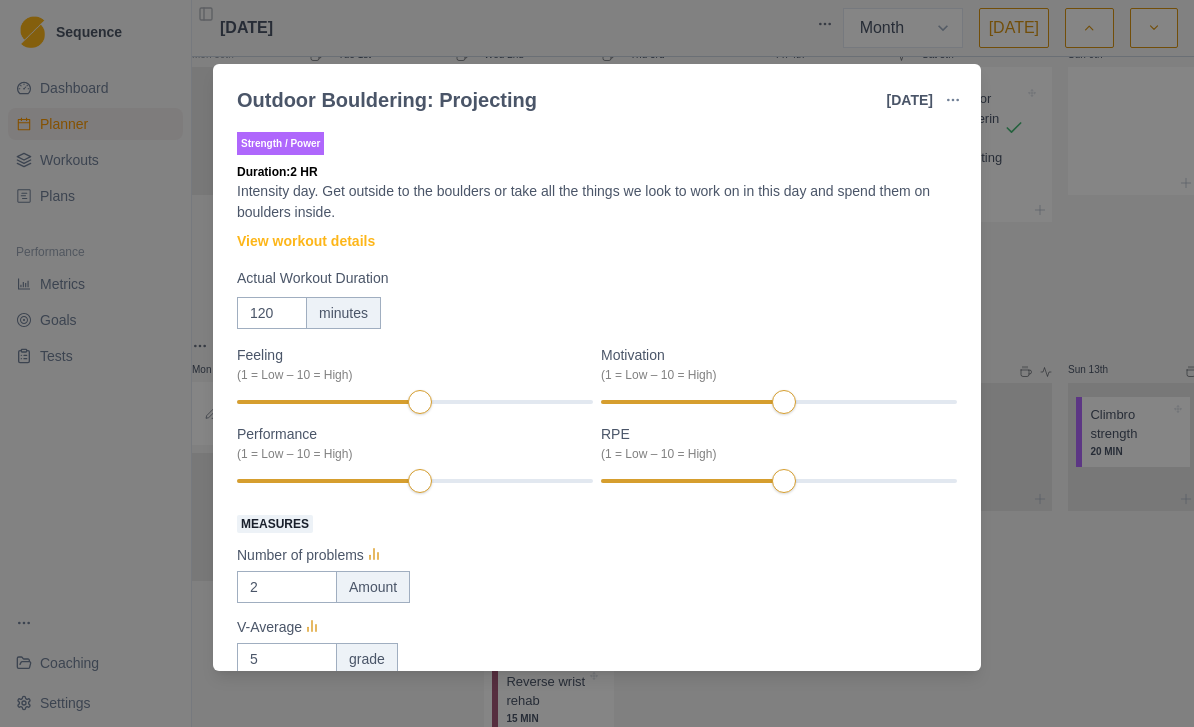 click on "Outdoor Bouldering: Projecting [DATE] Link To Goal View Workout Metrics Edit Original Workout Reschedule Workout Remove From Schedule Strength / Power Duration:  2 HR Intensity day. Get outside to the boulders or take all the things we look to work on in this day and spend them on boulders inside.  View workout details Actual Workout Duration 120 minutes Feeling (1 = Low – 10 = High) Motivation (1 = Low – 10 = High) Performance (1 = Low – 10 = High) RPE (1 = Low – 10 = High) Measures Number of problems 2 Amount V-Average 5 grade V-Max  5 grade V-Sum 86 grade Training Notes View previous training notes Headed to Yellow water for an evening session. Pretty chill.  On Rock Mark as Incomplete Reschedule Update" at bounding box center [597, 363] 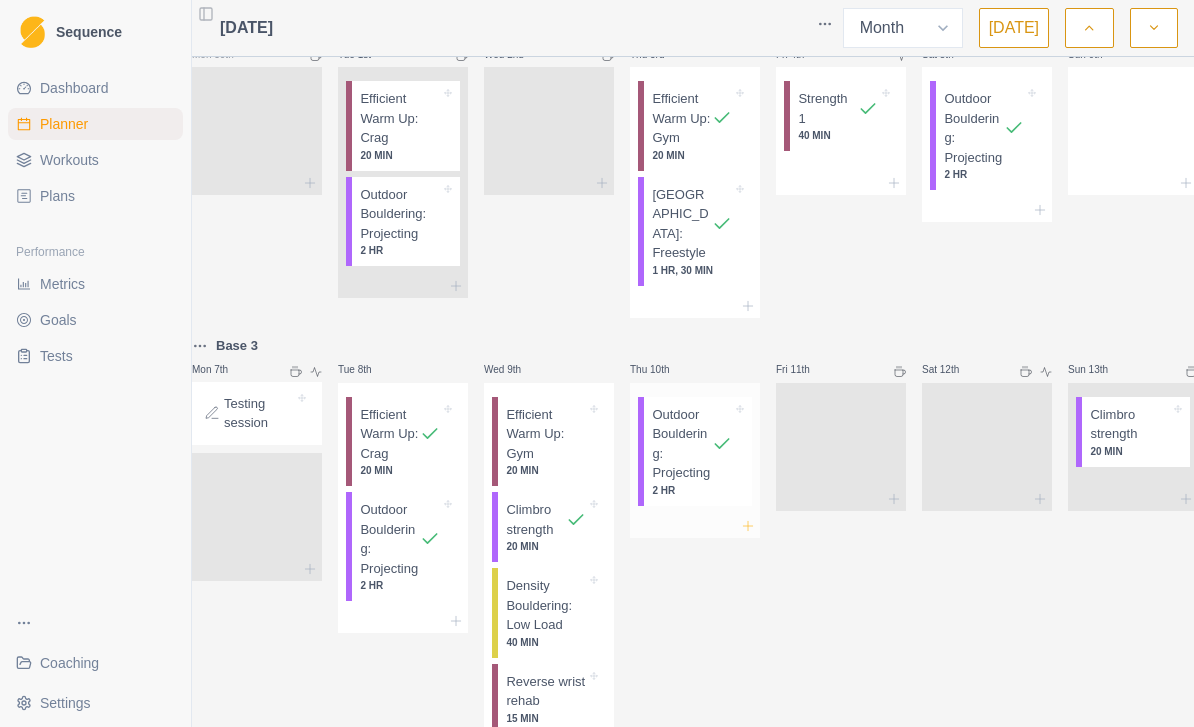 click 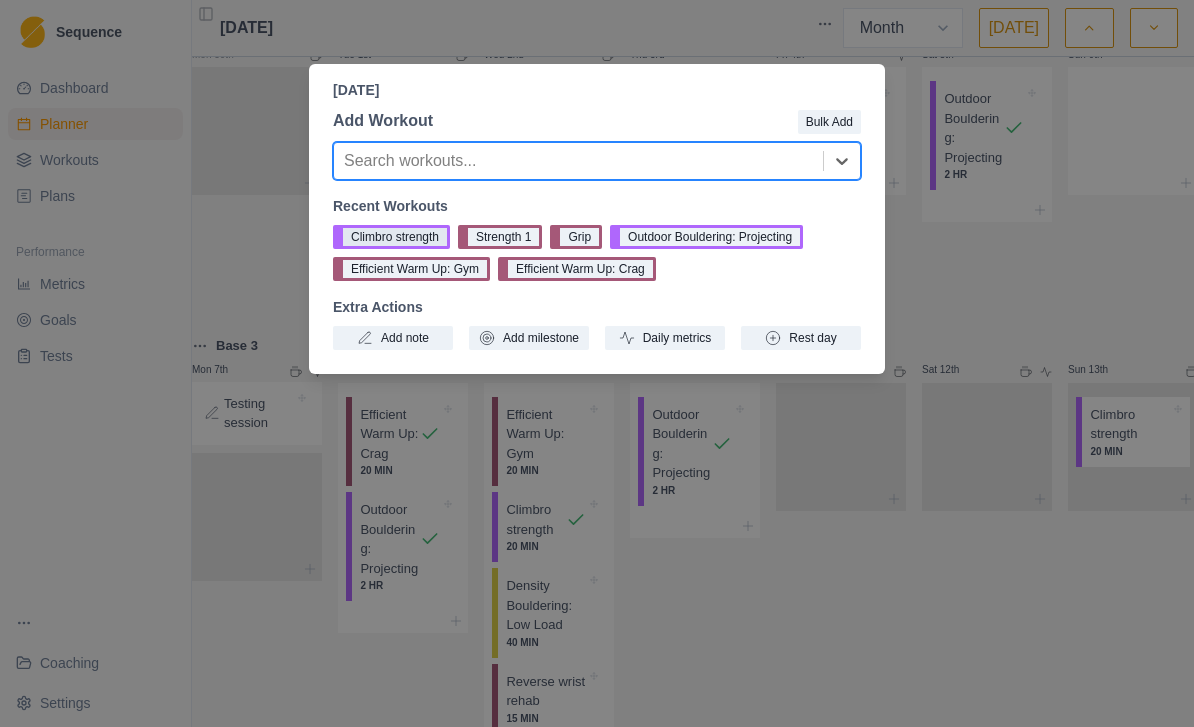 click on "Climbro strength" at bounding box center (391, 237) 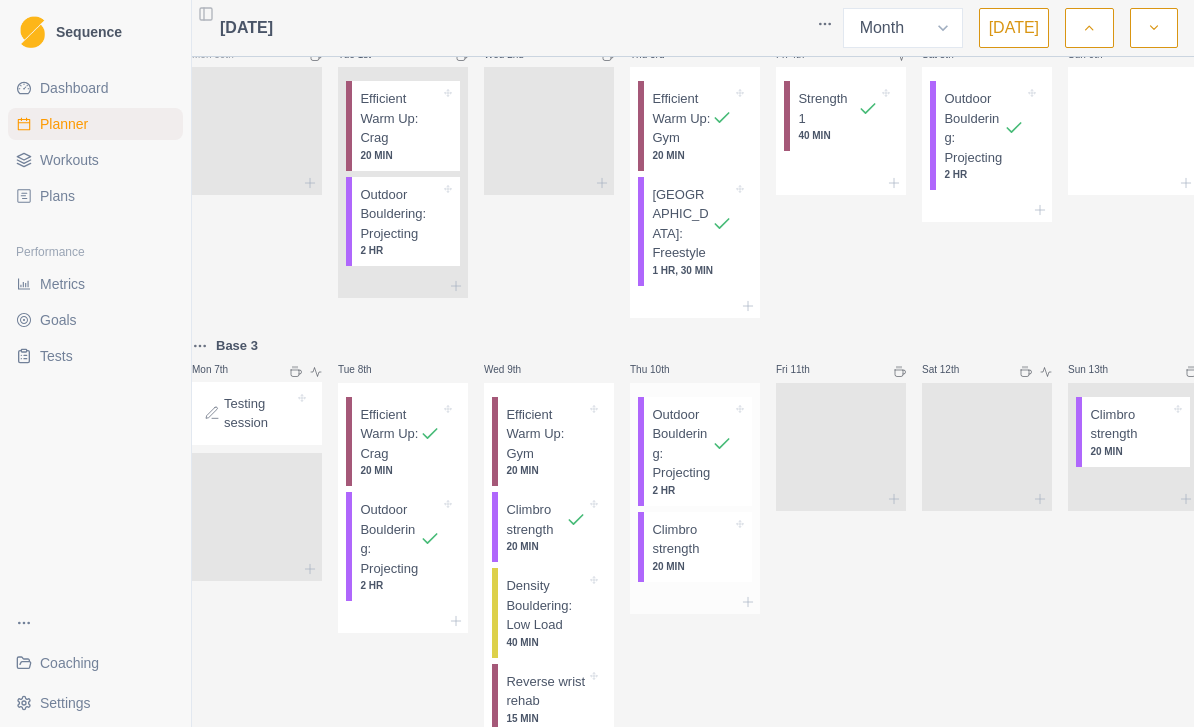 click on "Climbro strength" at bounding box center (692, 539) 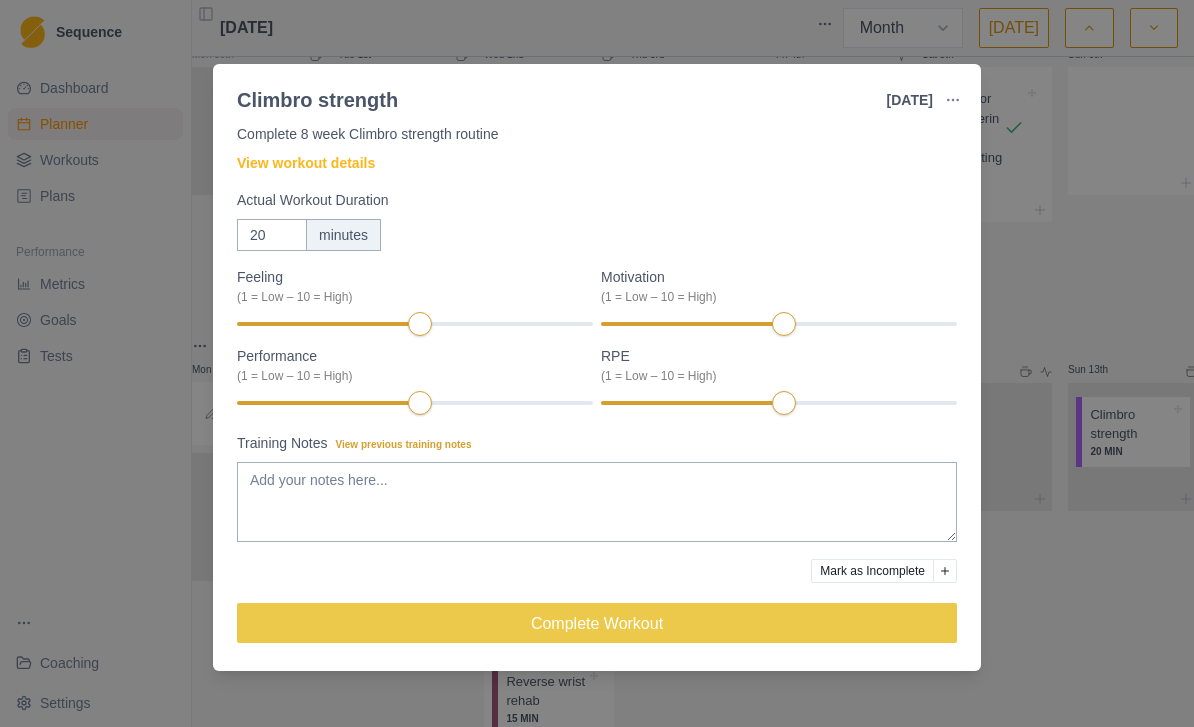 scroll, scrollTop: 58, scrollLeft: 0, axis: vertical 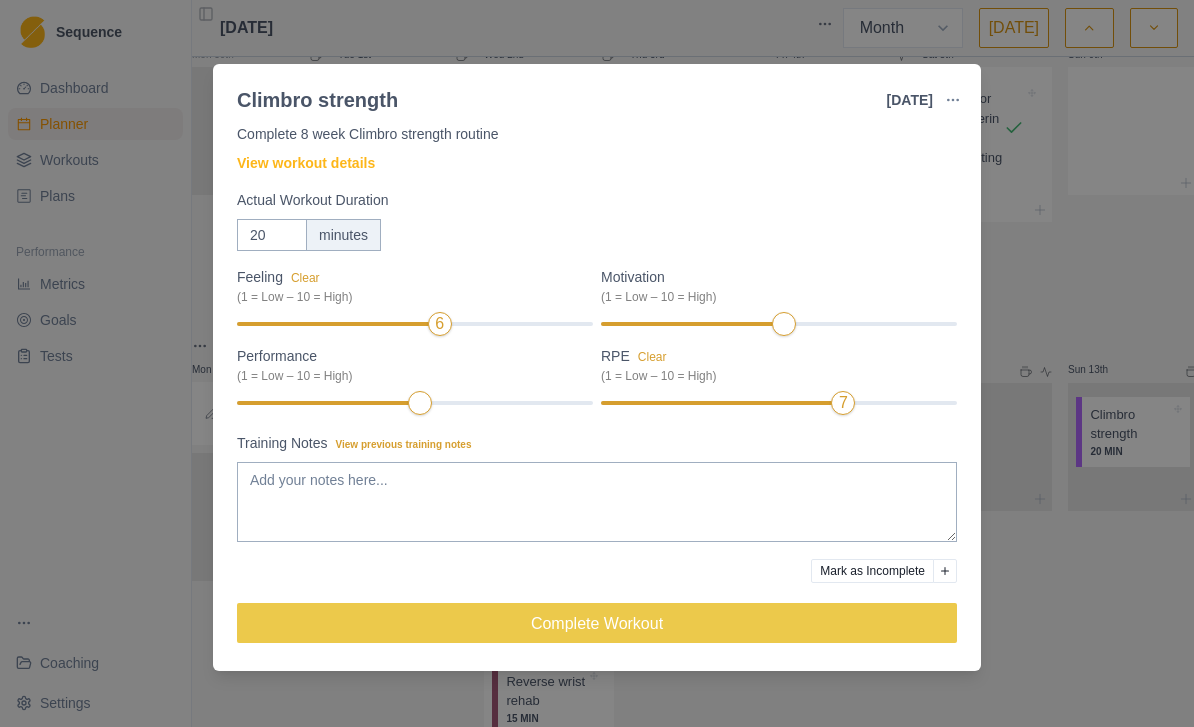 click on "7" at bounding box center (843, 403) 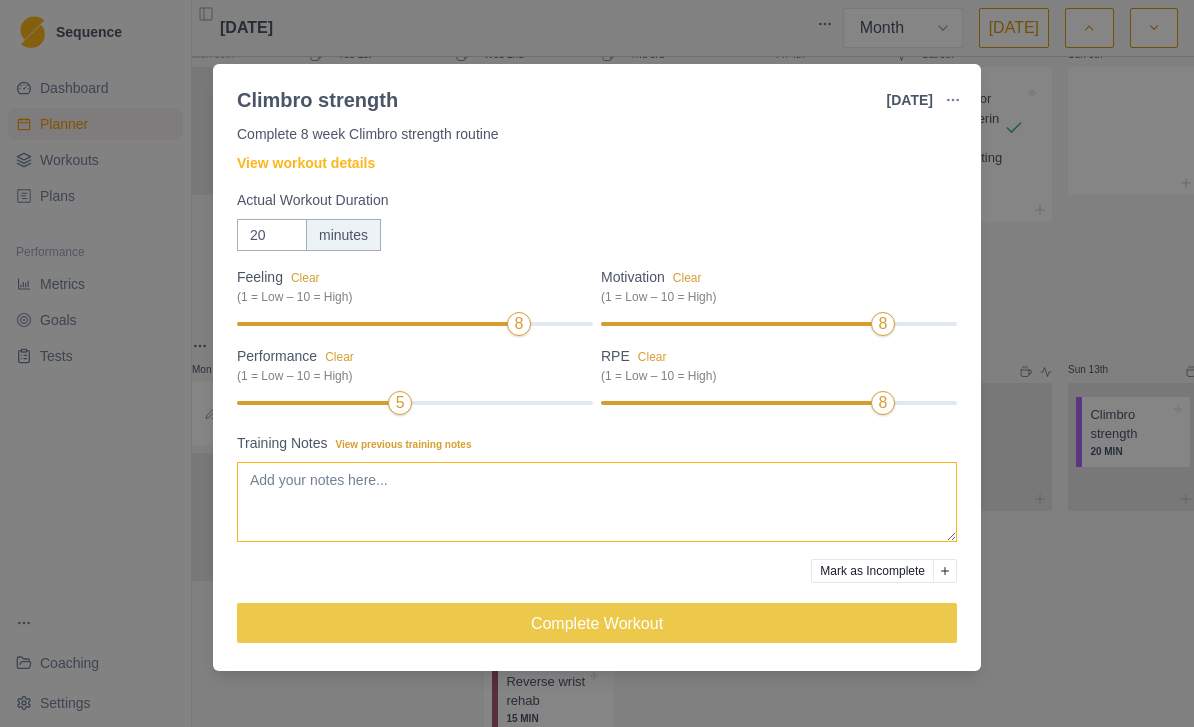 click on "Training Notes View previous training notes" at bounding box center [597, 502] 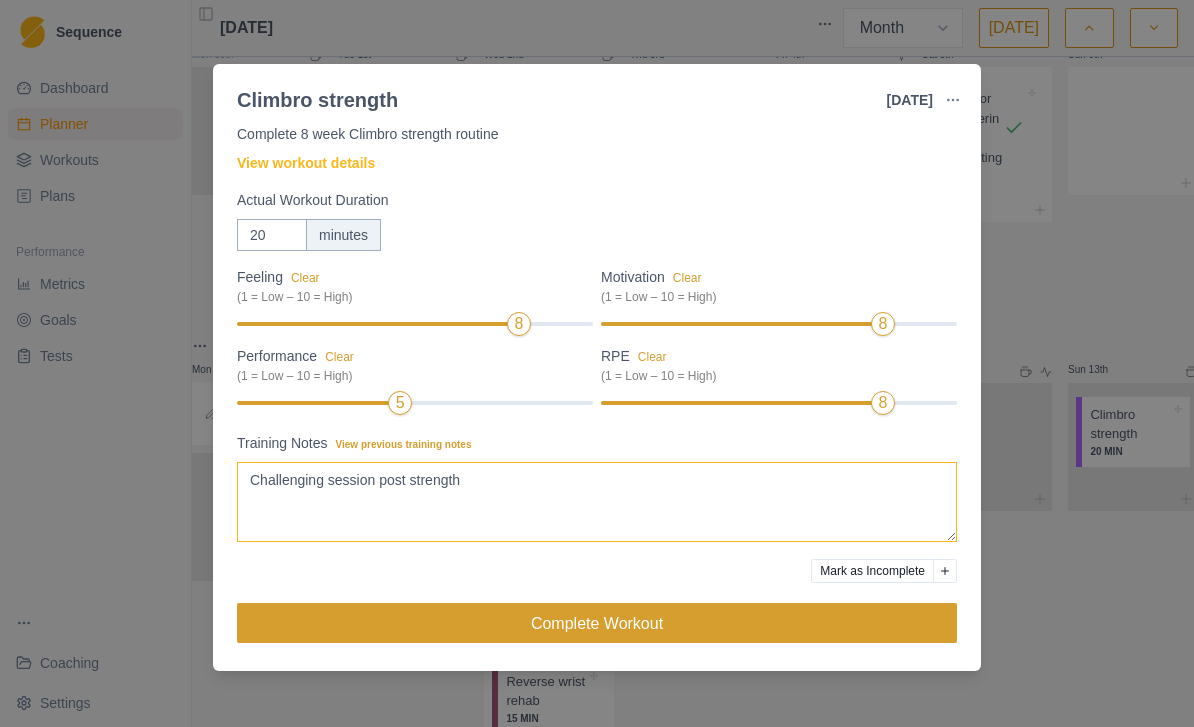 type on "Challenging session post strength" 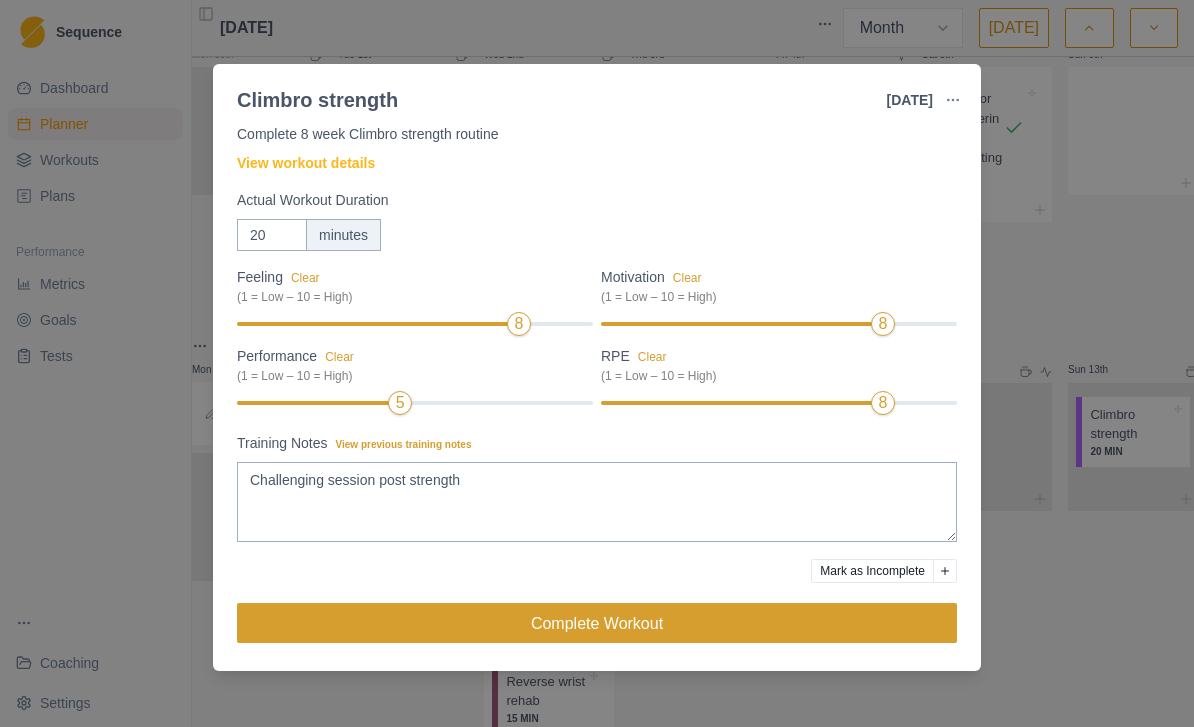 click on "Complete Workout" at bounding box center [597, 623] 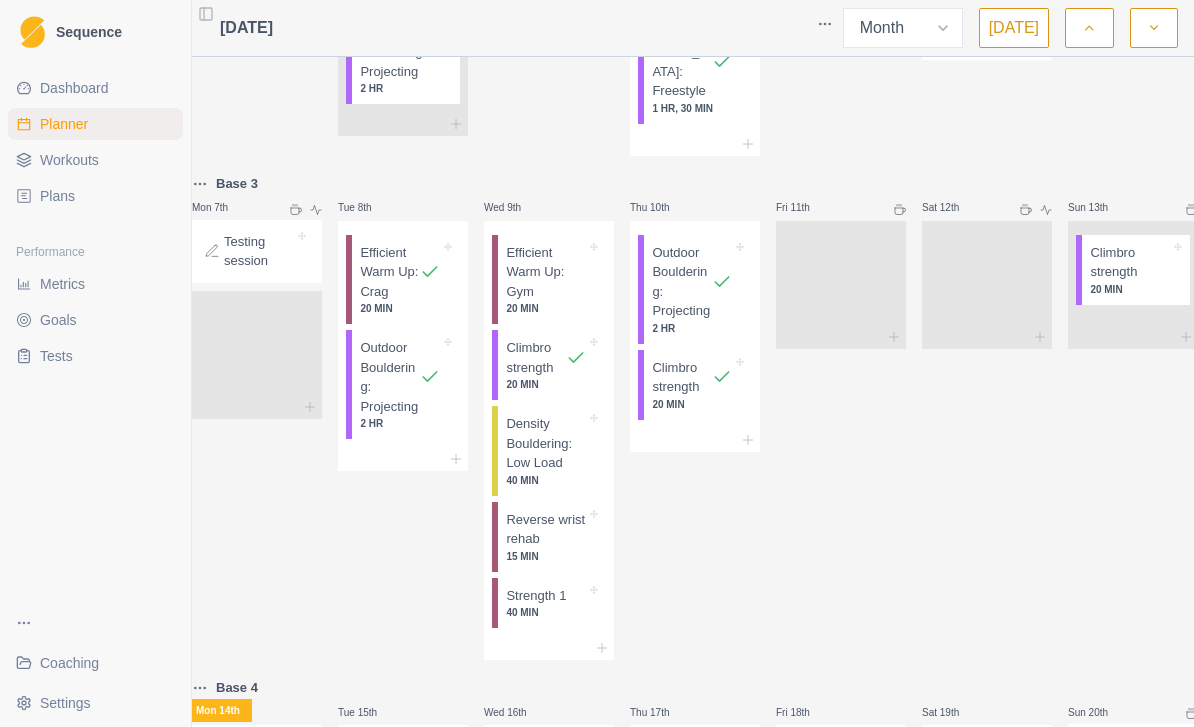 scroll, scrollTop: 211, scrollLeft: 0, axis: vertical 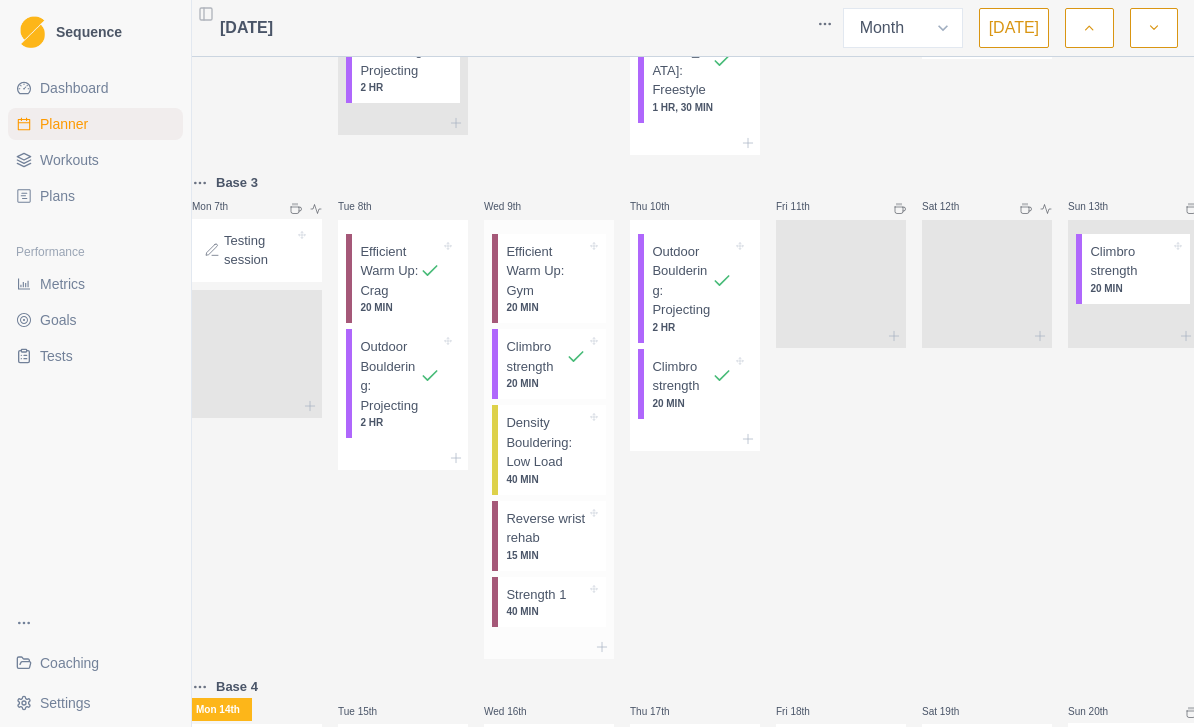 click on "Strength 1" at bounding box center [536, 595] 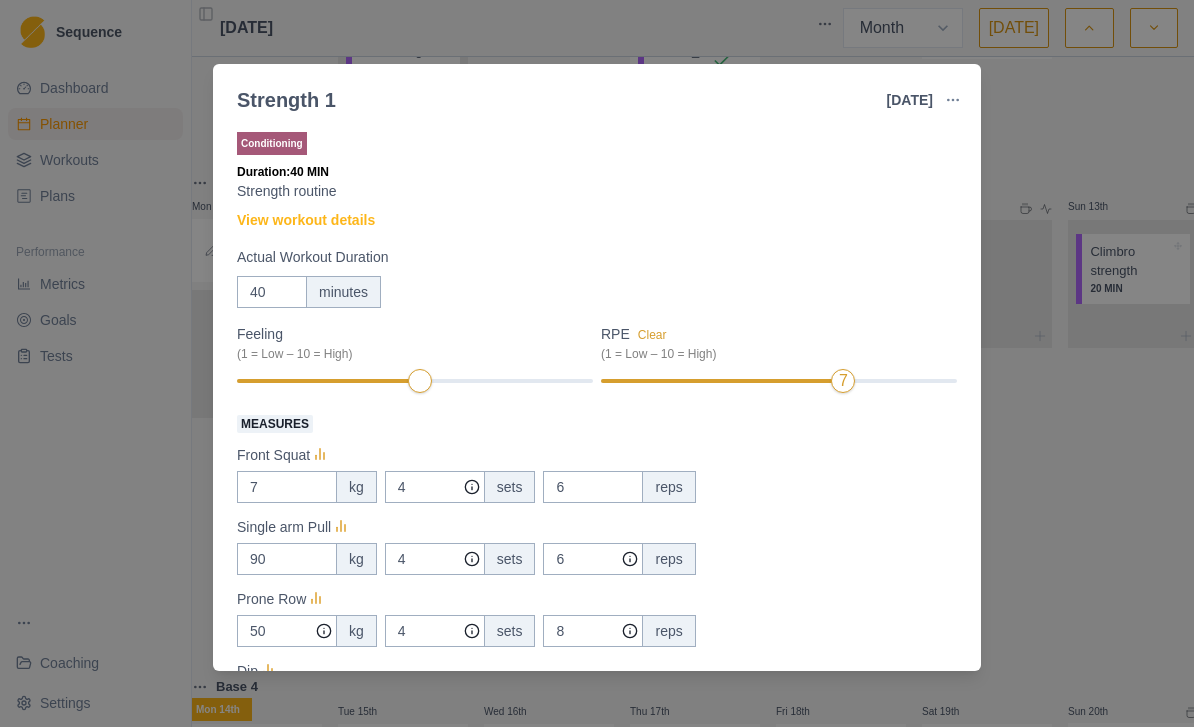 scroll, scrollTop: 0, scrollLeft: 0, axis: both 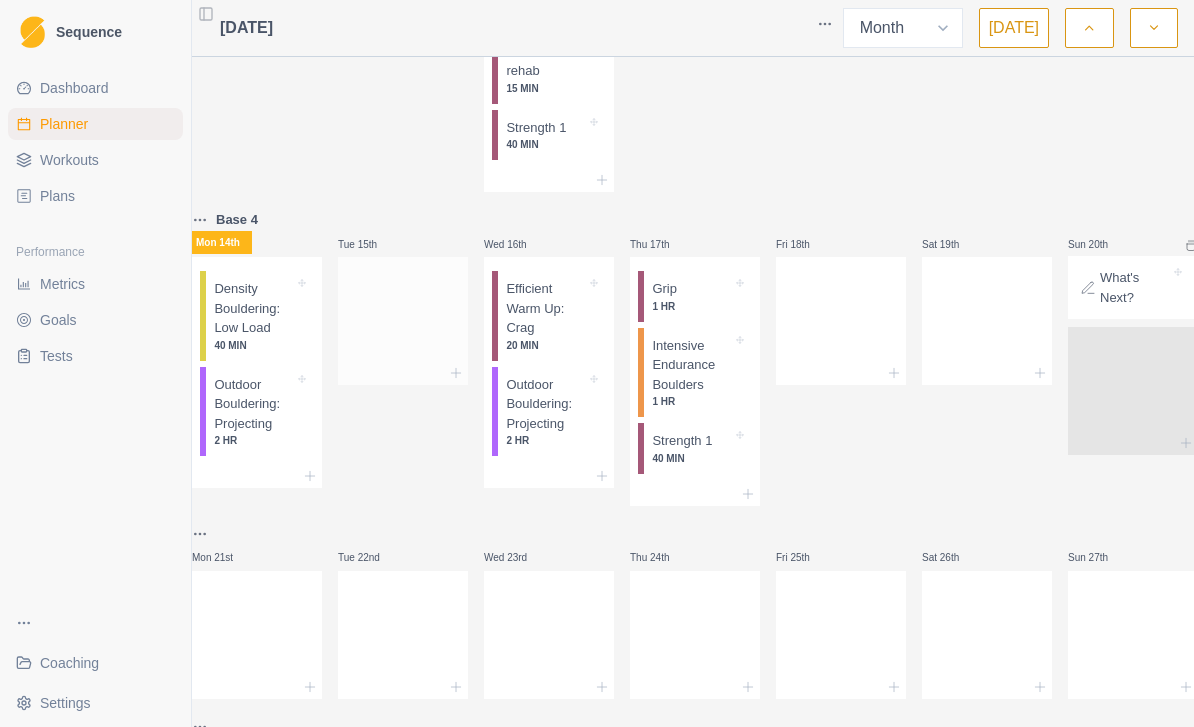 click at bounding box center [403, 317] 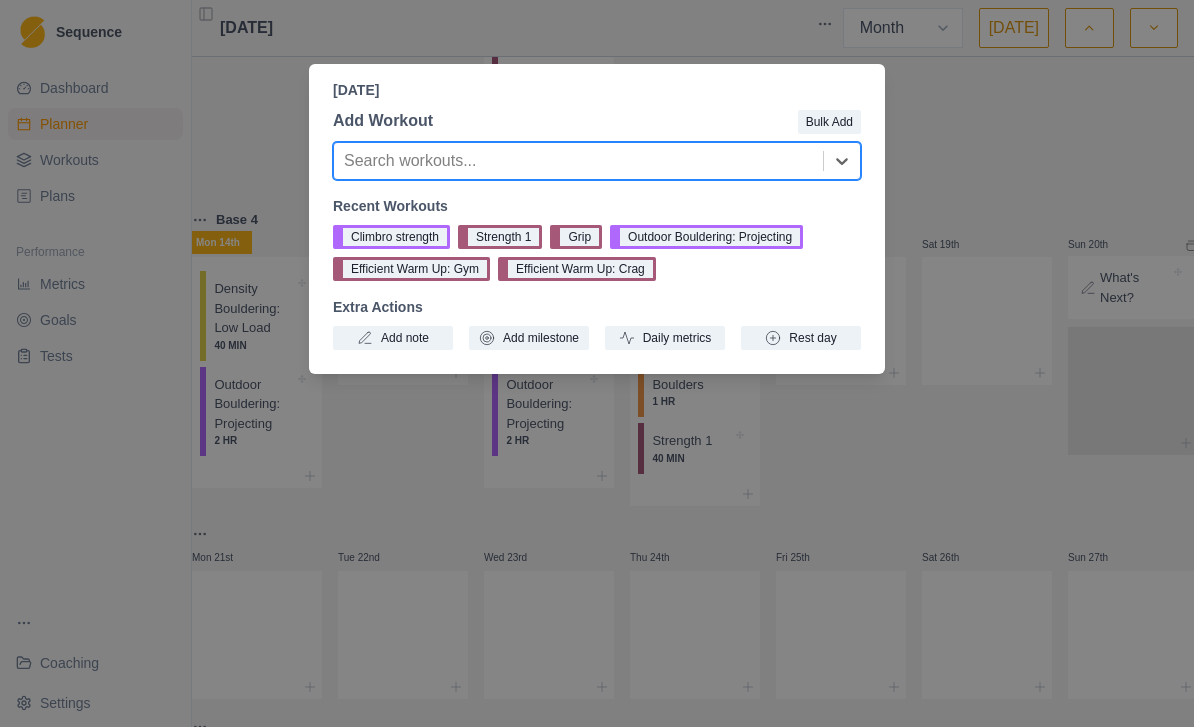 click on "[DATE] Add Workout Bulk Add Search workouts... Recent Workouts Climbro strength  Strength 1 Grip  Outdoor Bouldering: Projecting Efficient Warm Up: Gym Efficient Warm Up: Crag Extra Actions Add note Add milestone Daily metrics Rest day" at bounding box center (597, 363) 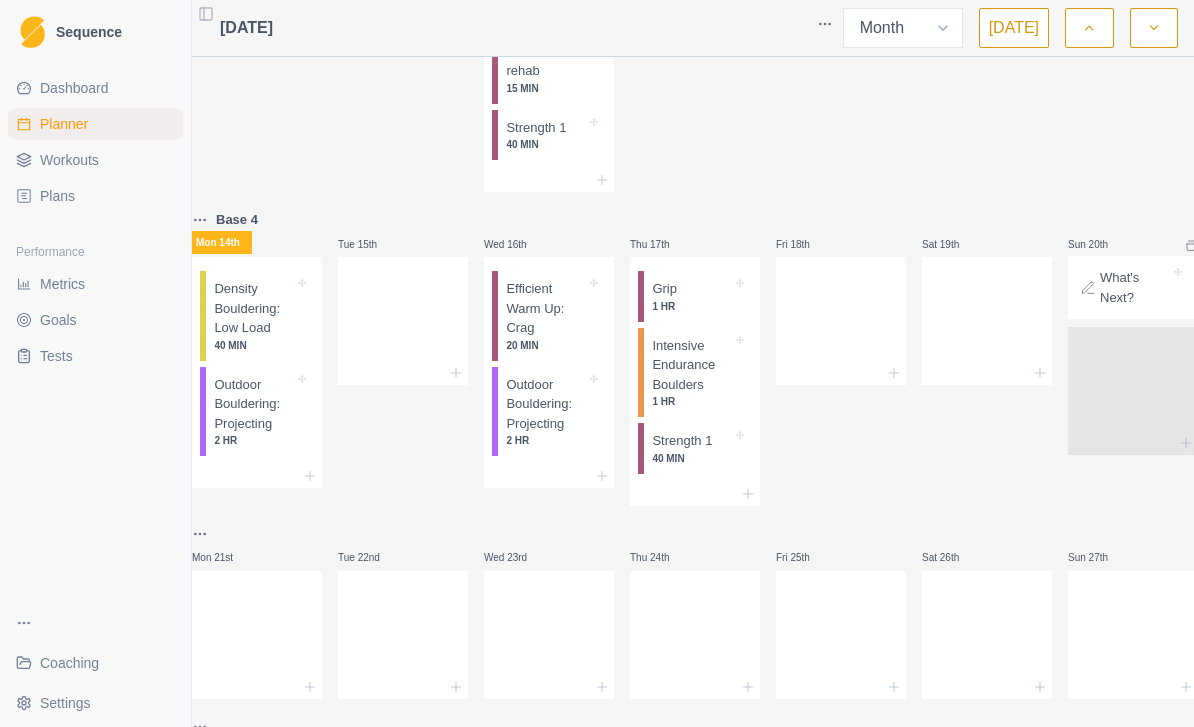 click on "Workouts" at bounding box center (69, 160) 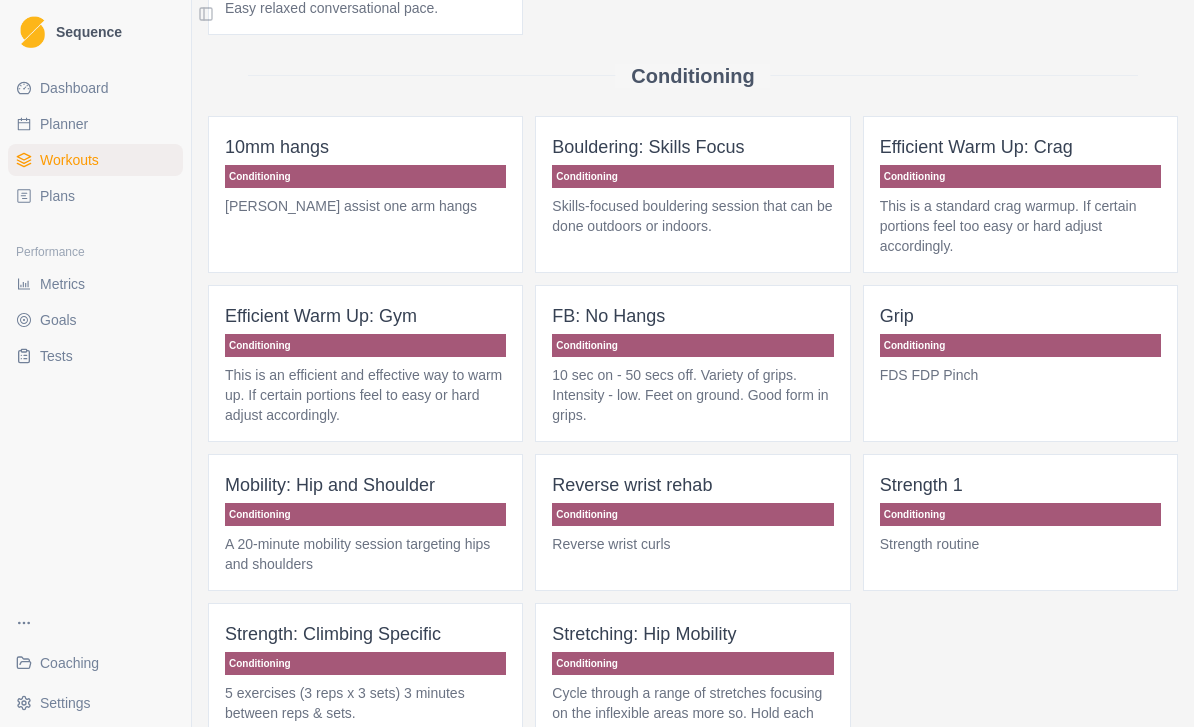 scroll, scrollTop: 271, scrollLeft: 0, axis: vertical 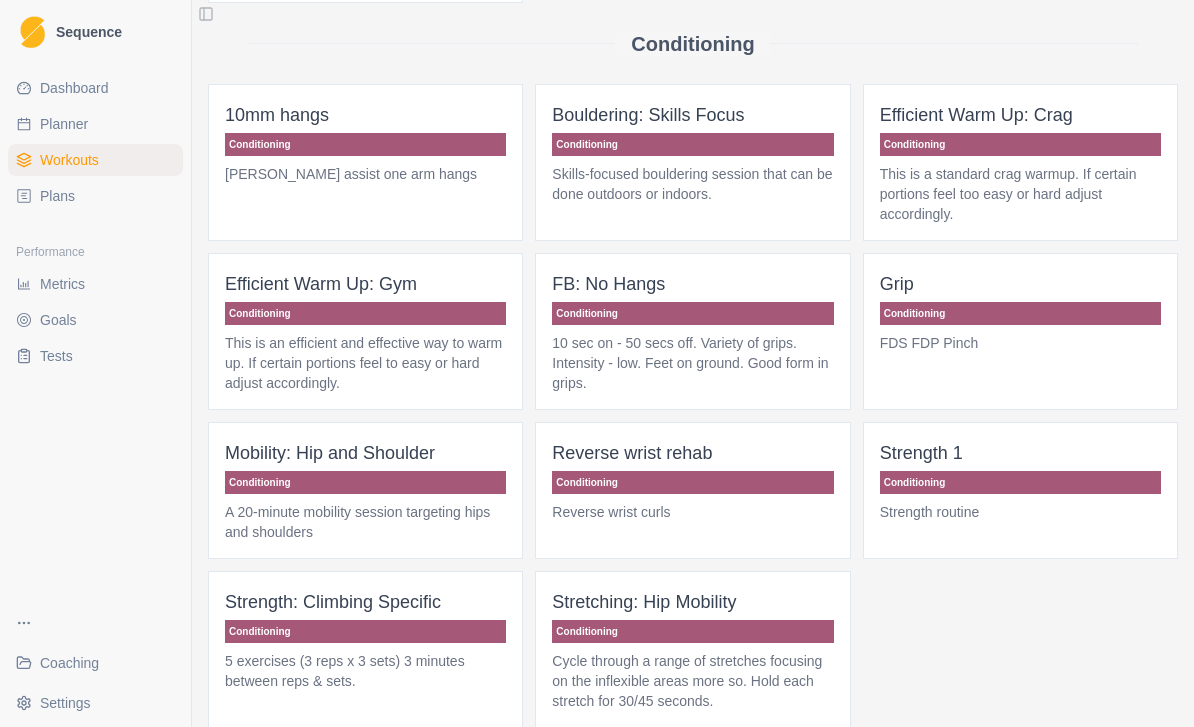 click on "Strength 1 Conditioning Strength routine" at bounding box center [1020, 490] 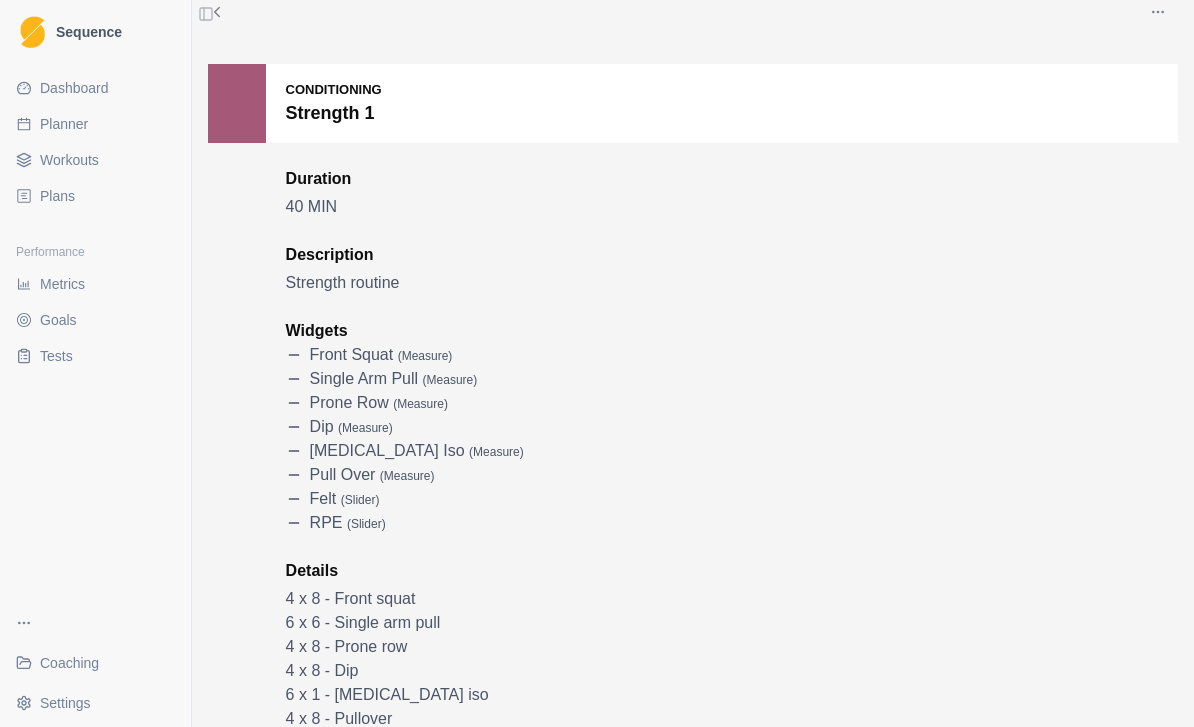 scroll, scrollTop: 35, scrollLeft: 0, axis: vertical 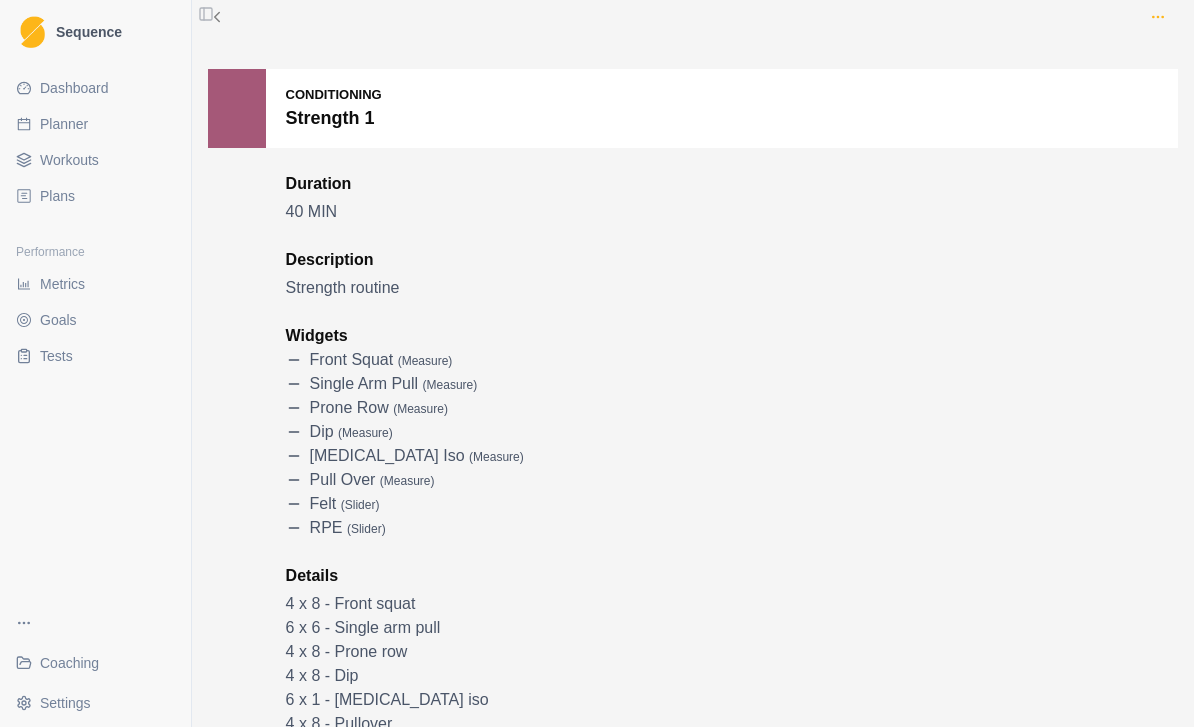 click 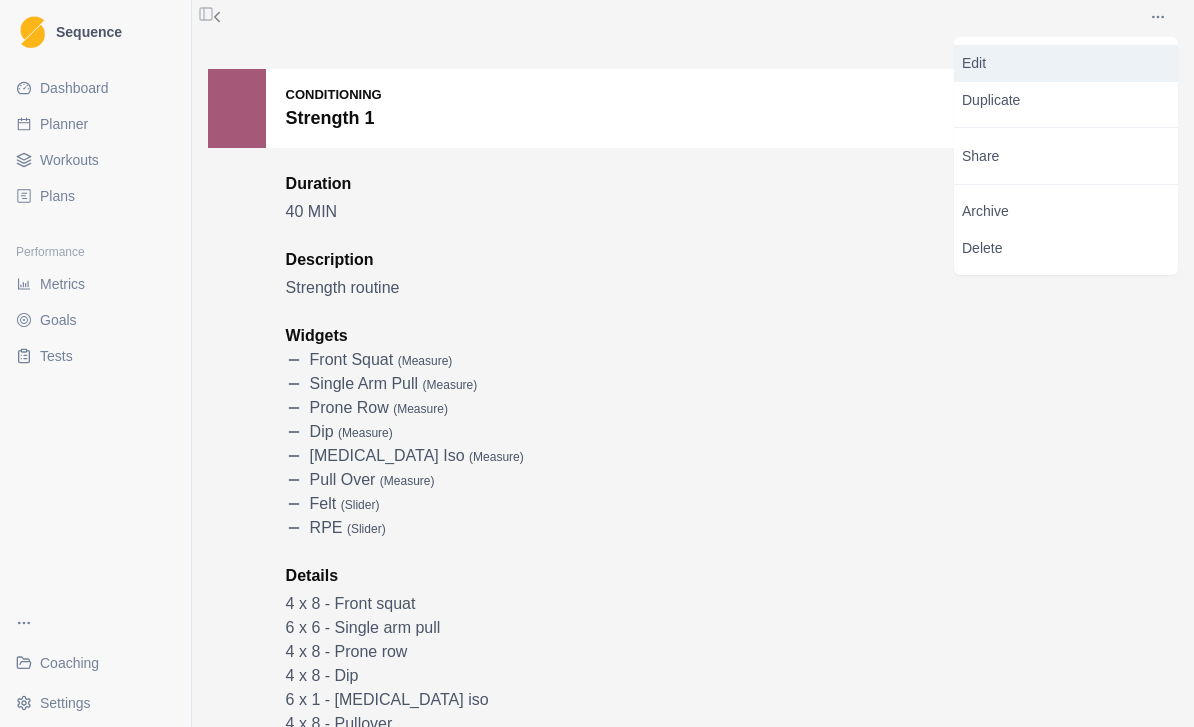 click on "Edit" at bounding box center (1066, 63) 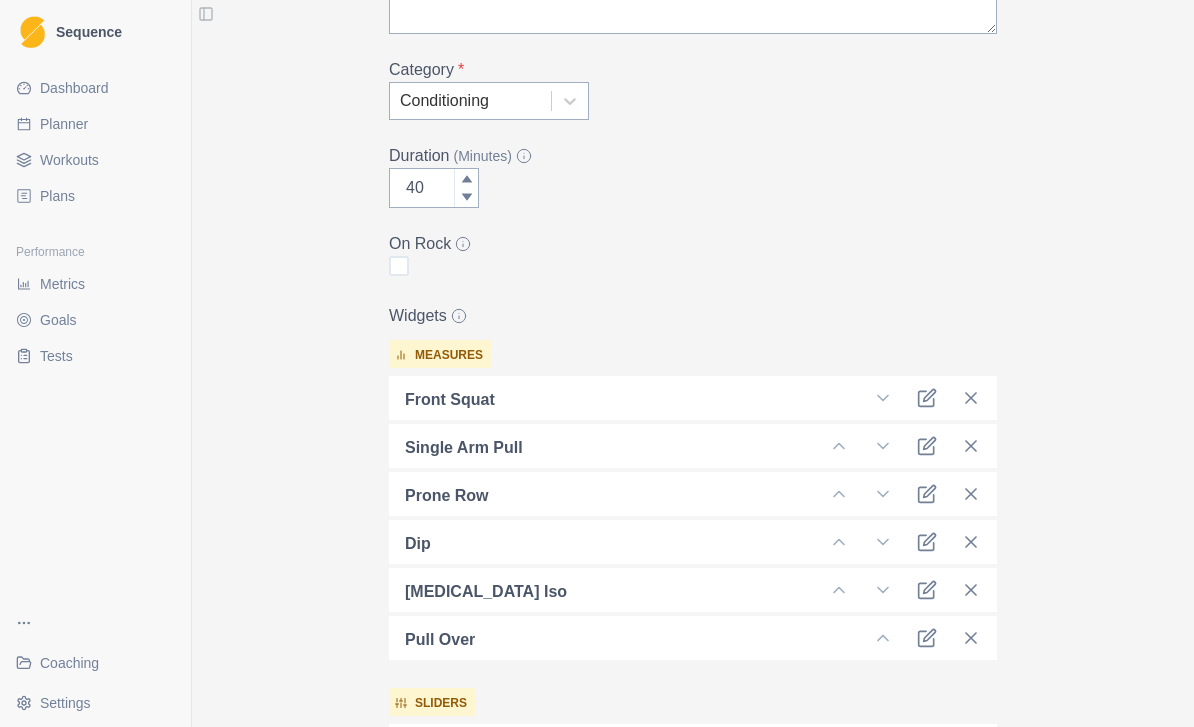 scroll, scrollTop: 340, scrollLeft: 0, axis: vertical 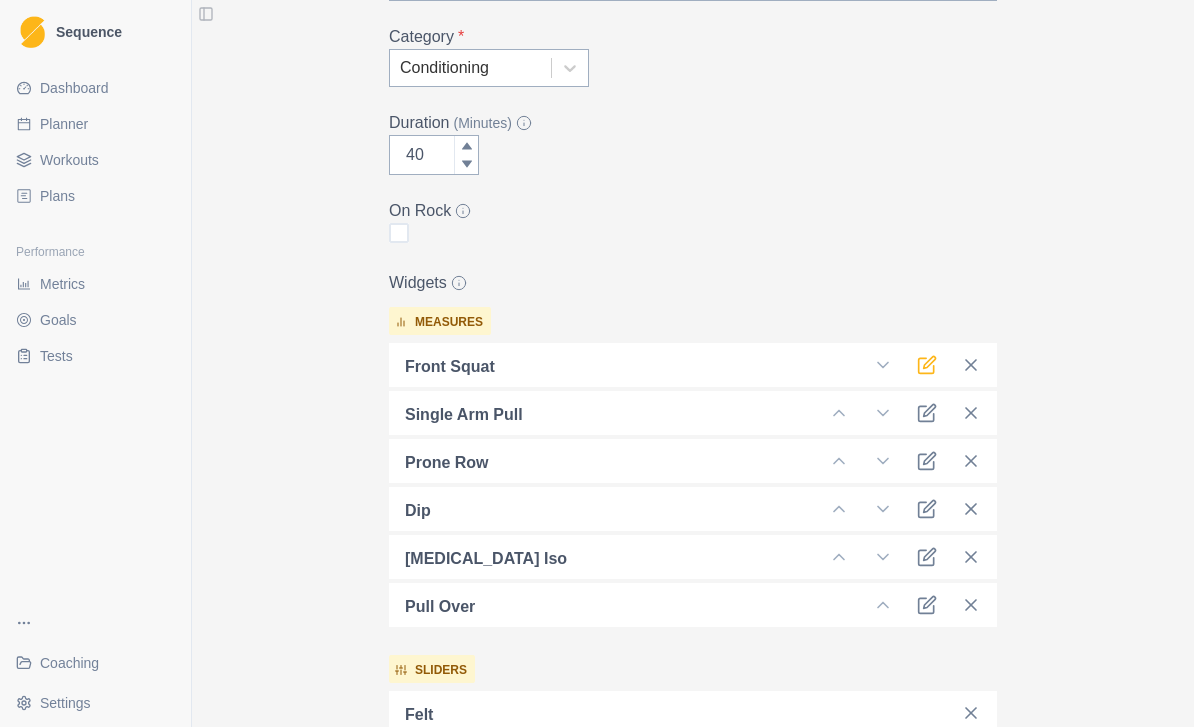 click 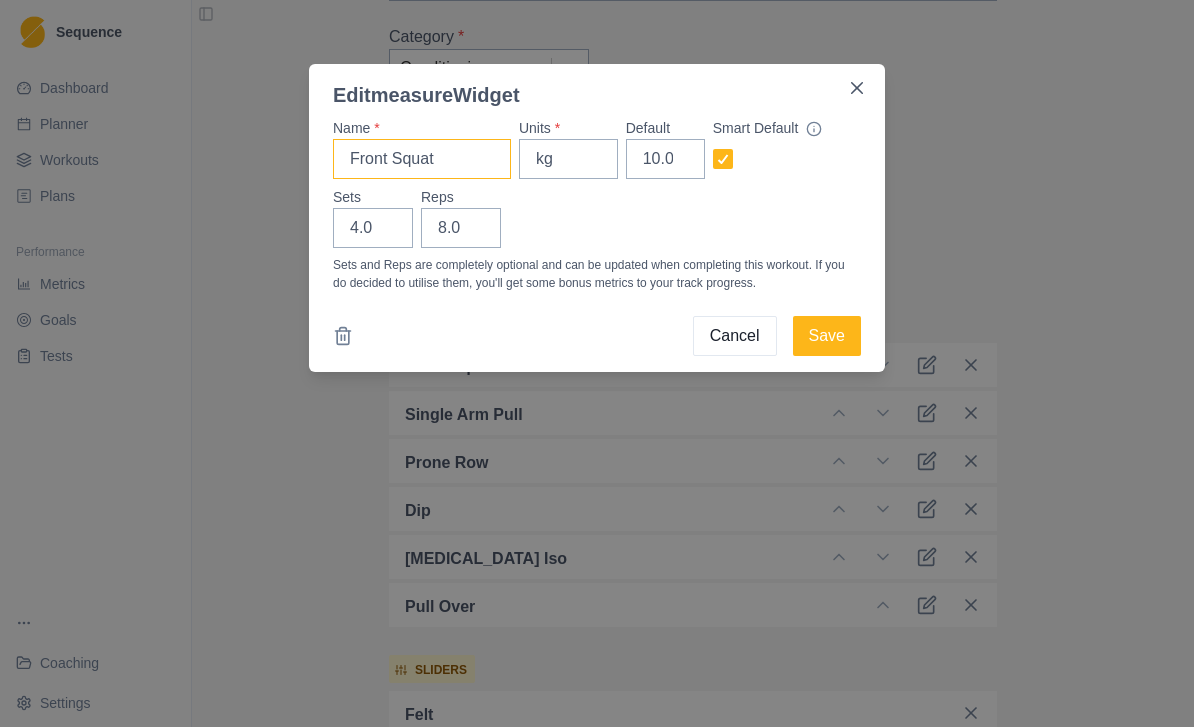 click on "Front Squat" at bounding box center [422, 159] 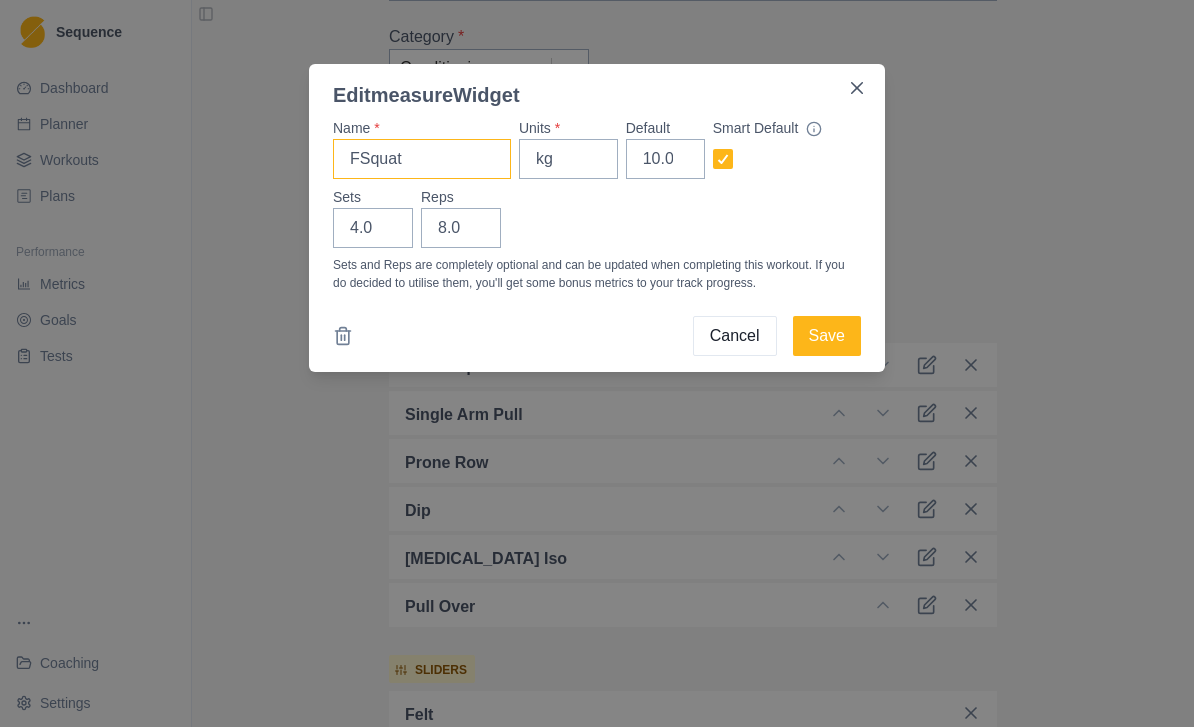 type on "Squat" 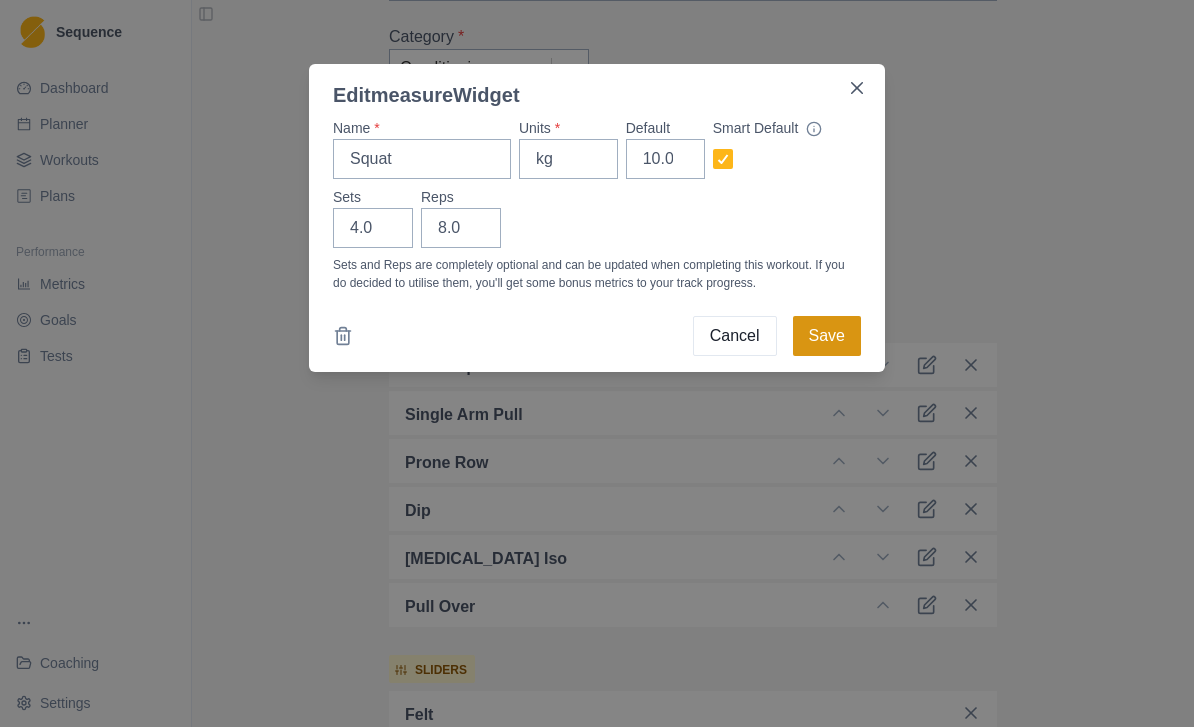 click on "Save" at bounding box center [827, 336] 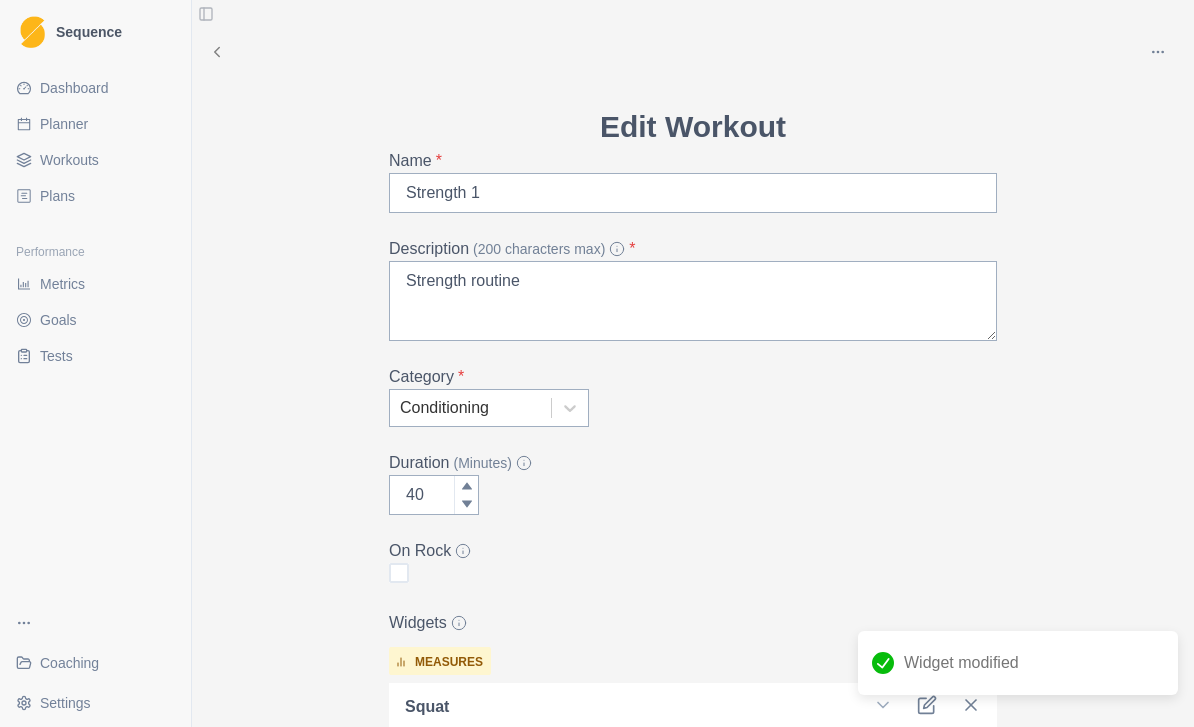 scroll, scrollTop: 0, scrollLeft: 0, axis: both 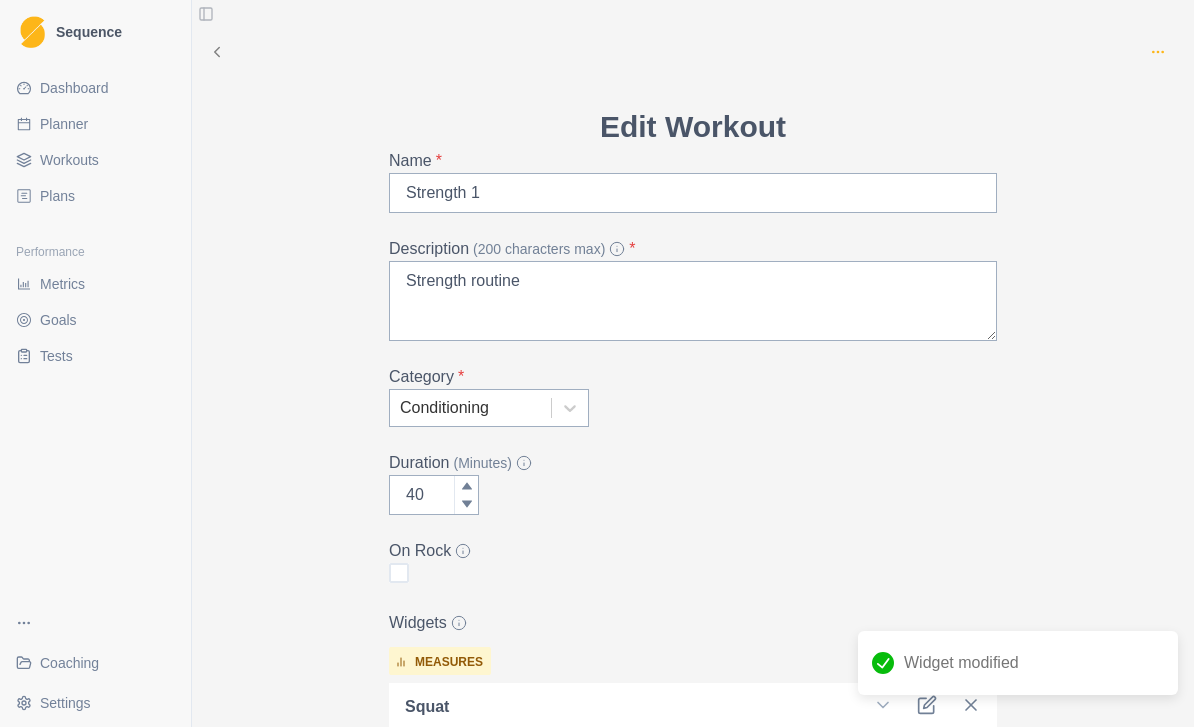 click 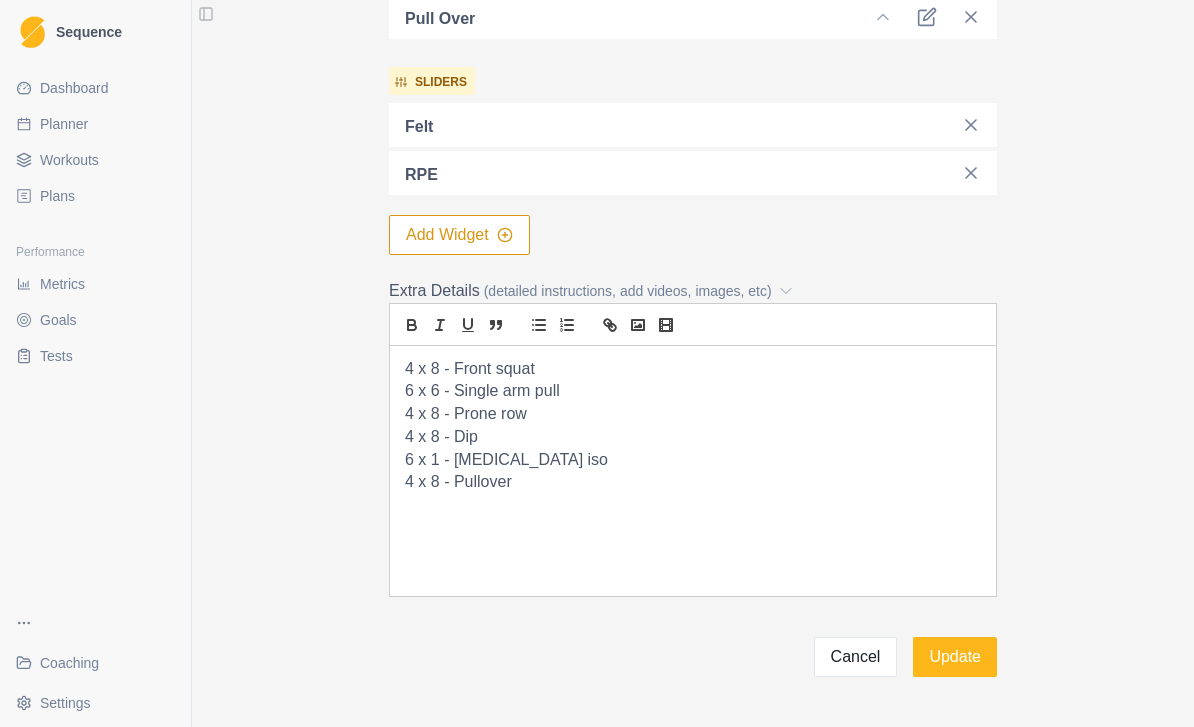 scroll, scrollTop: 0, scrollLeft: 0, axis: both 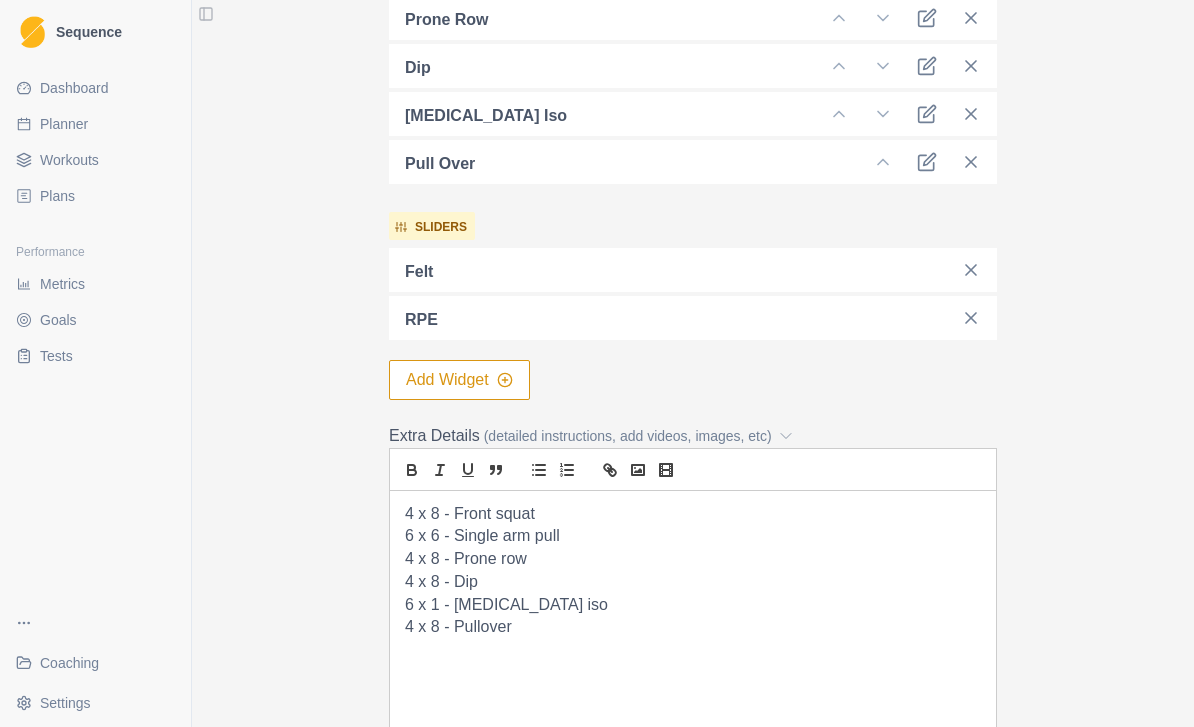 click on "Update" at bounding box center [955, 802] 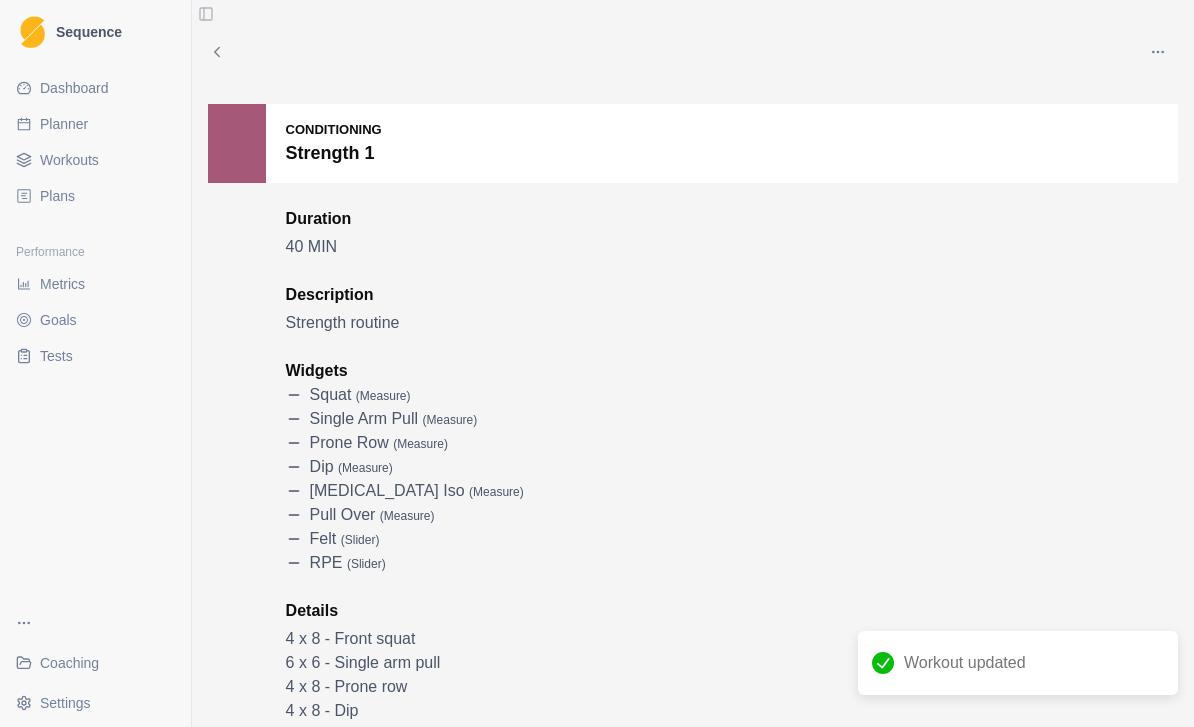 scroll, scrollTop: 0, scrollLeft: 0, axis: both 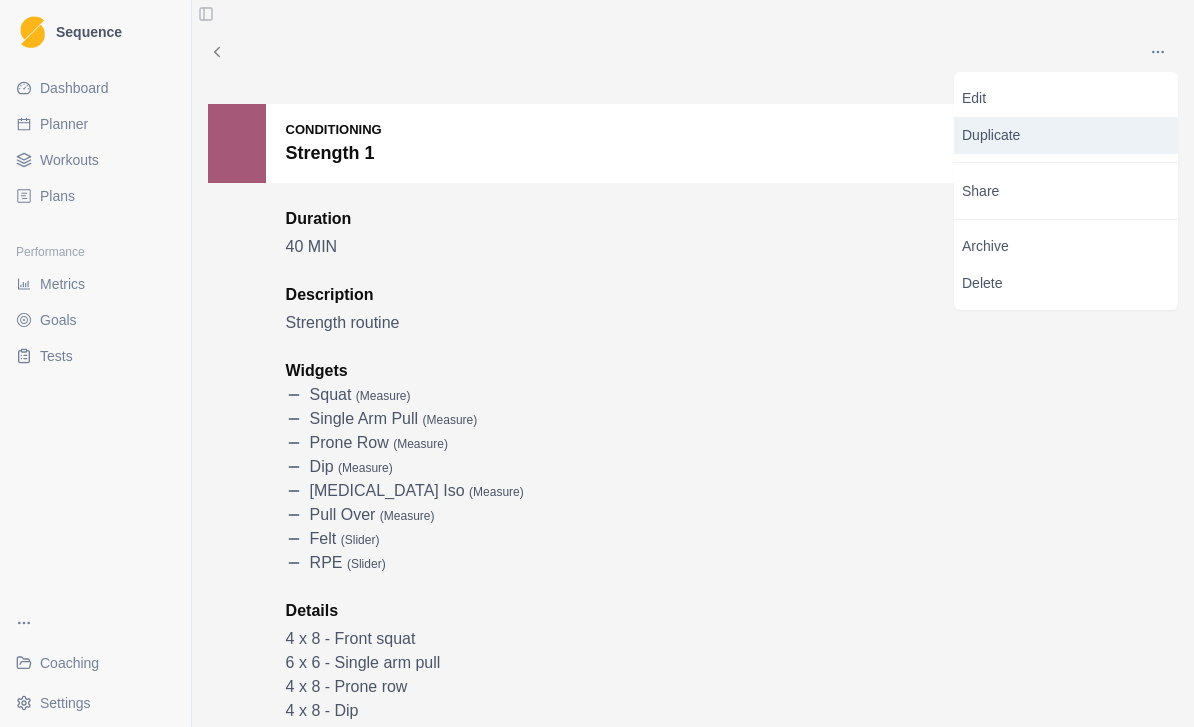 click on "Duplicate" at bounding box center [1066, 135] 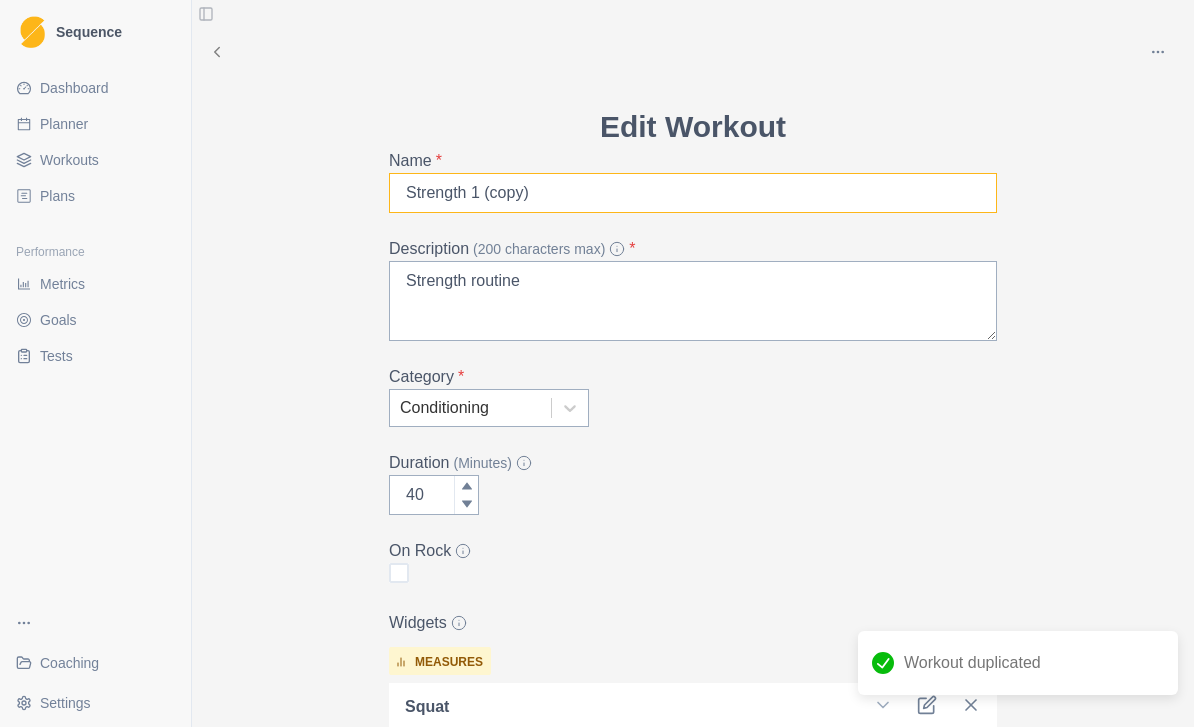 click on "Strength 1 (copy)" at bounding box center (693, 193) 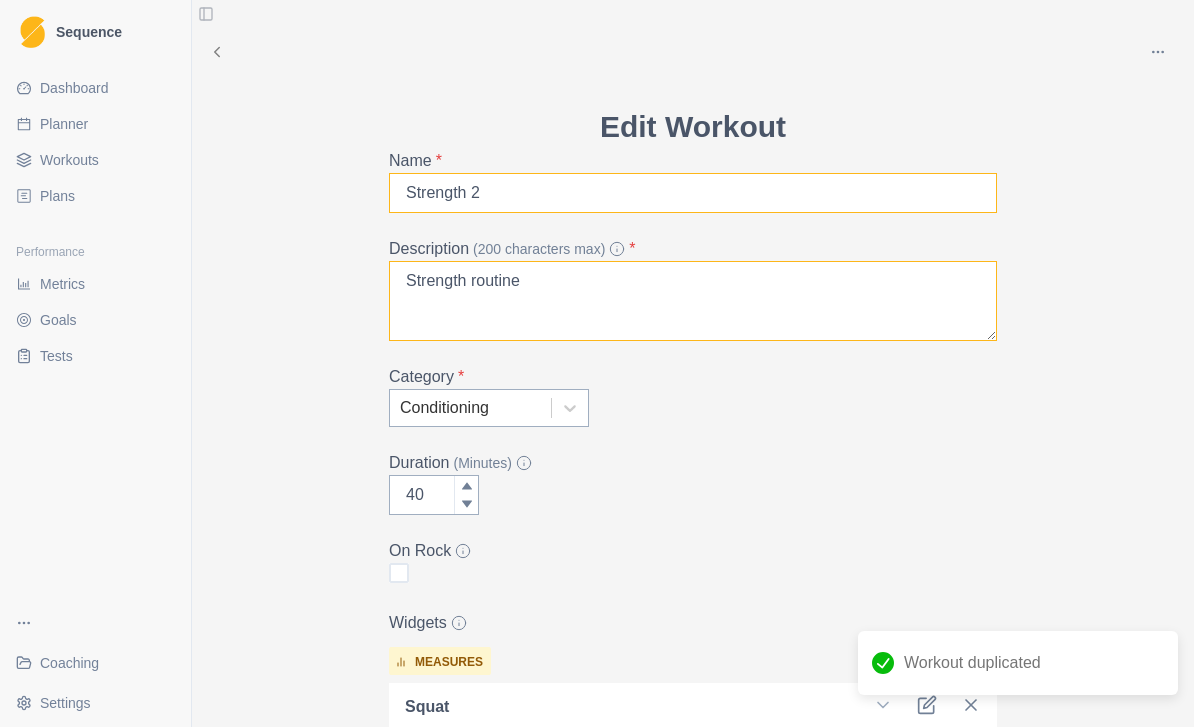 type on "Strength 2" 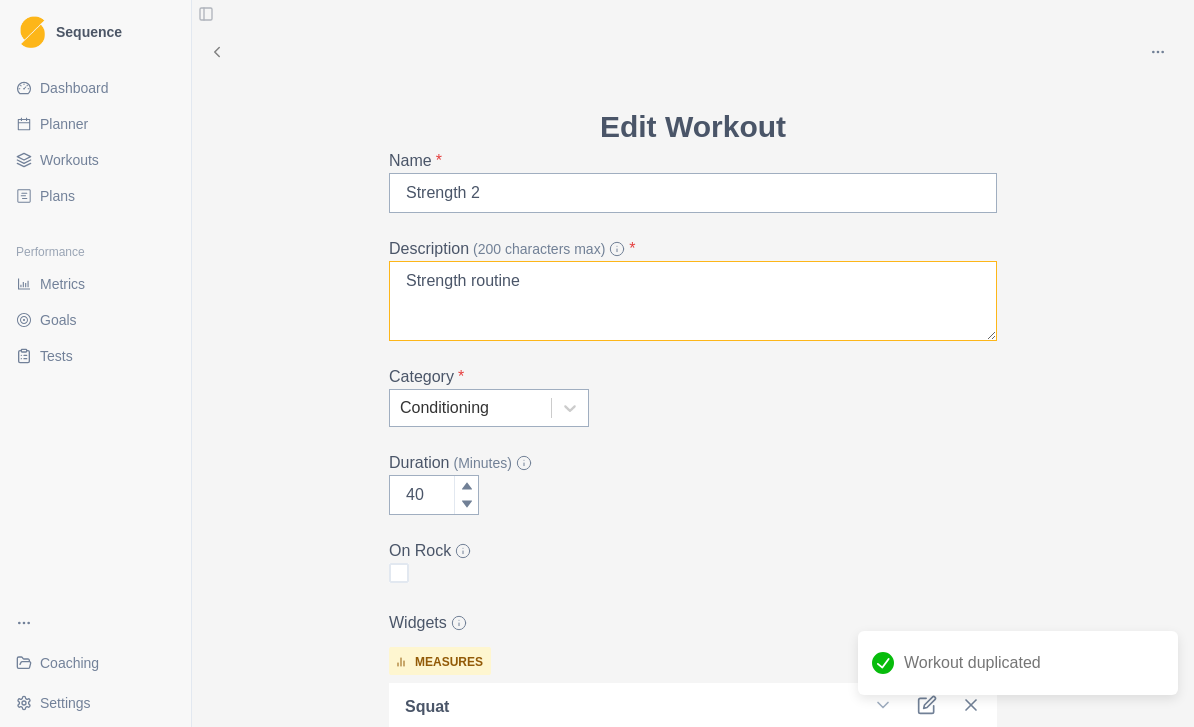 click on "Strength routine" at bounding box center [693, 301] 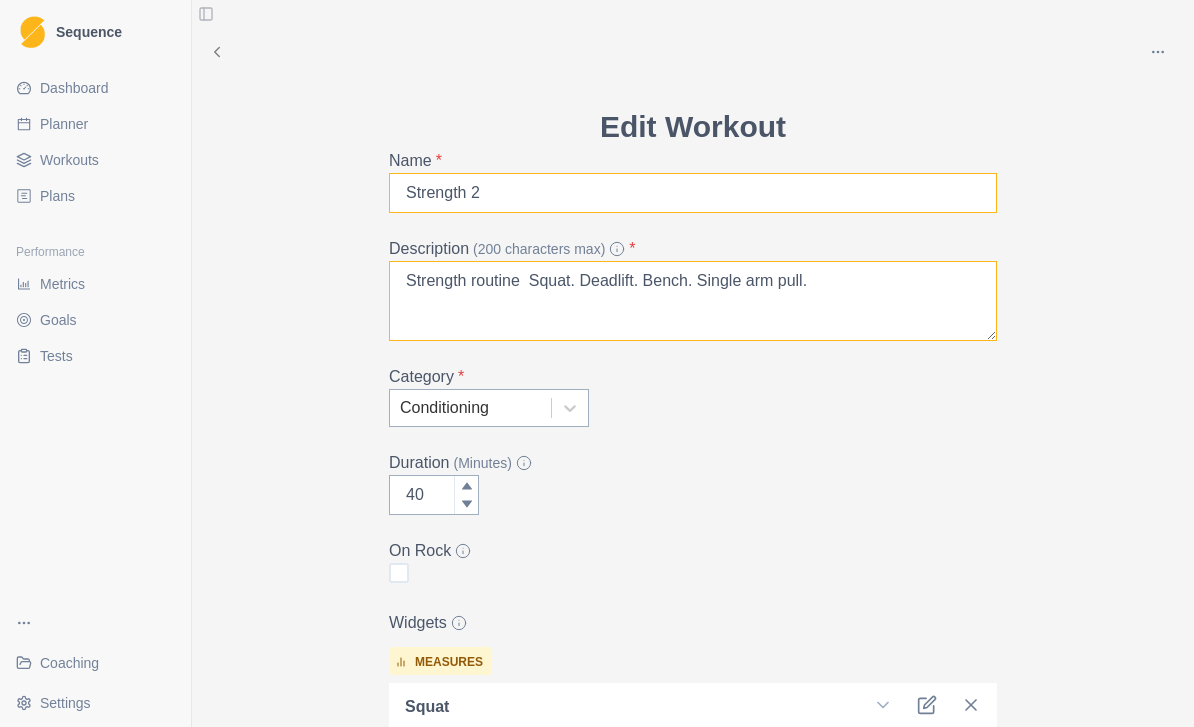 type on "Strength routine  Squat. Deadlift. Bench. Single arm pull." 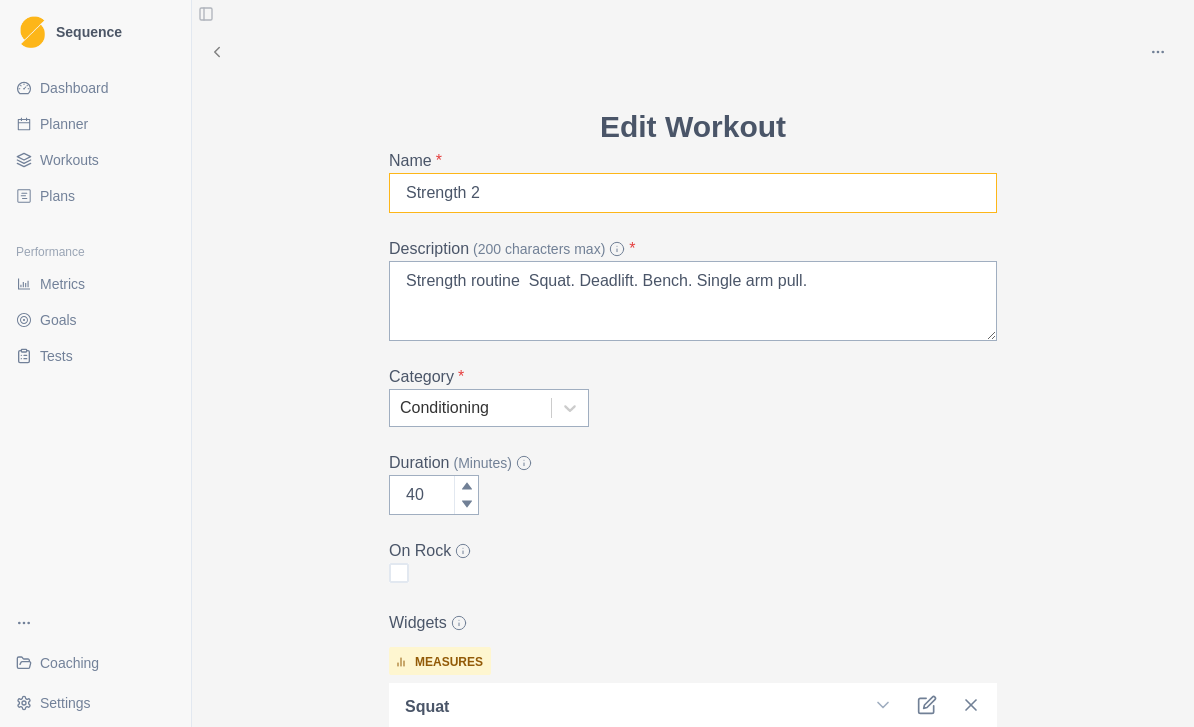 click on "Strength 2" at bounding box center (693, 193) 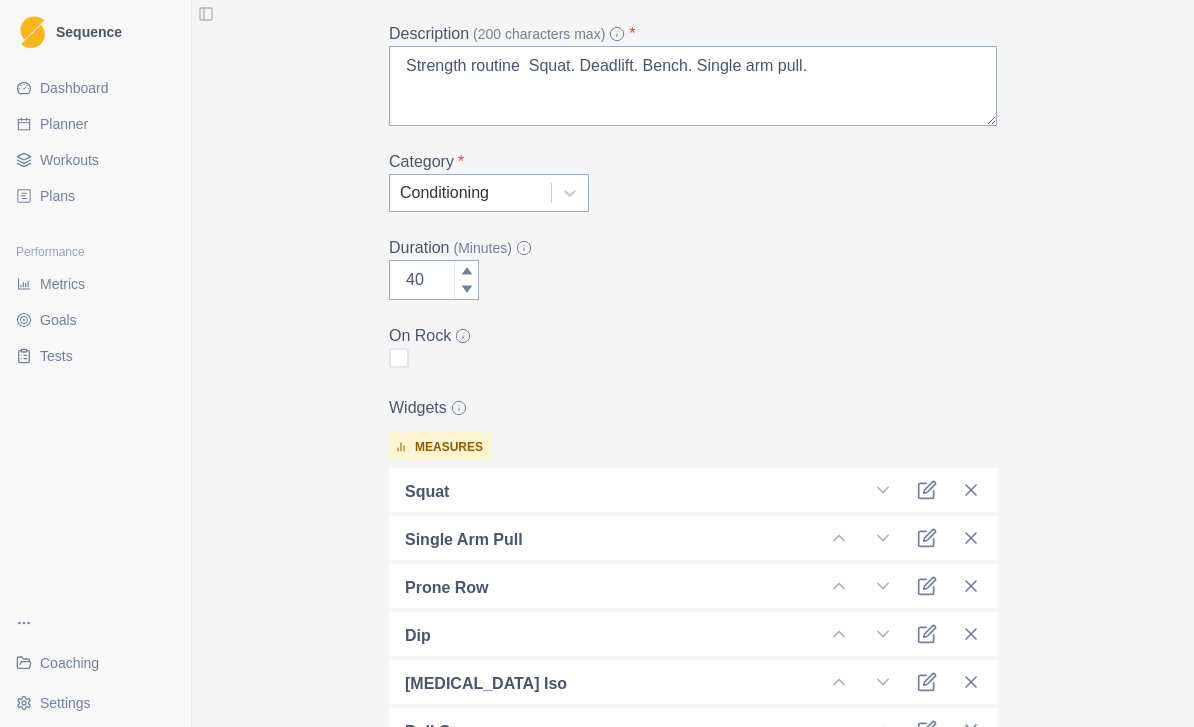 scroll, scrollTop: 215, scrollLeft: 0, axis: vertical 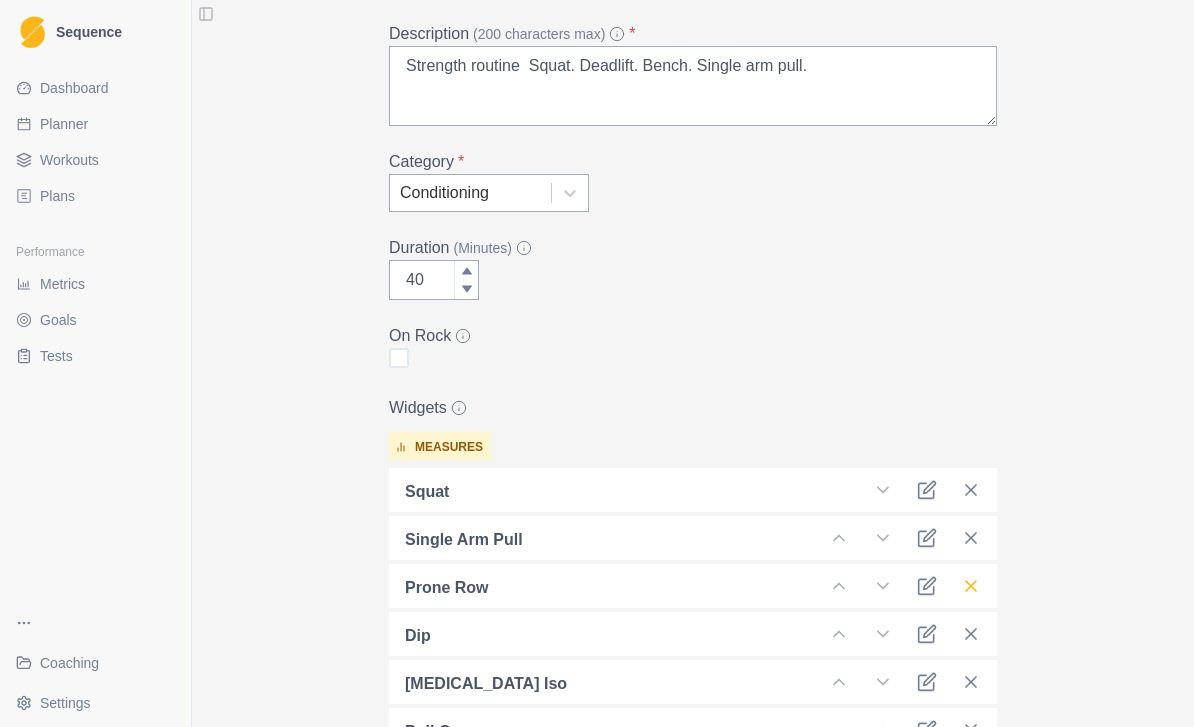 type on "Strength 2 Max" 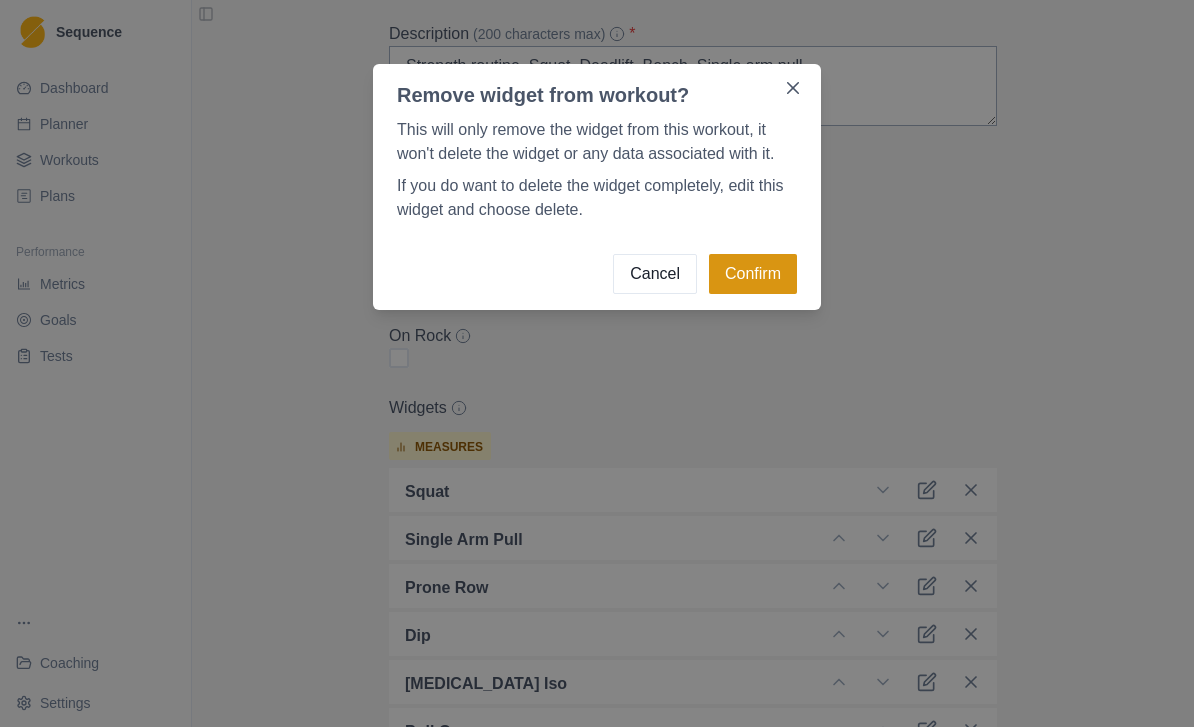 click on "Confirm" at bounding box center (753, 274) 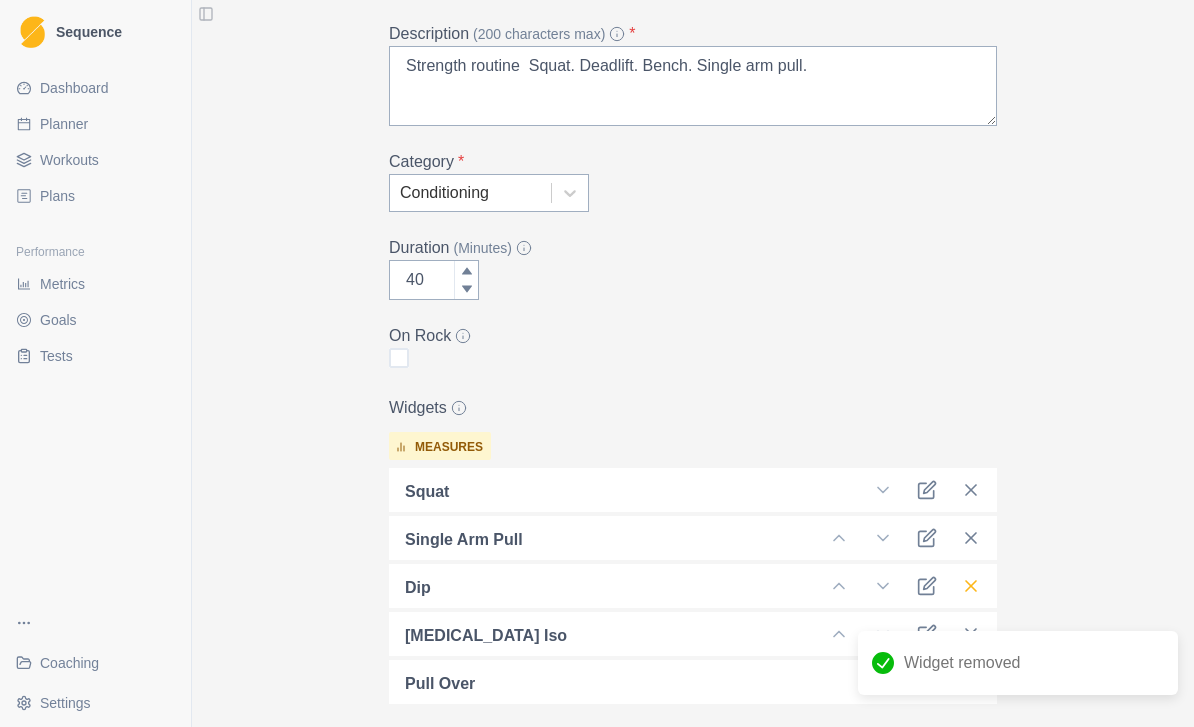 click 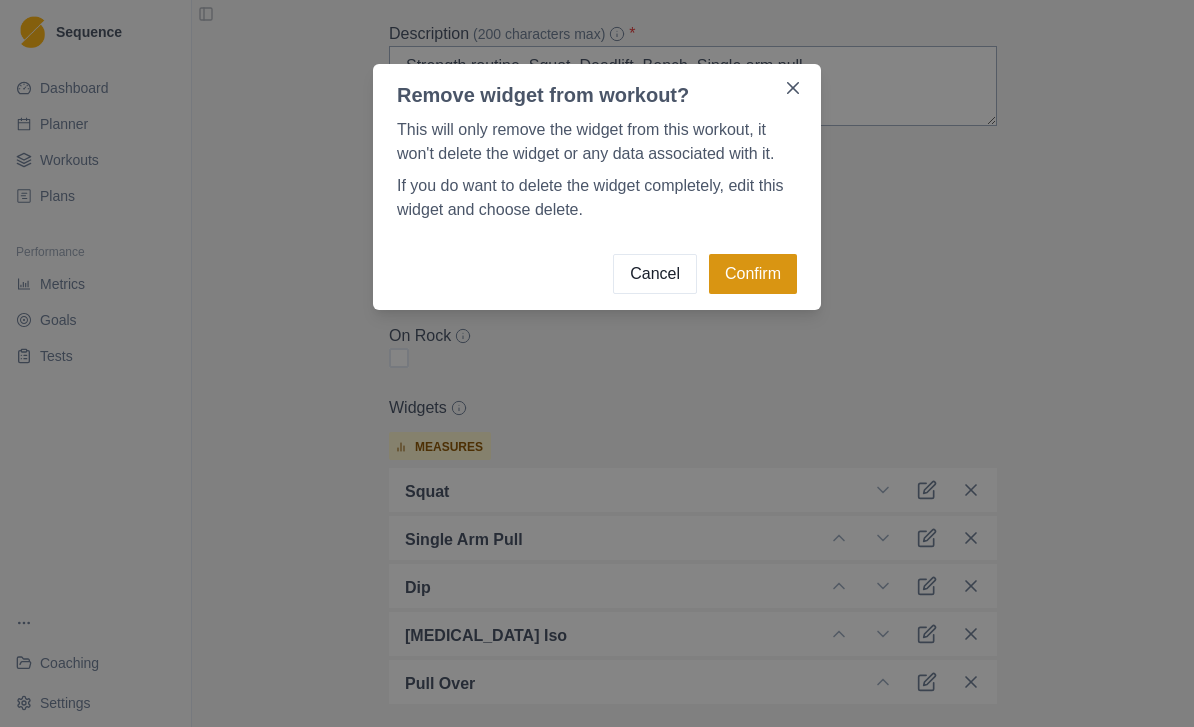click on "Confirm" at bounding box center (753, 274) 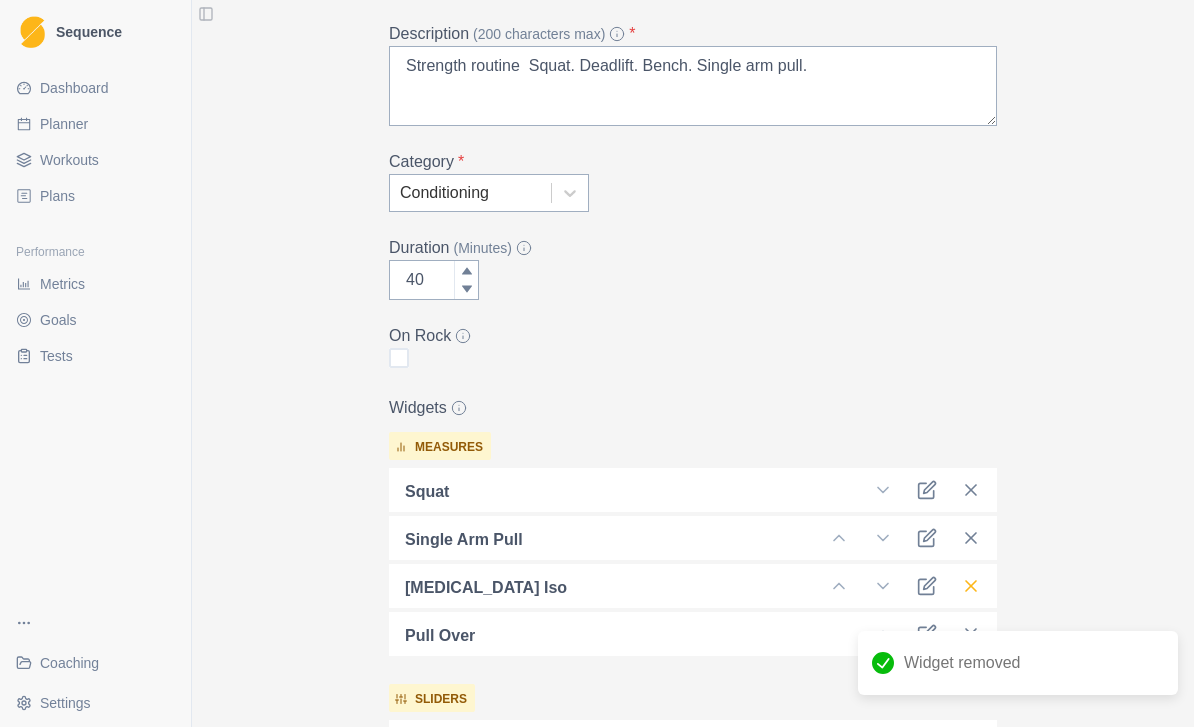 click 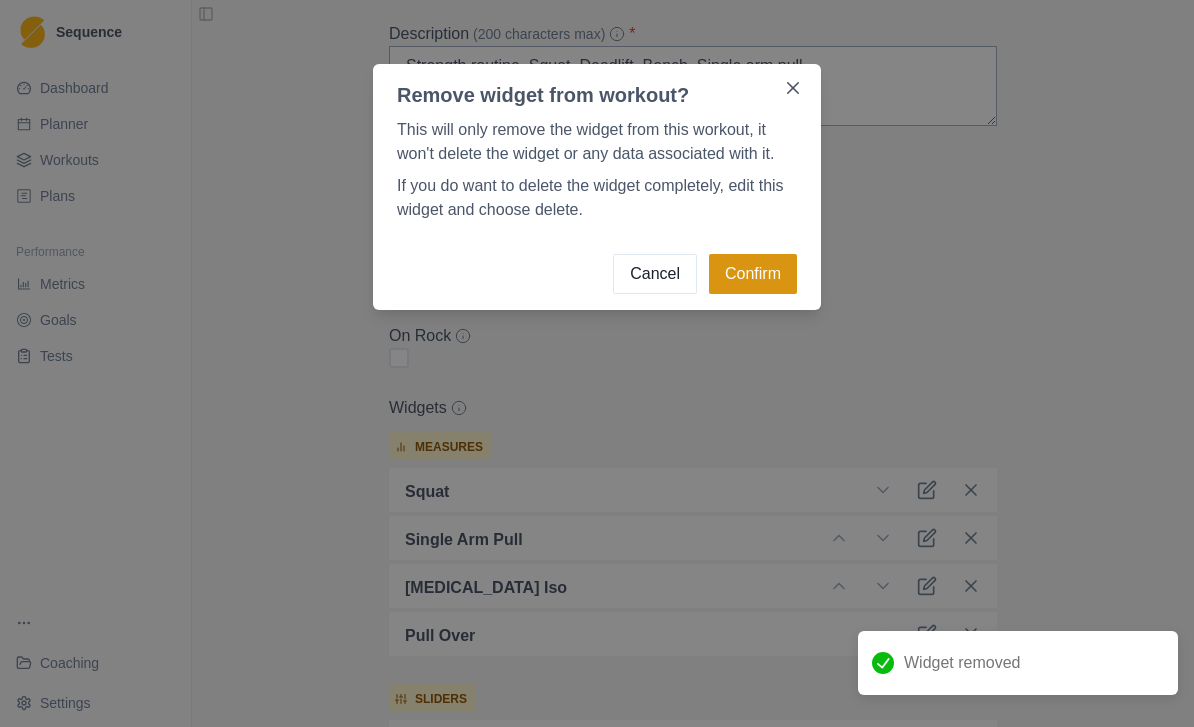 click on "Confirm" at bounding box center (753, 274) 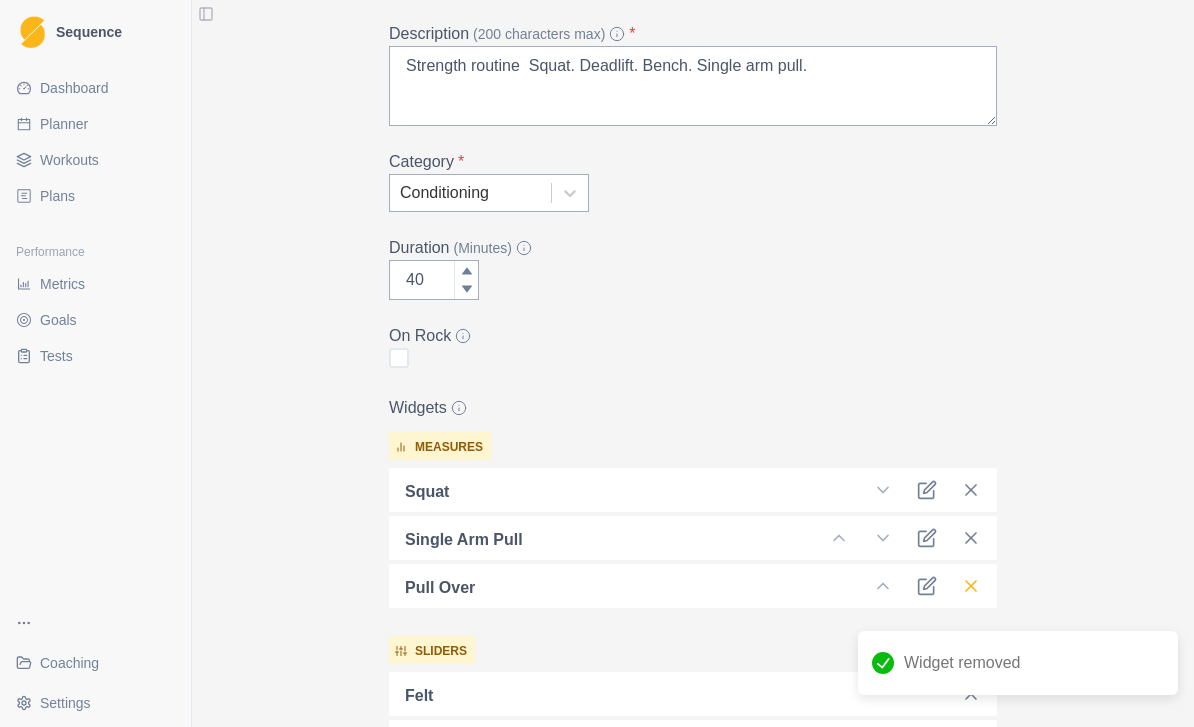 click 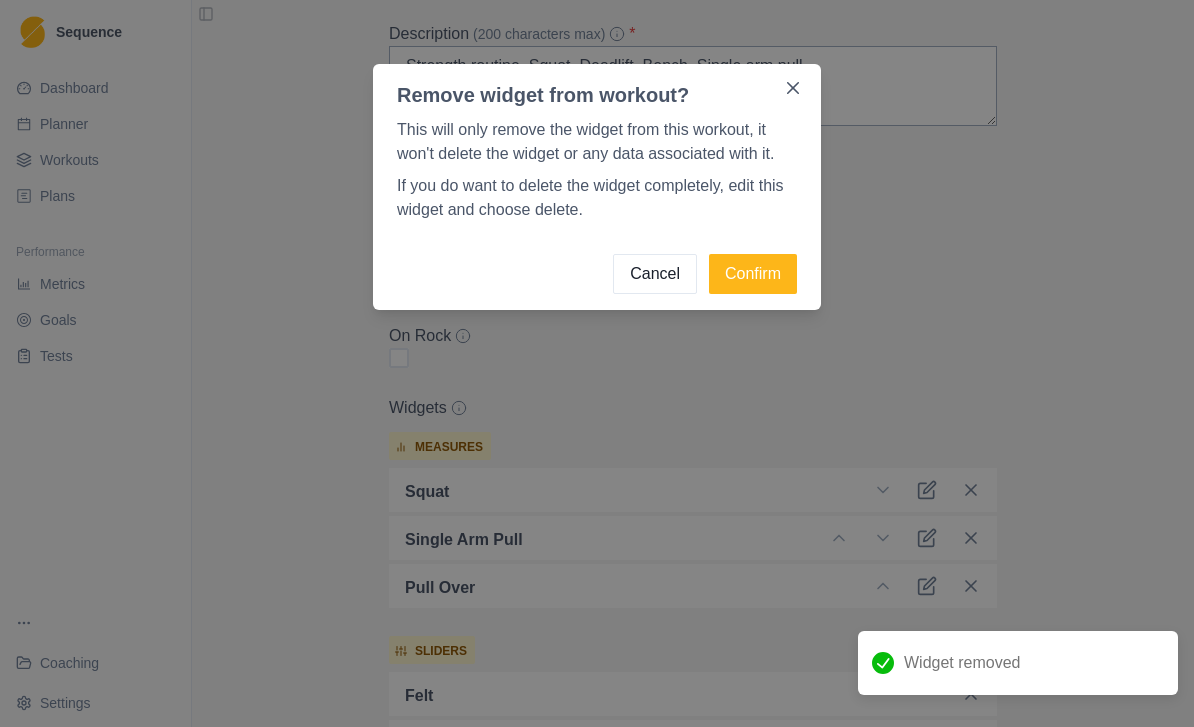 click on "Remove widget from workout? This will only remove the widget from this workout, it won't delete the widget or any data associated with it. If you do want to delete the widget completely, edit this widget and choose delete. Cancel Confirm" at bounding box center [597, 363] 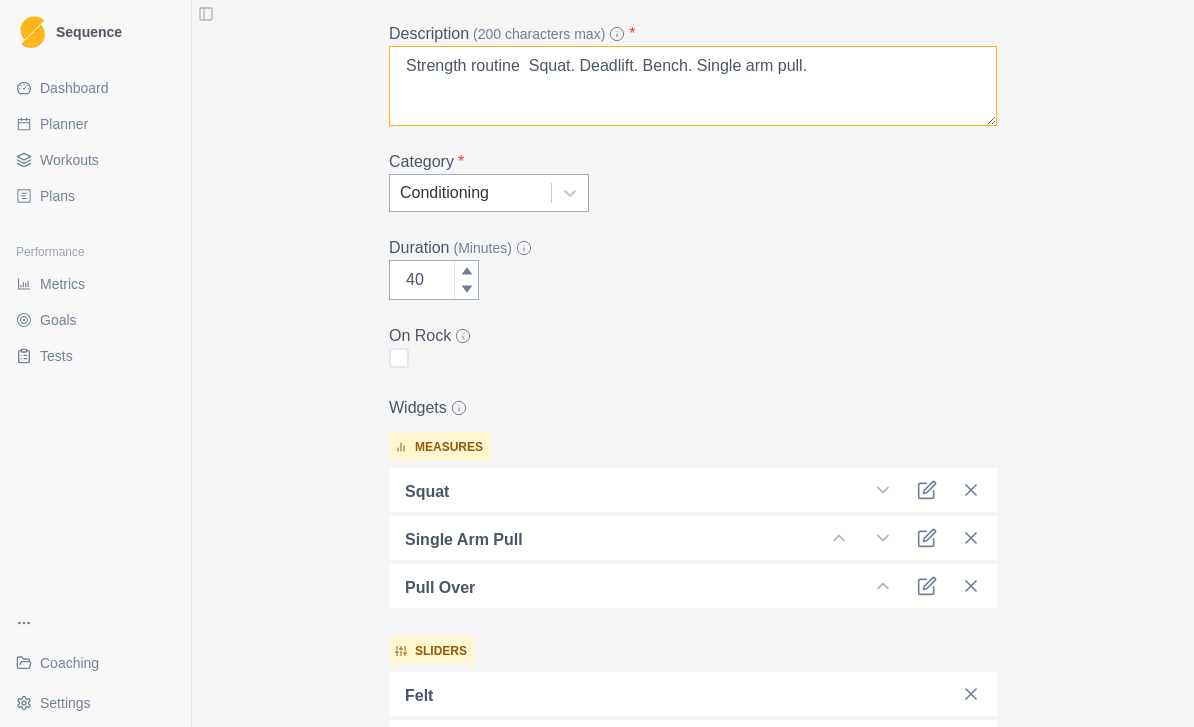 click on "Strength routine  Squat. Deadlift. Bench. Single arm pull." at bounding box center [693, 86] 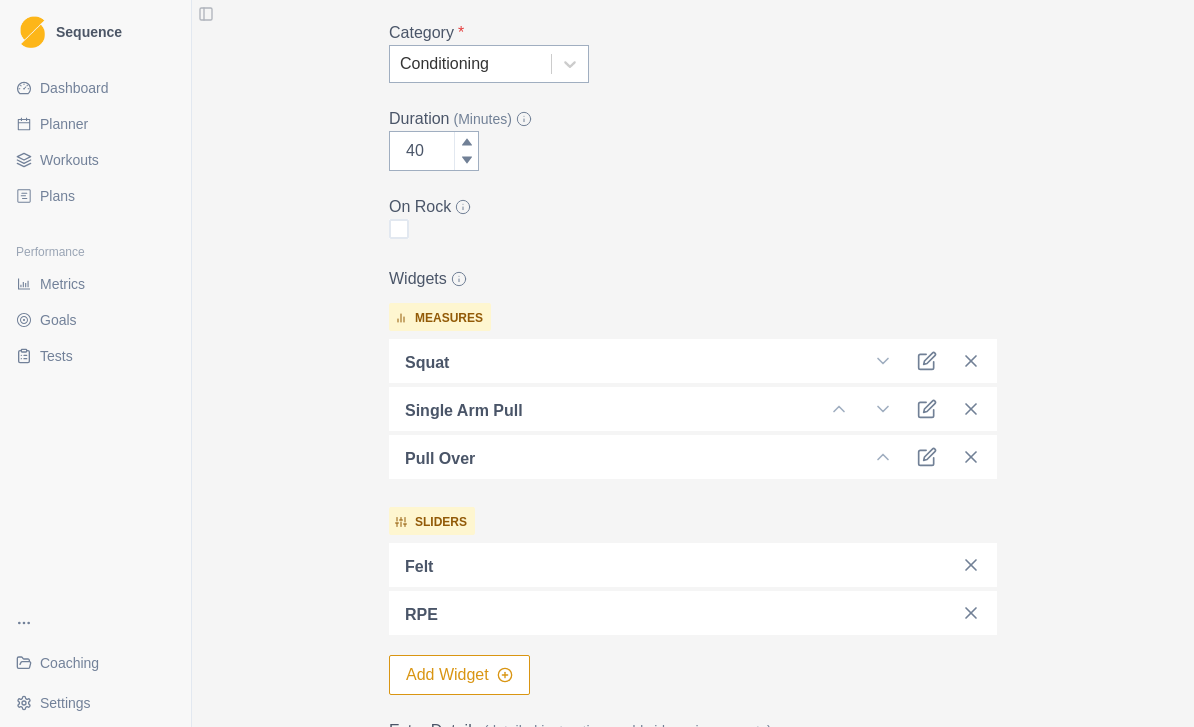 scroll, scrollTop: 343, scrollLeft: 0, axis: vertical 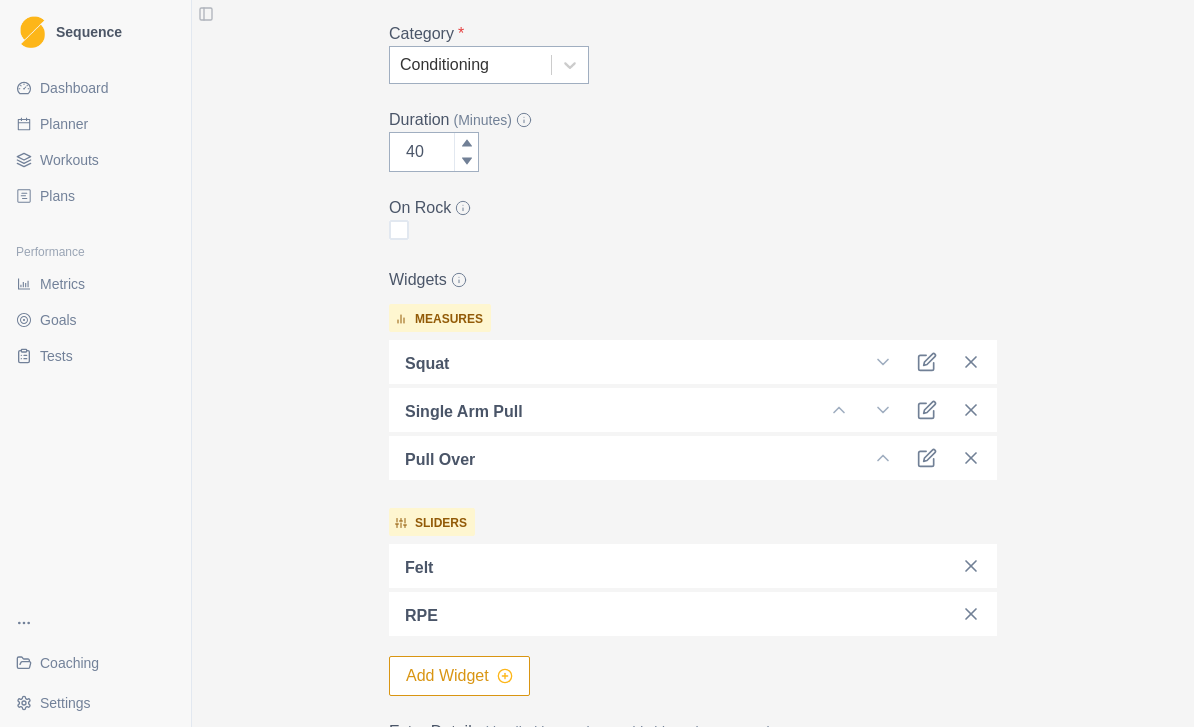 type on "Strength routine  Squat. Deadlift. Bench. Single arm pull. Pullover" 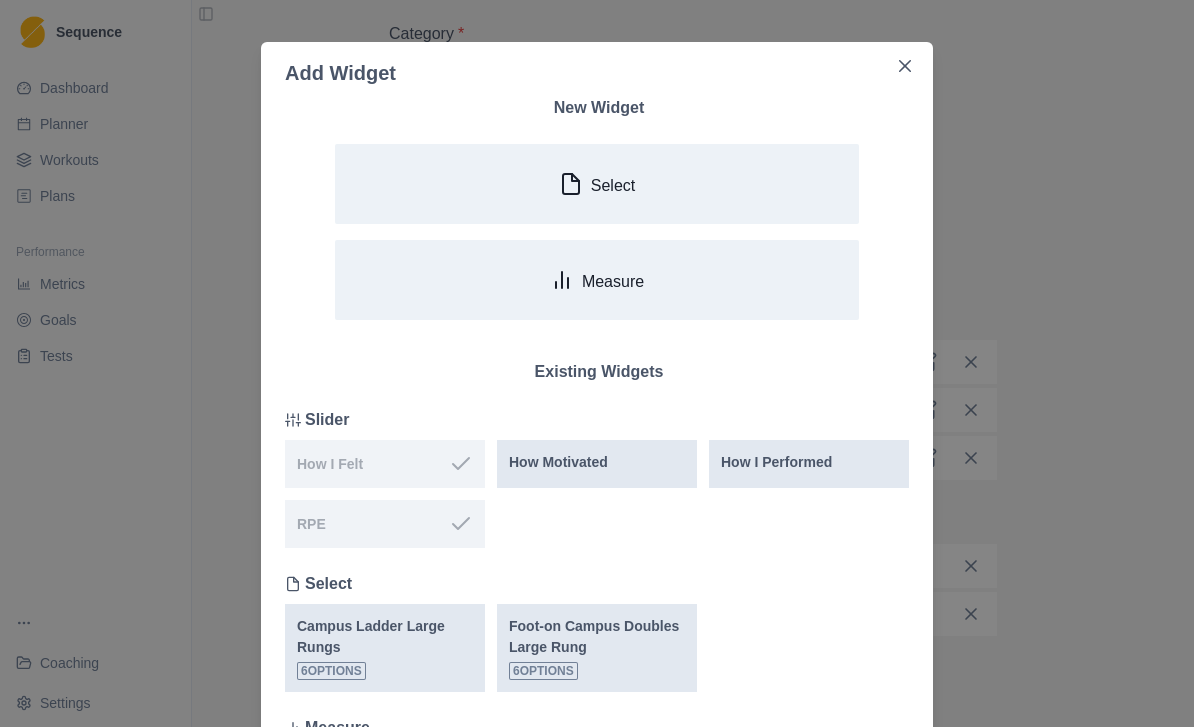 scroll, scrollTop: 0, scrollLeft: 0, axis: both 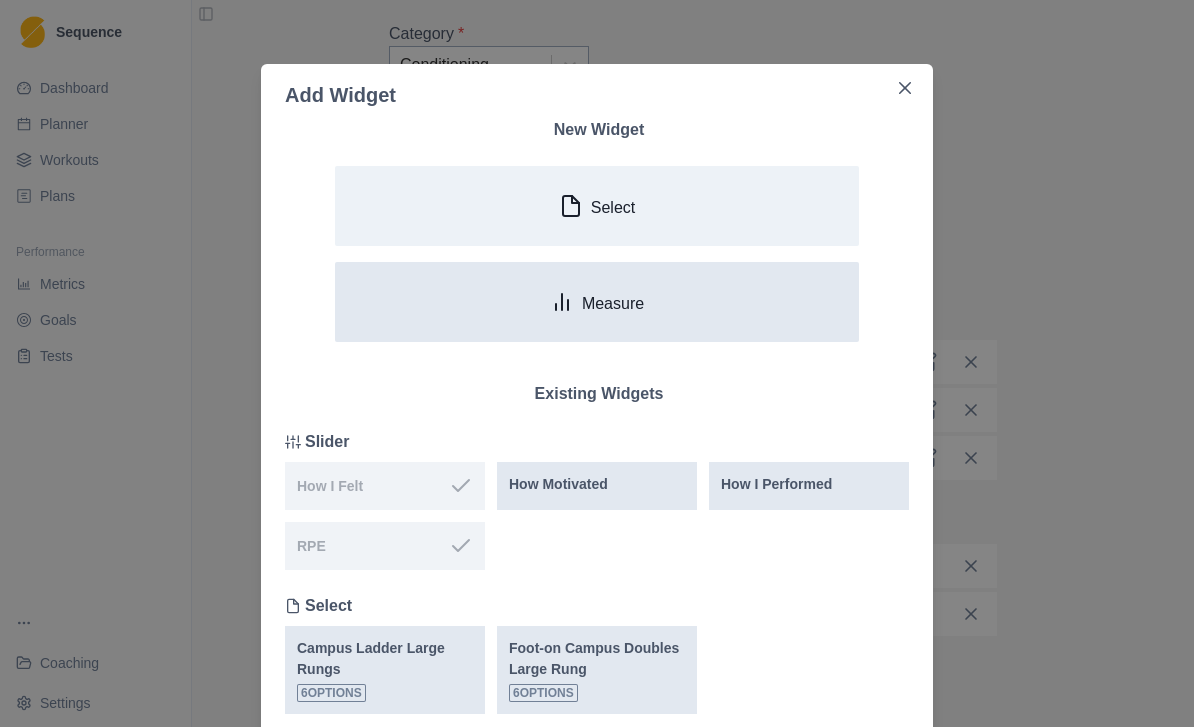 click on "Measure" at bounding box center (597, 302) 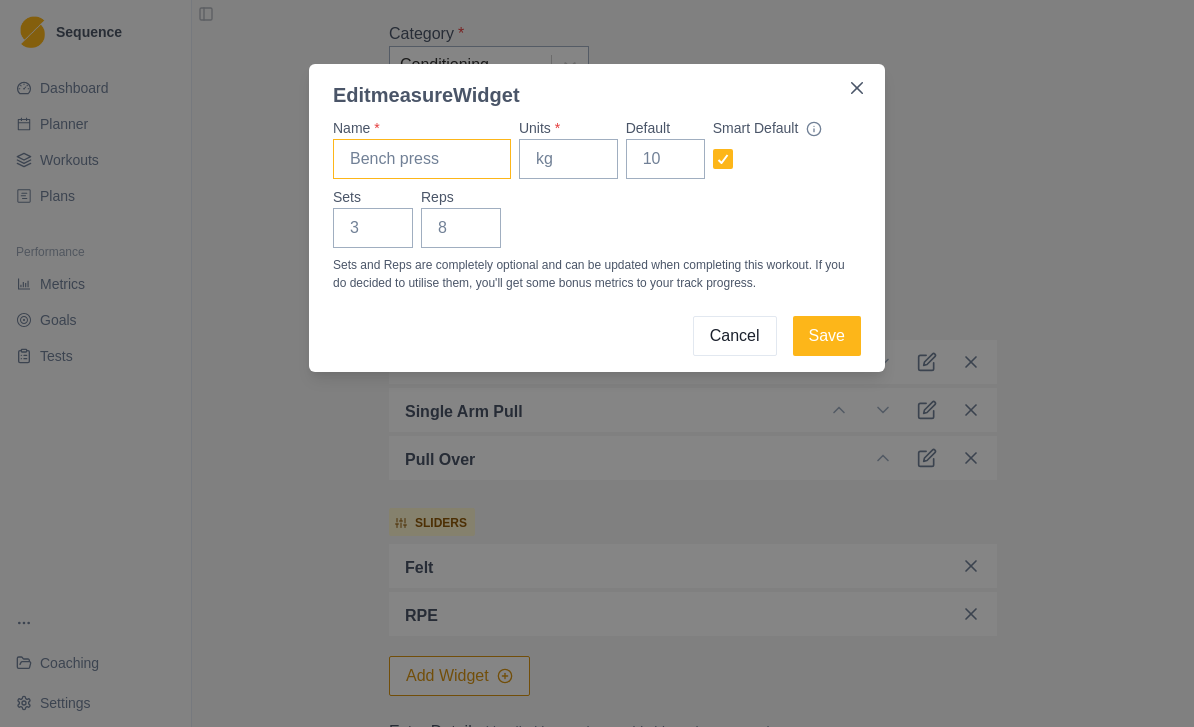 click on "Name *" at bounding box center (422, 159) 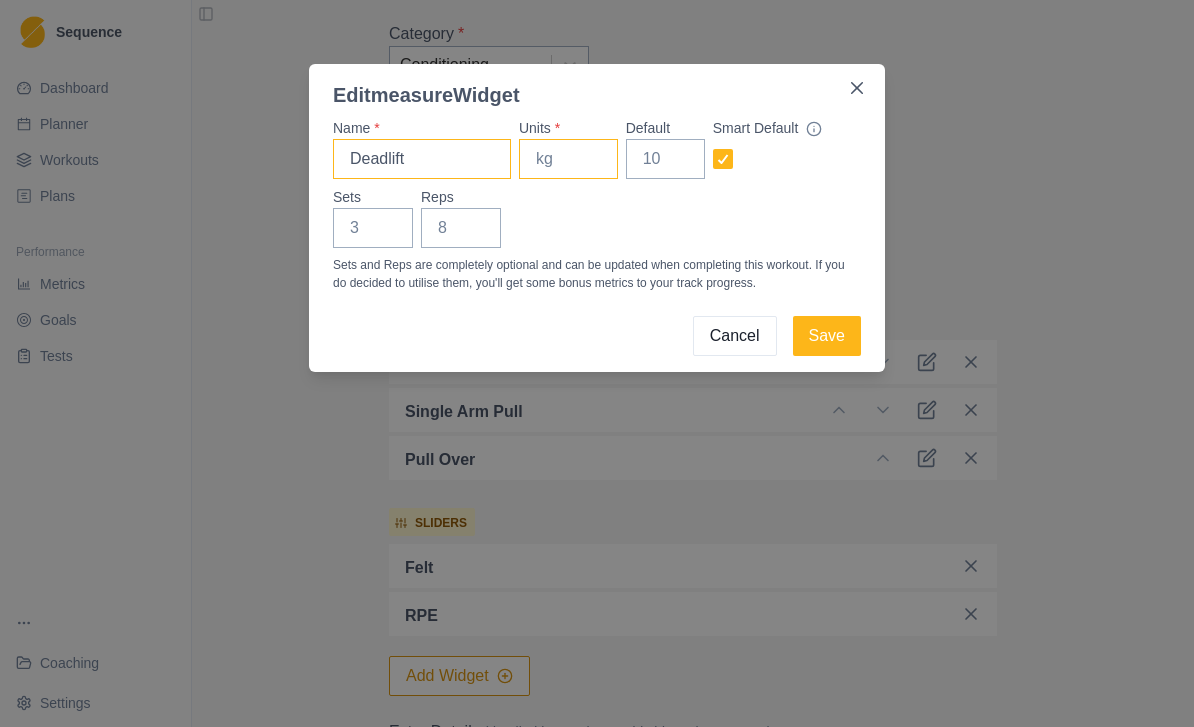 type on "Deadlift" 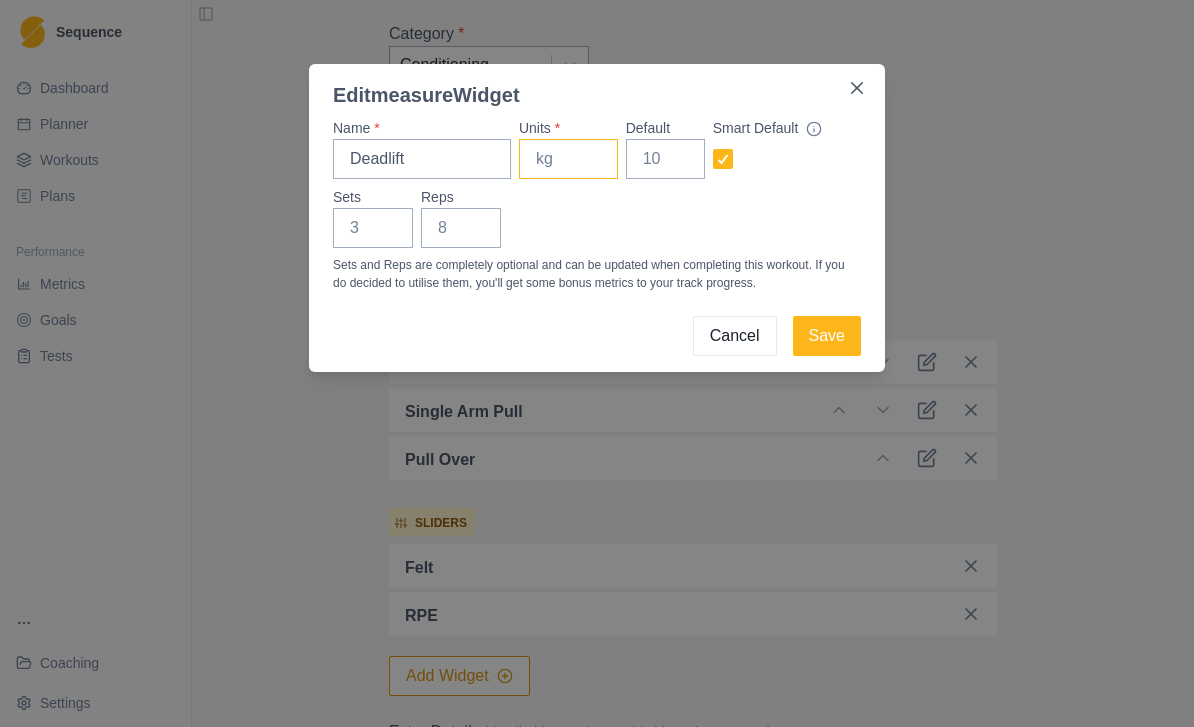 click on "Units *" at bounding box center [568, 159] 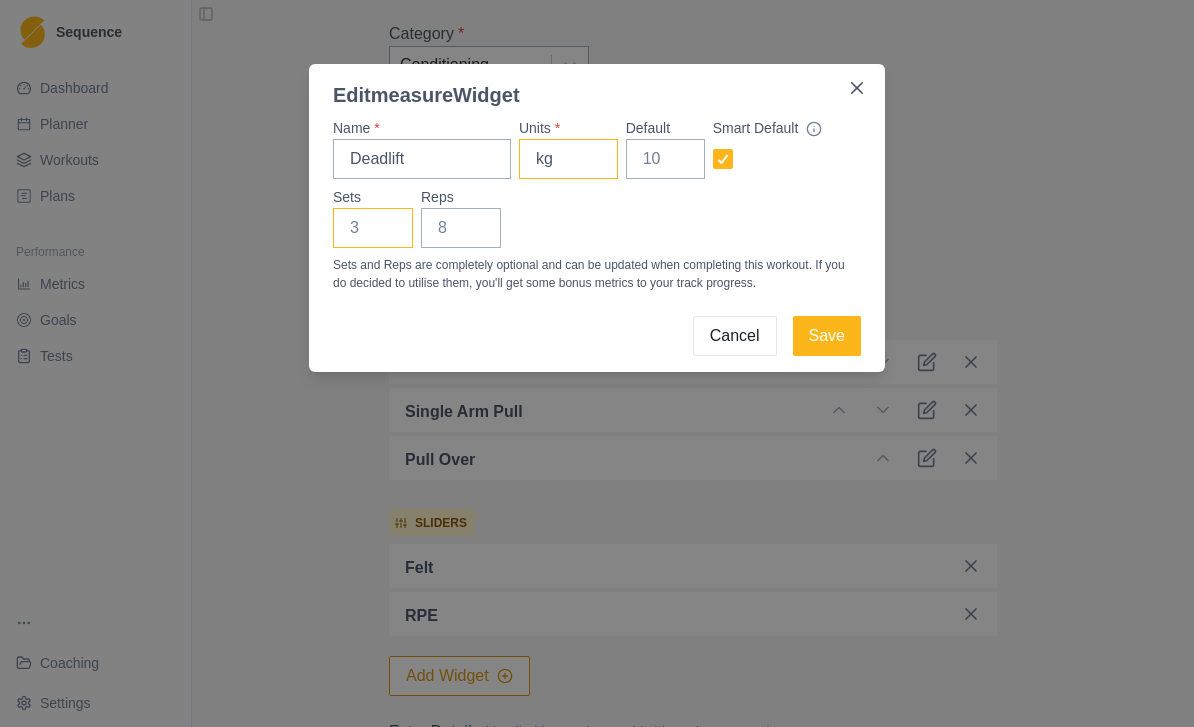 type on "kg" 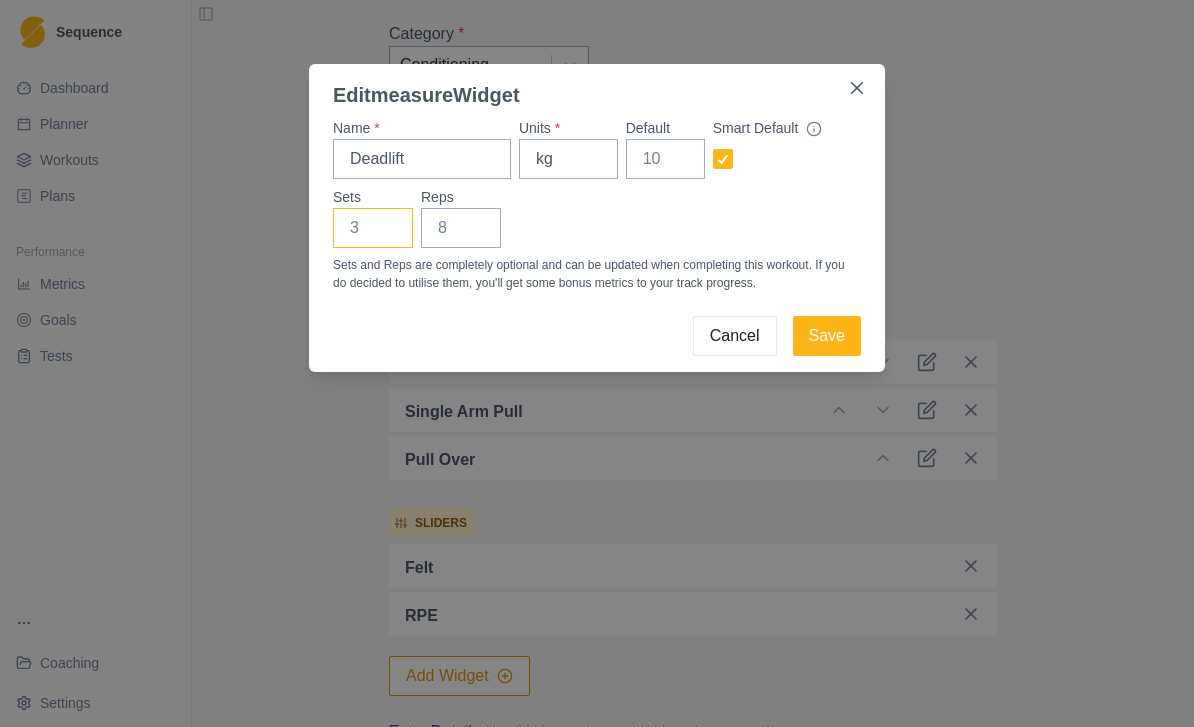 click on "Sets" at bounding box center (373, 228) 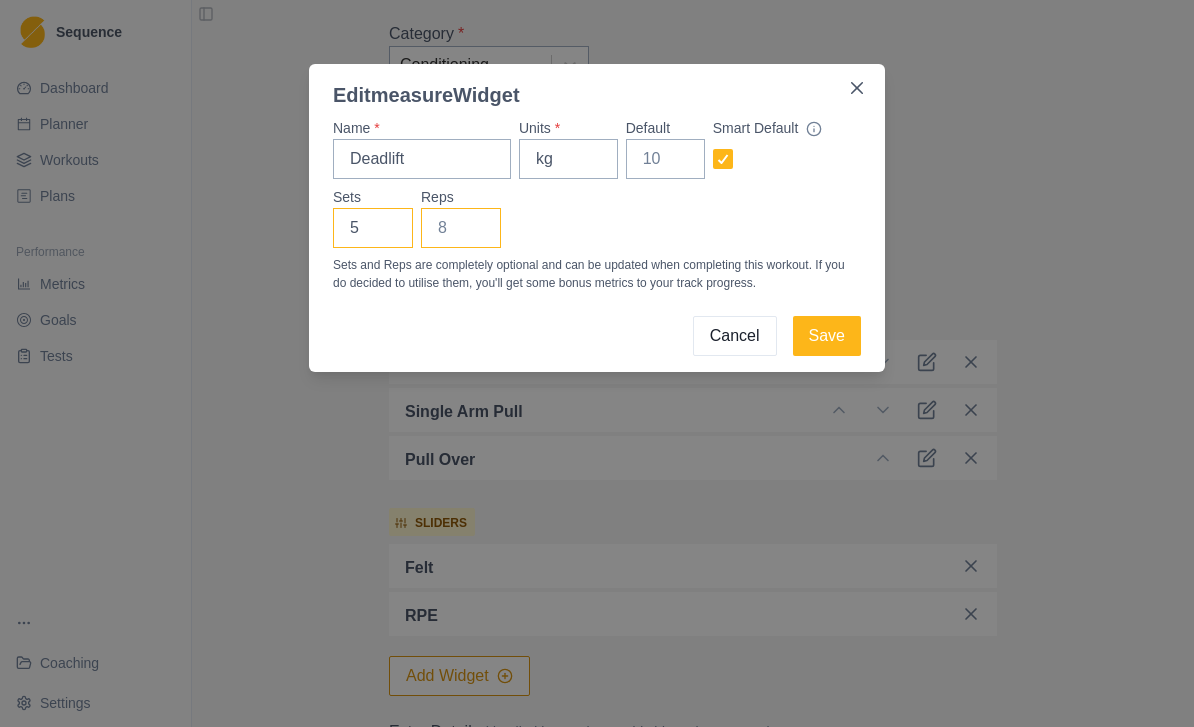 type on "5" 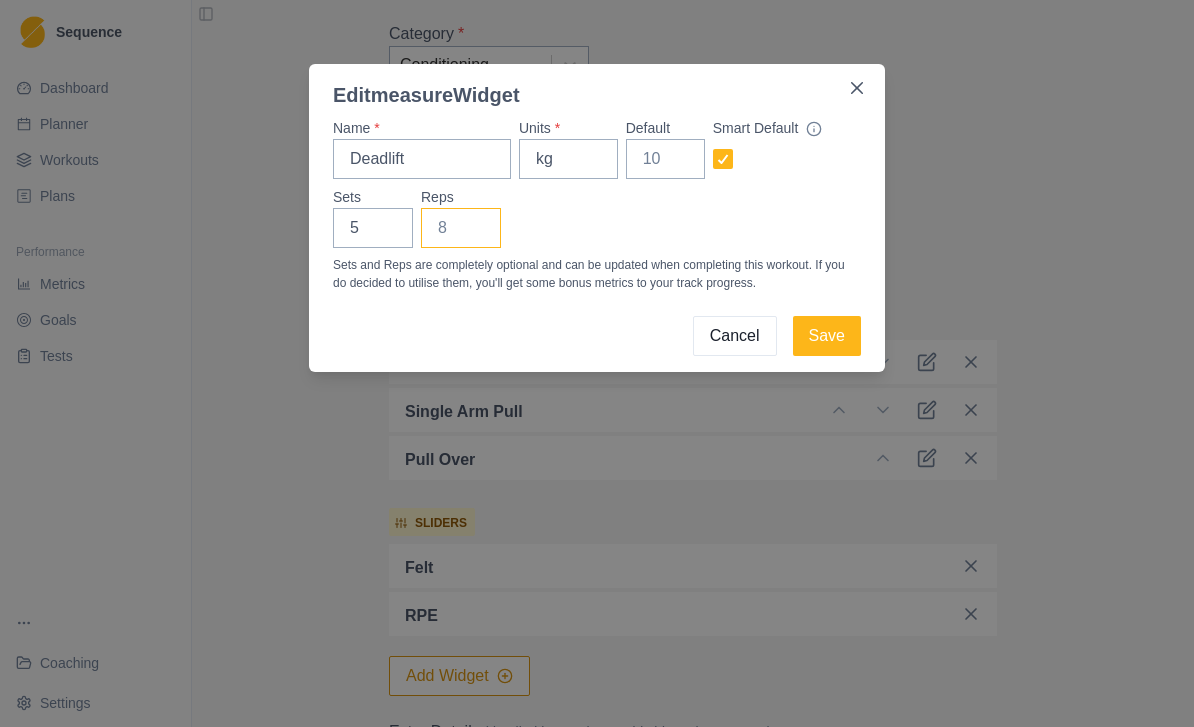 click on "Reps" at bounding box center (461, 228) 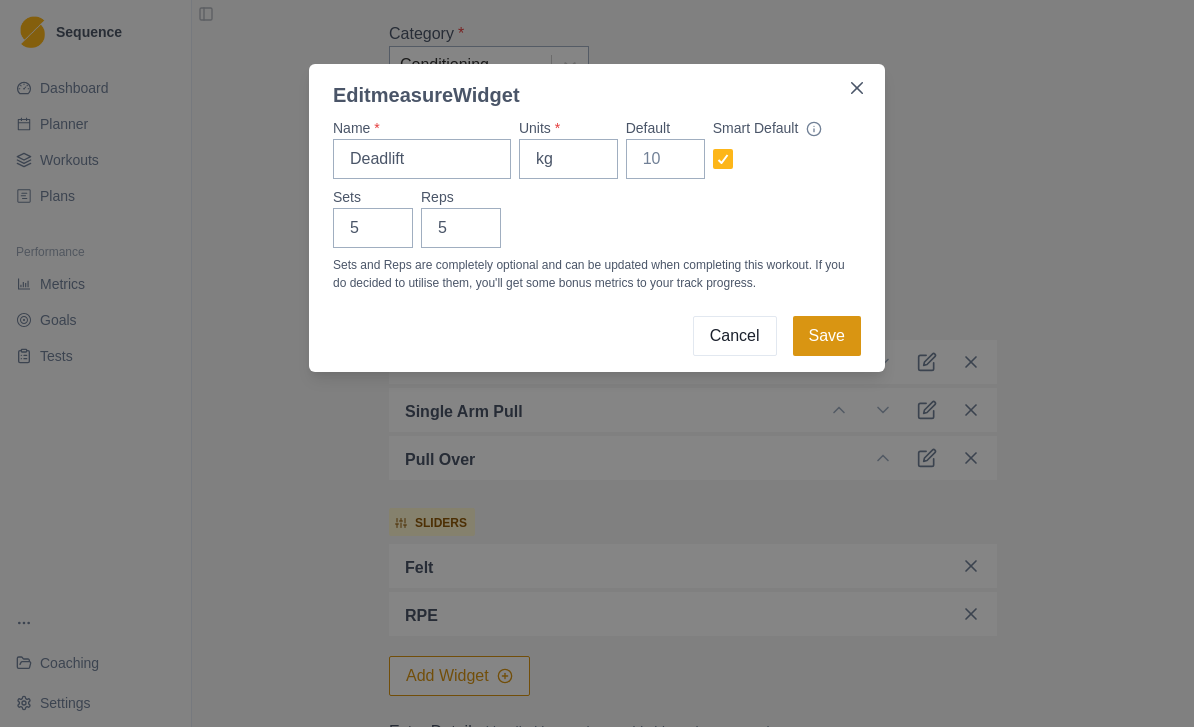 click on "Save" at bounding box center [827, 336] 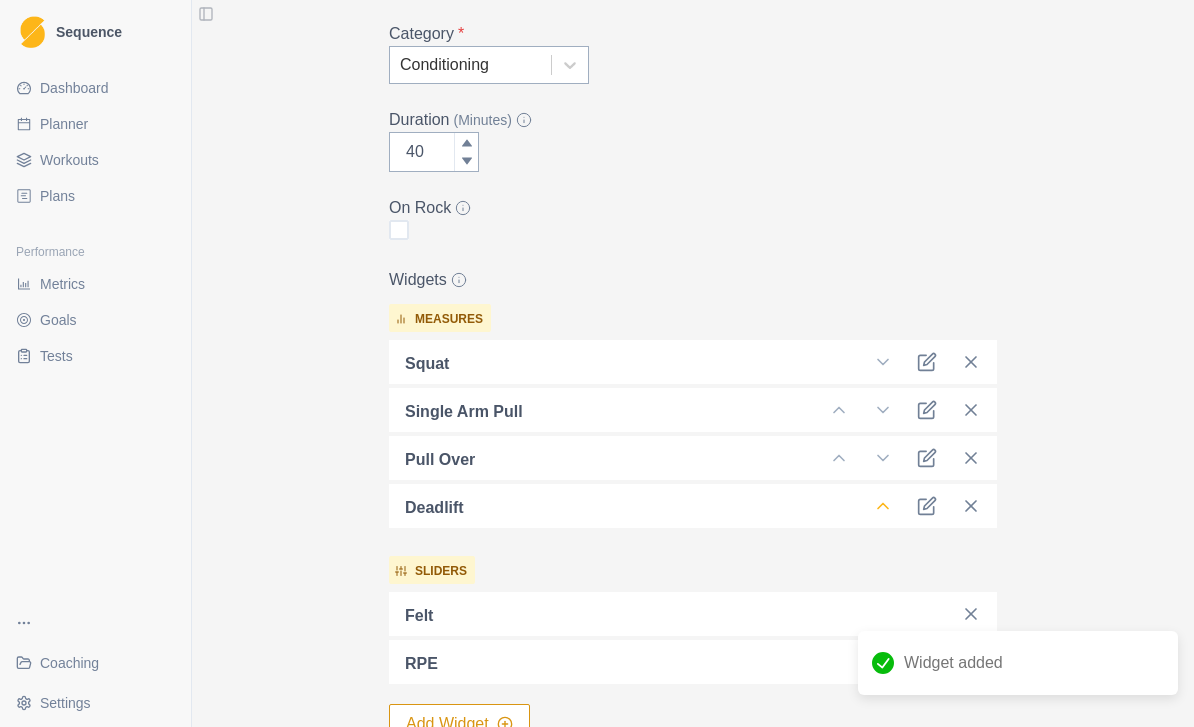 click 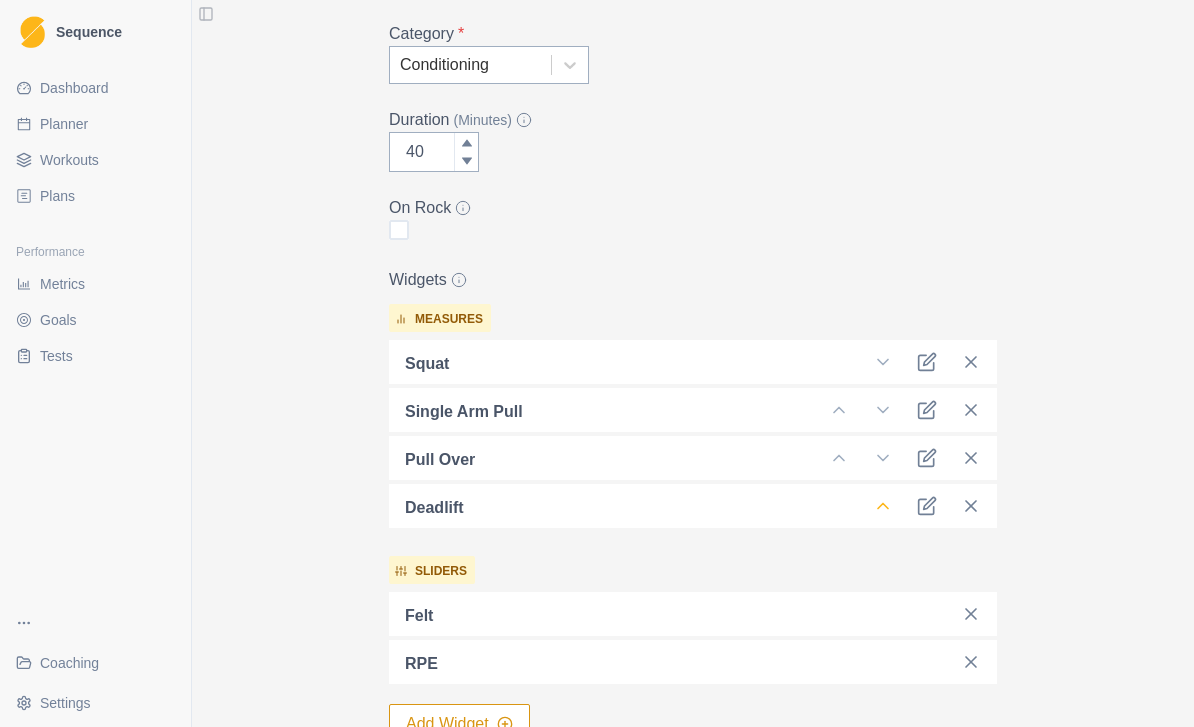 click 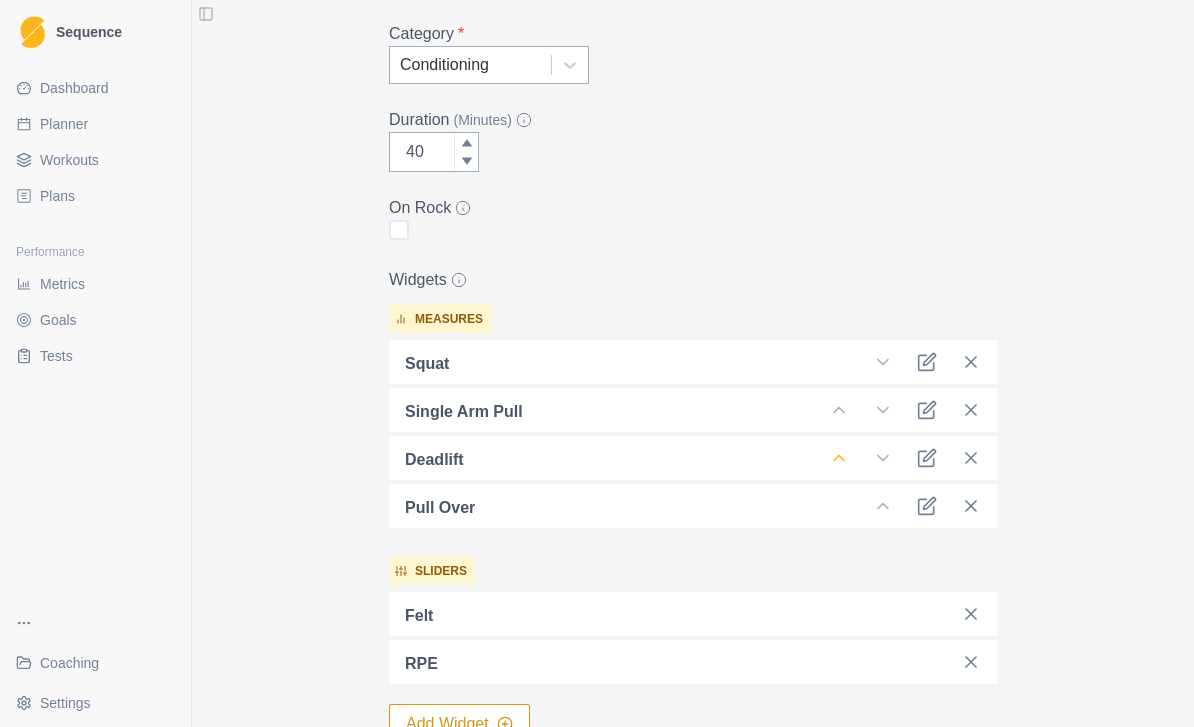 click 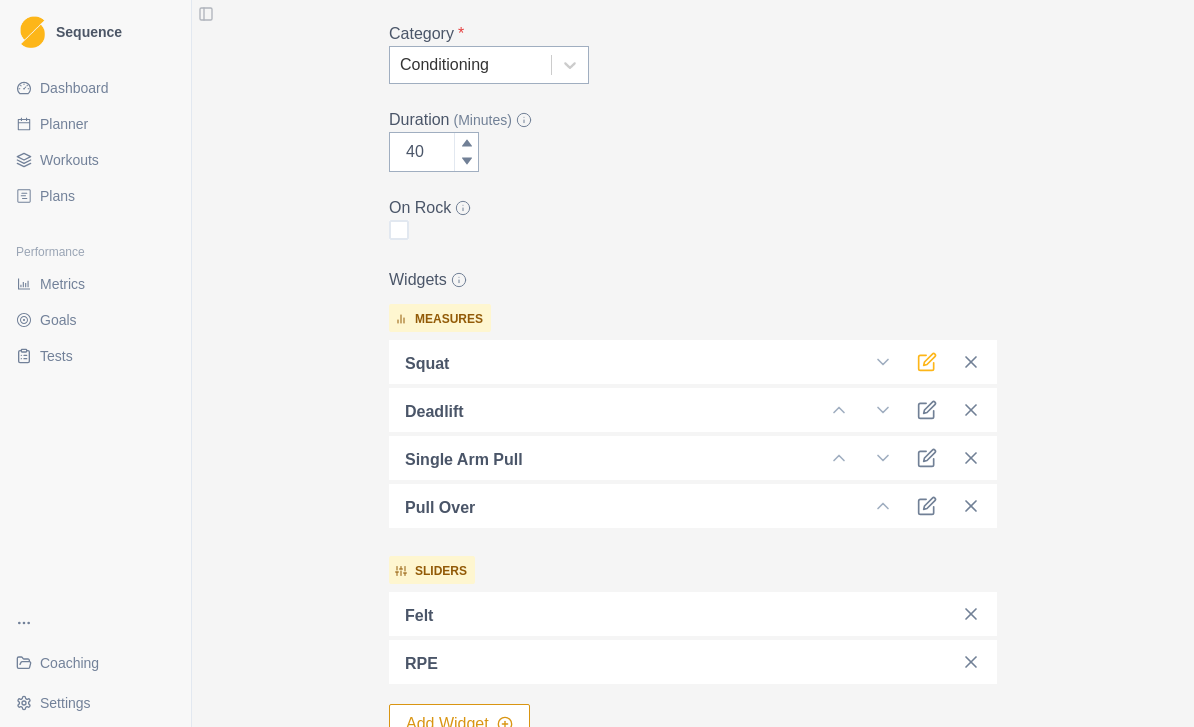 click 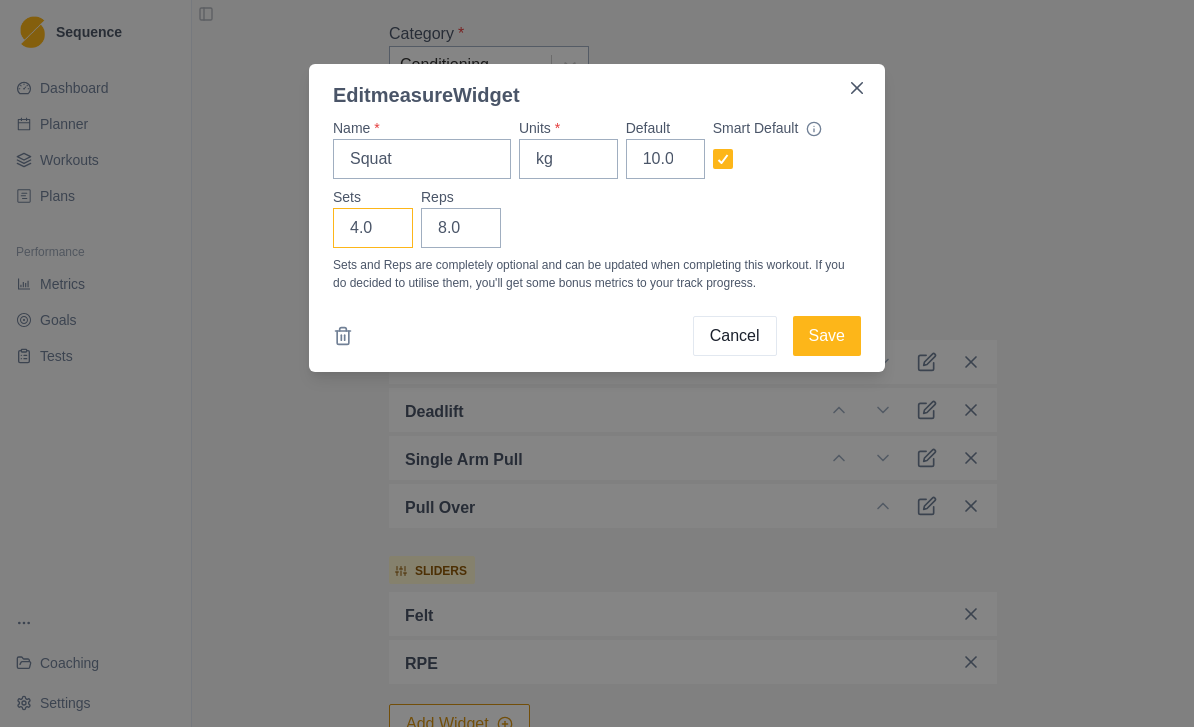 click on "4.0" at bounding box center (373, 228) 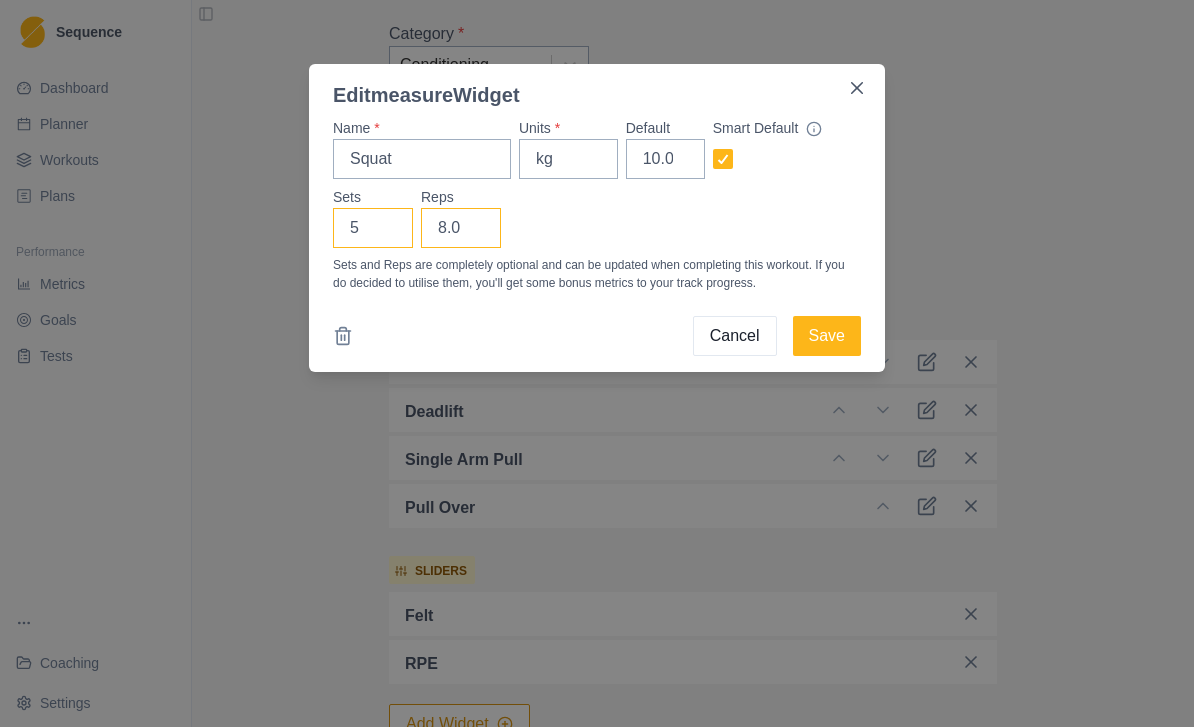 type on "5" 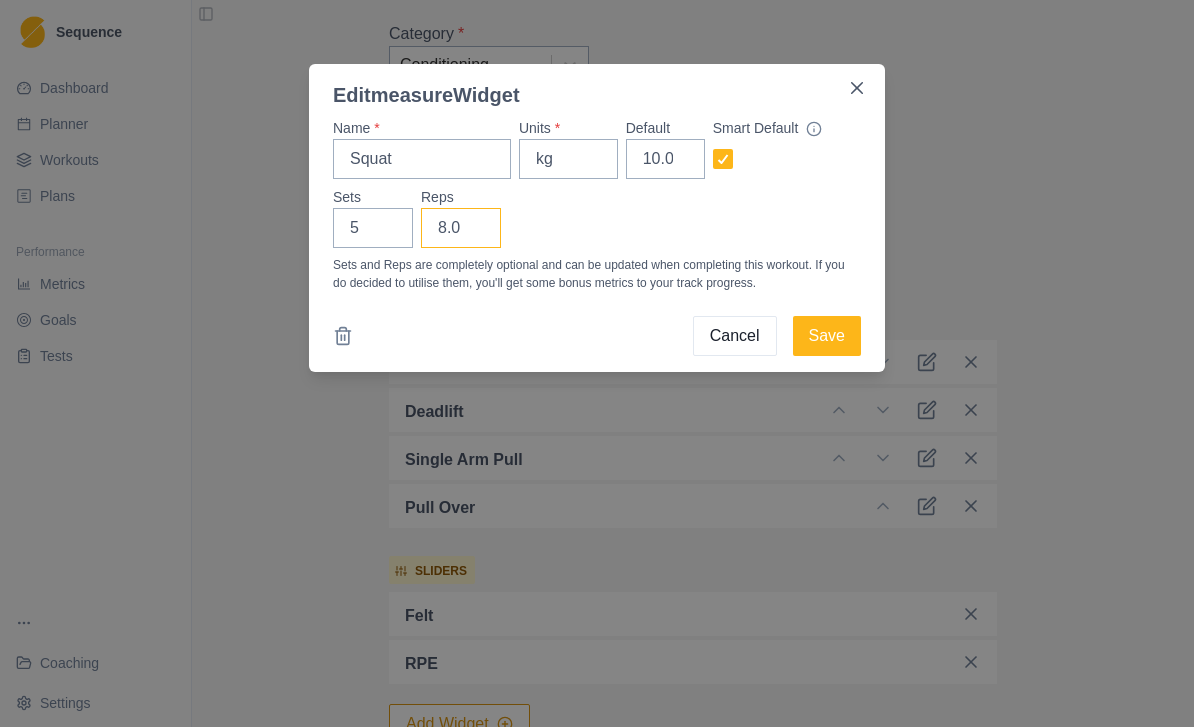 click on "8.0" at bounding box center [461, 228] 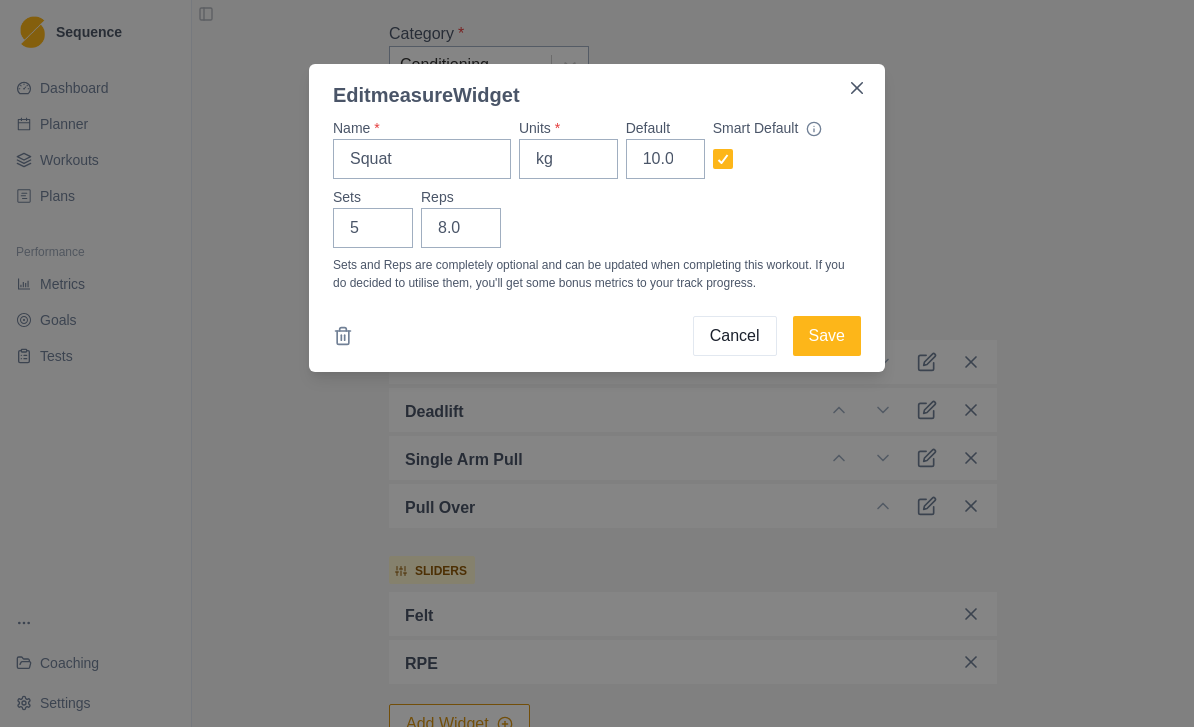 click on "Edit  measure  Widget Name * Squat Units * kg Default 10.0 Smart Default Sets 5 Reps 8.0 Sets and Reps are completely optional and can be updated when completing this workout. If you do decided to utilise them, you'll get some bonus metrics to your track progress. Cancel Save" at bounding box center [597, 363] 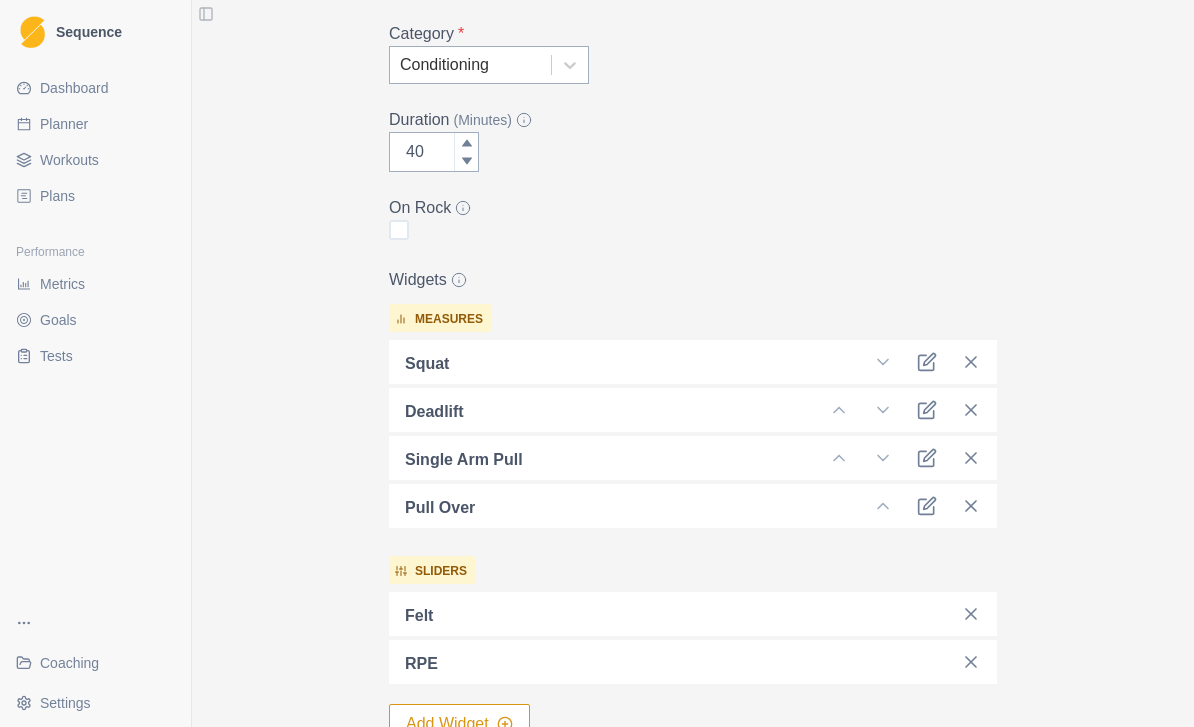 click at bounding box center [661, 362] 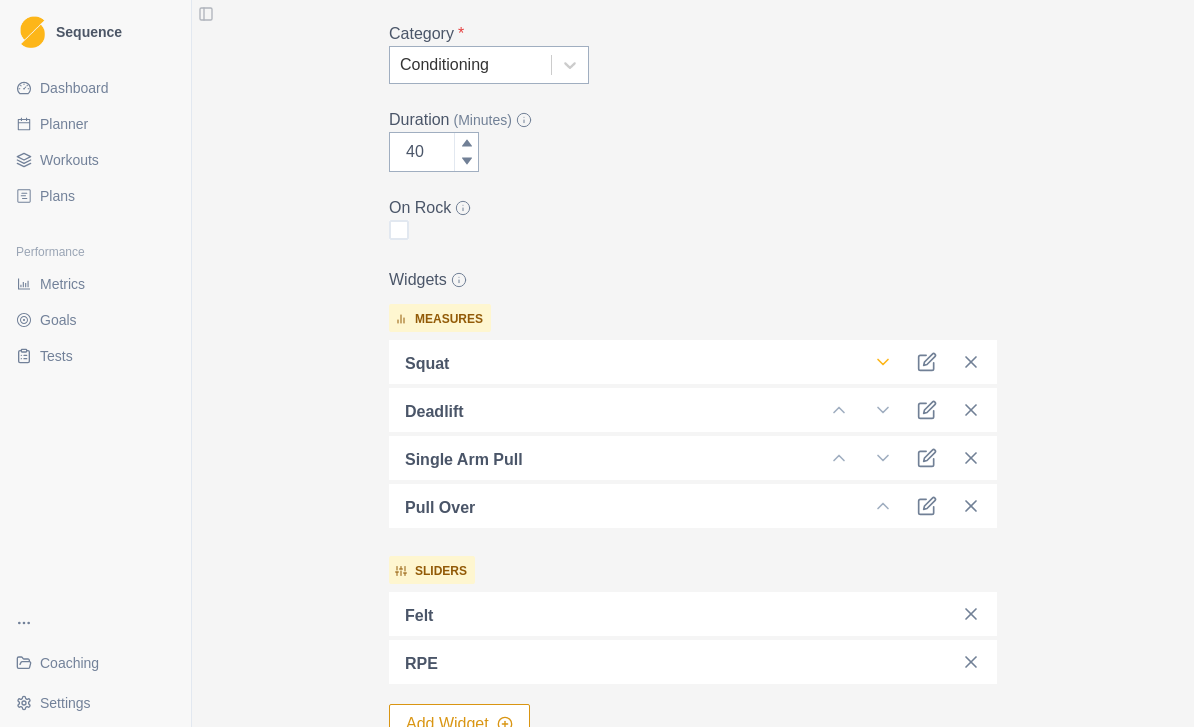 click 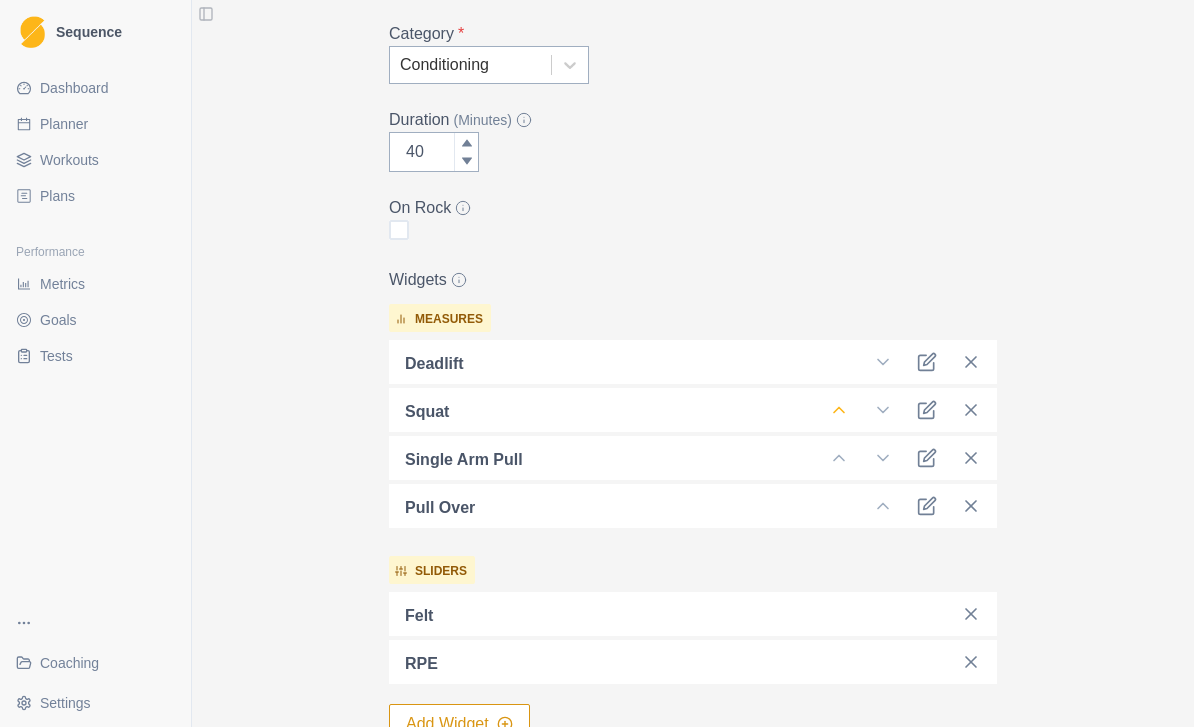 click 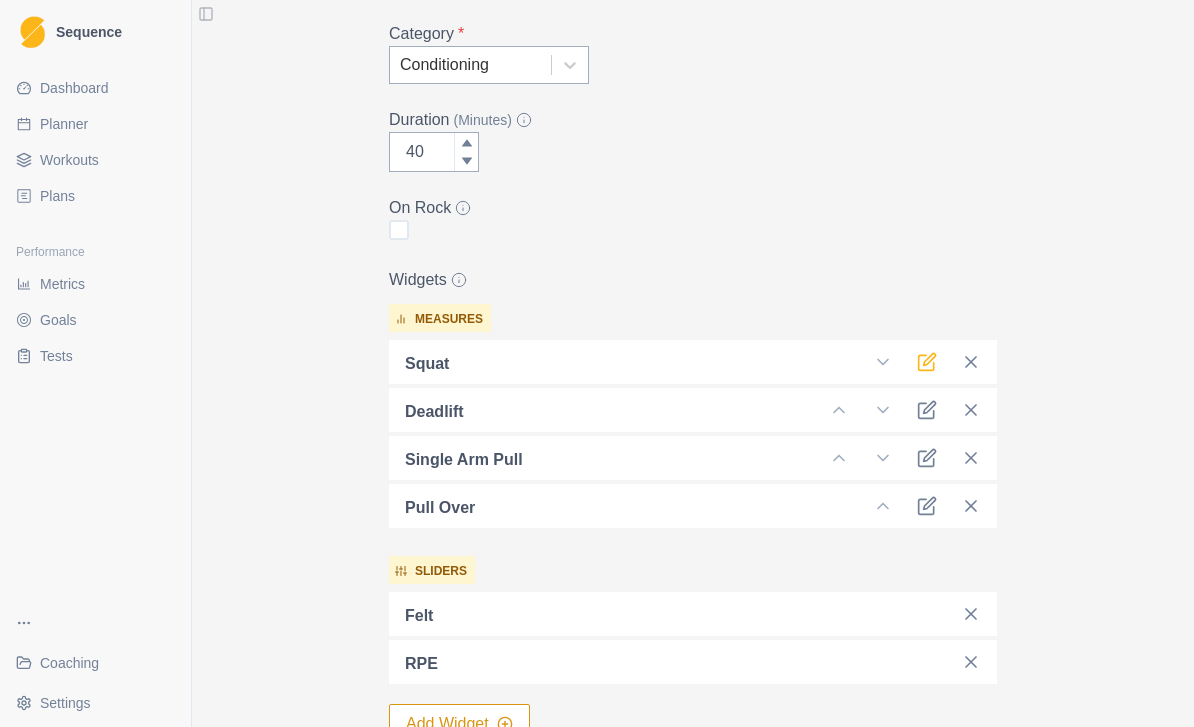 click 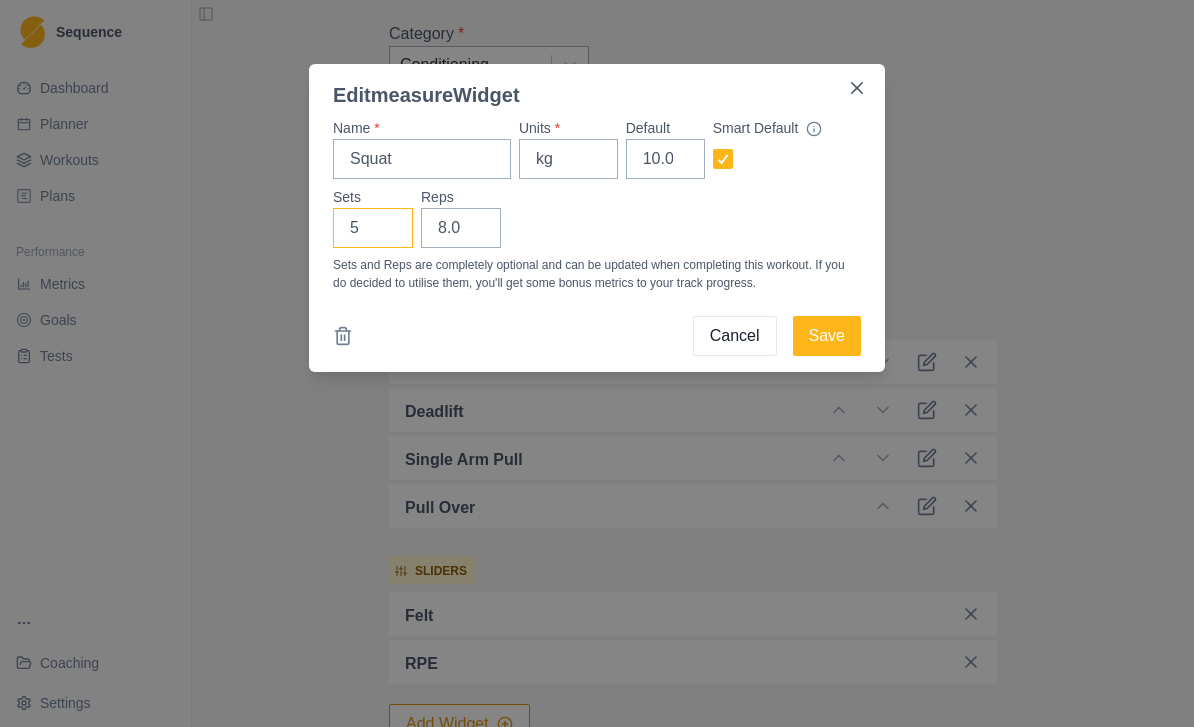click on "5" at bounding box center (373, 228) 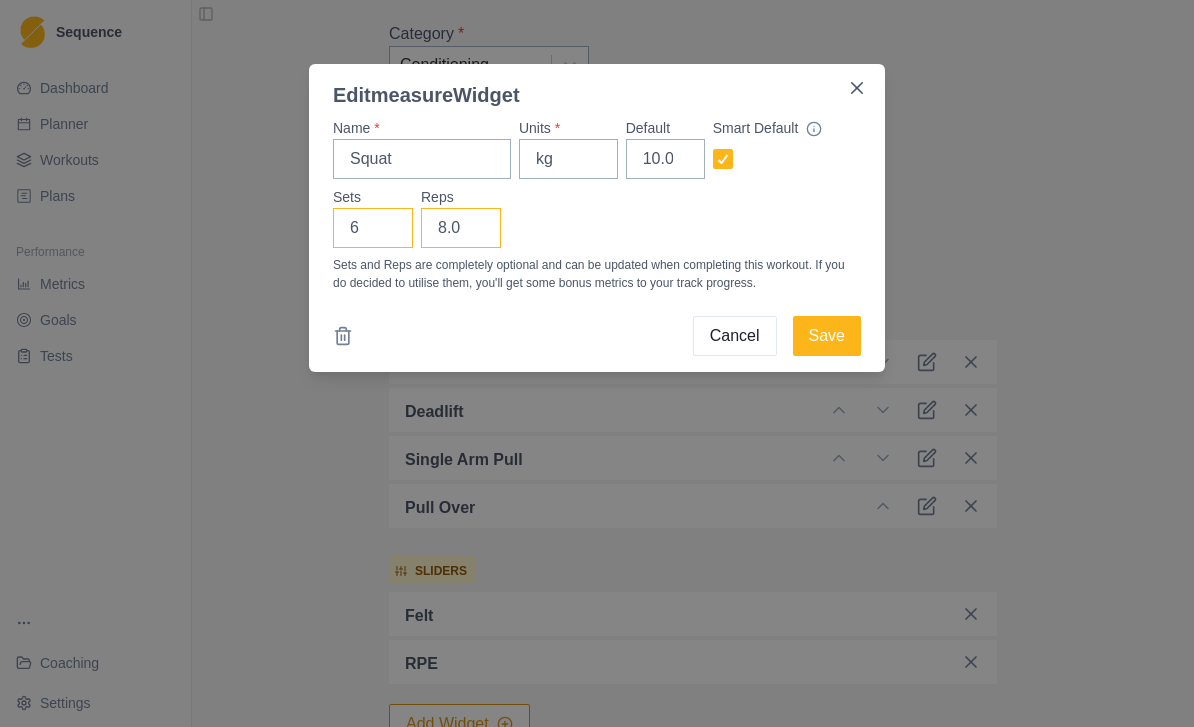 type on "6" 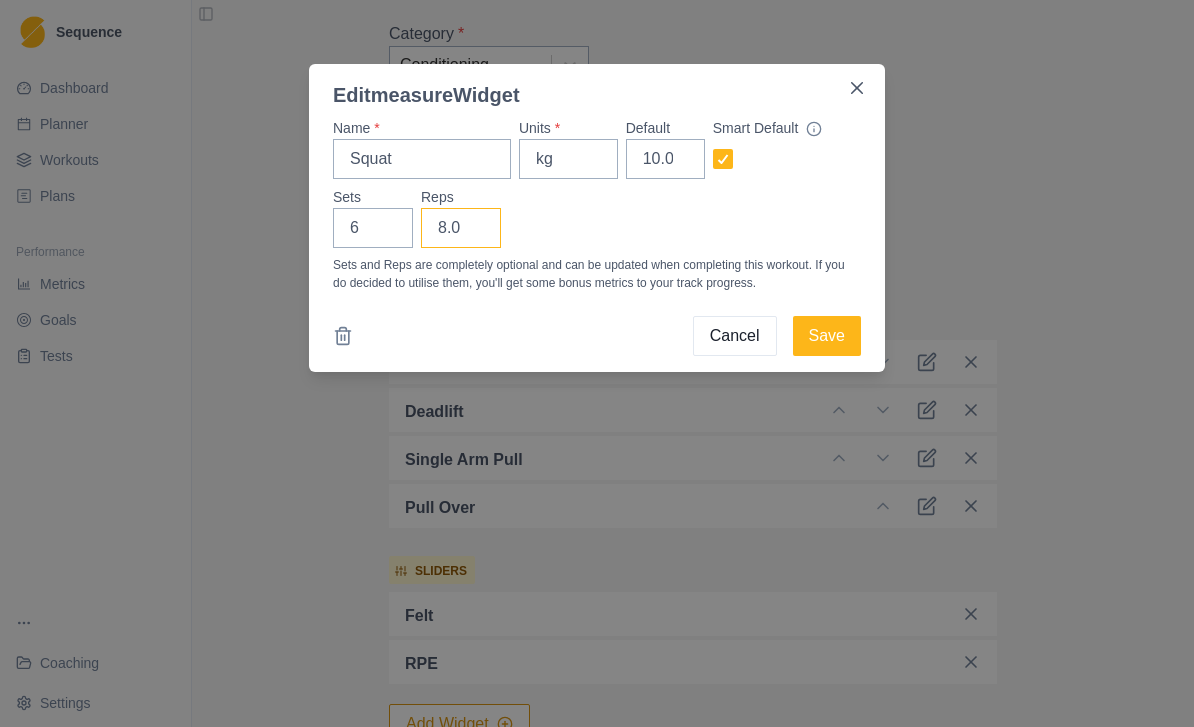 click on "8.0" at bounding box center (461, 228) 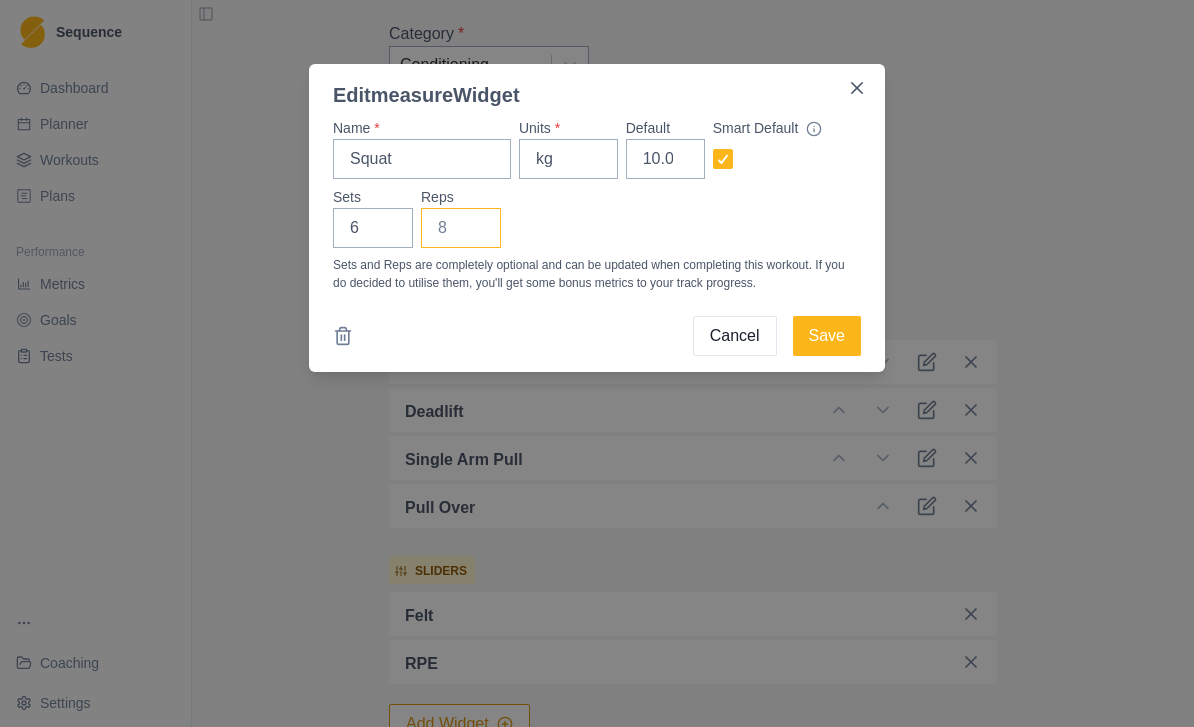 type on "6" 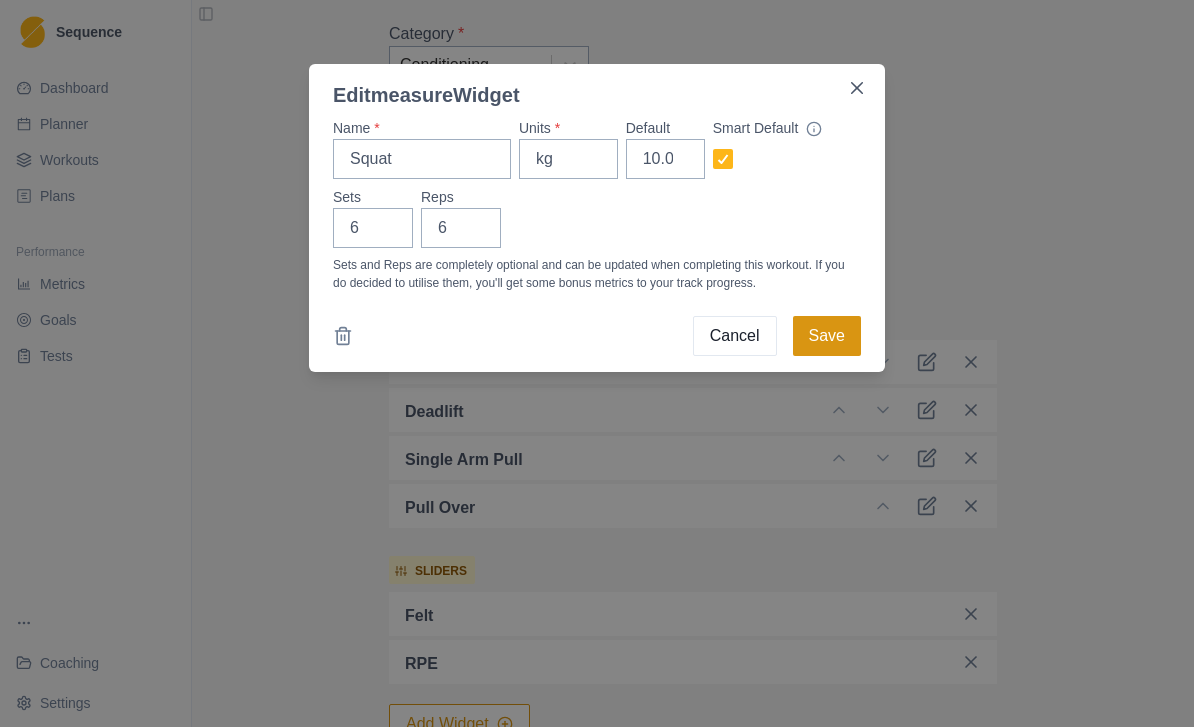 click on "Save" at bounding box center (827, 336) 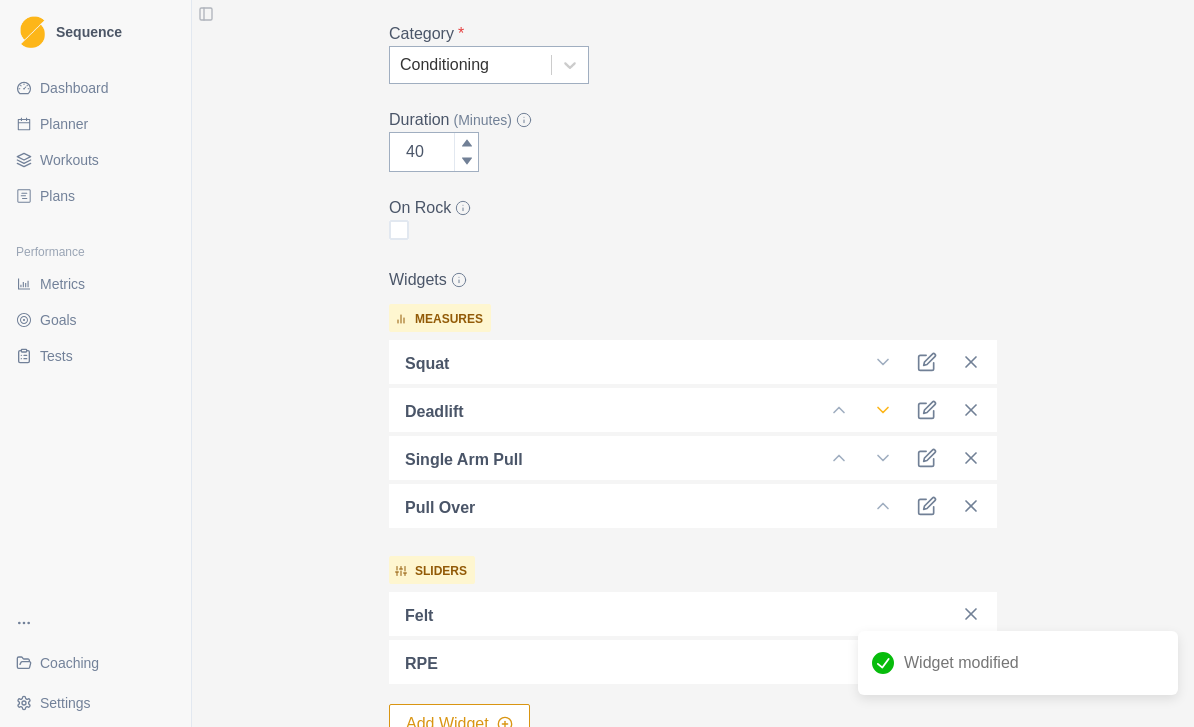 click 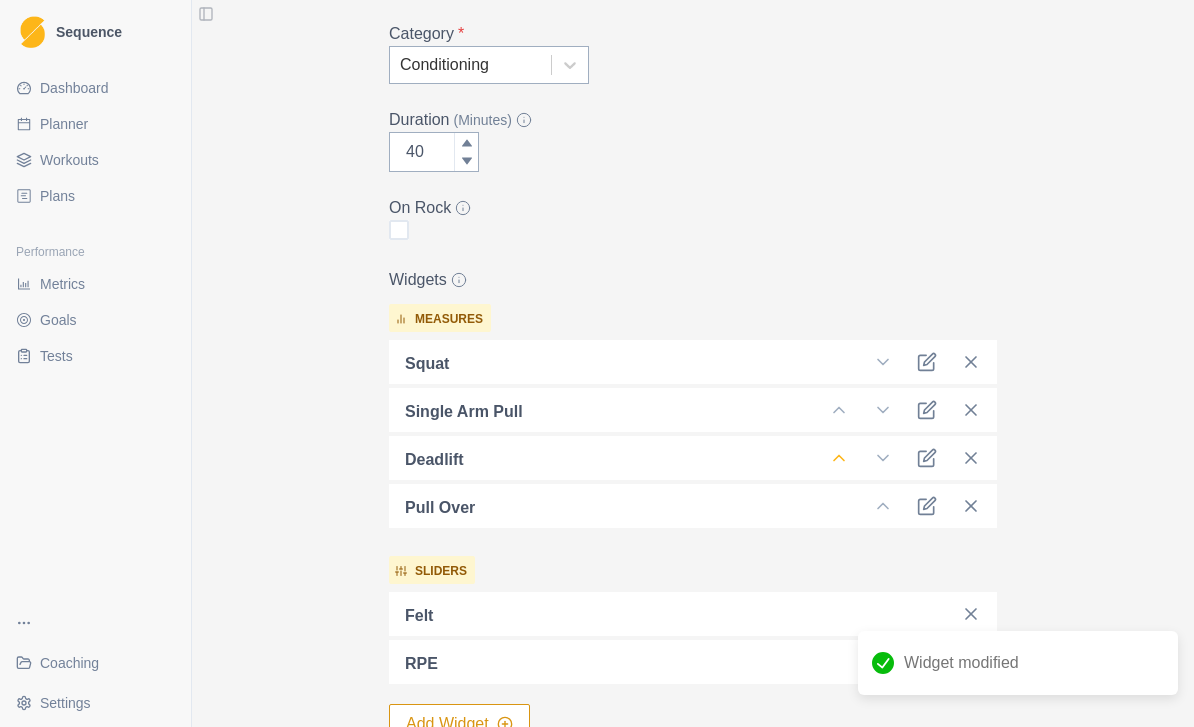 click 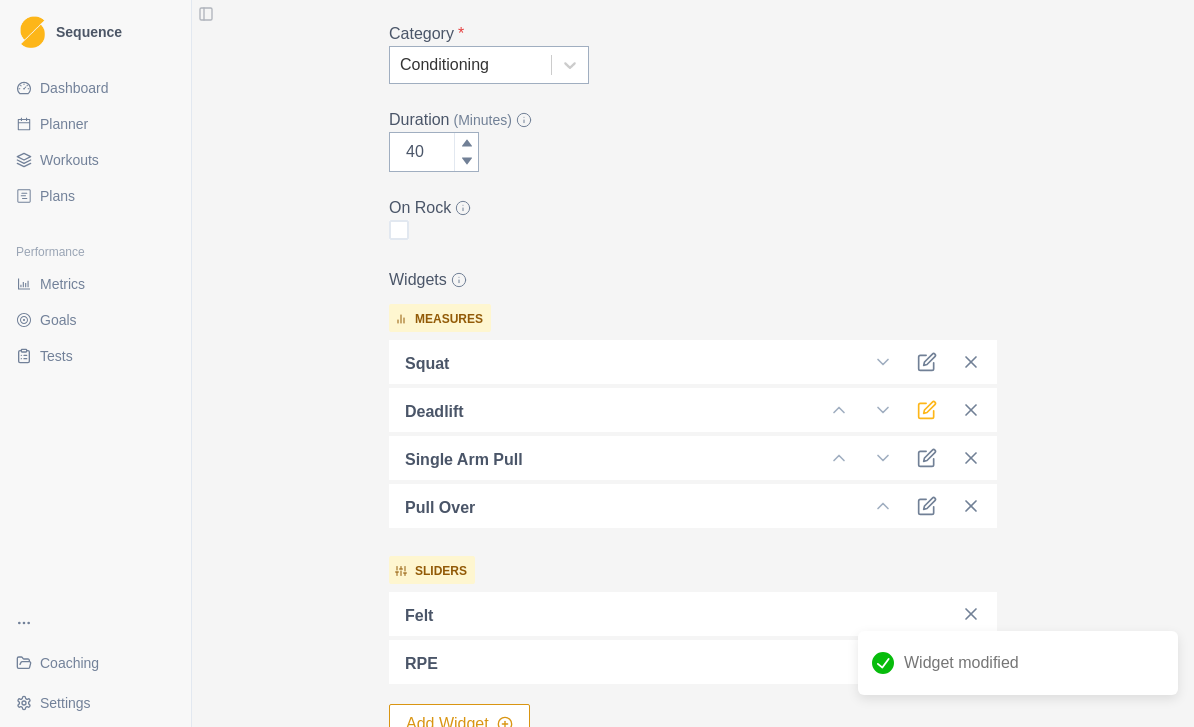 click 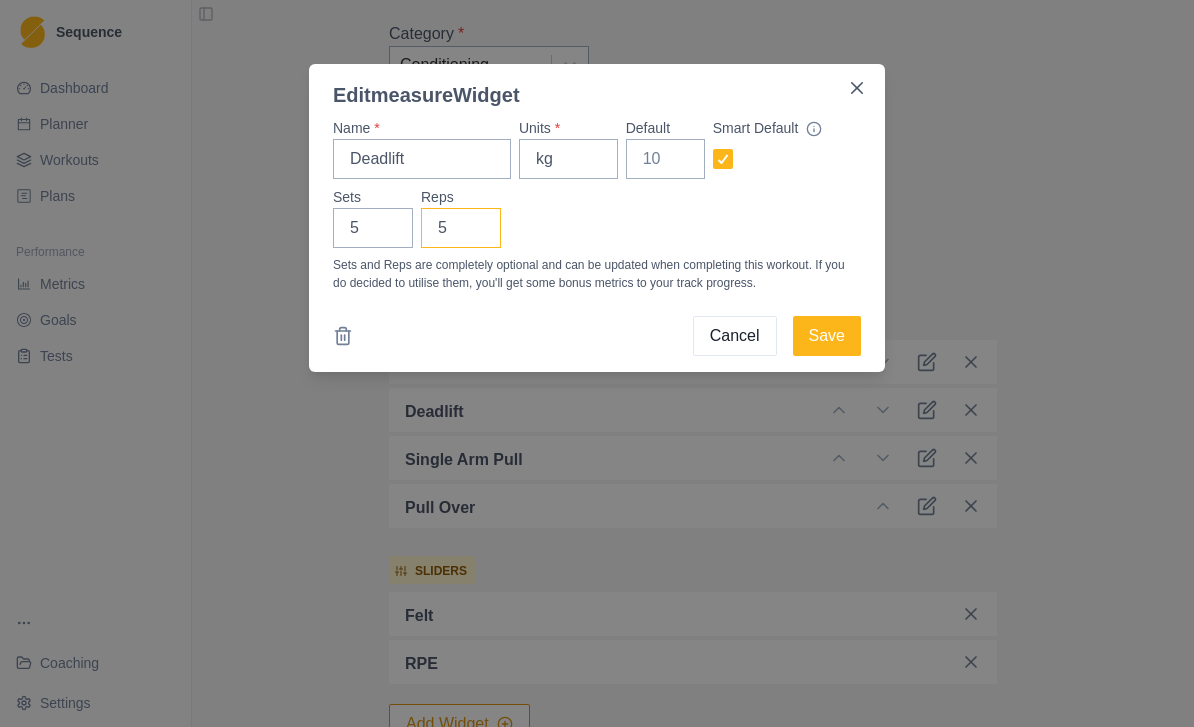 click on "5" at bounding box center (461, 228) 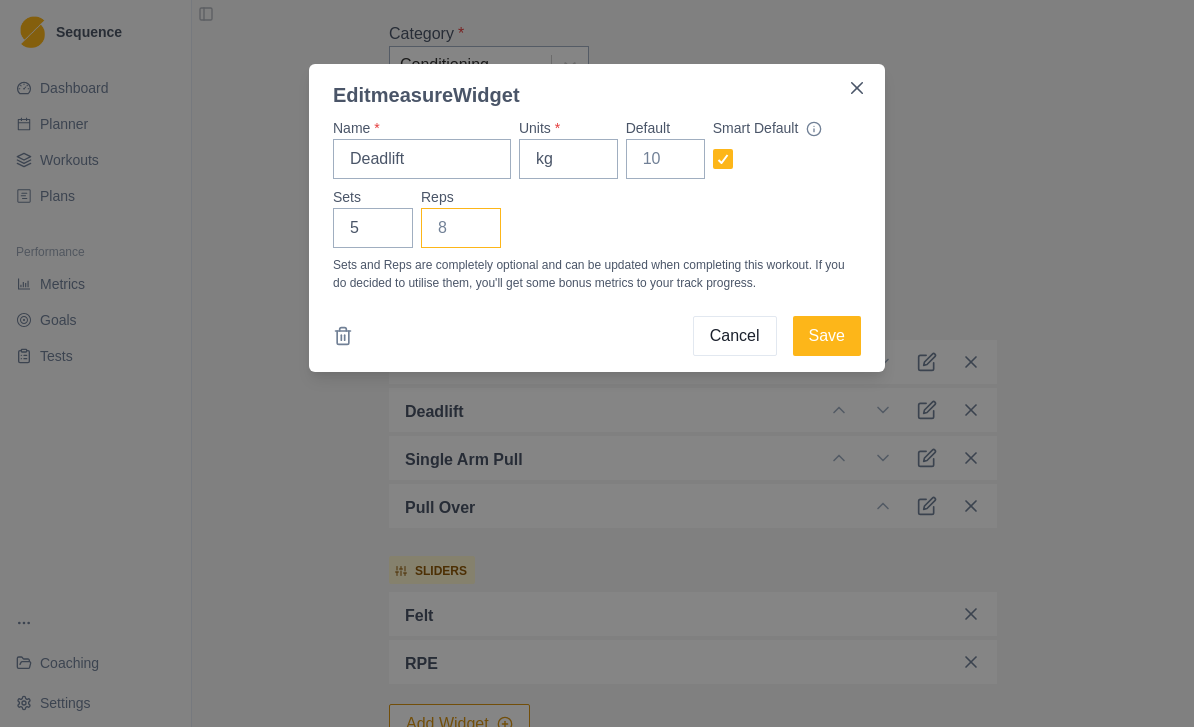 type on "6" 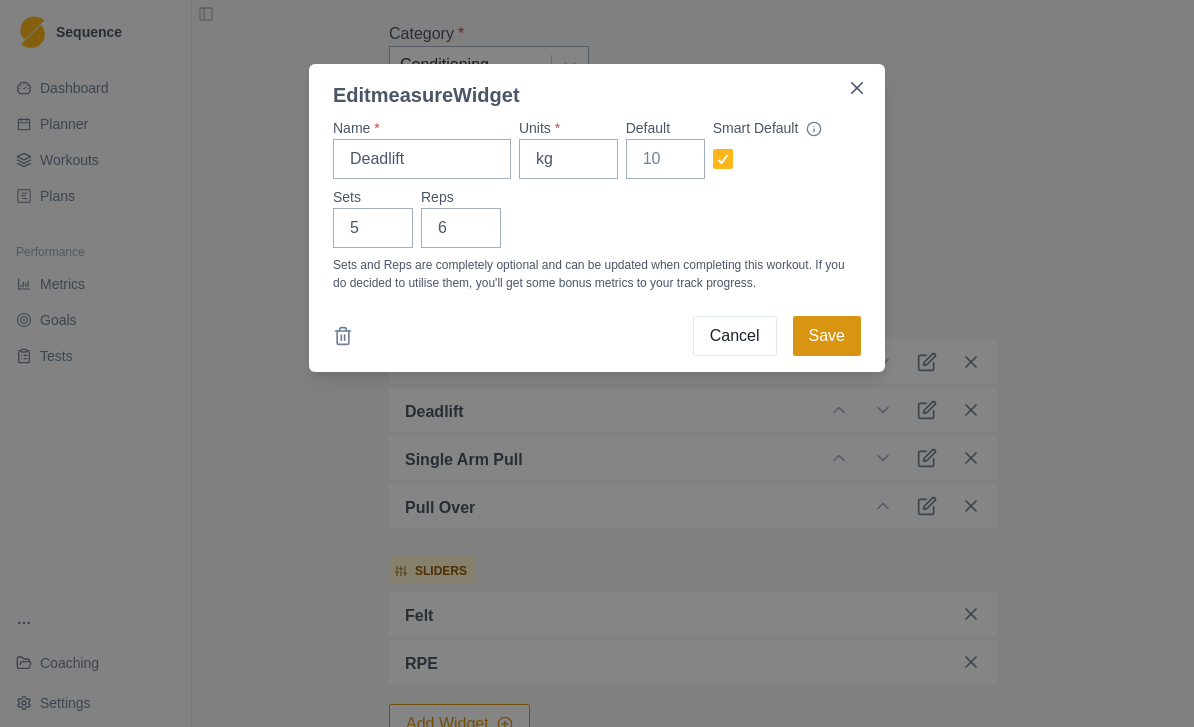 click on "Save" at bounding box center [827, 336] 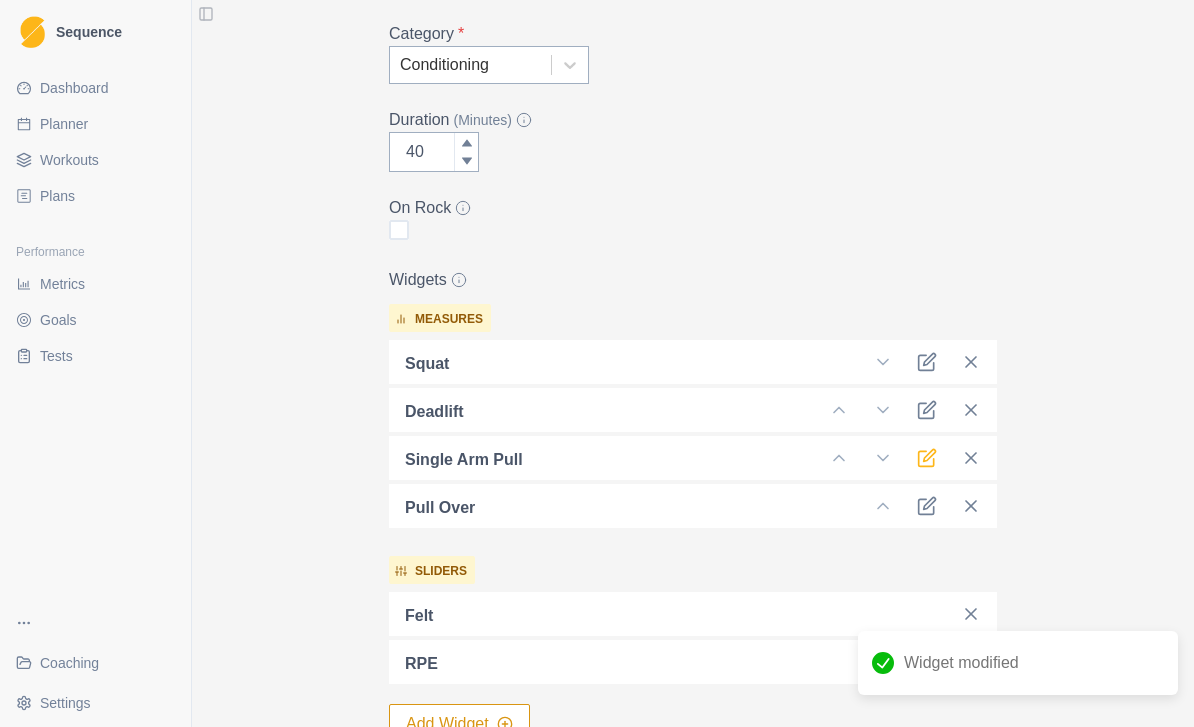 click 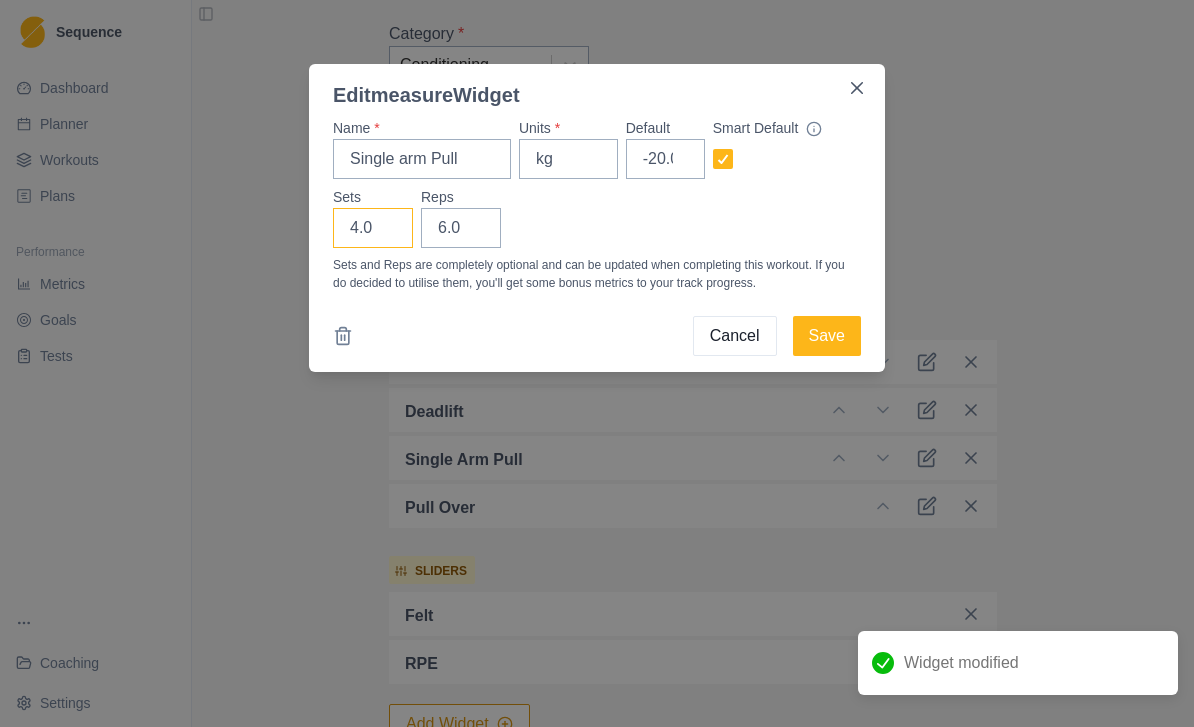 click on "4.0" at bounding box center (373, 228) 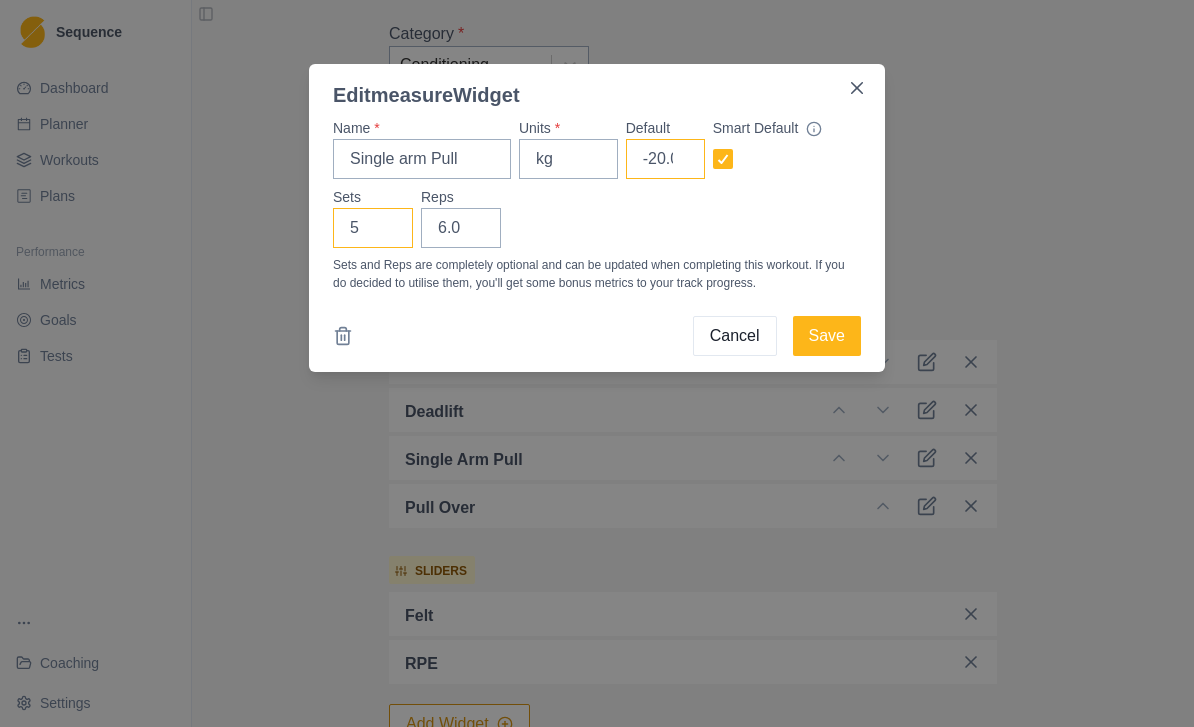 type on "5" 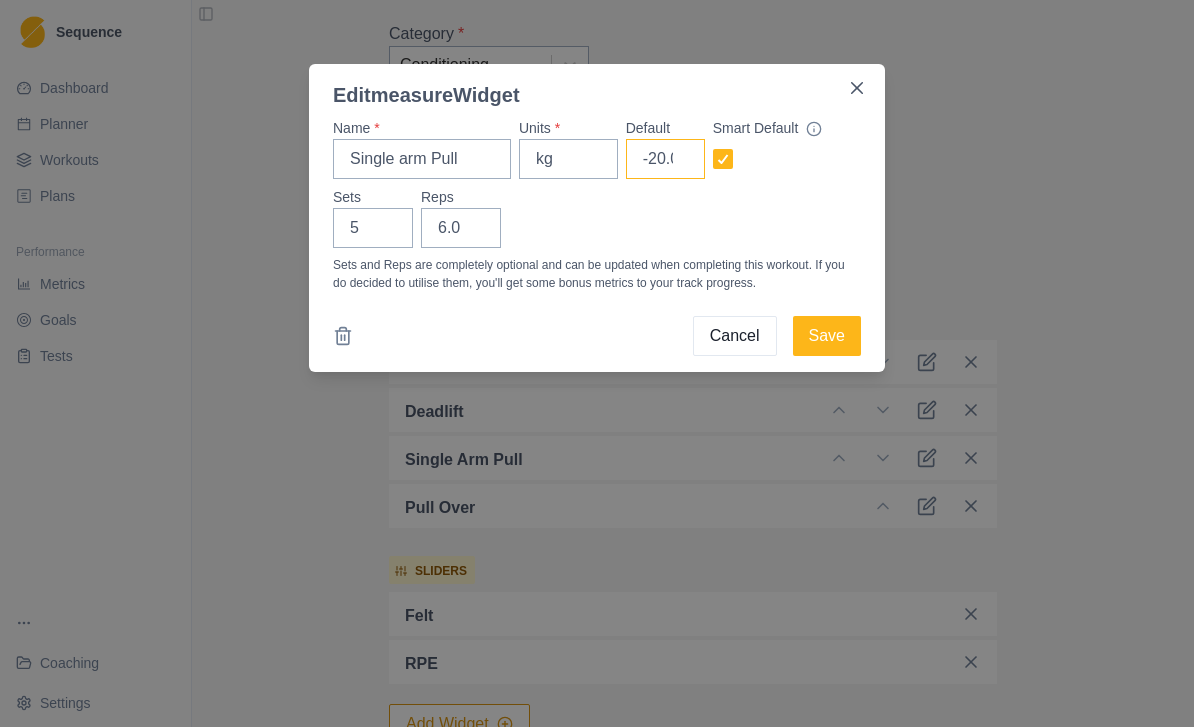 click on "-20.0" at bounding box center (665, 159) 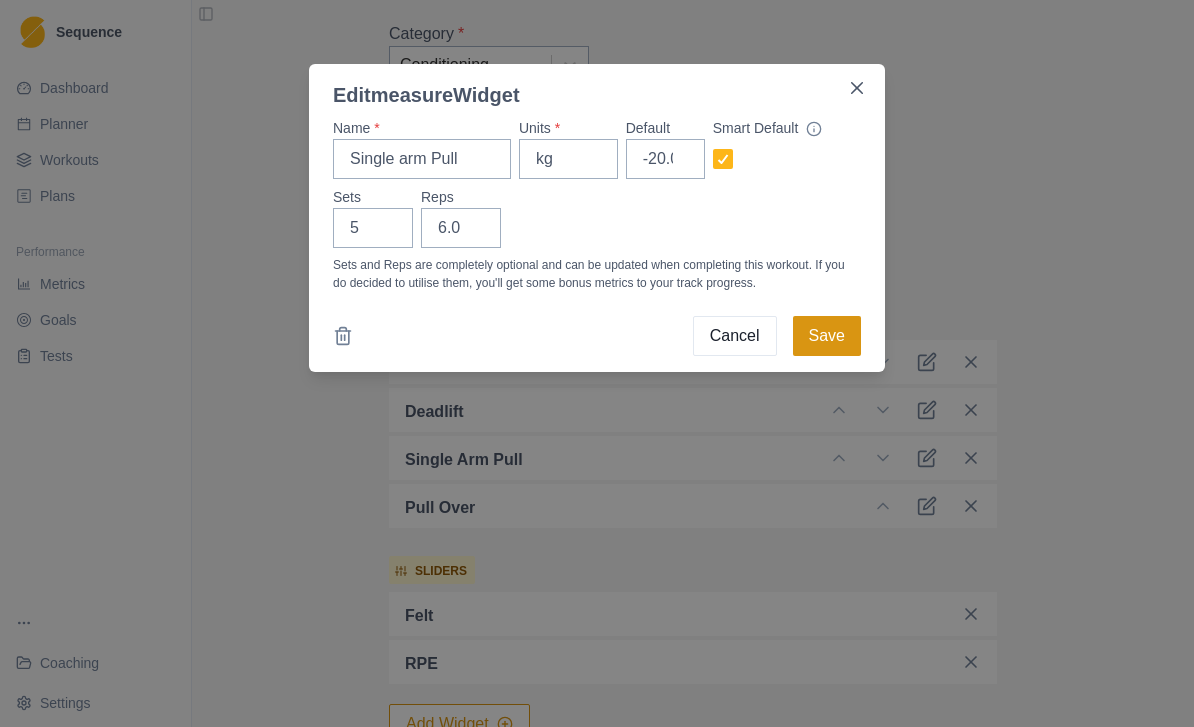 click on "Save" at bounding box center (827, 336) 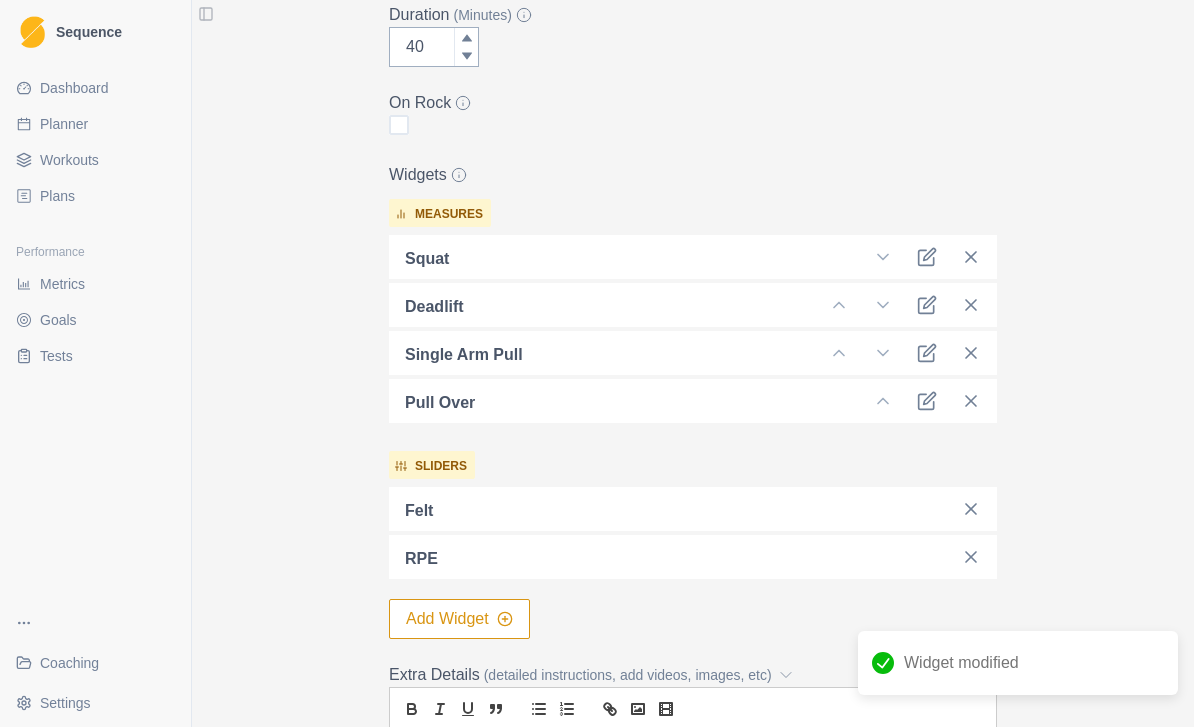 scroll, scrollTop: 447, scrollLeft: 0, axis: vertical 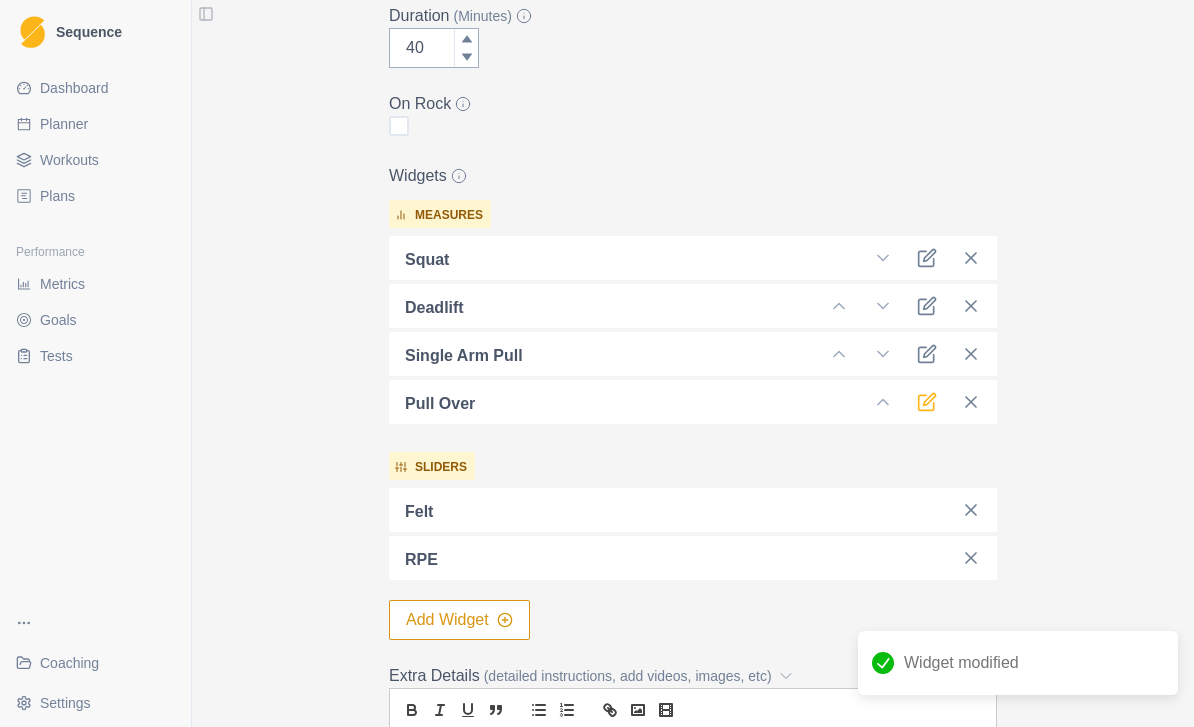 click 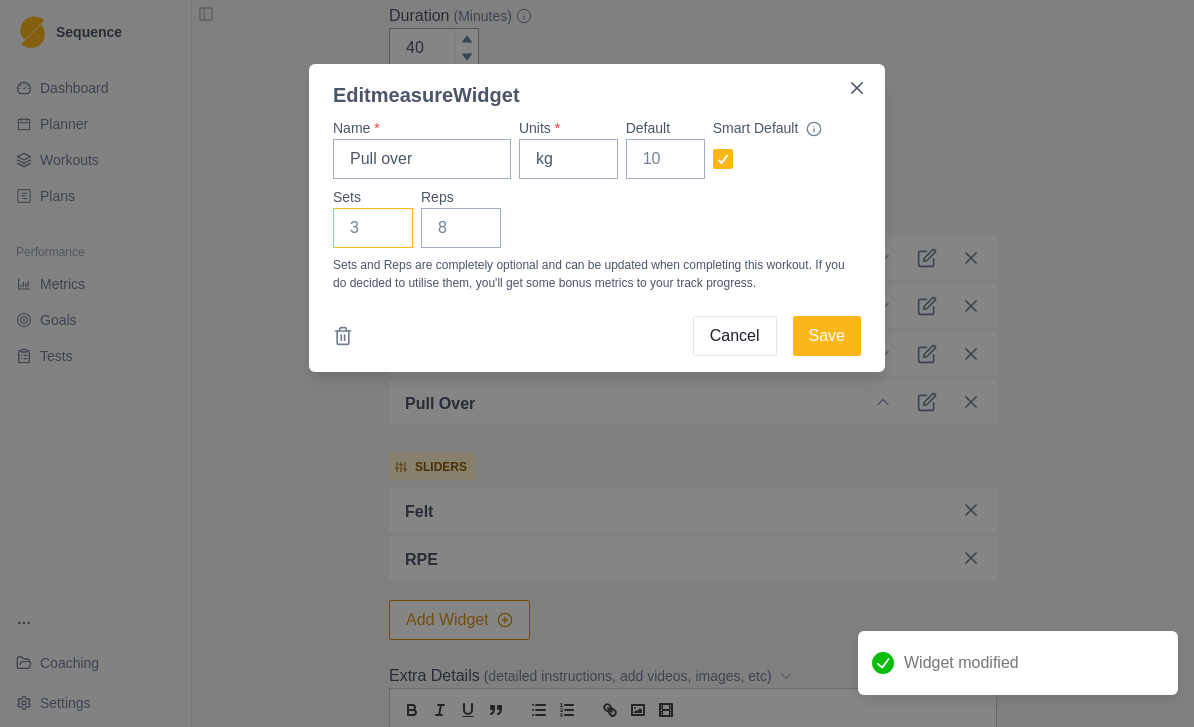 click on "Sets" at bounding box center [373, 228] 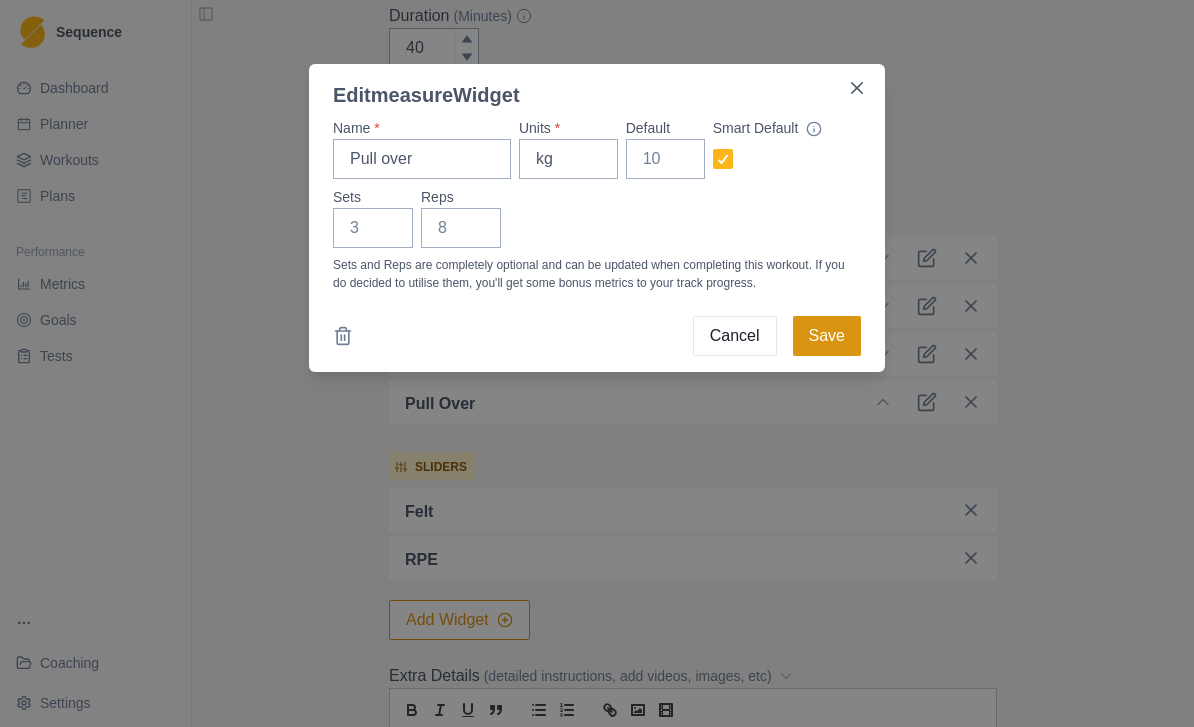 click on "Save" at bounding box center [827, 336] 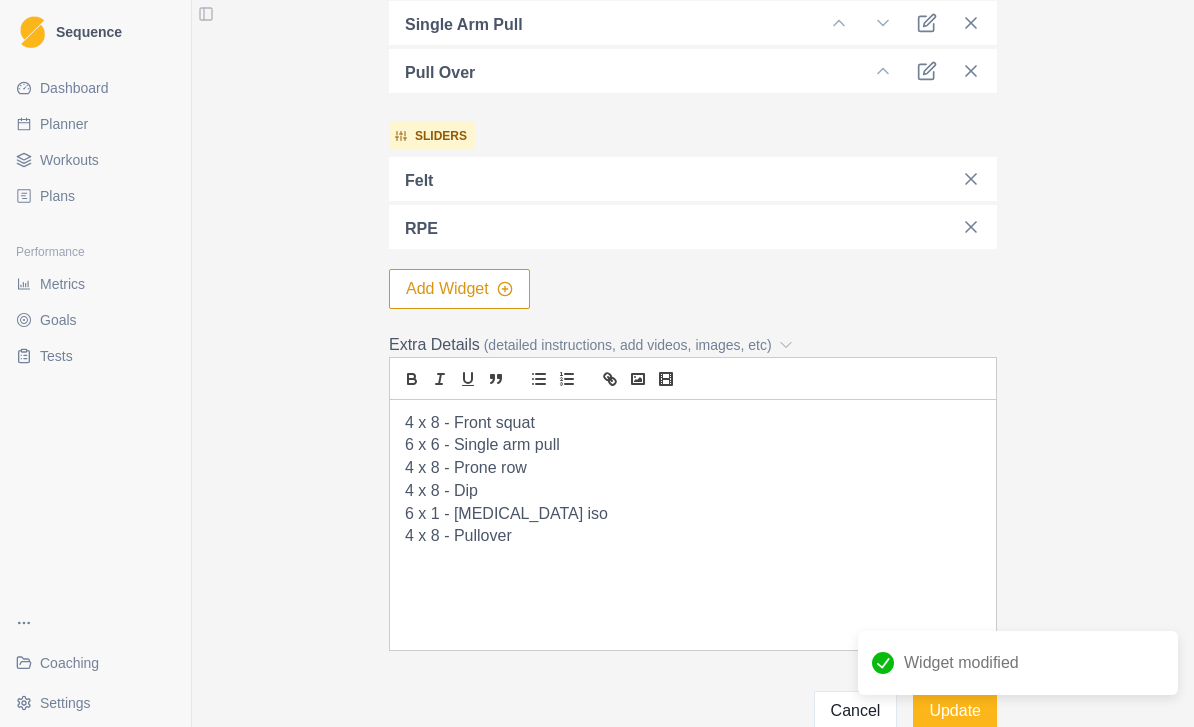 scroll, scrollTop: 771, scrollLeft: 0, axis: vertical 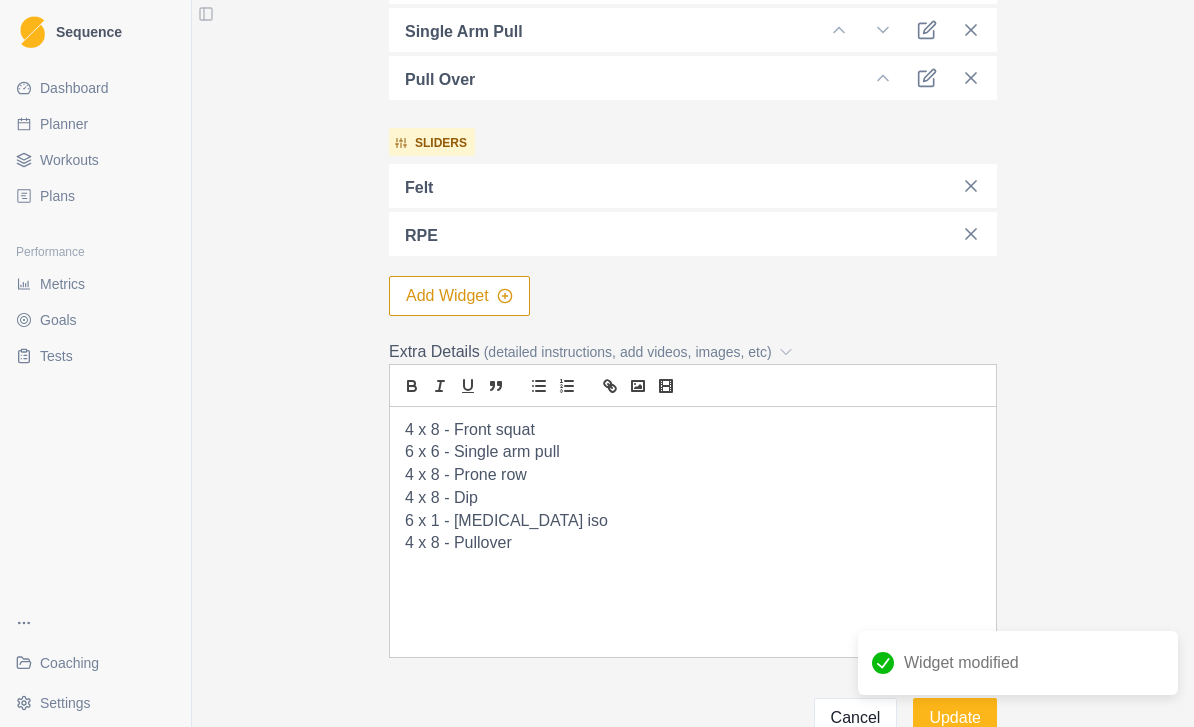 click on "4 x 8 - Front squat" at bounding box center (693, 430) 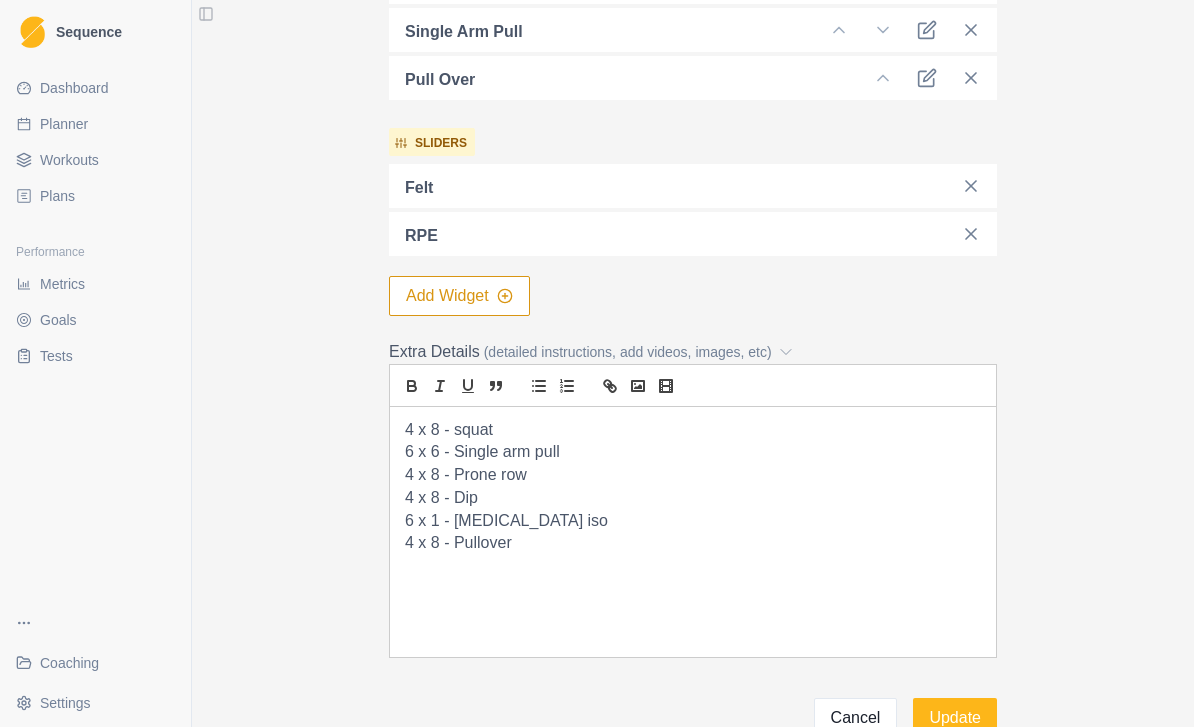click on "4 x 8 - squat" at bounding box center [693, 430] 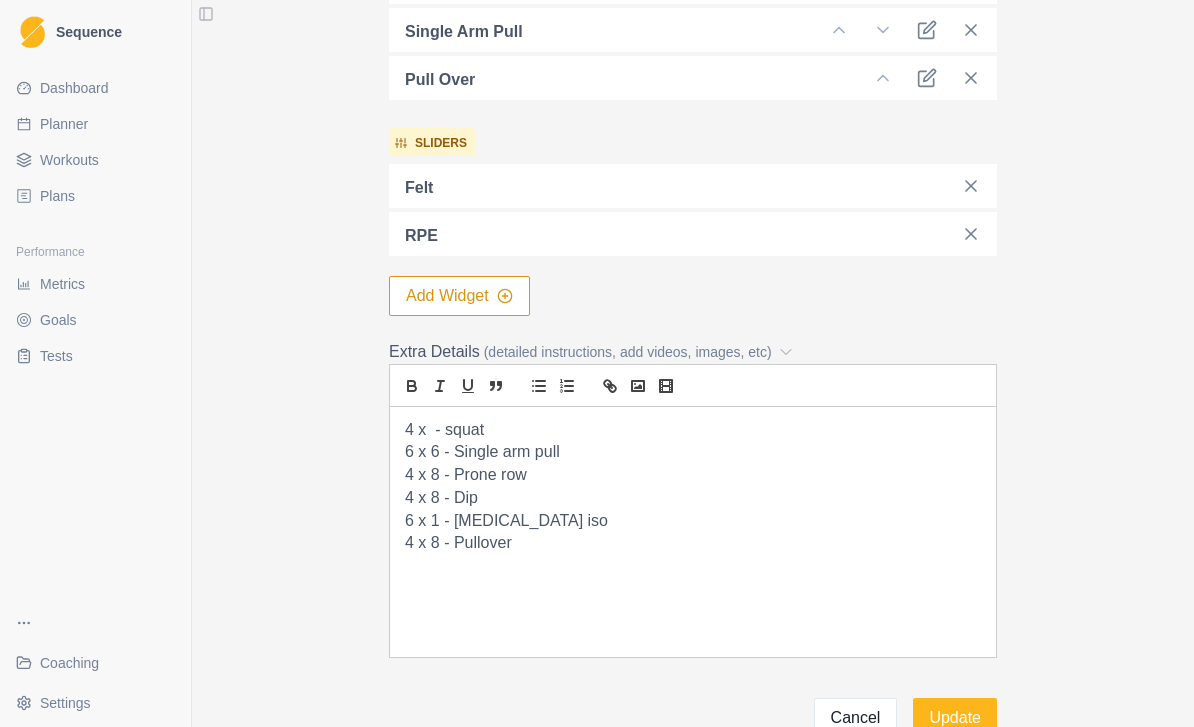 click on "4 x  - squat" at bounding box center (693, 430) 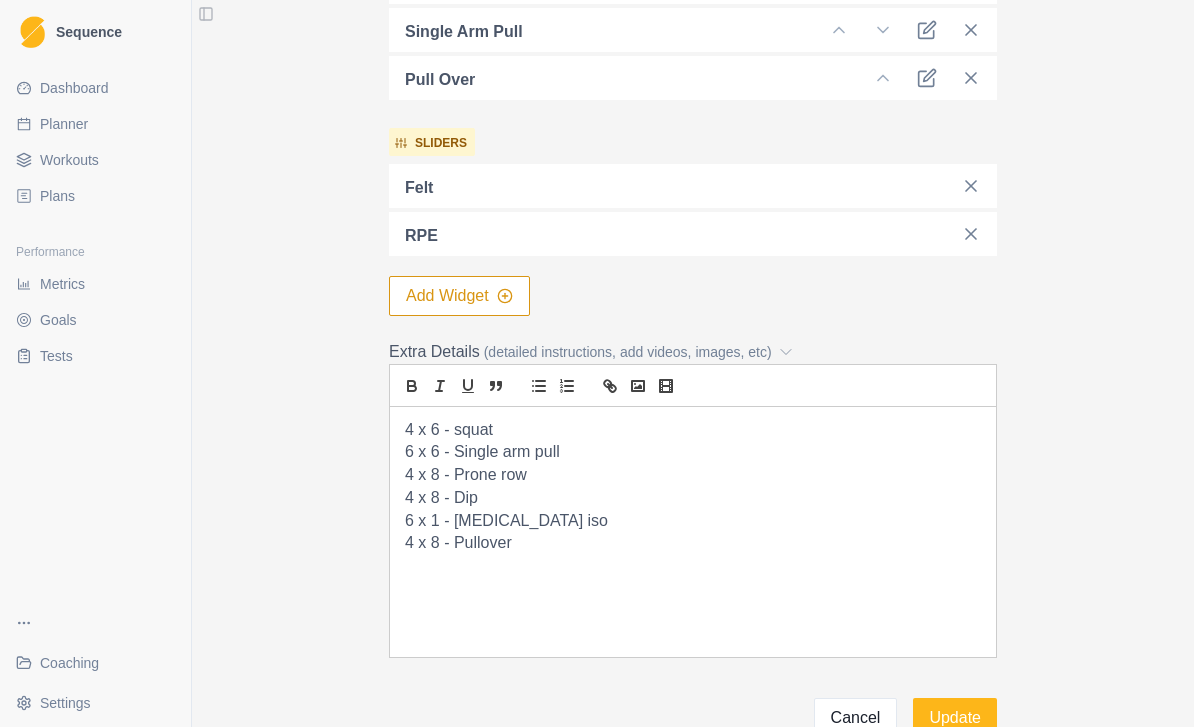 click on "4 x 8 - Prone row" at bounding box center [693, 475] 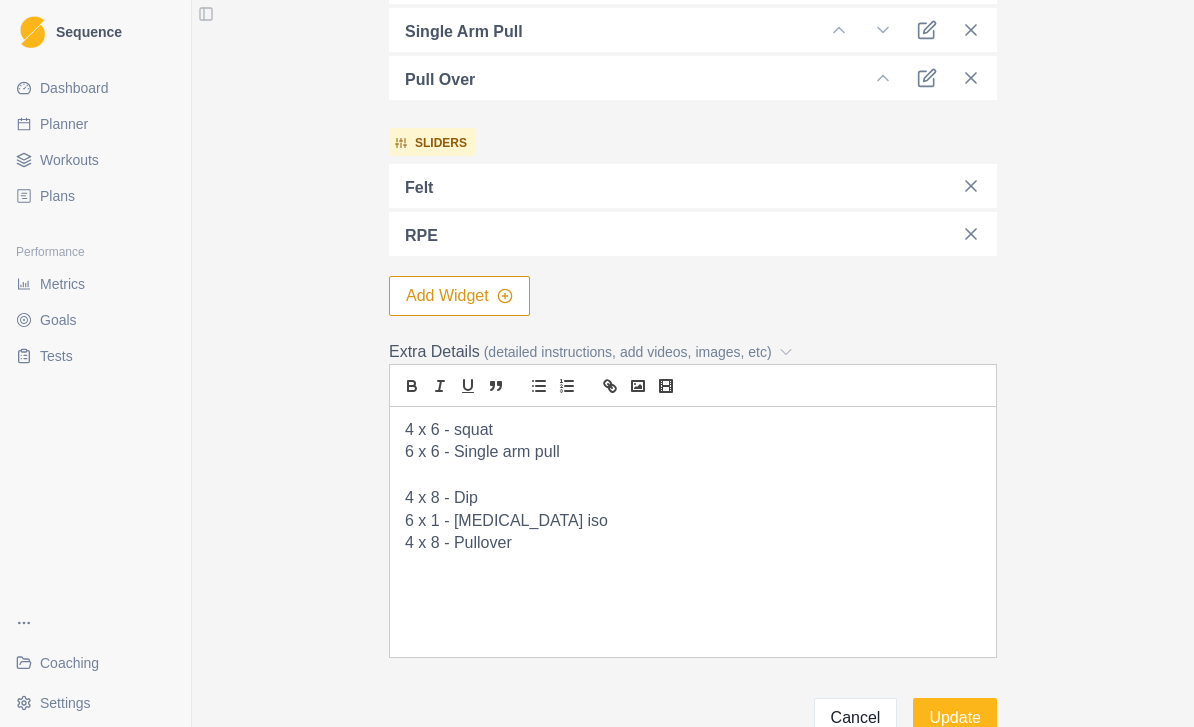 click on "4 x 6 - squat" at bounding box center [693, 430] 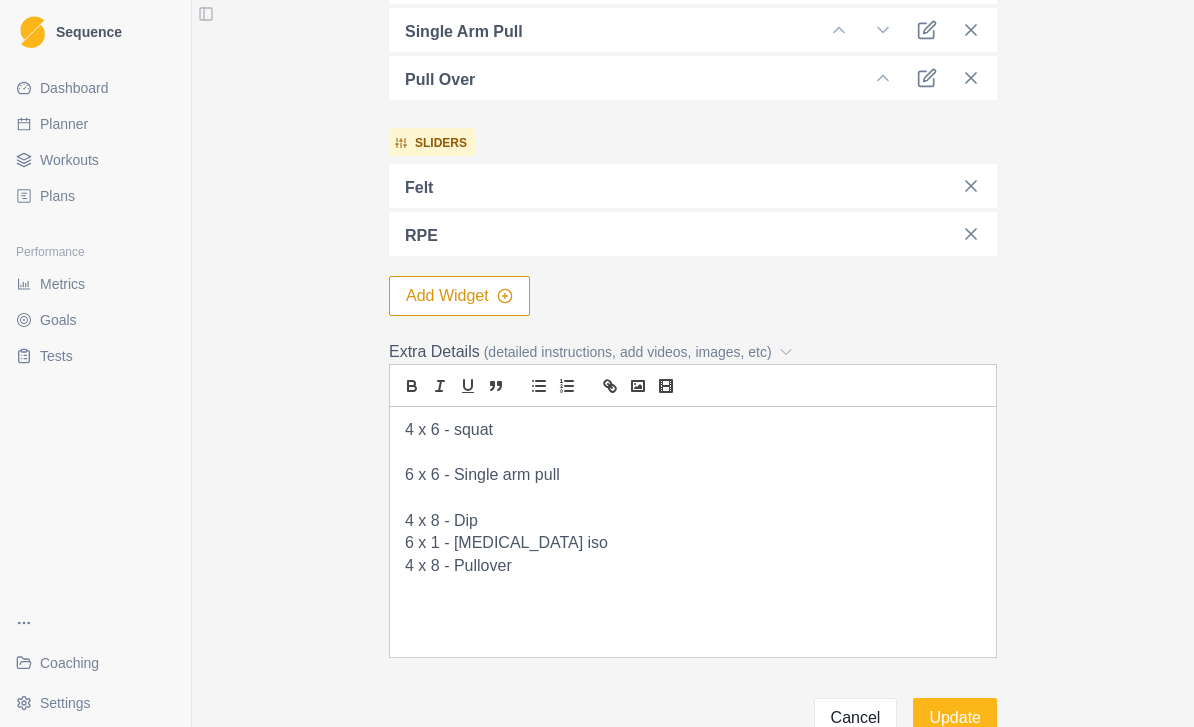 click at bounding box center (693, 452) 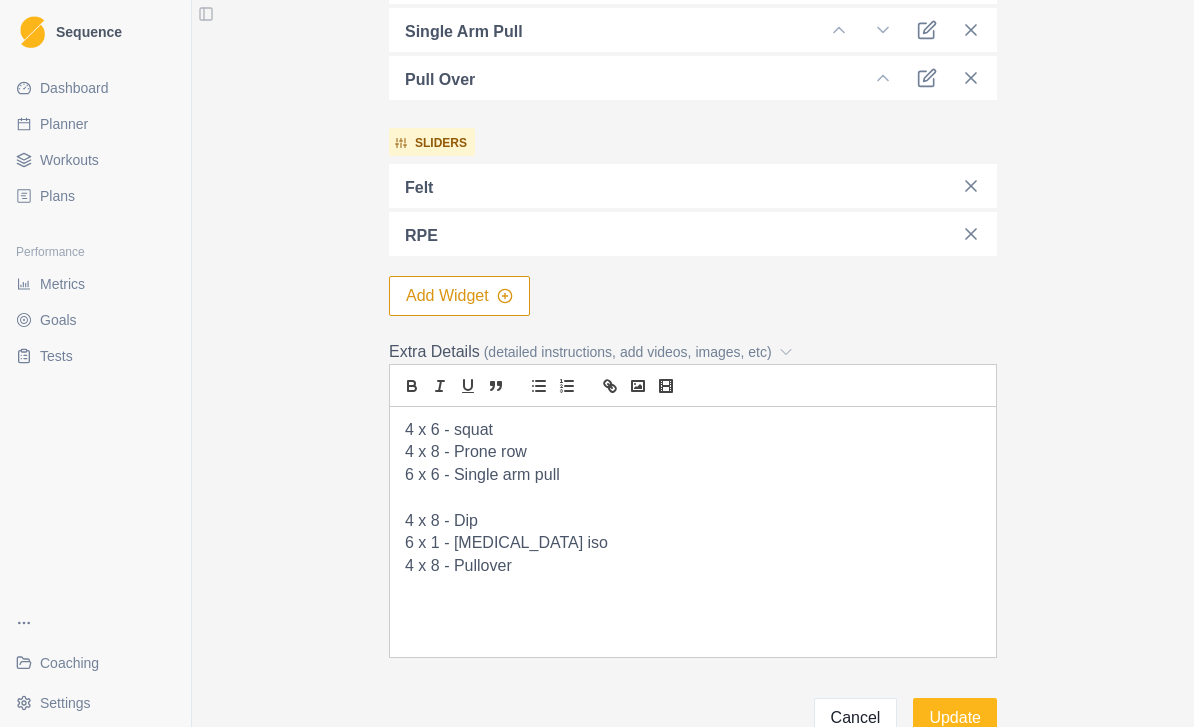 click on "4 x 8 - Prone row" at bounding box center (693, 452) 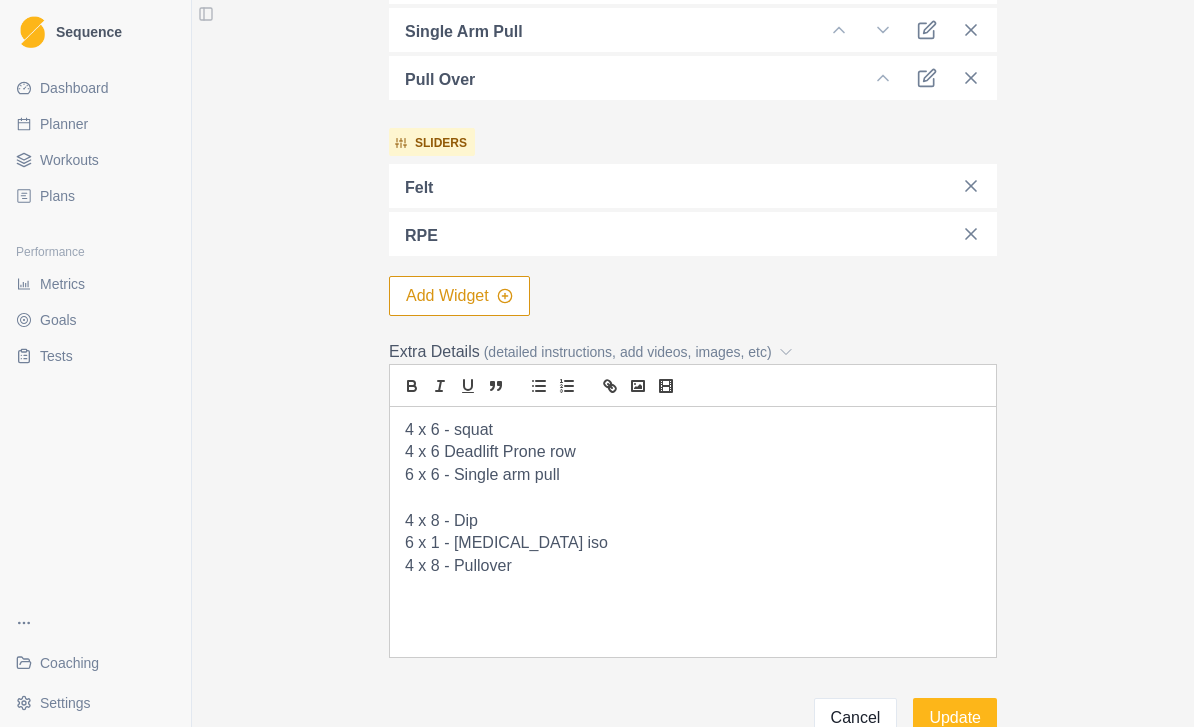 click on "4 x 6 Deadlift Prone row" at bounding box center [693, 452] 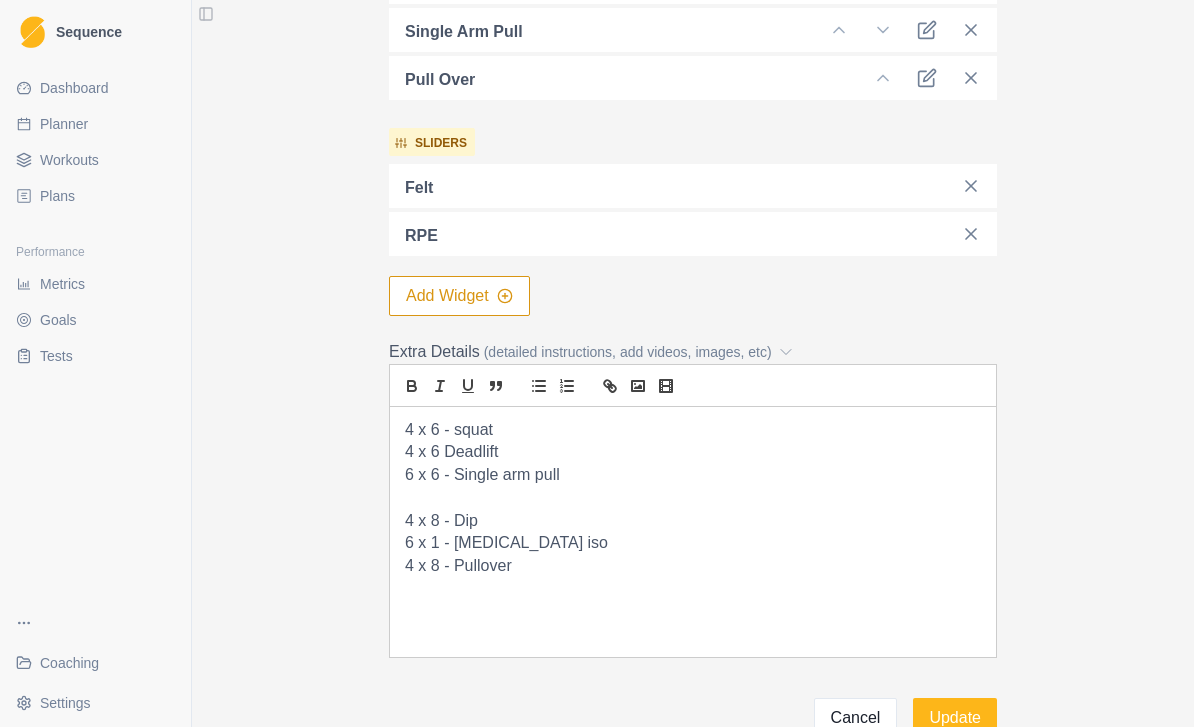 click on "4 x 6 Deadlift" at bounding box center (693, 452) 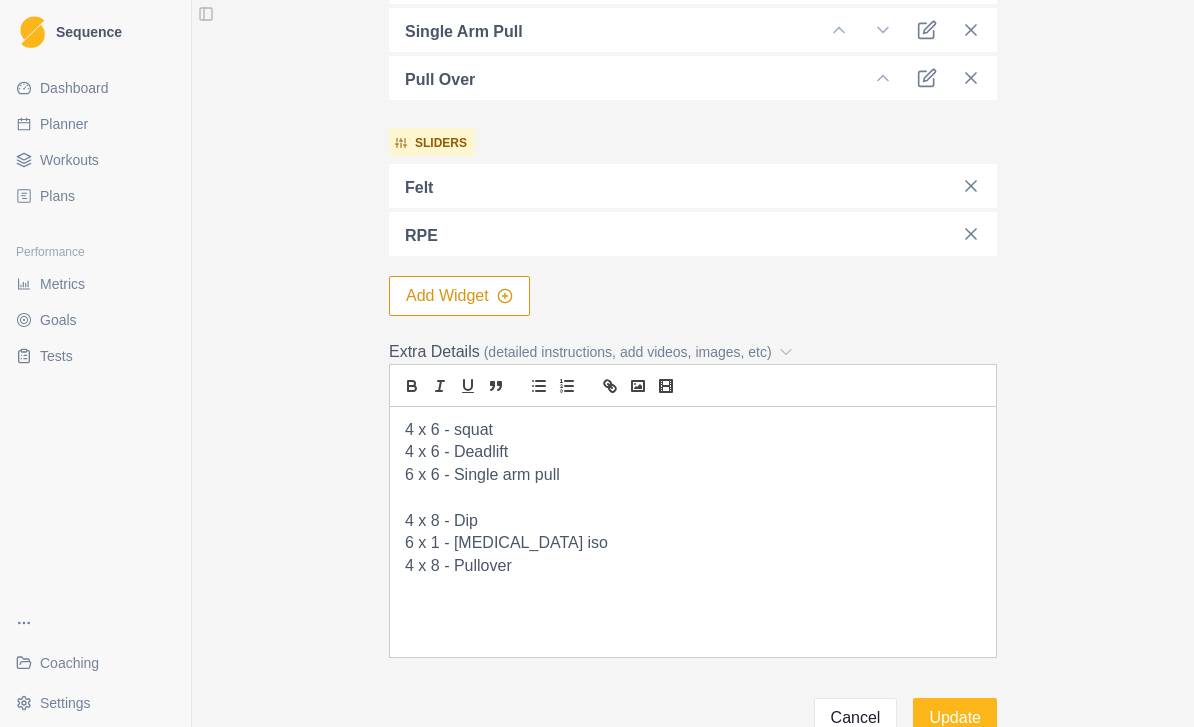 click on "4 x 8 - Dip" at bounding box center [693, 521] 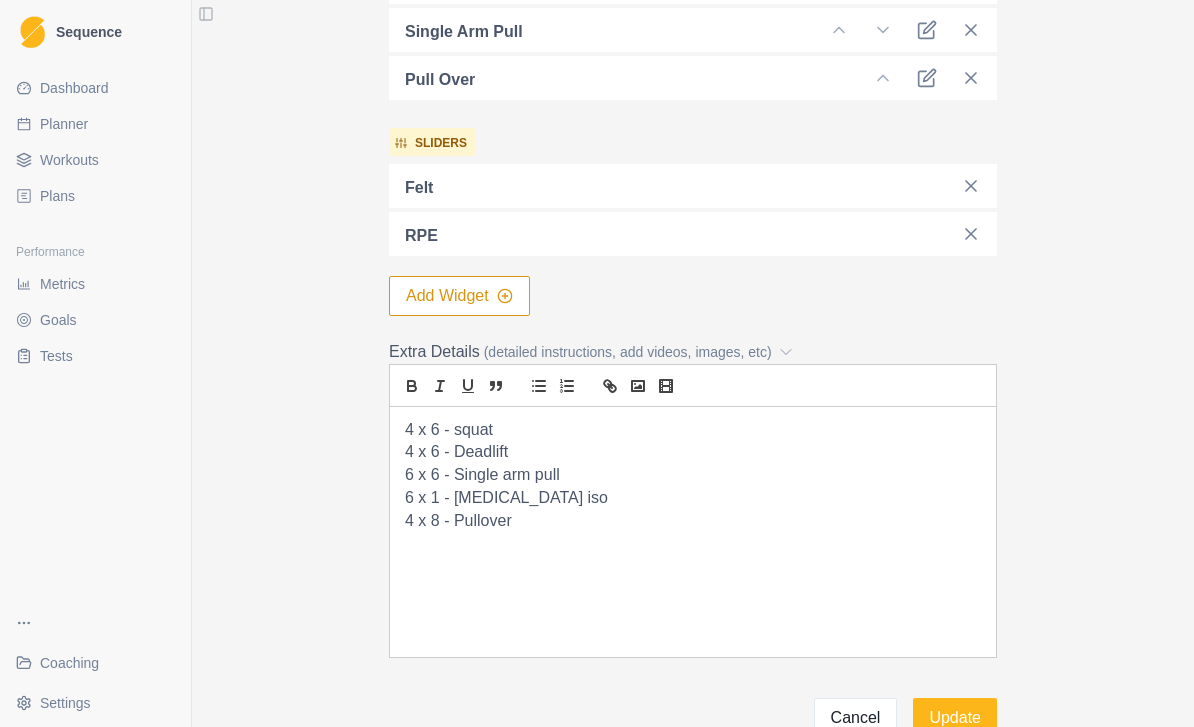 click on "6 x 1 - [MEDICAL_DATA] iso" at bounding box center (693, 498) 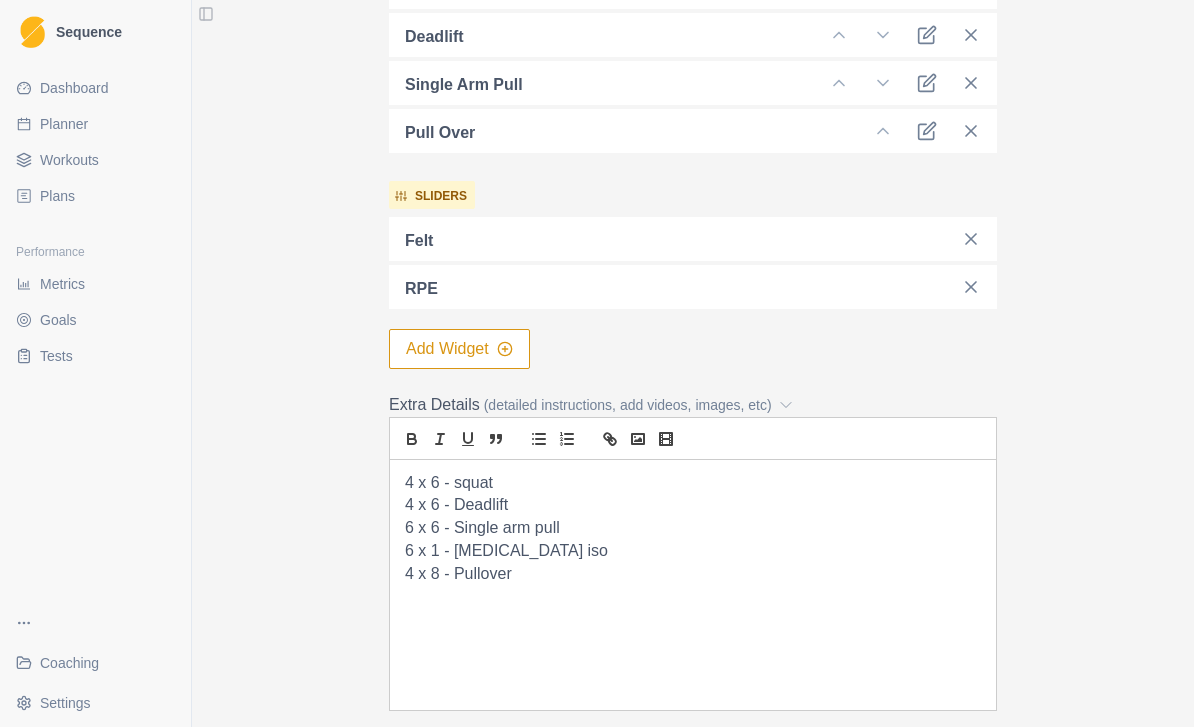 scroll, scrollTop: 728, scrollLeft: 0, axis: vertical 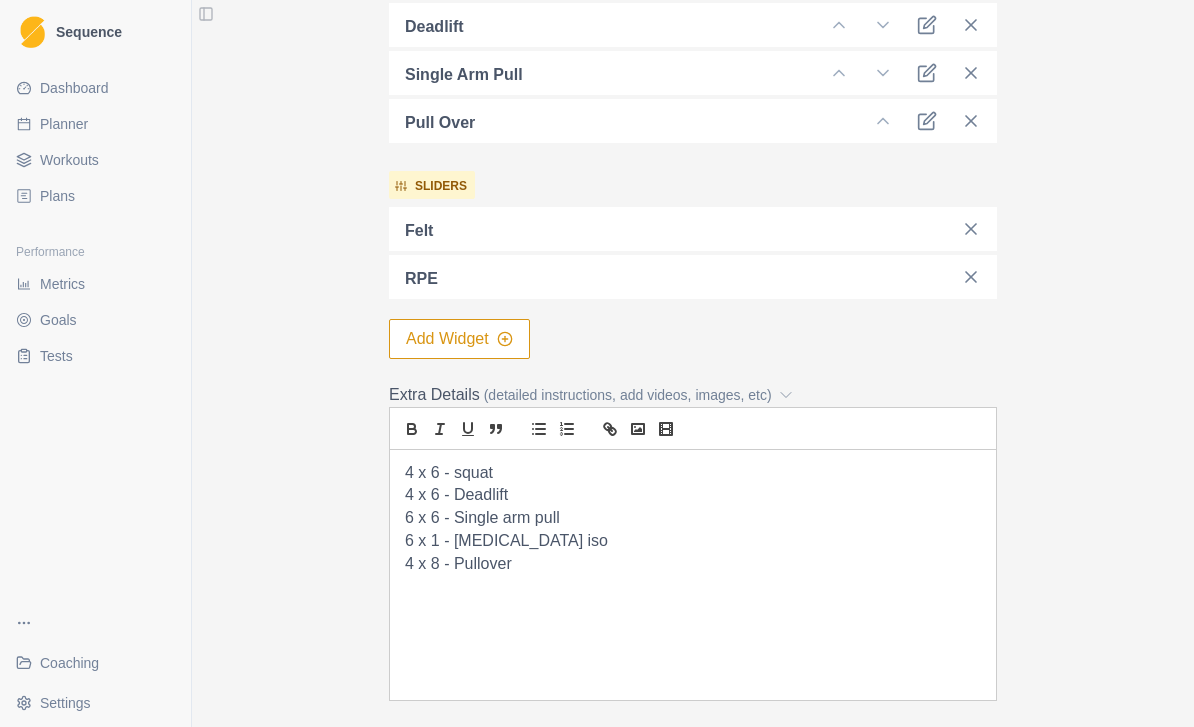 click on "6 x 1 - [MEDICAL_DATA] iso" at bounding box center (693, 541) 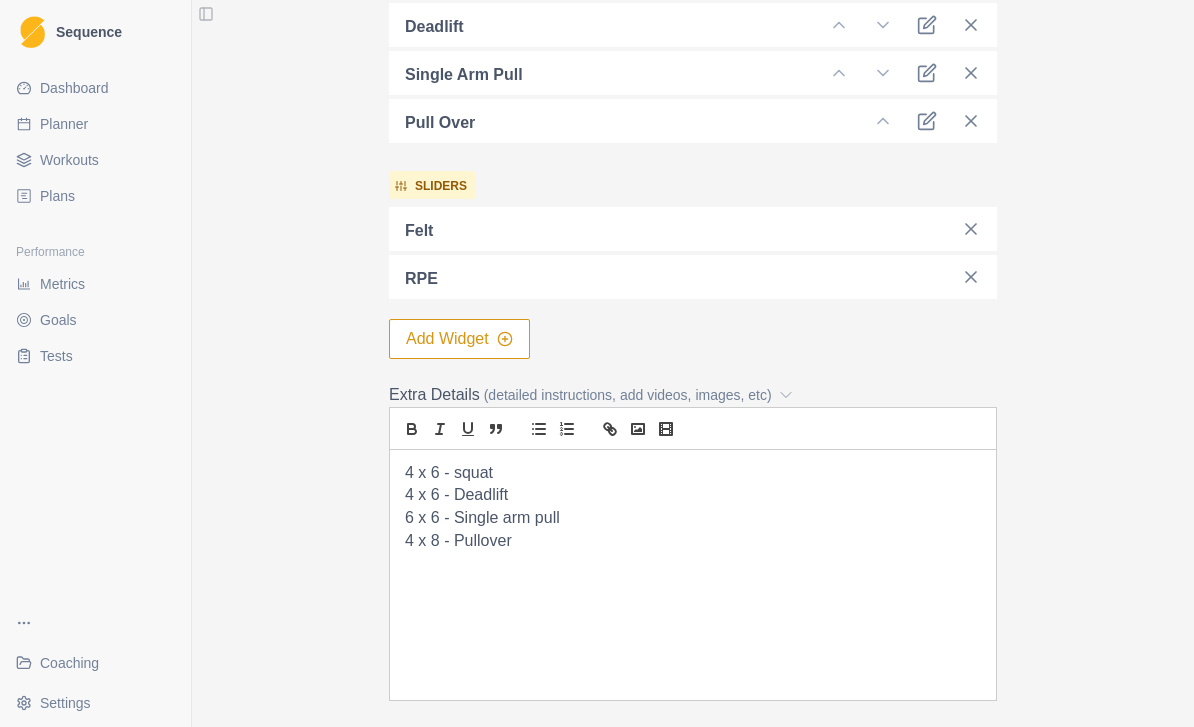 click on "4 x 6 - squat" at bounding box center [693, 473] 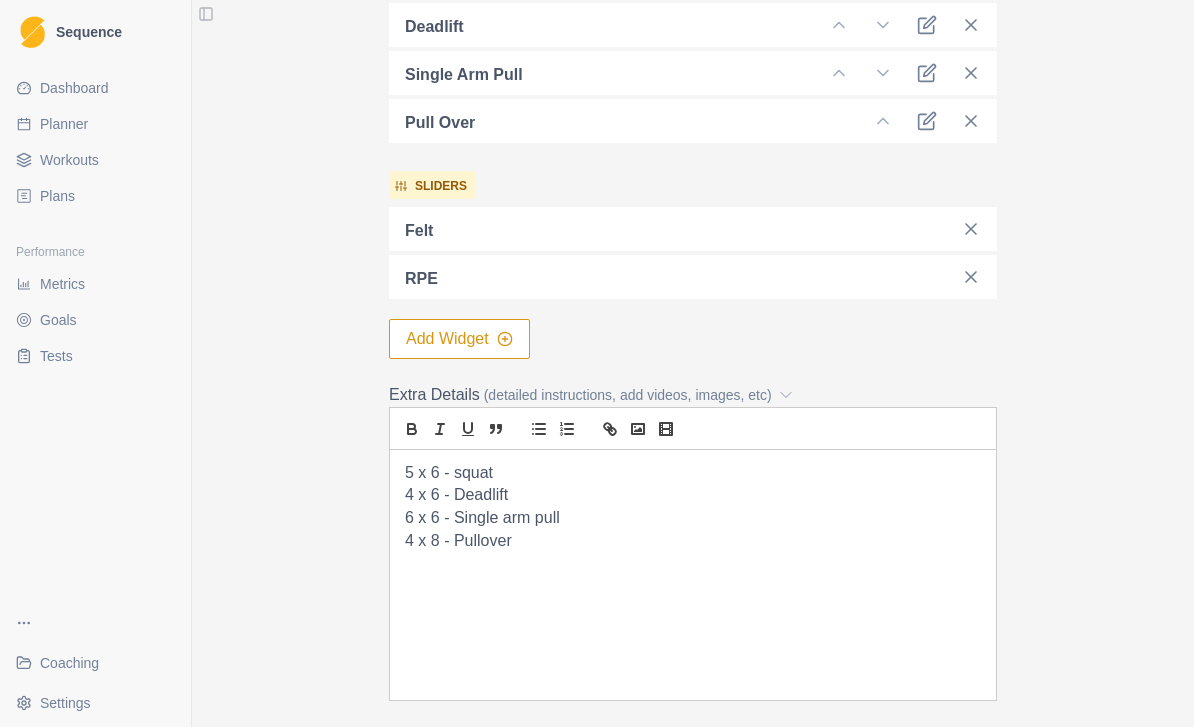 click on "5 x 6 - squat 4 x 6 - Deadlift 6 x 6 - Single arm pull 4 x 8 - Pullover" at bounding box center [693, 575] 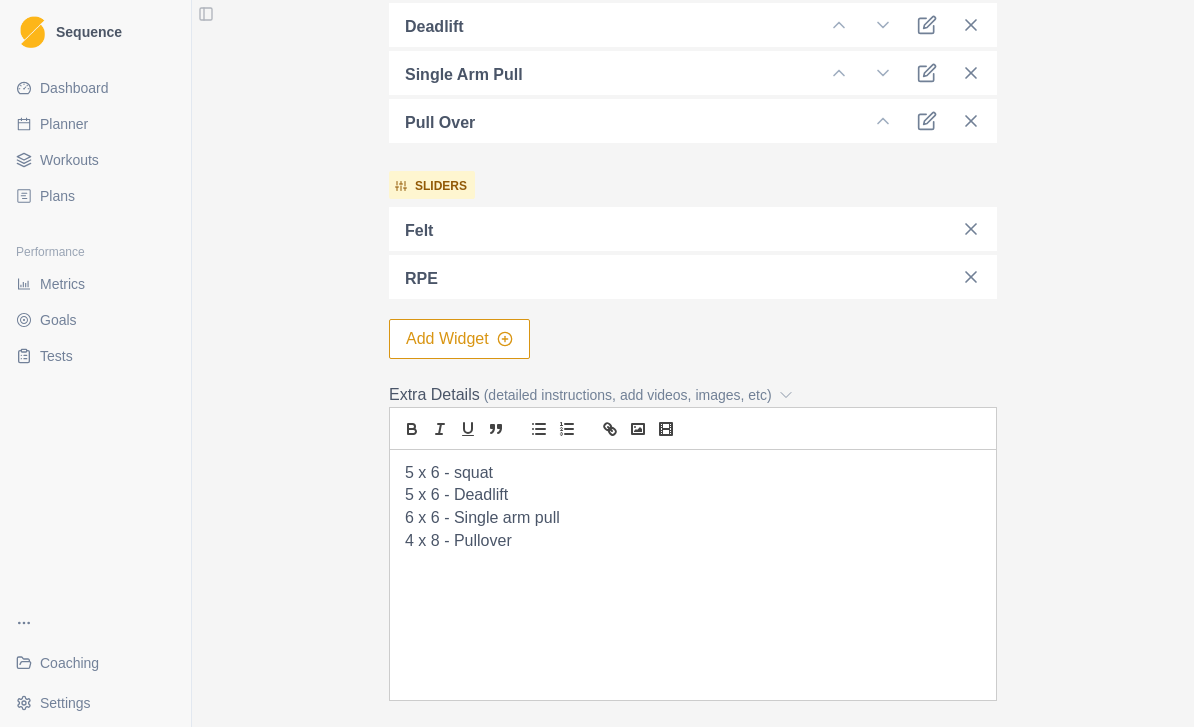 click on "6 x 6 - Single arm pull" at bounding box center (693, 518) 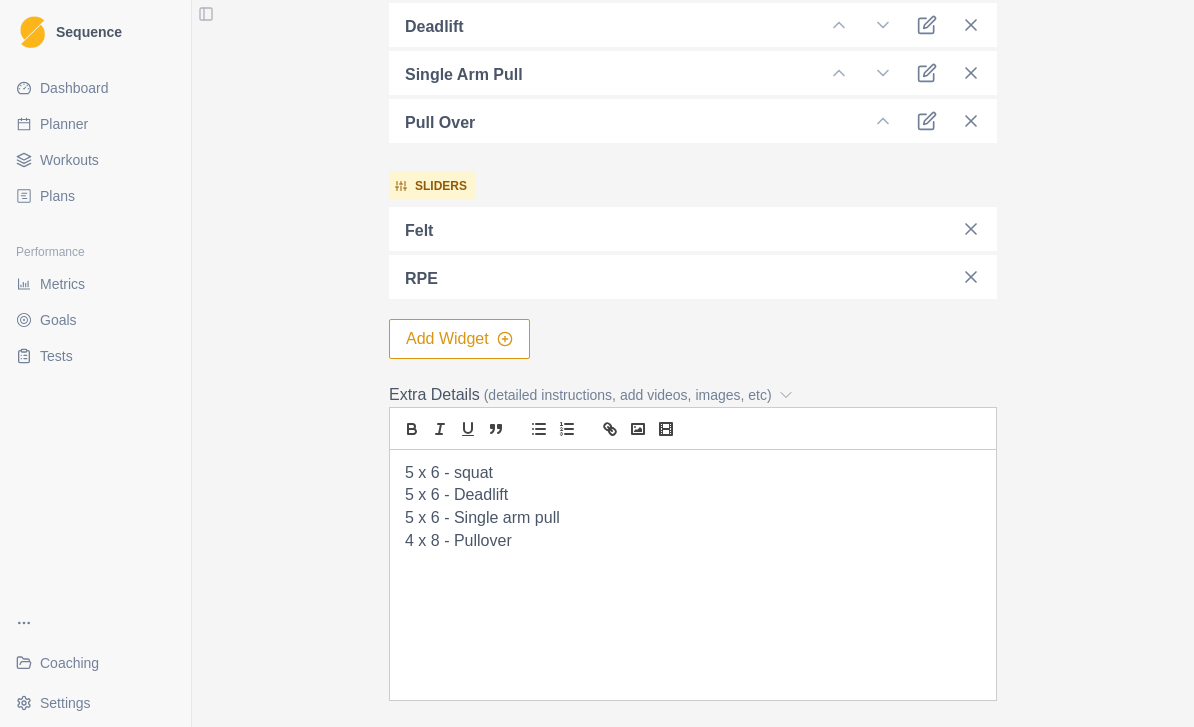 click on "4 x 8 - Pullover" at bounding box center [693, 541] 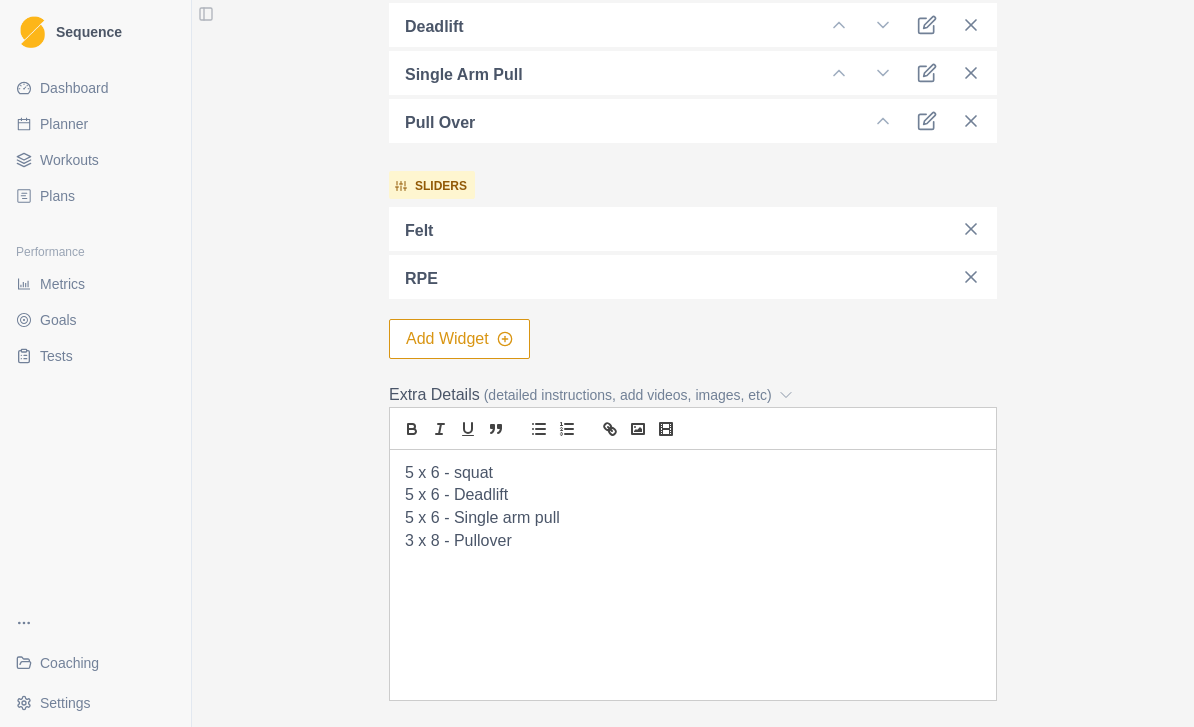 click on "5 x 6 - squat" at bounding box center (693, 473) 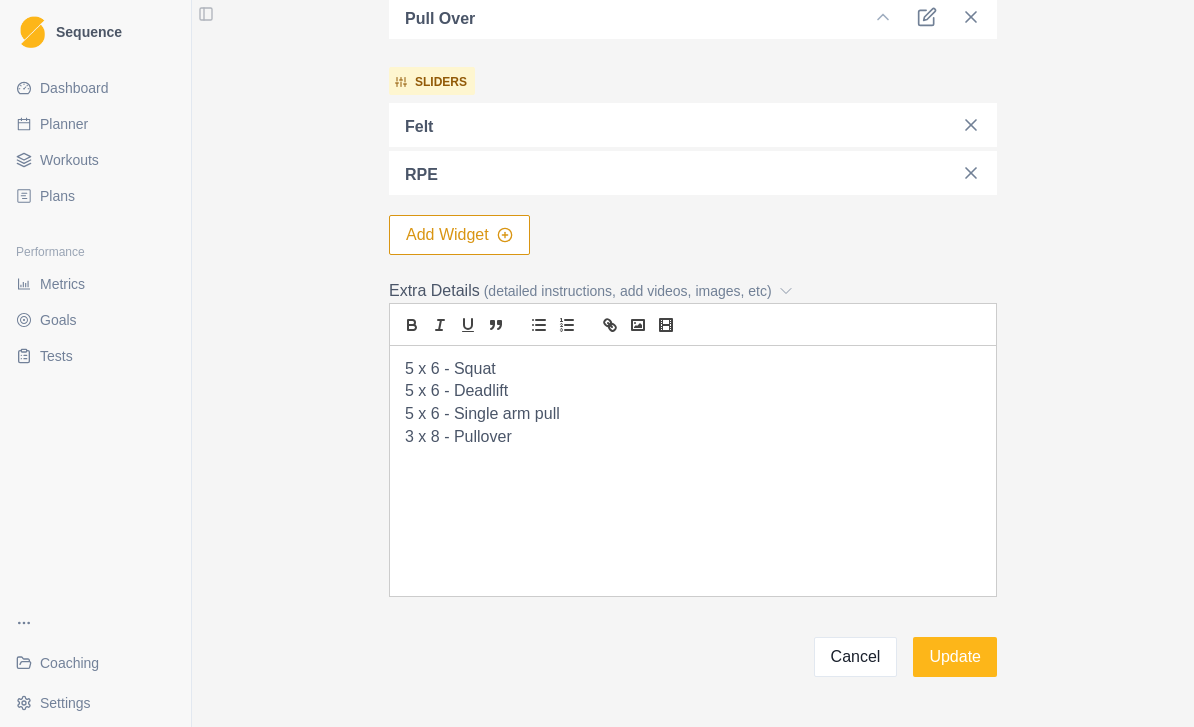 scroll, scrollTop: 831, scrollLeft: 0, axis: vertical 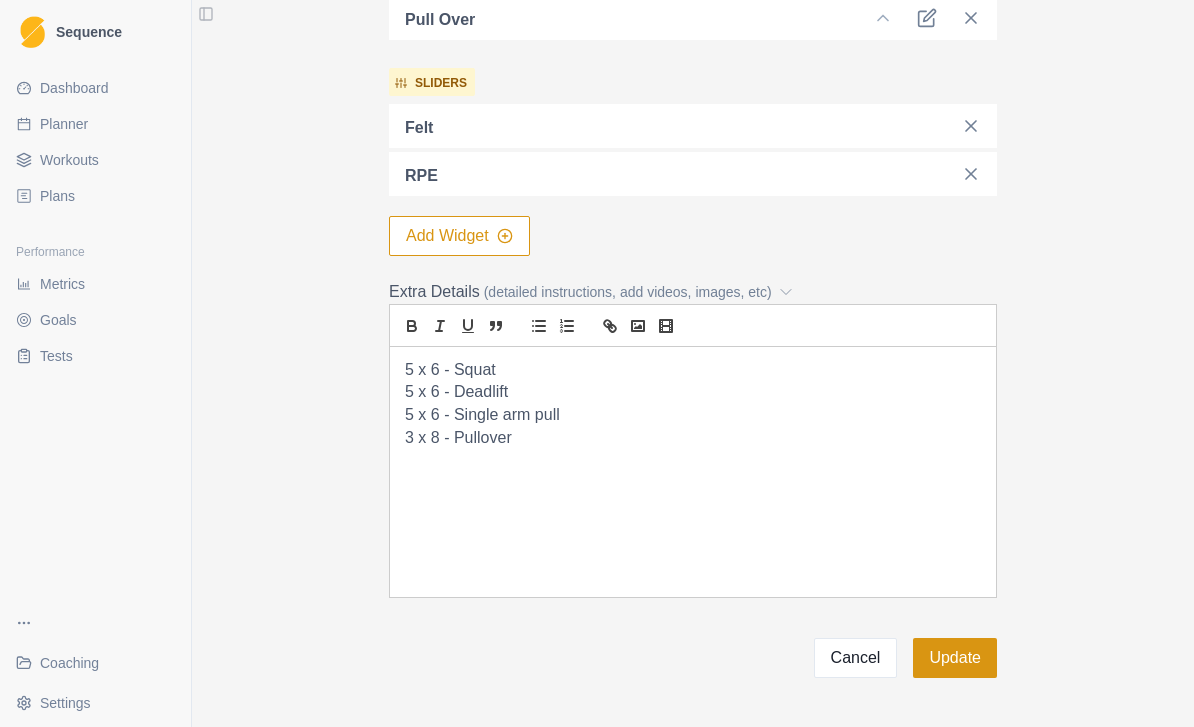 click on "Update" at bounding box center [955, 658] 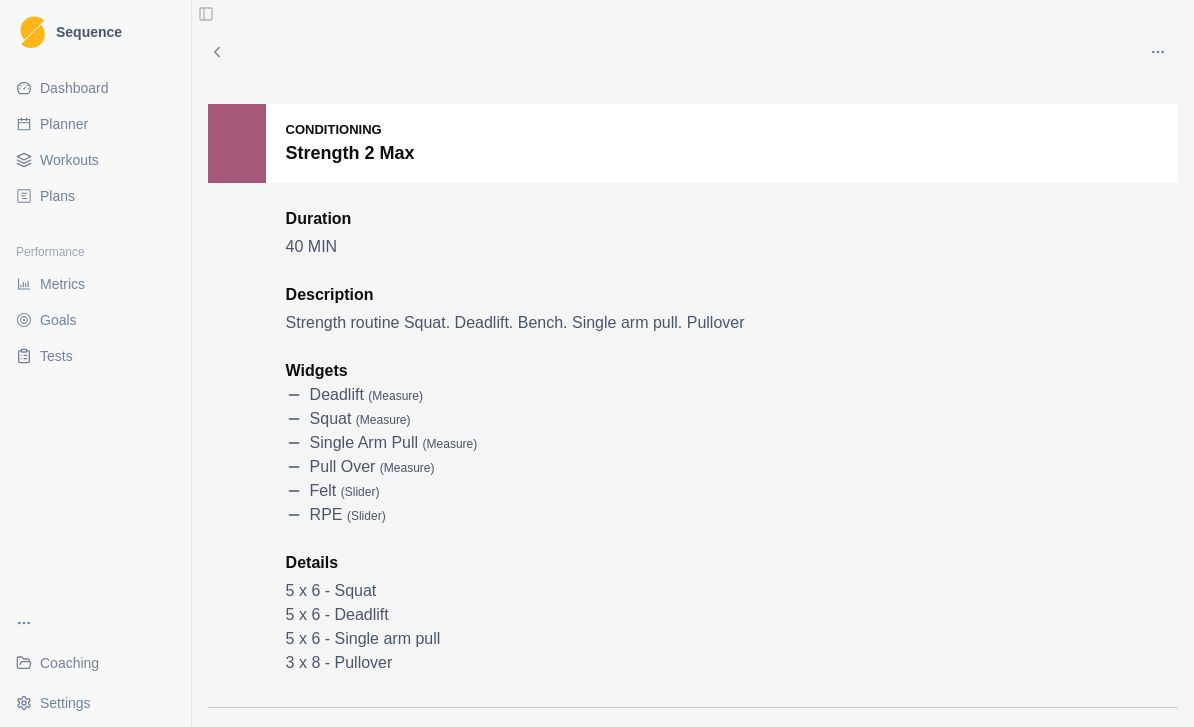 click on "Workouts" at bounding box center (69, 160) 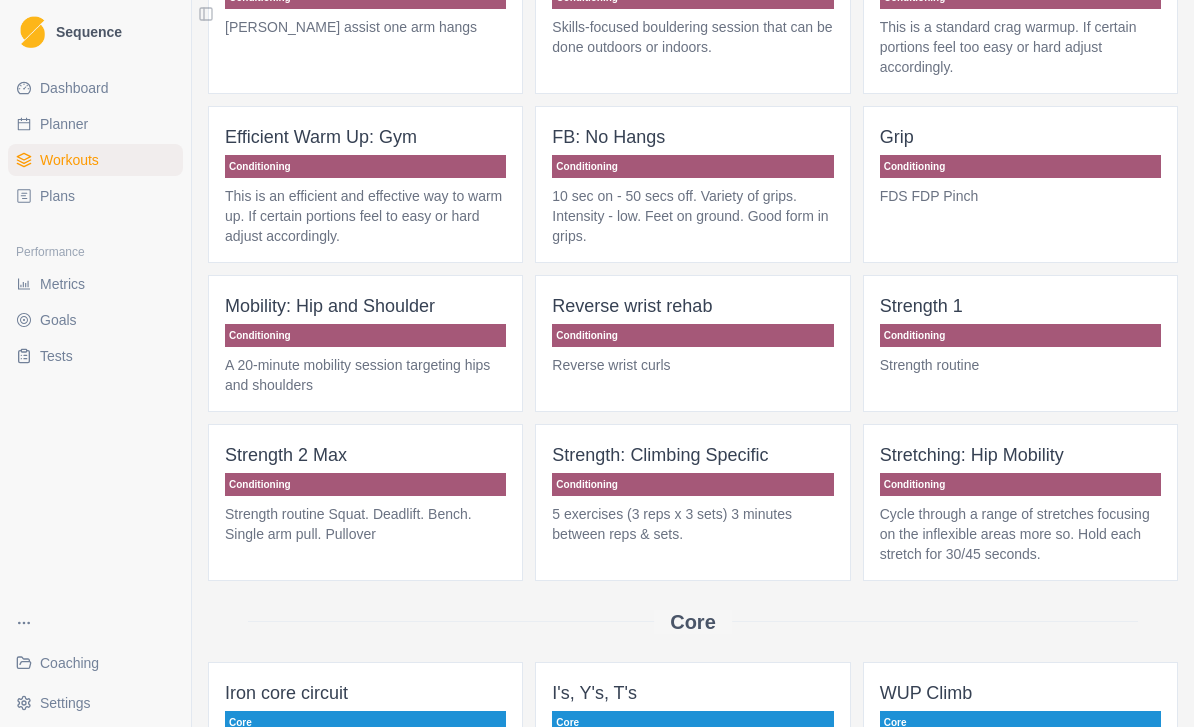 scroll, scrollTop: 439, scrollLeft: 0, axis: vertical 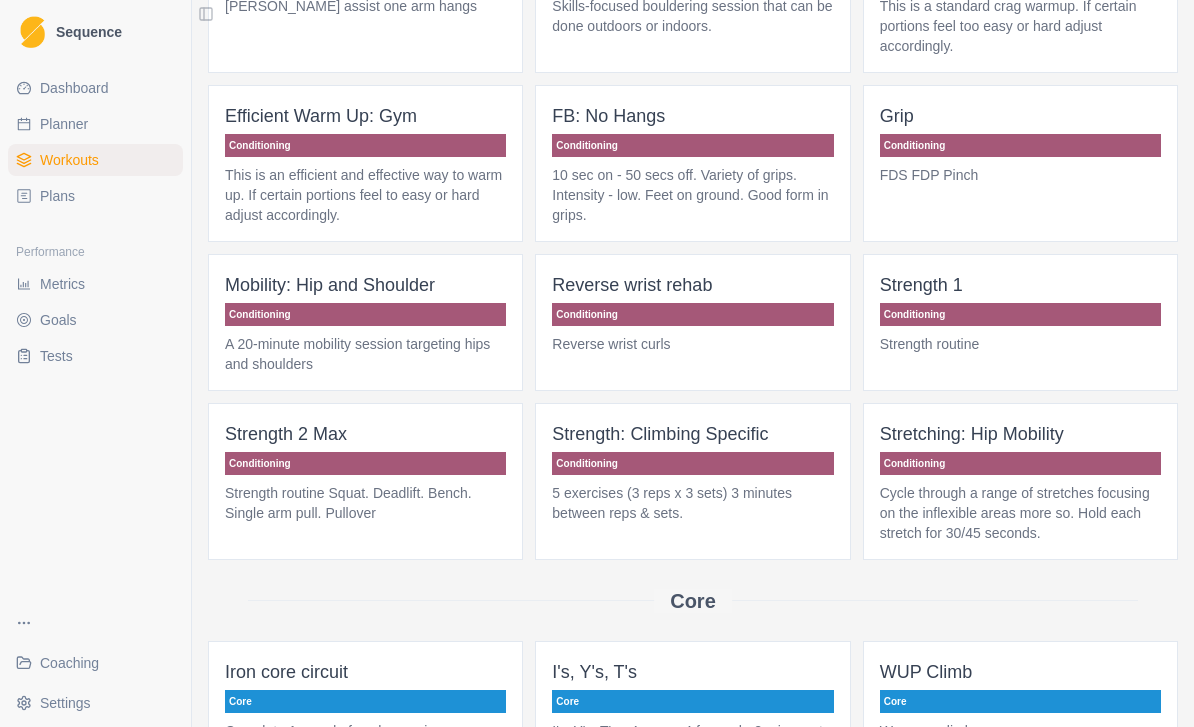 click on "Strength routine" at bounding box center (1020, 344) 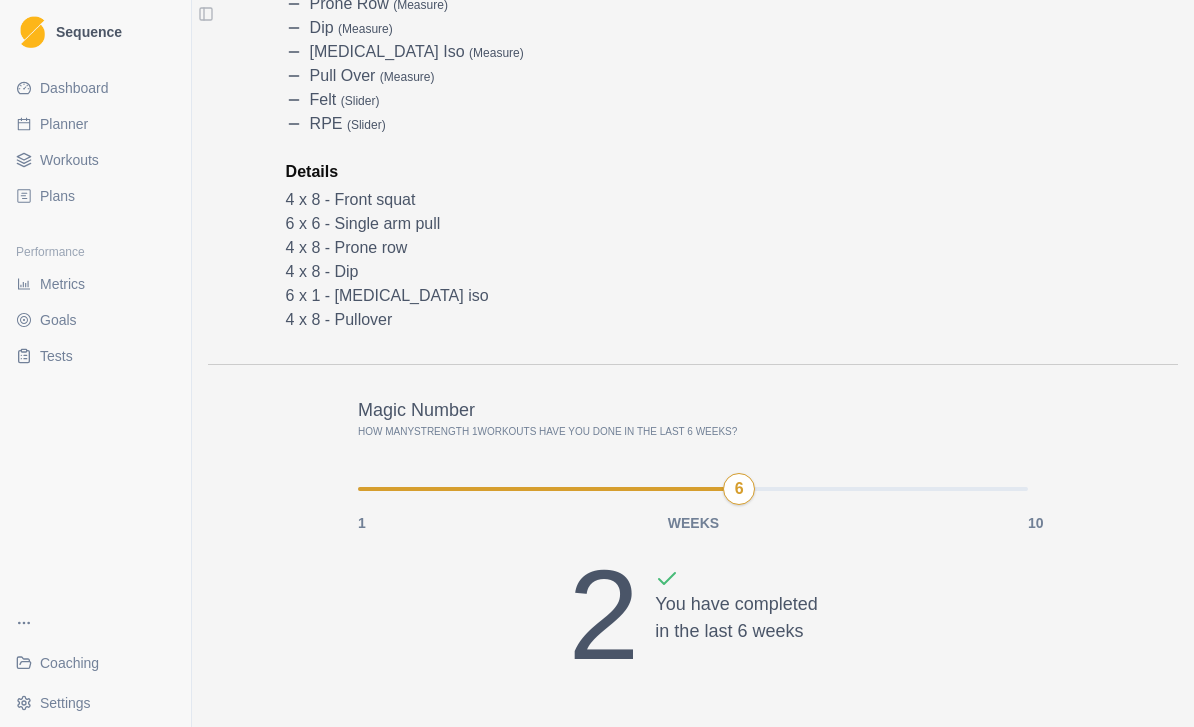 scroll, scrollTop: 0, scrollLeft: 0, axis: both 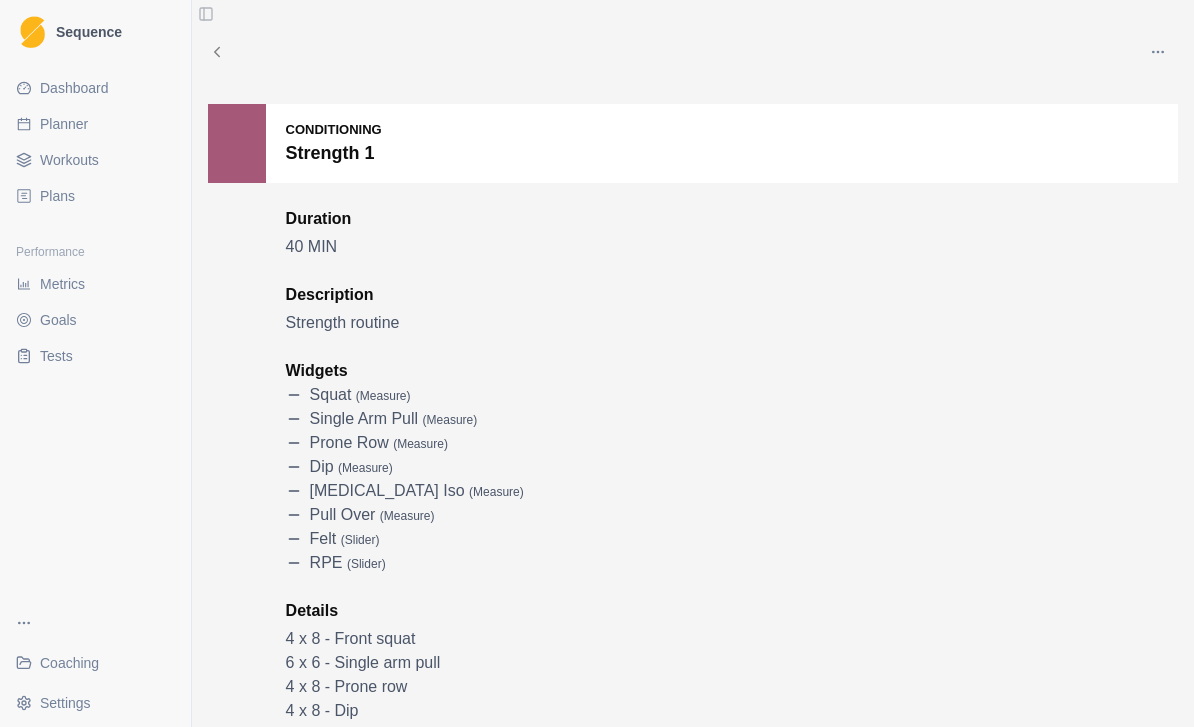 click on "Conditioning Strength 1" at bounding box center (693, 143) 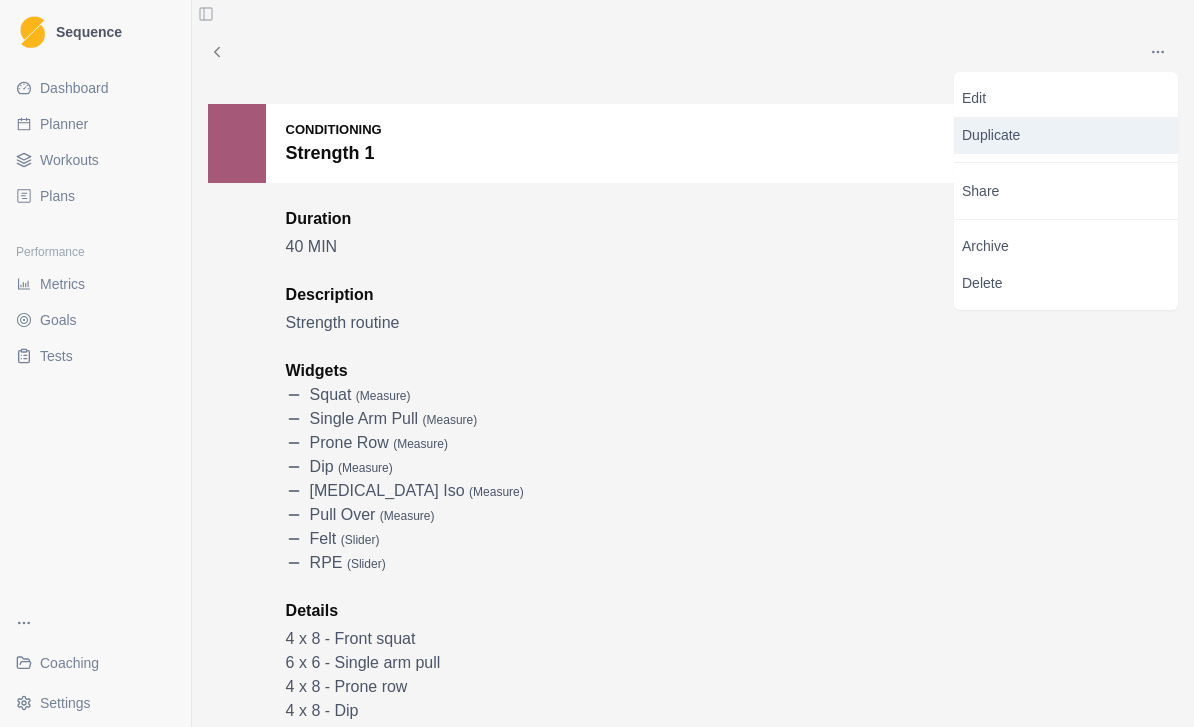 click on "Duplicate" at bounding box center [1066, 135] 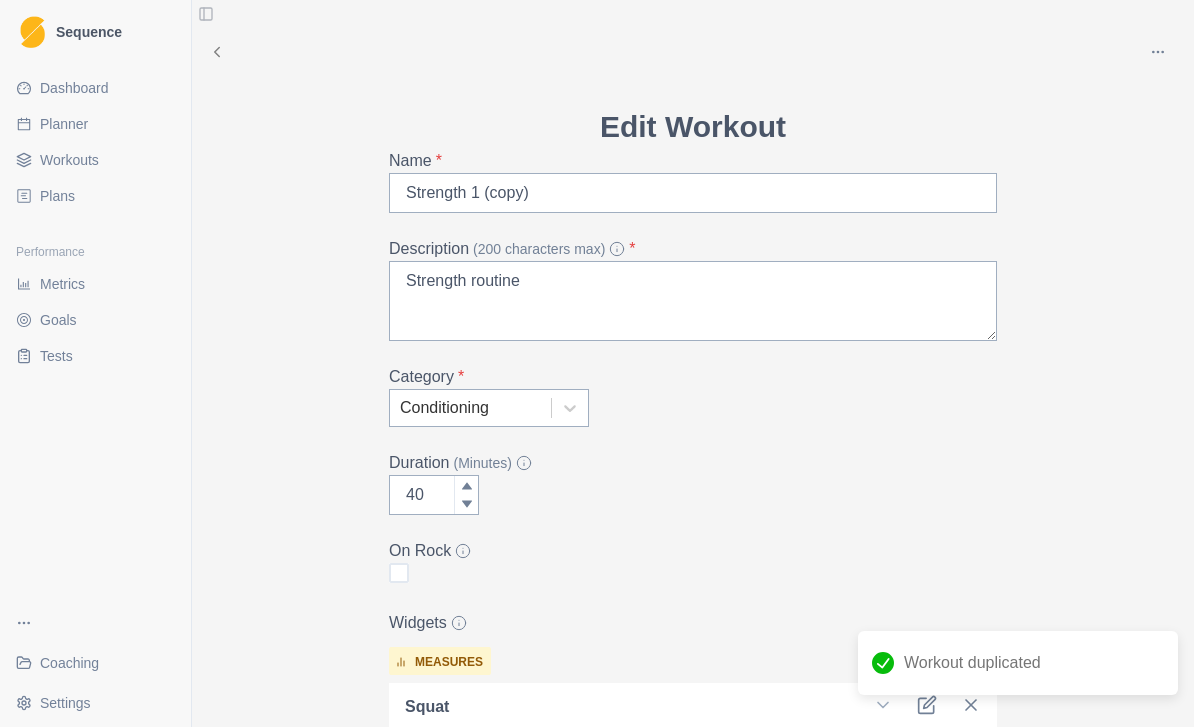 click 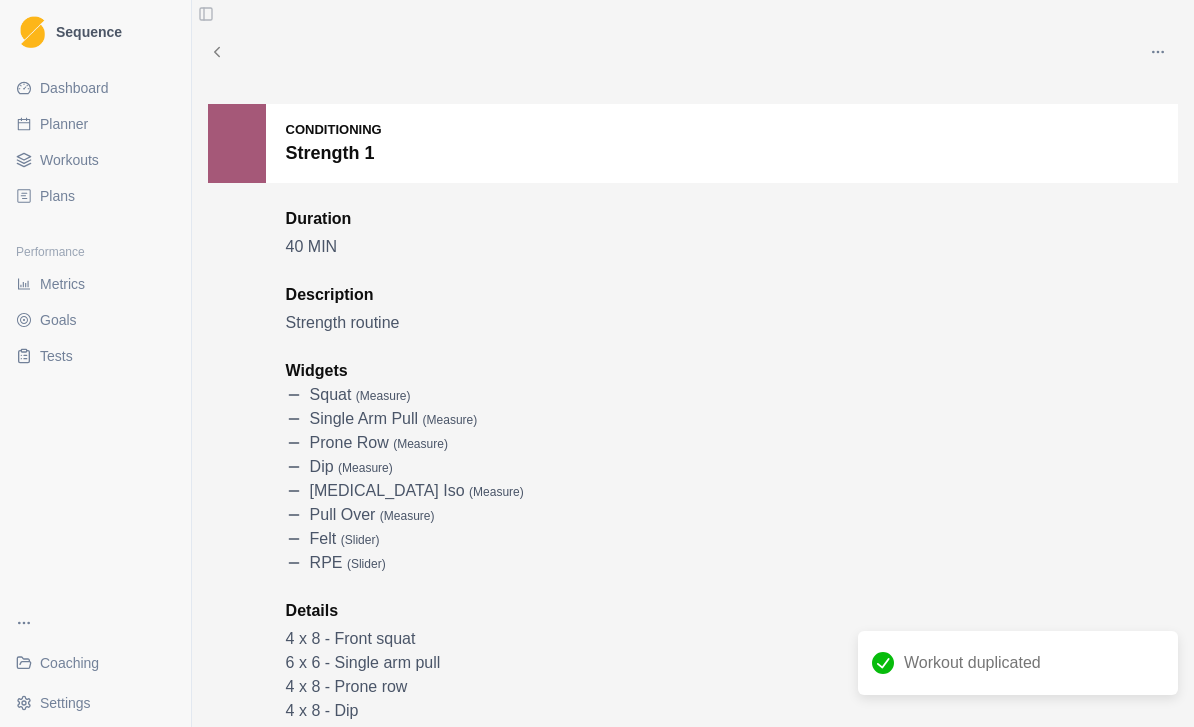 click on "Conditioning Strength 1" at bounding box center [693, 143] 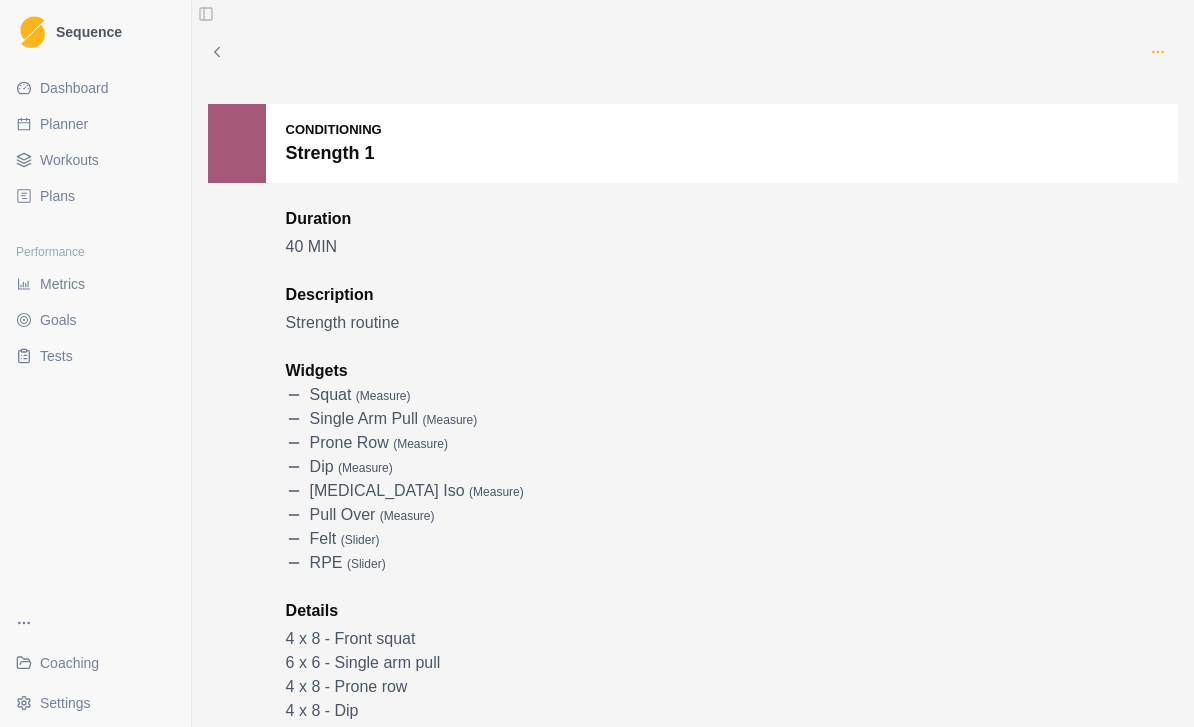 click 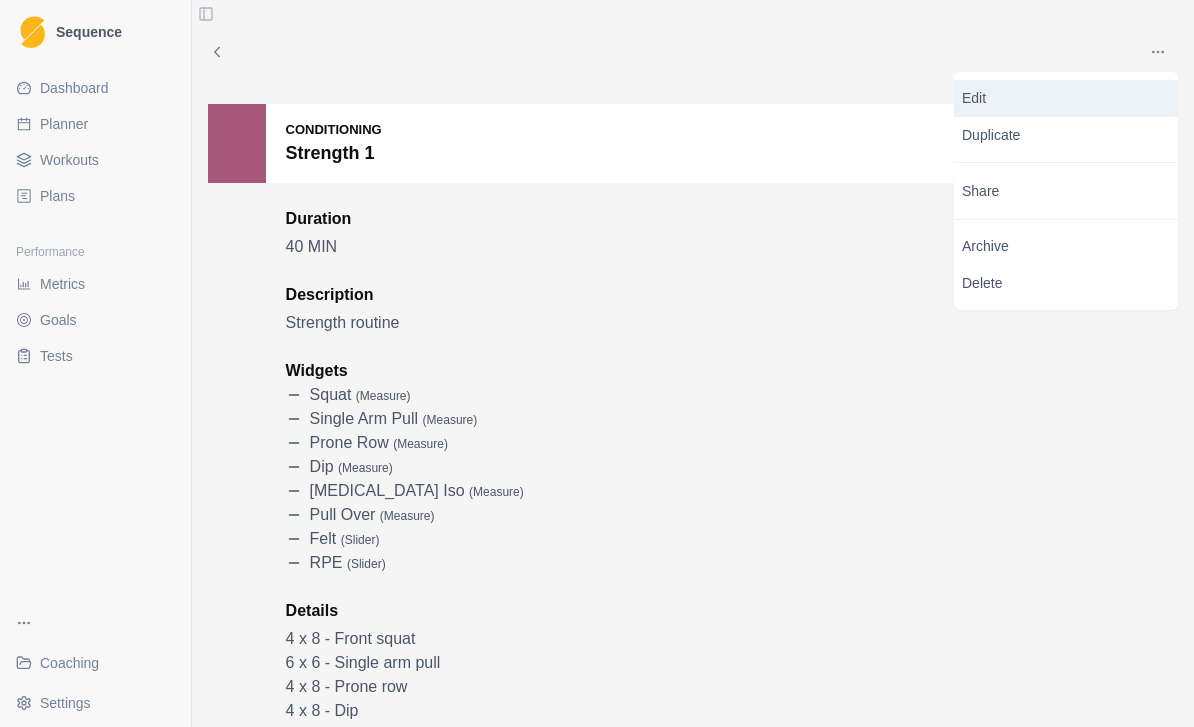 click on "Edit" at bounding box center (1066, 98) 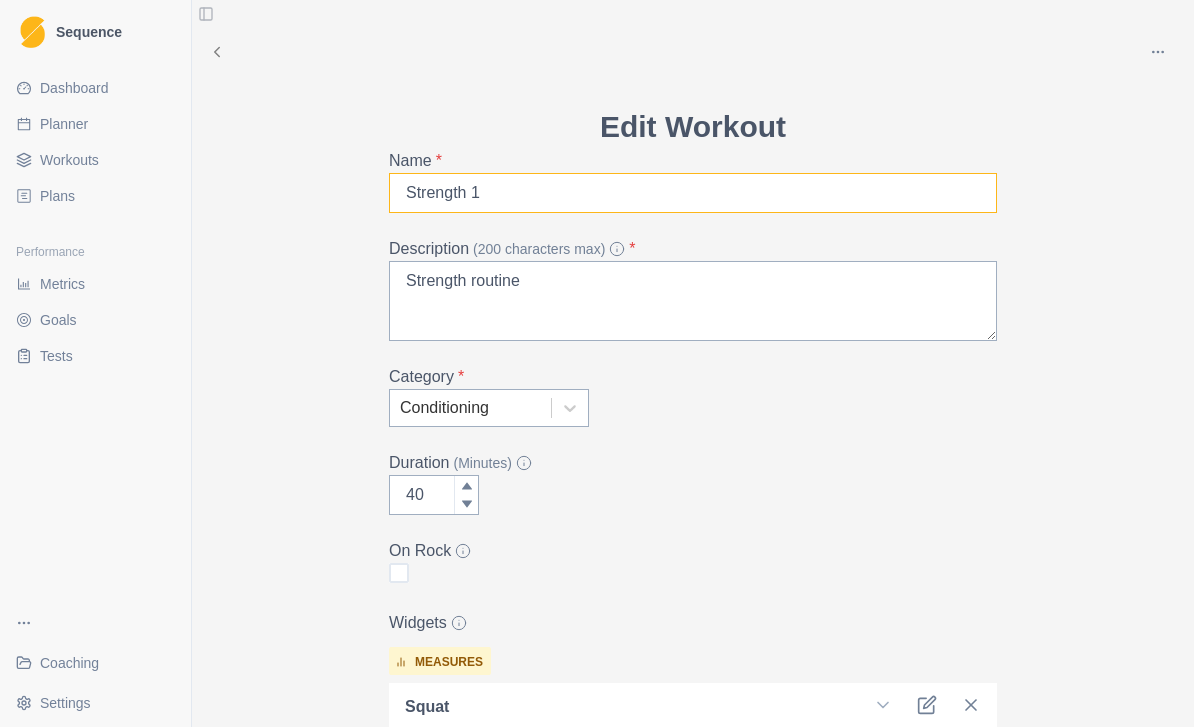 click on "Strength 1" at bounding box center (693, 193) 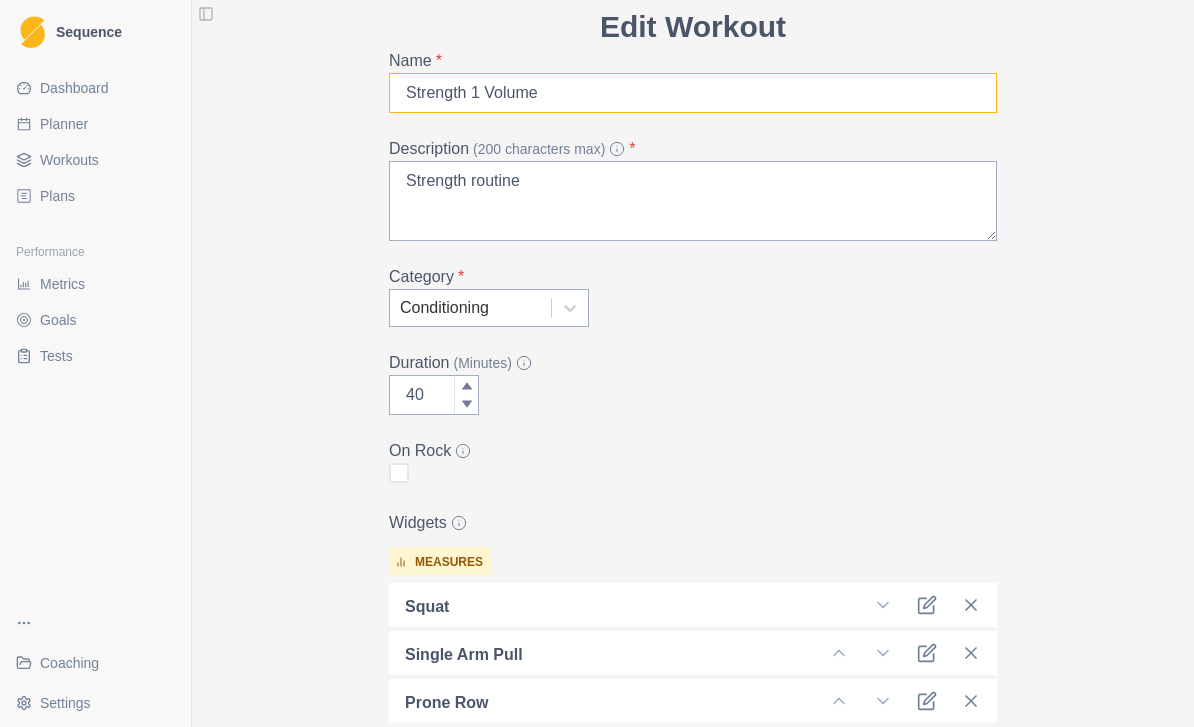 scroll, scrollTop: 98, scrollLeft: 0, axis: vertical 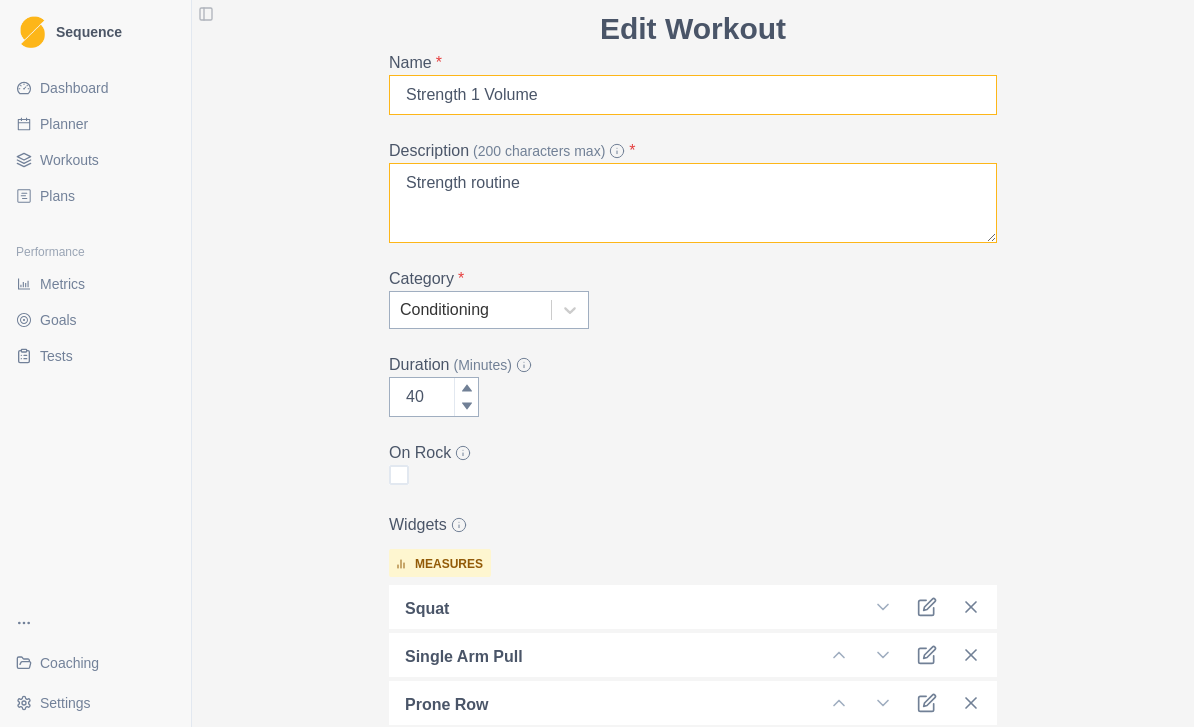 type on "Strength 1 Volume" 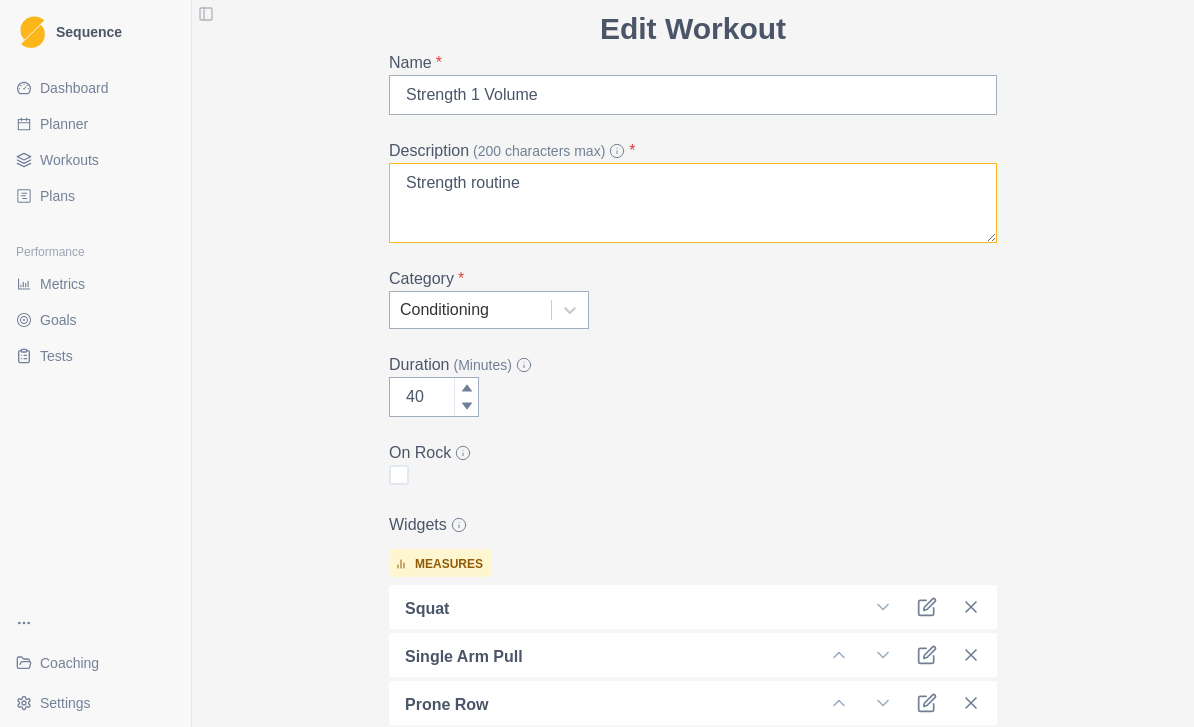 click on "Strength routine" at bounding box center (693, 203) 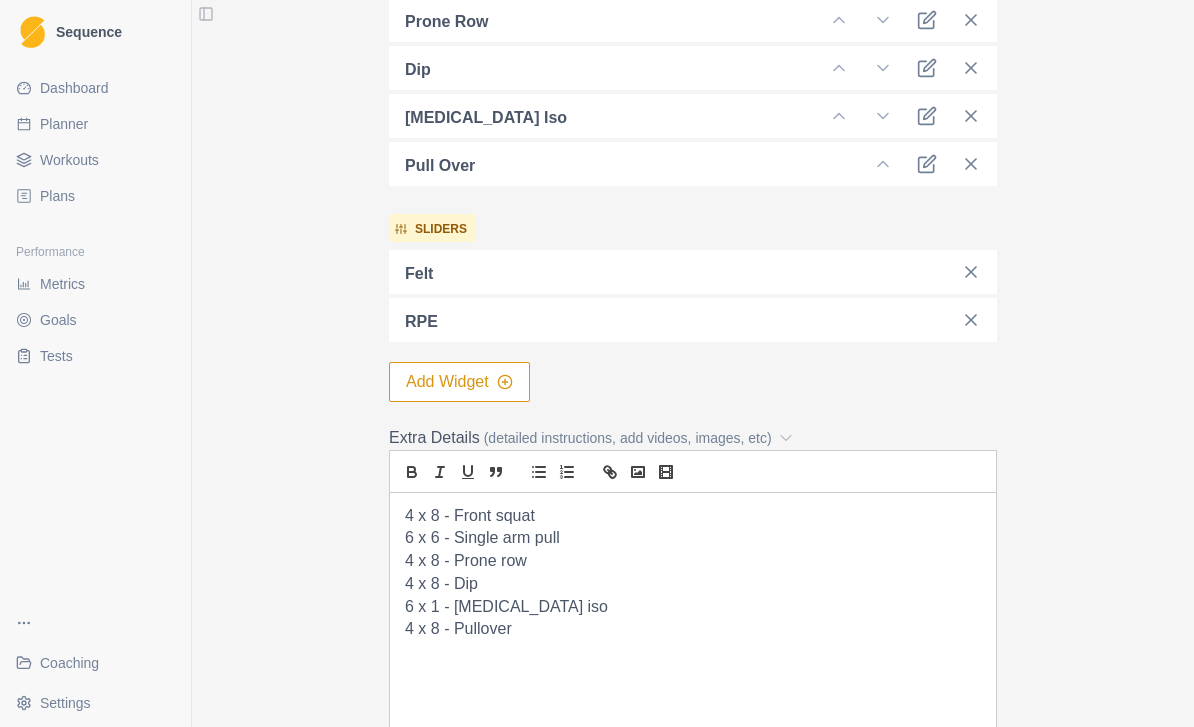 scroll, scrollTop: 783, scrollLeft: 0, axis: vertical 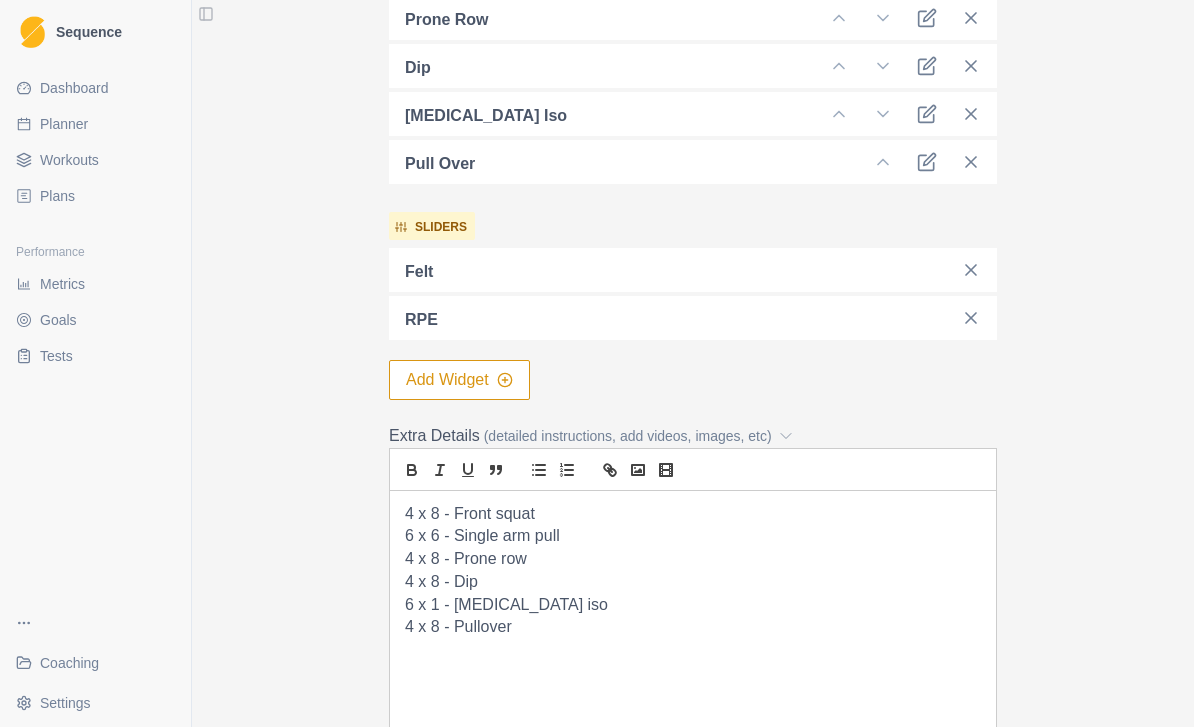 type on "Strength routine Box step up, Single arm pull, Prone row, Dip, [MEDICAL_DATA] iso wall, pullover" 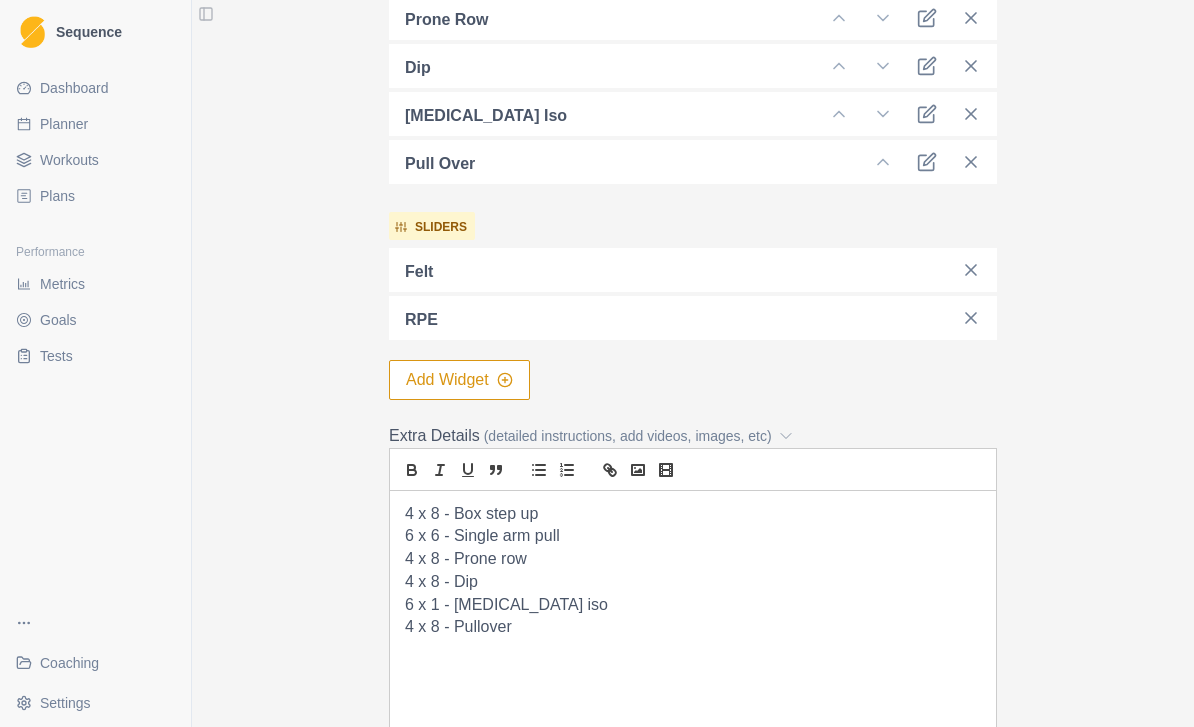 click on "4 x 8 - Dip" at bounding box center [693, 582] 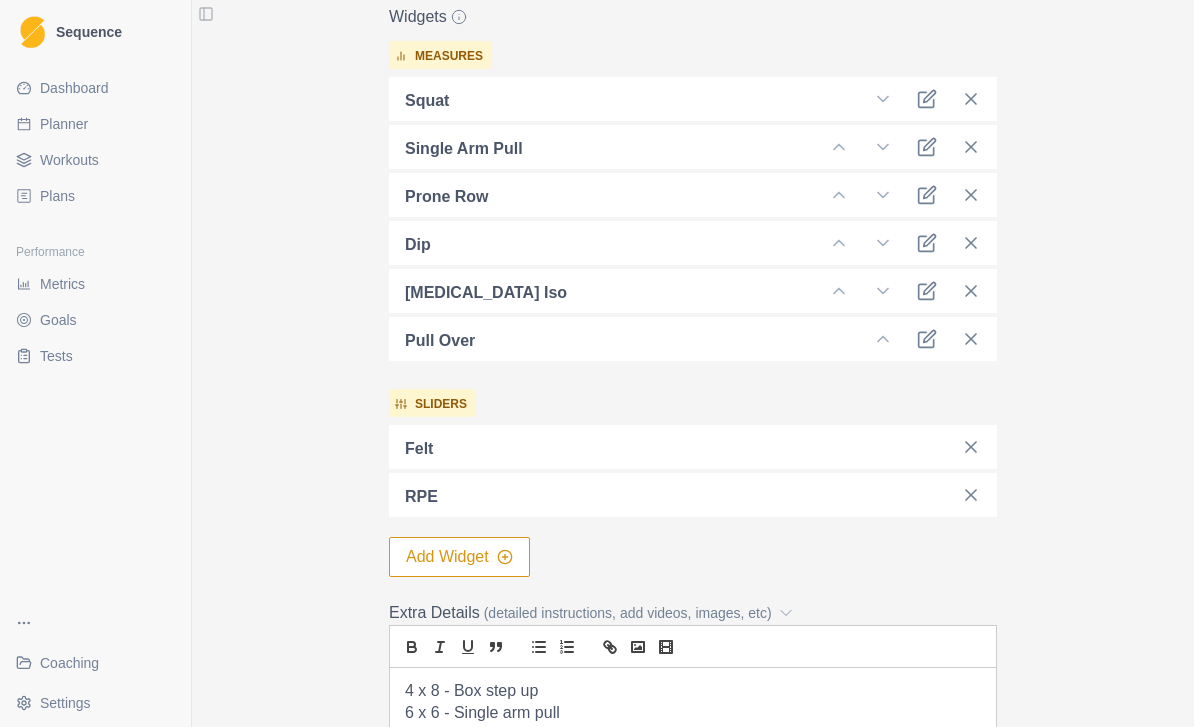 scroll, scrollTop: 603, scrollLeft: 0, axis: vertical 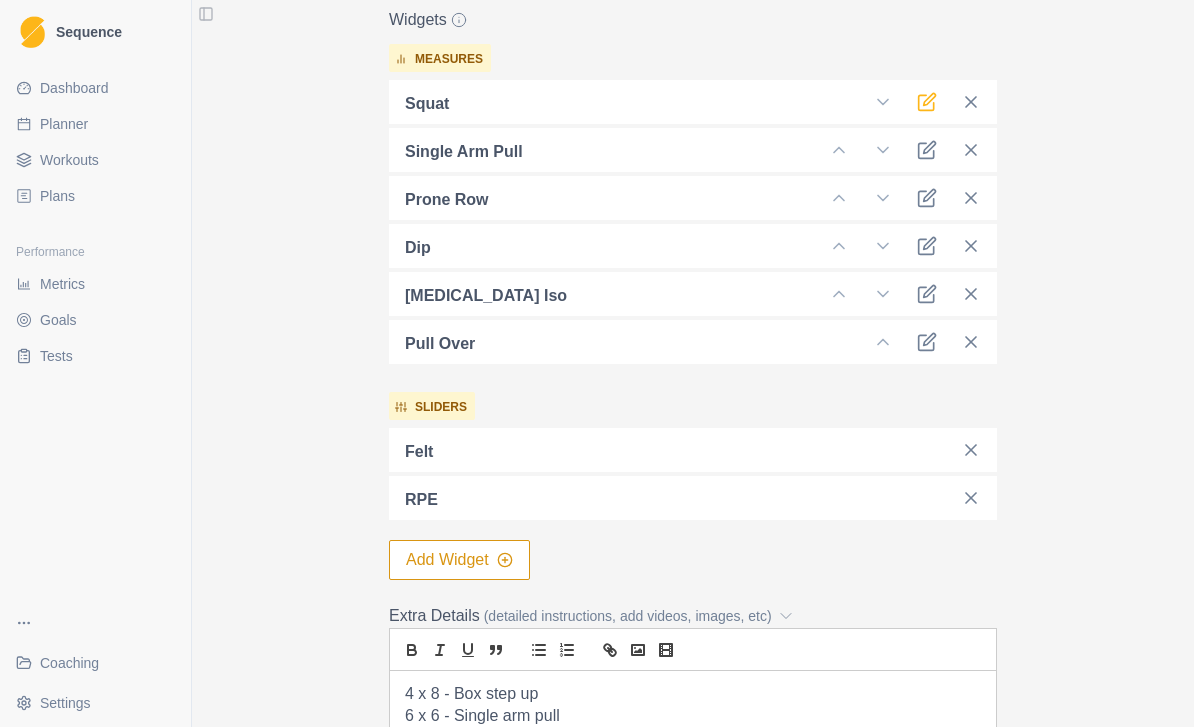 click 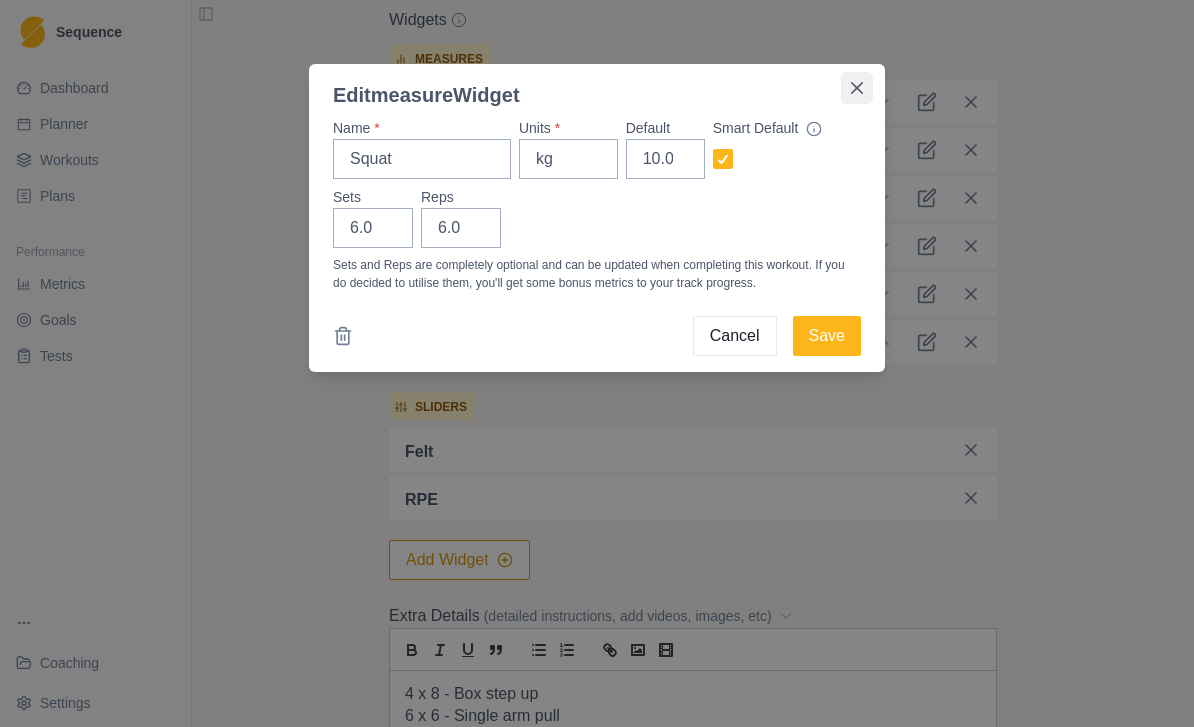 click at bounding box center (857, 88) 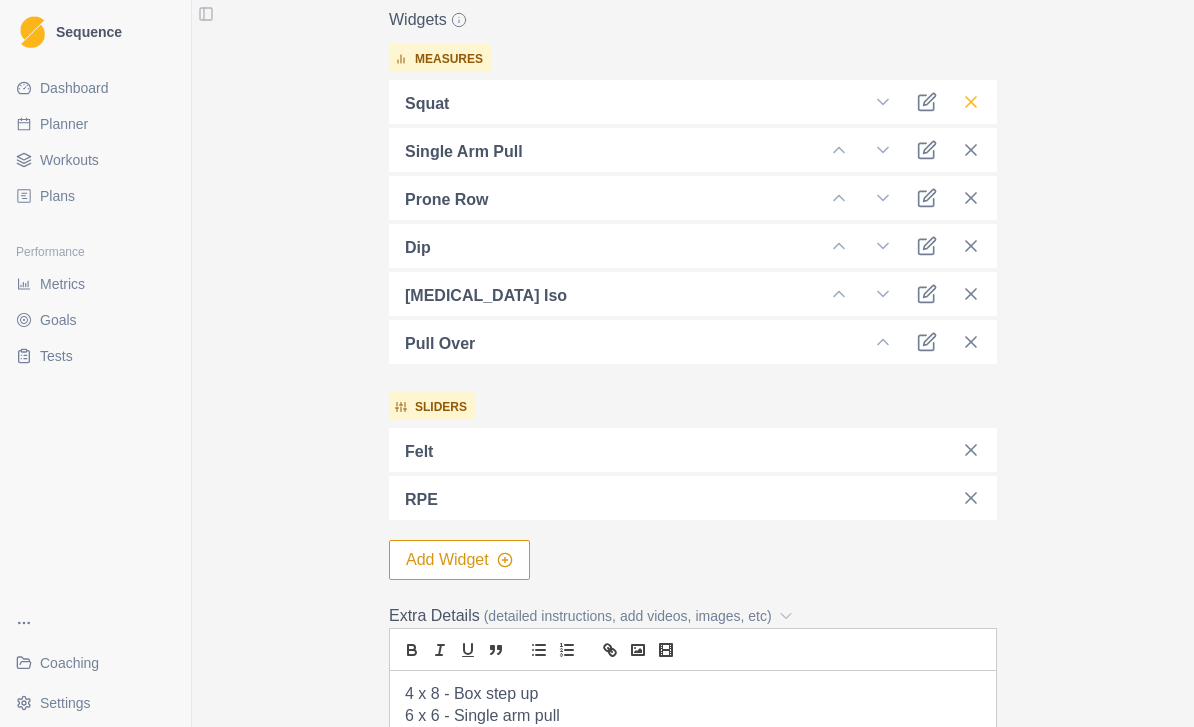 click 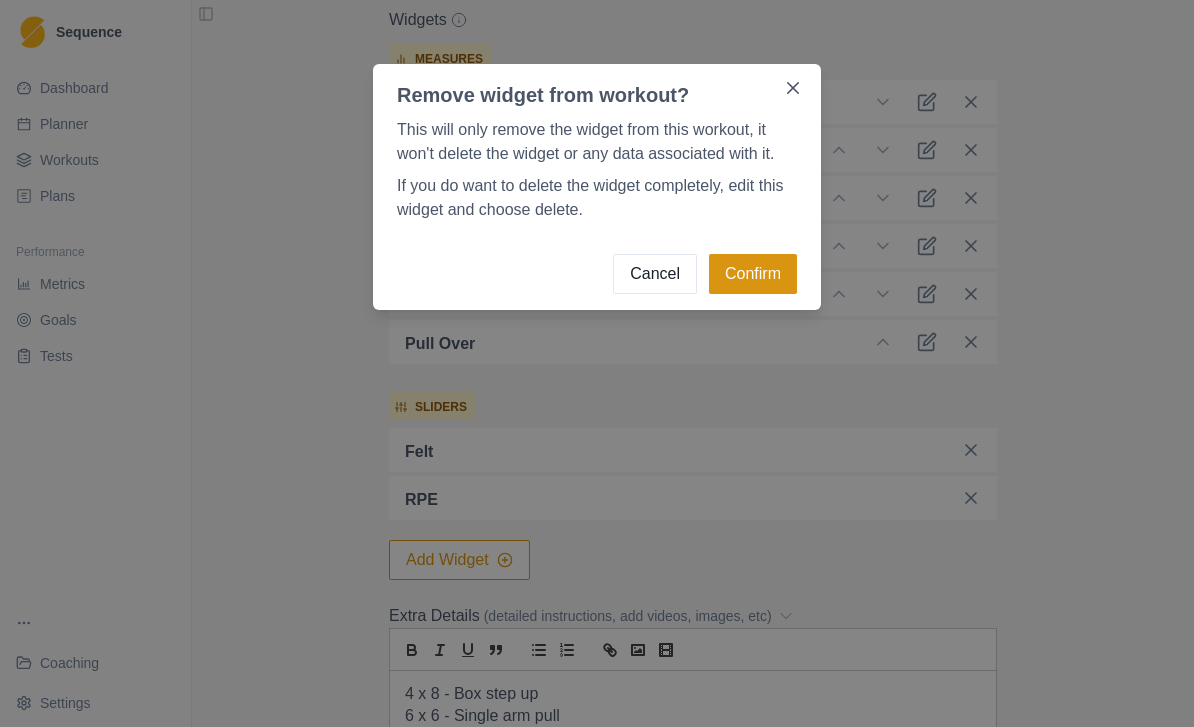 click on "Confirm" at bounding box center [753, 274] 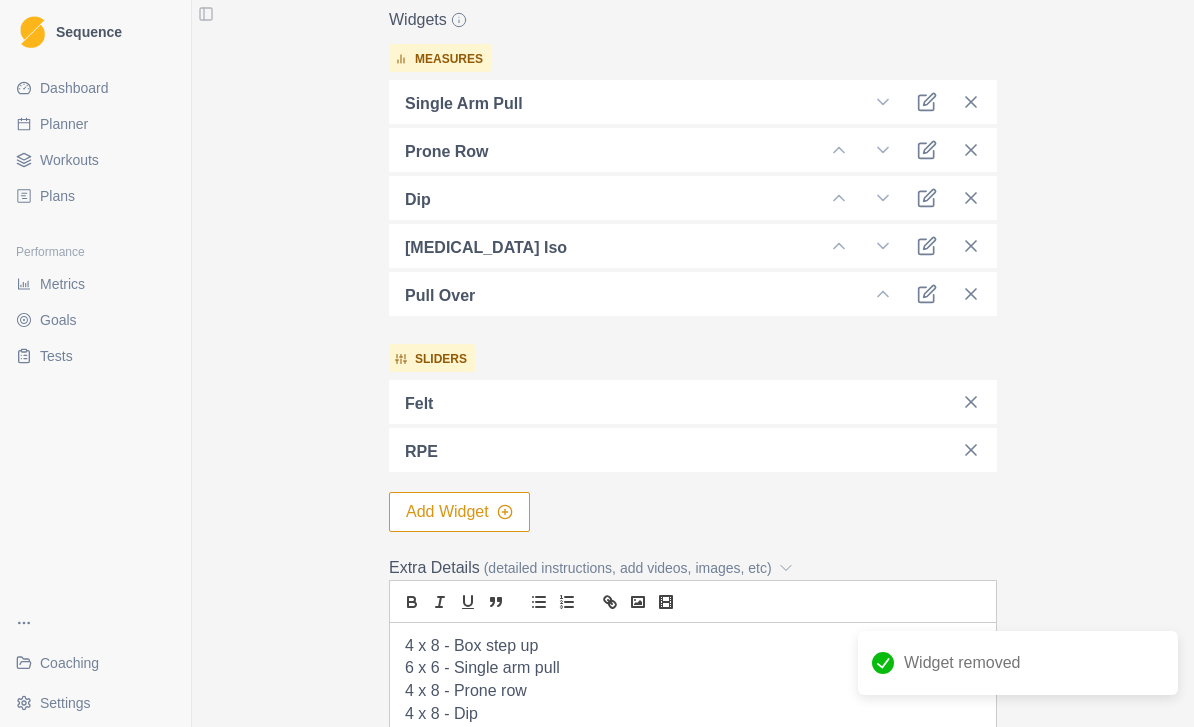 click on "Add Widget" at bounding box center [459, 512] 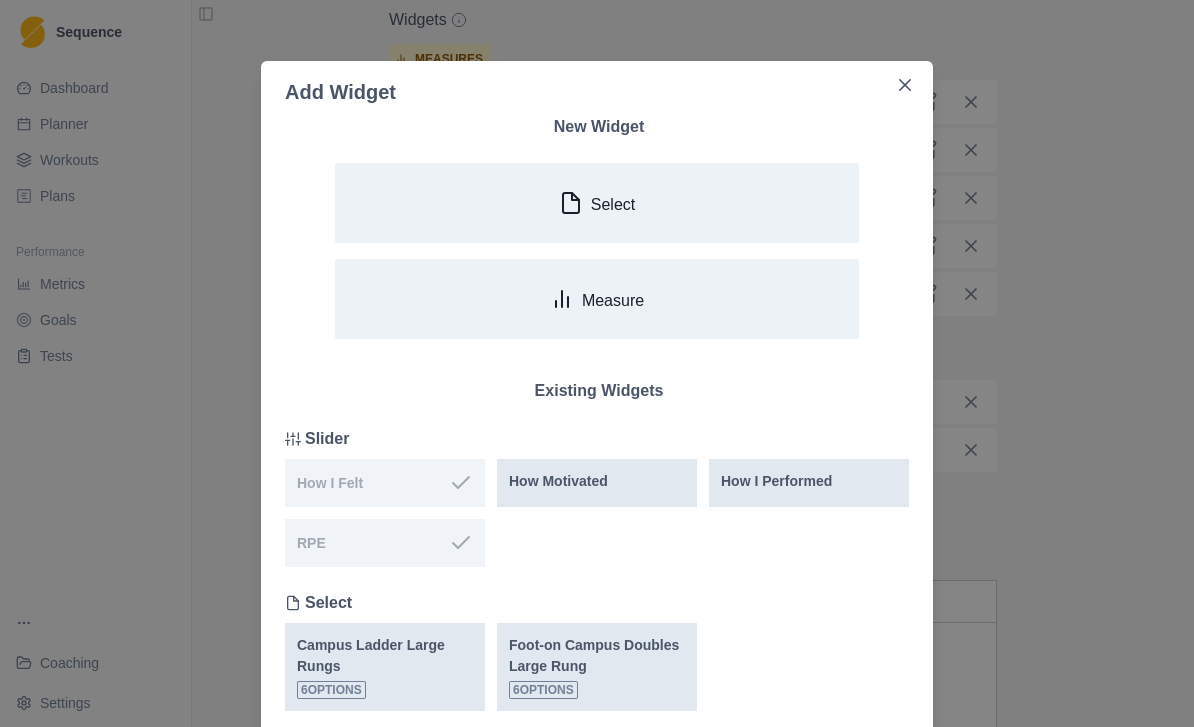scroll, scrollTop: 0, scrollLeft: 0, axis: both 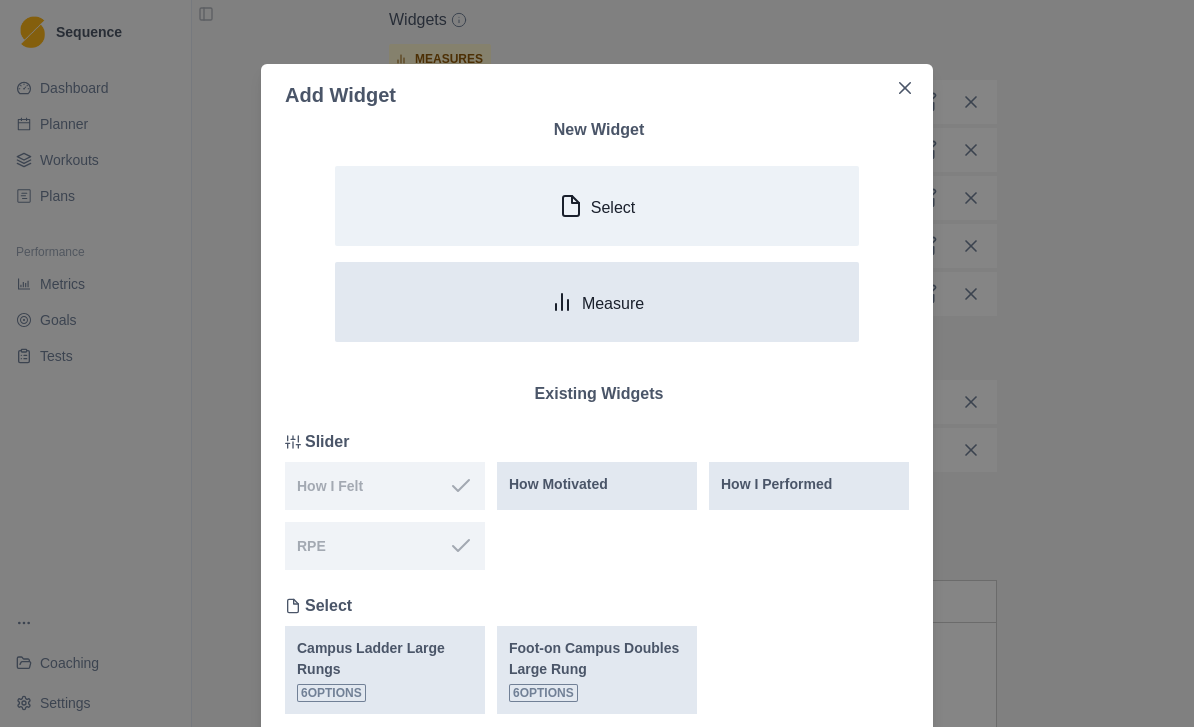 click on "Measure" at bounding box center (597, 302) 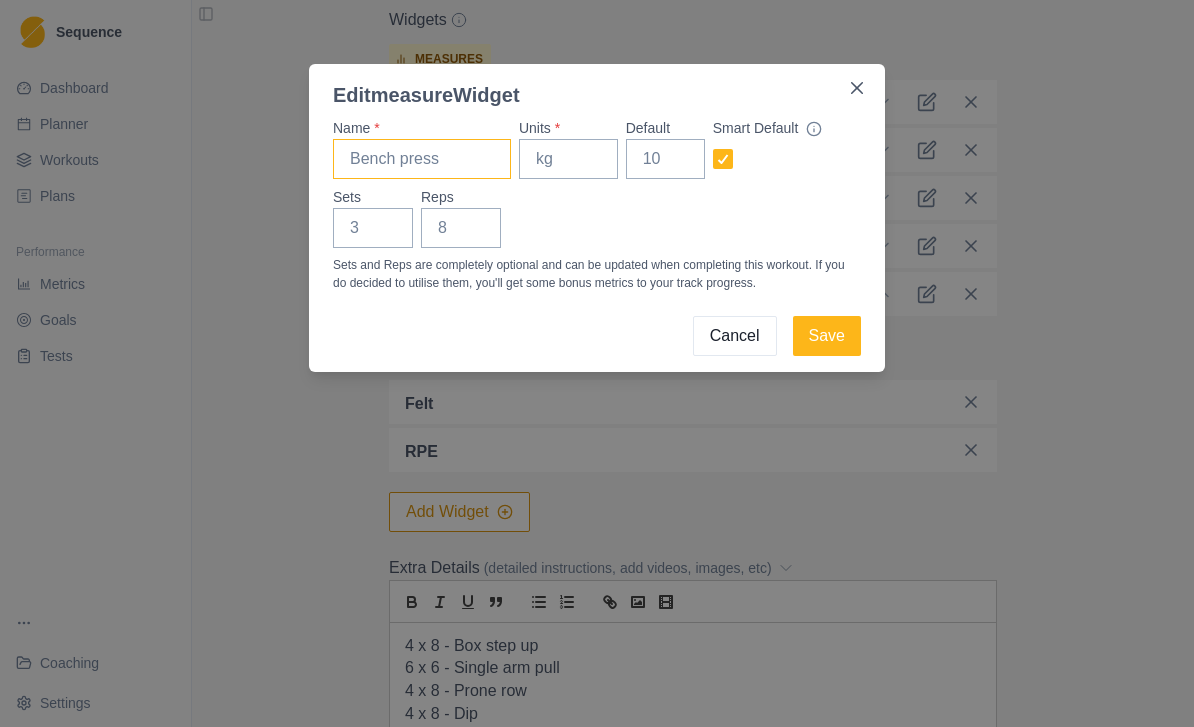 click on "Name *" at bounding box center [422, 159] 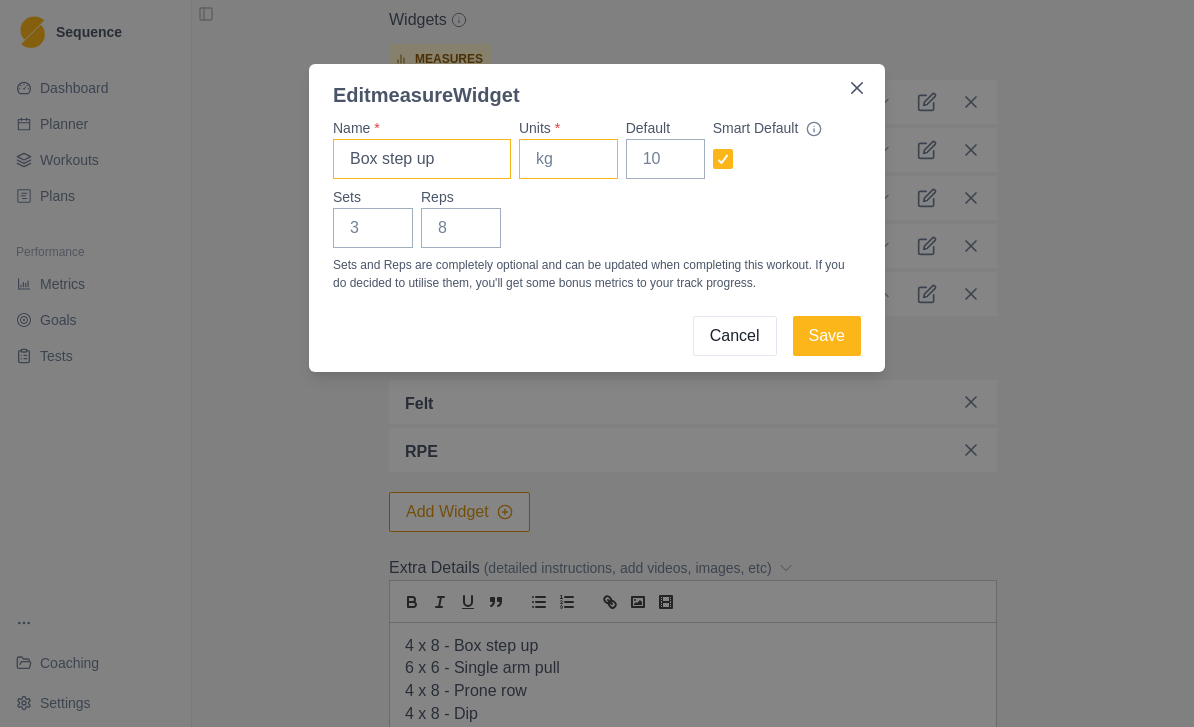 type on "Box step up" 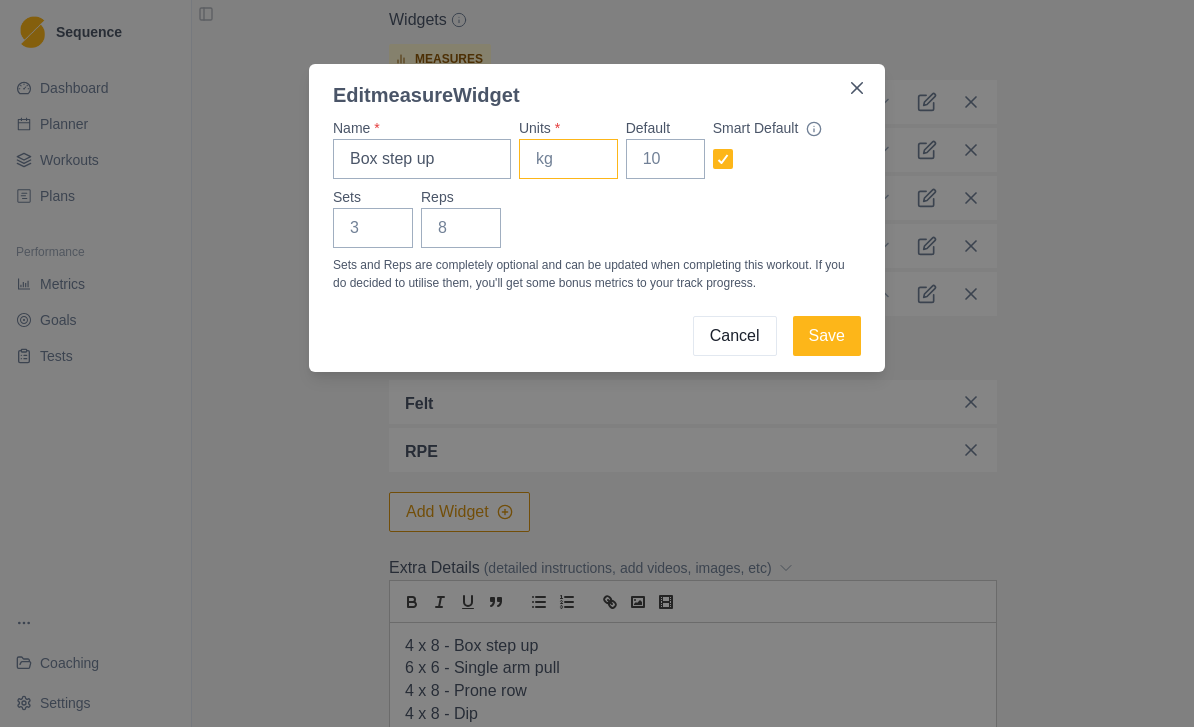 click on "Units *" at bounding box center (568, 159) 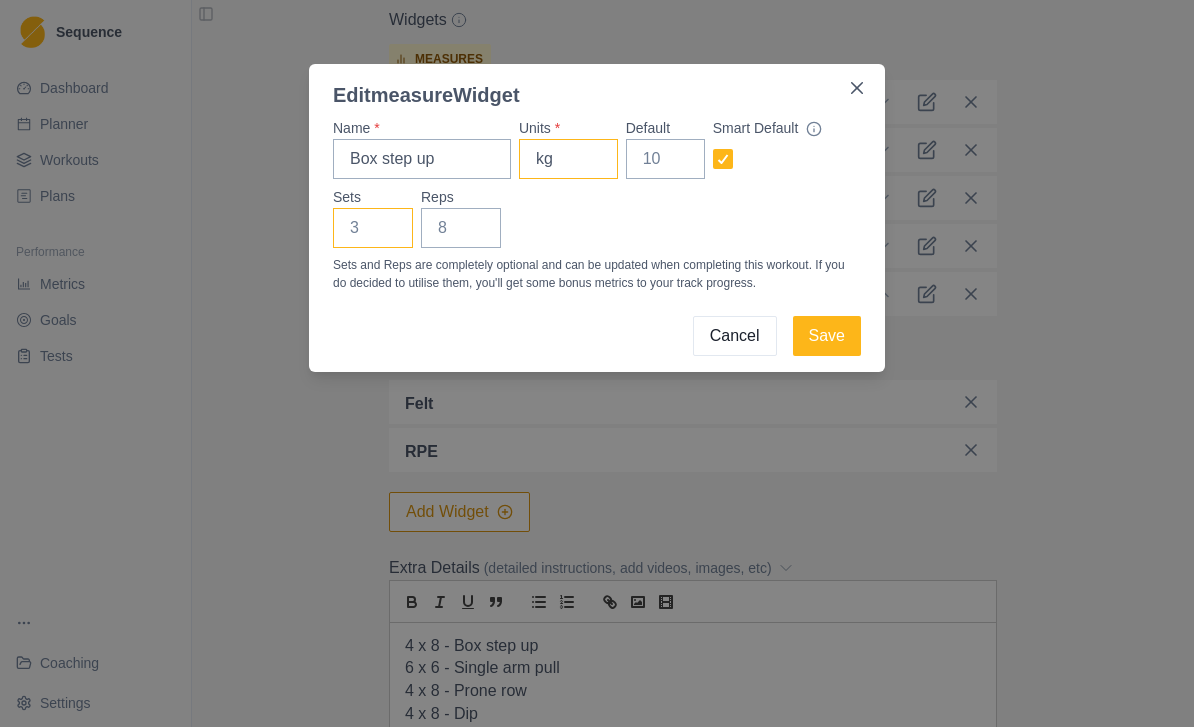 type on "kg" 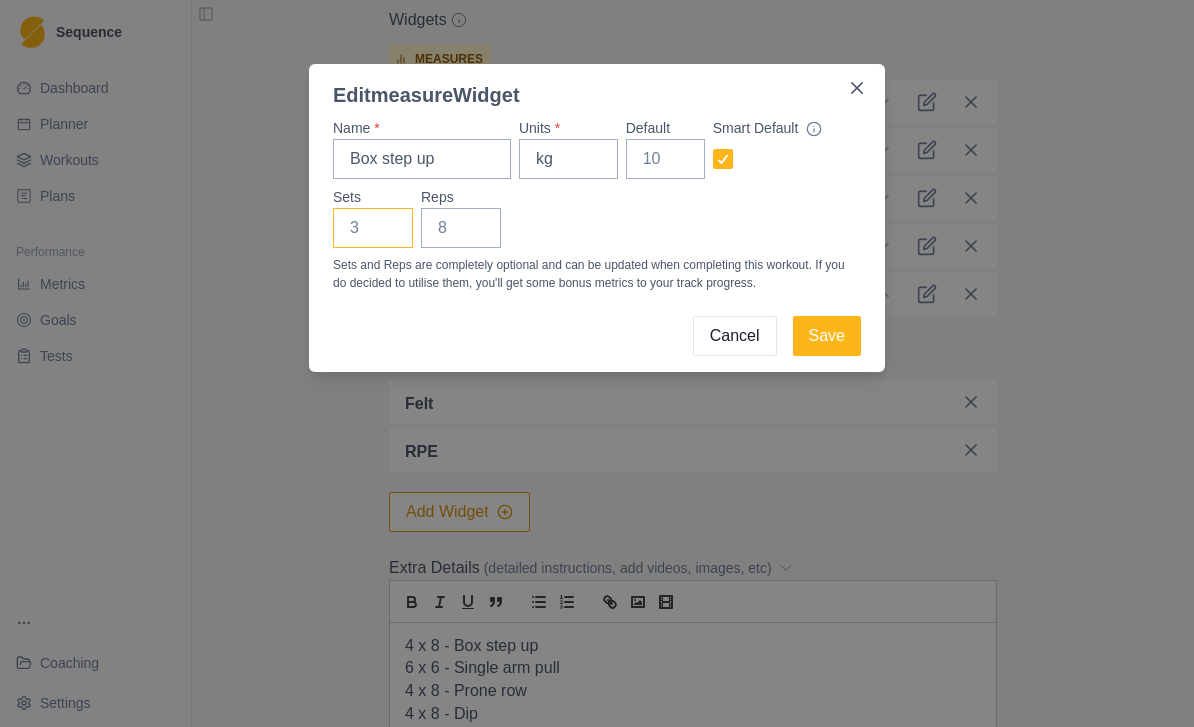 click on "Sets" at bounding box center [373, 228] 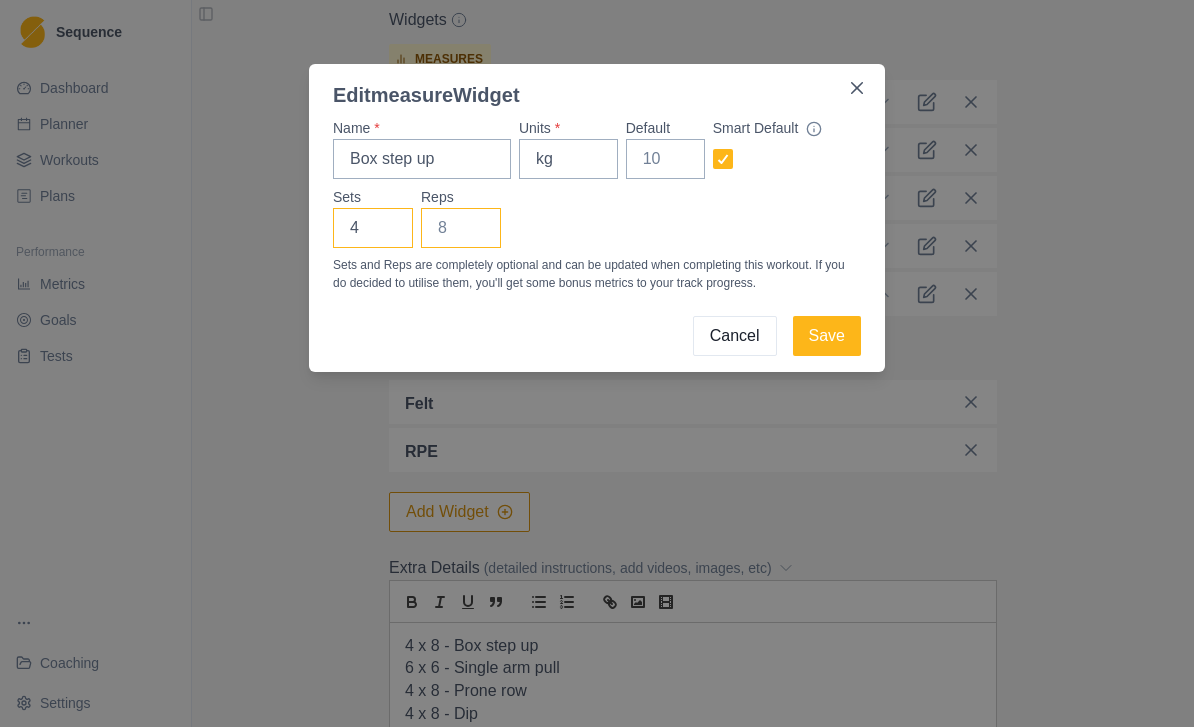 type on "4" 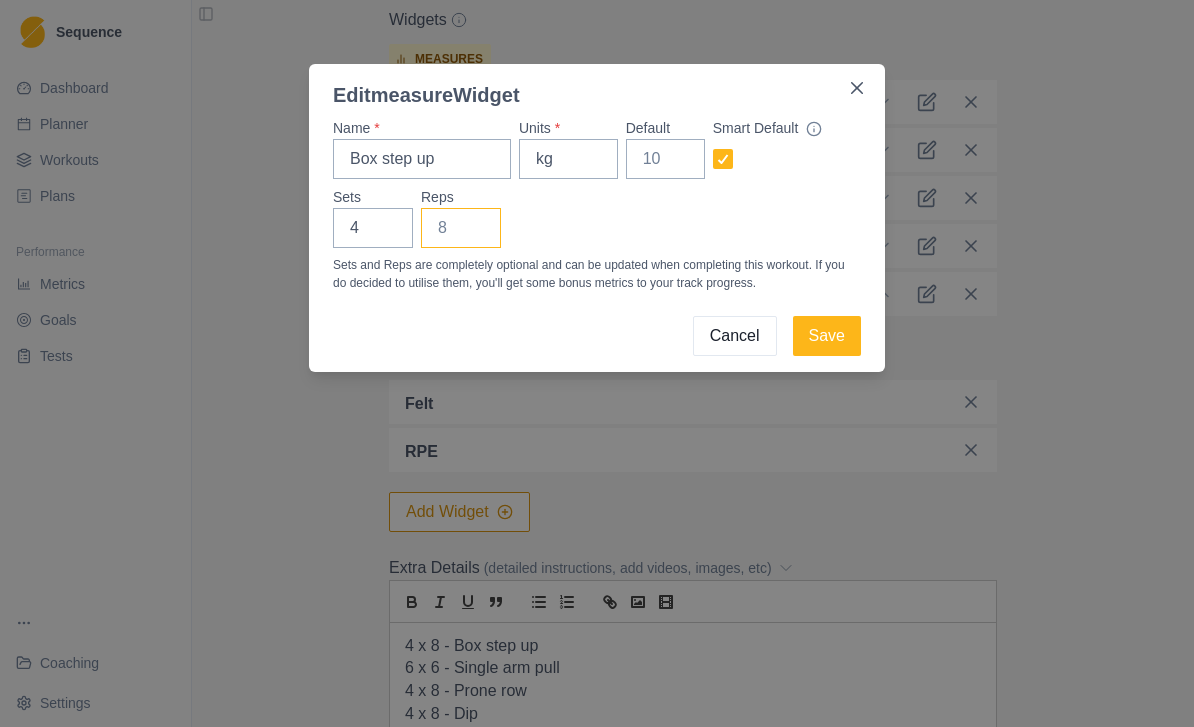 click on "Reps" at bounding box center [461, 228] 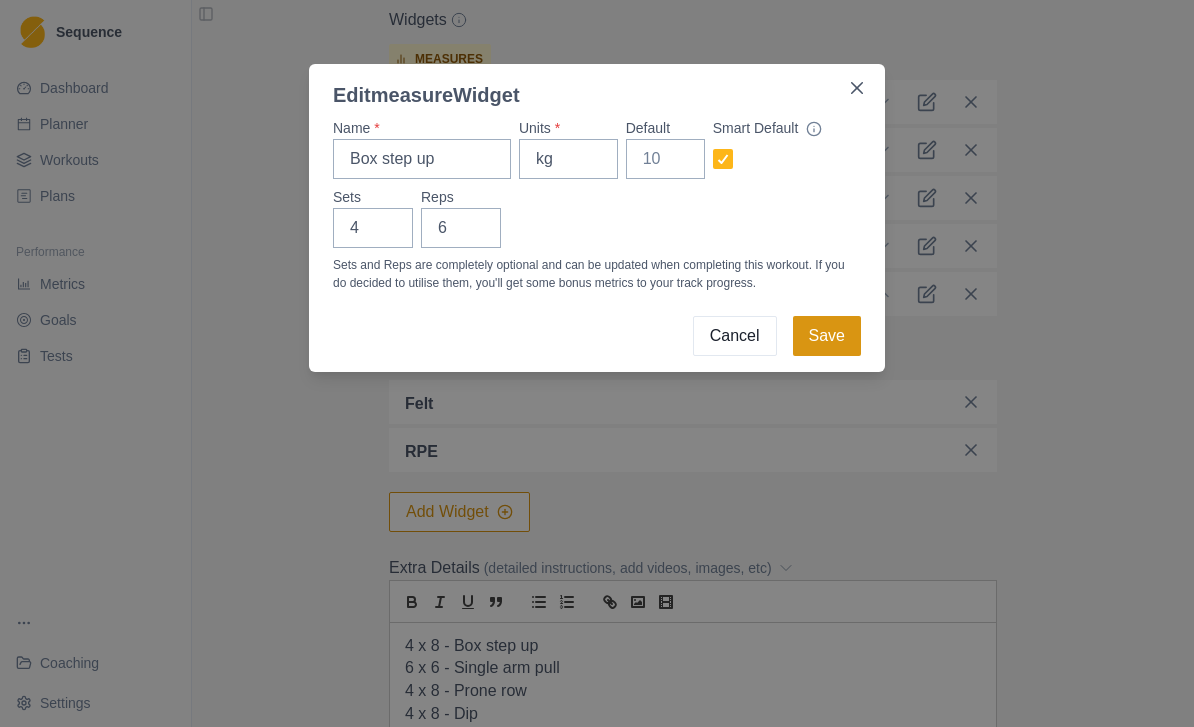 click on "Save" at bounding box center (827, 336) 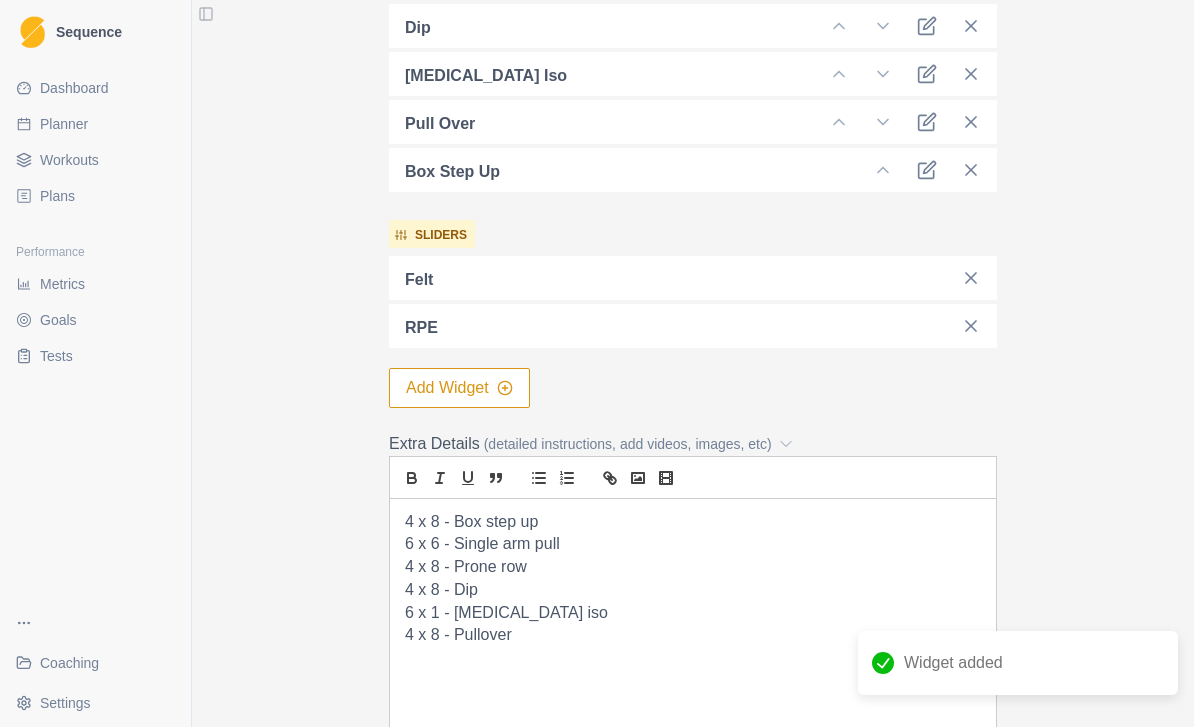 scroll, scrollTop: 777, scrollLeft: 0, axis: vertical 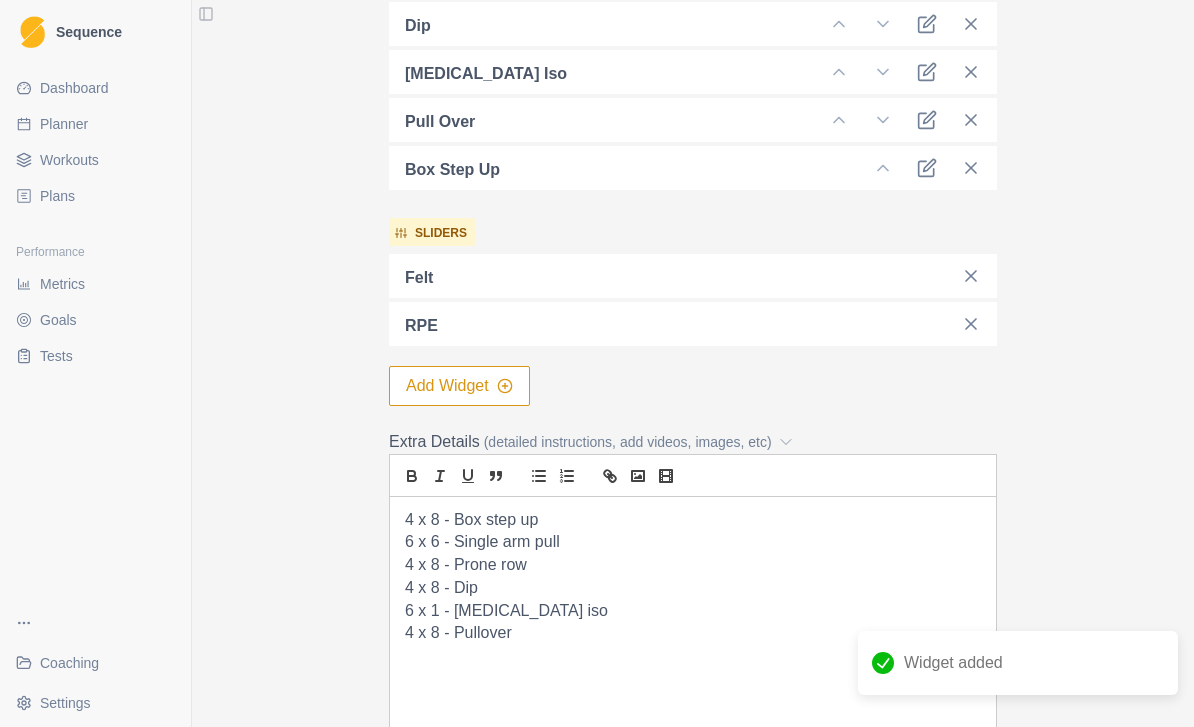 click on "4 x 8 - Box step up" at bounding box center [693, 520] 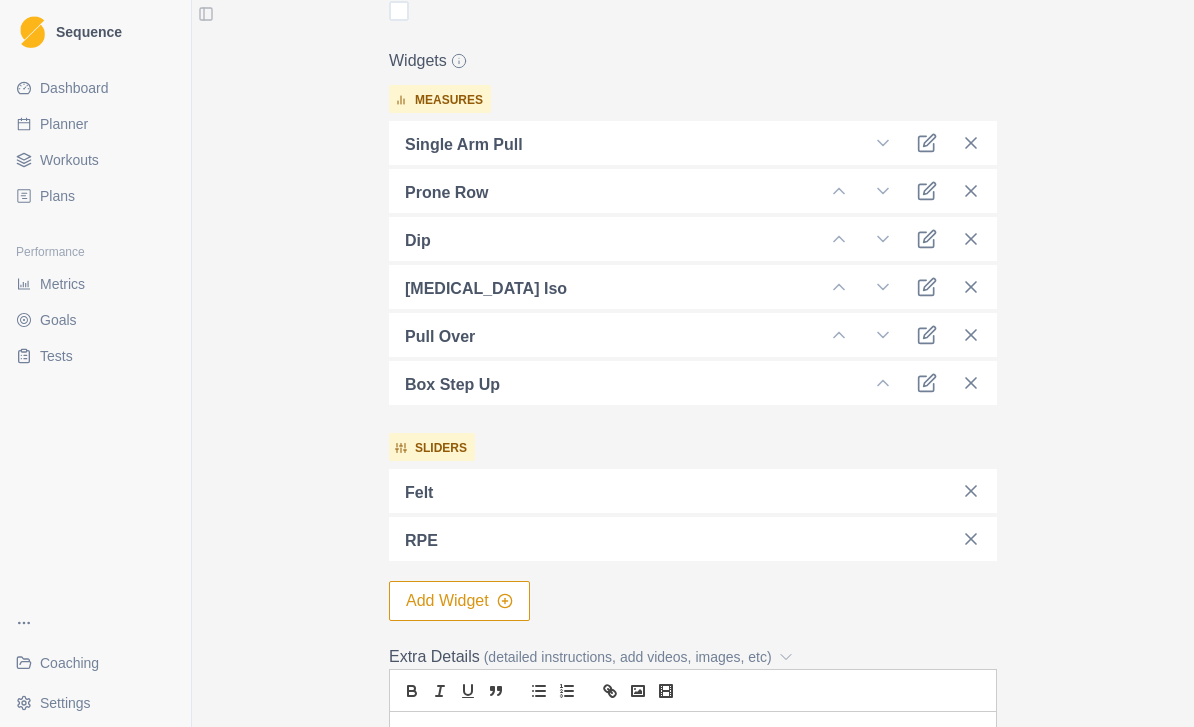 scroll, scrollTop: 561, scrollLeft: 0, axis: vertical 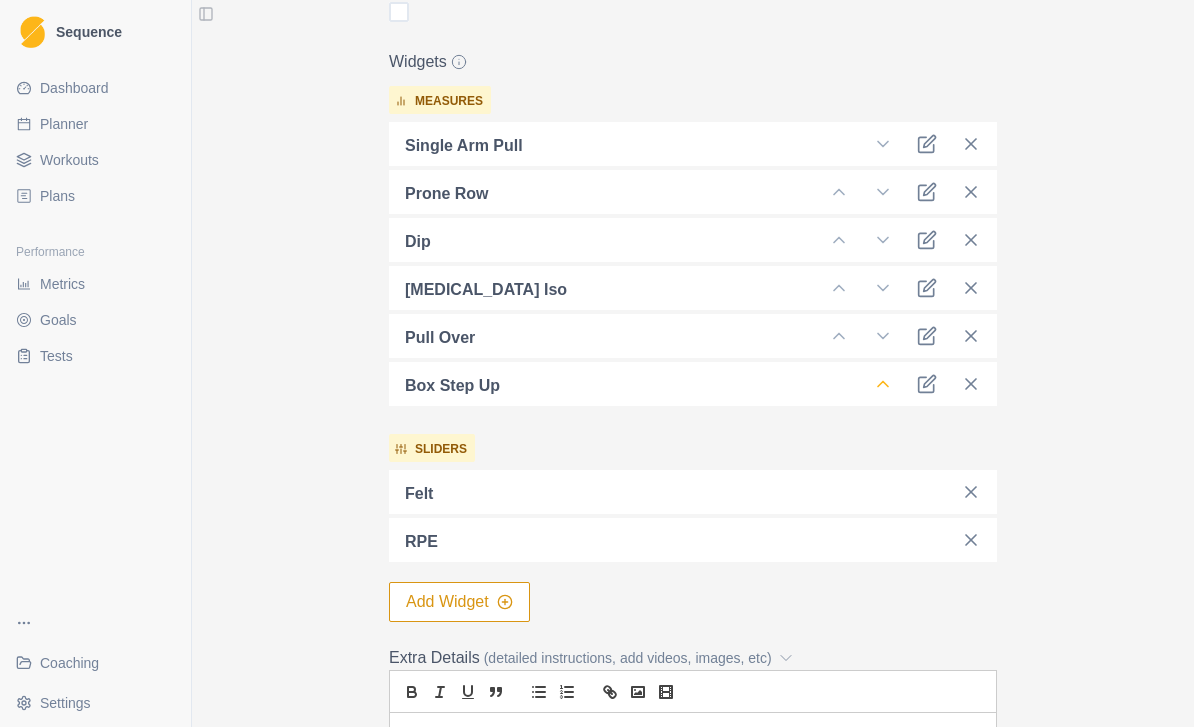 click 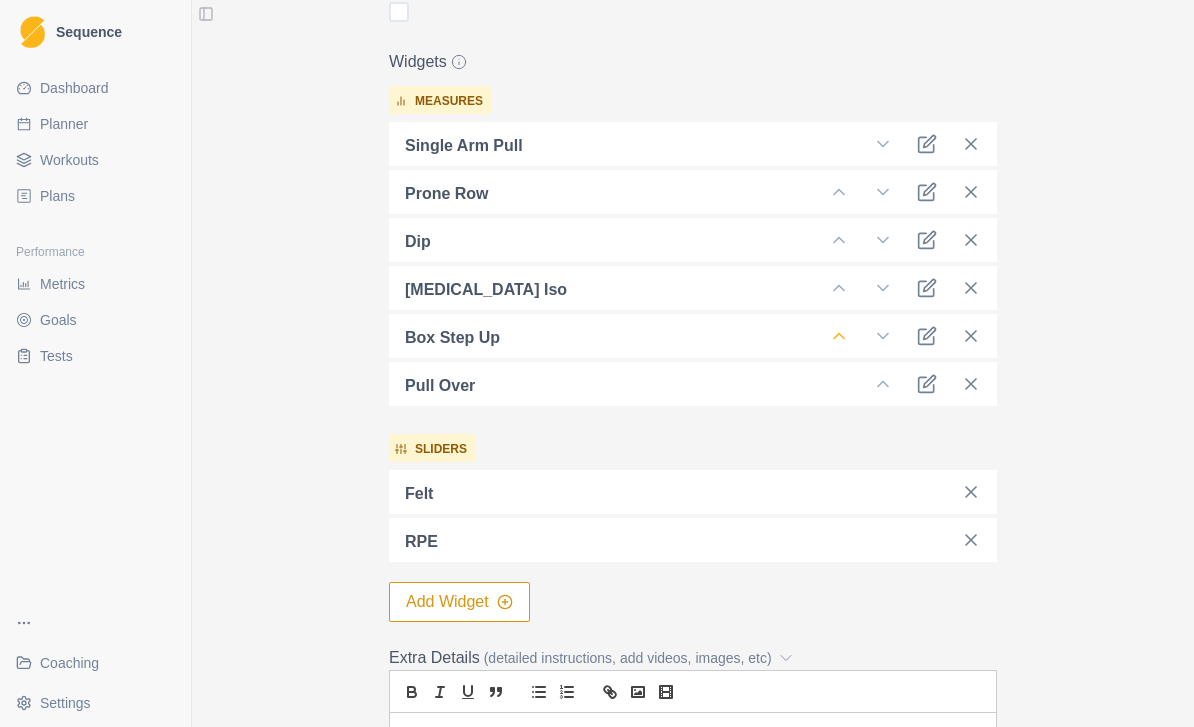 click 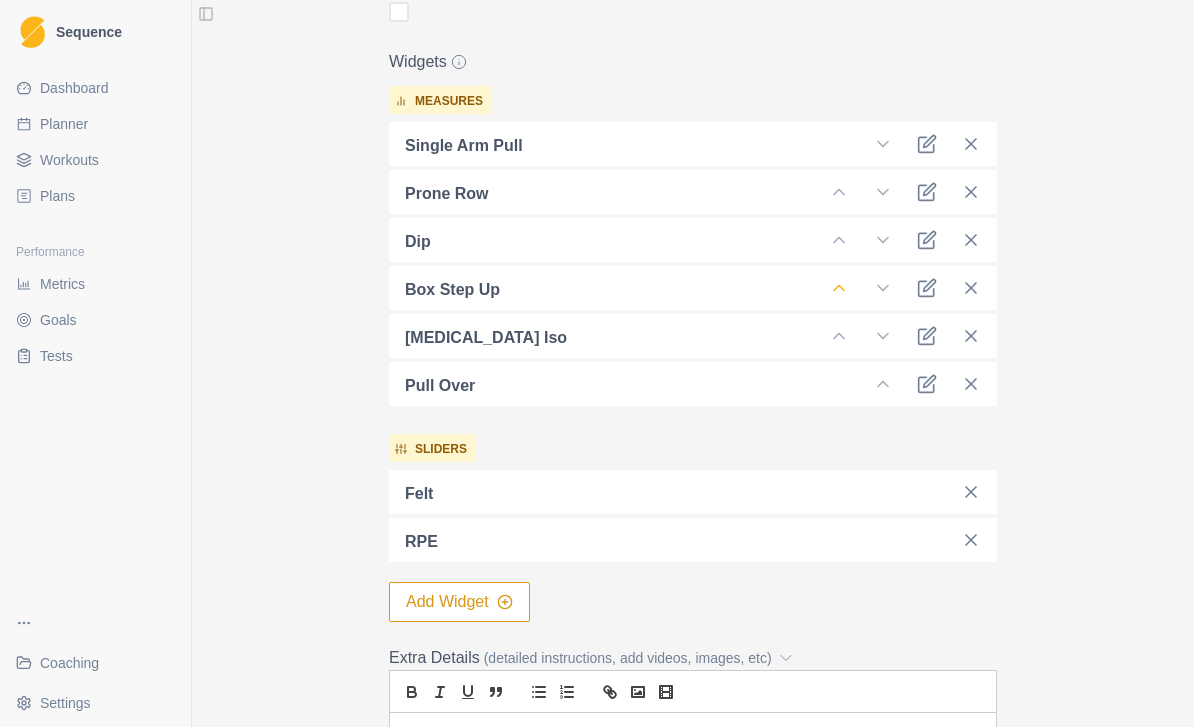 click 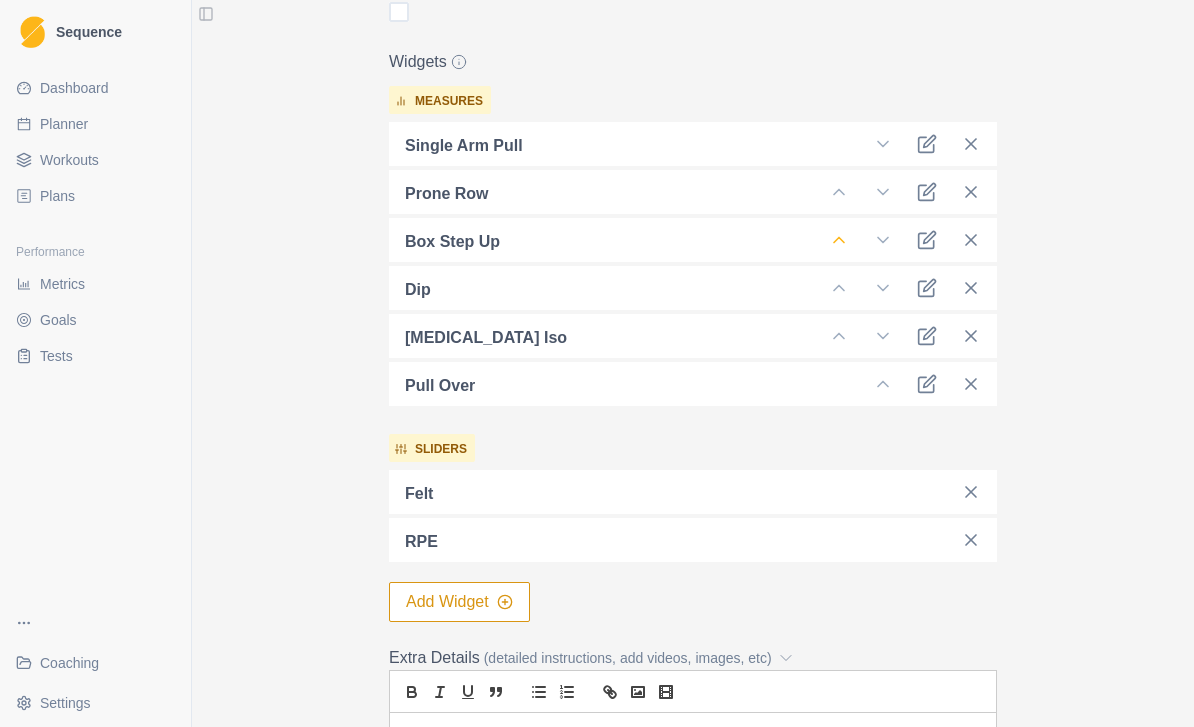 click 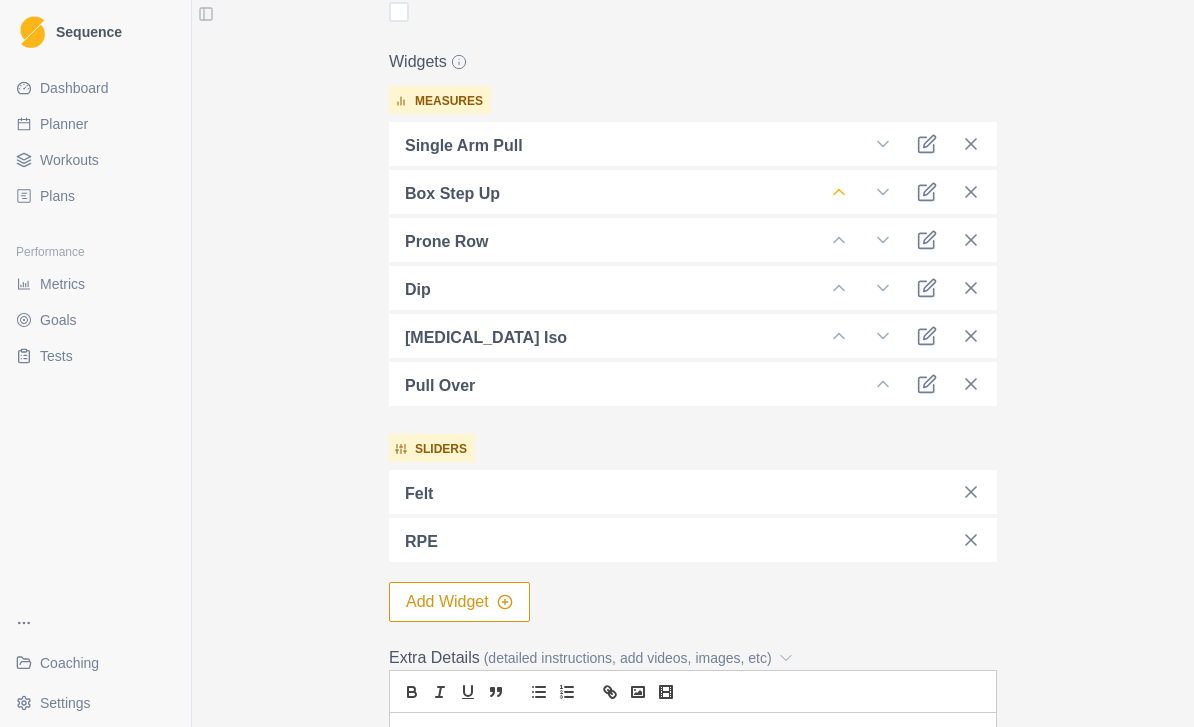 click 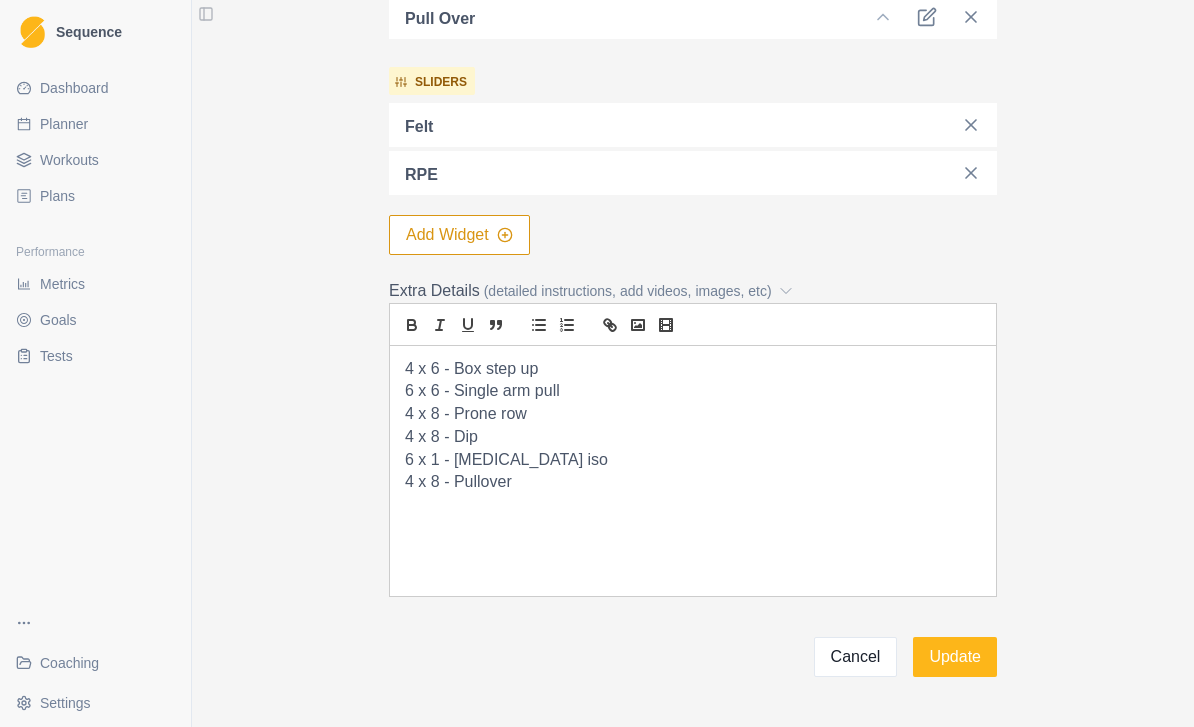 scroll, scrollTop: 927, scrollLeft: 0, axis: vertical 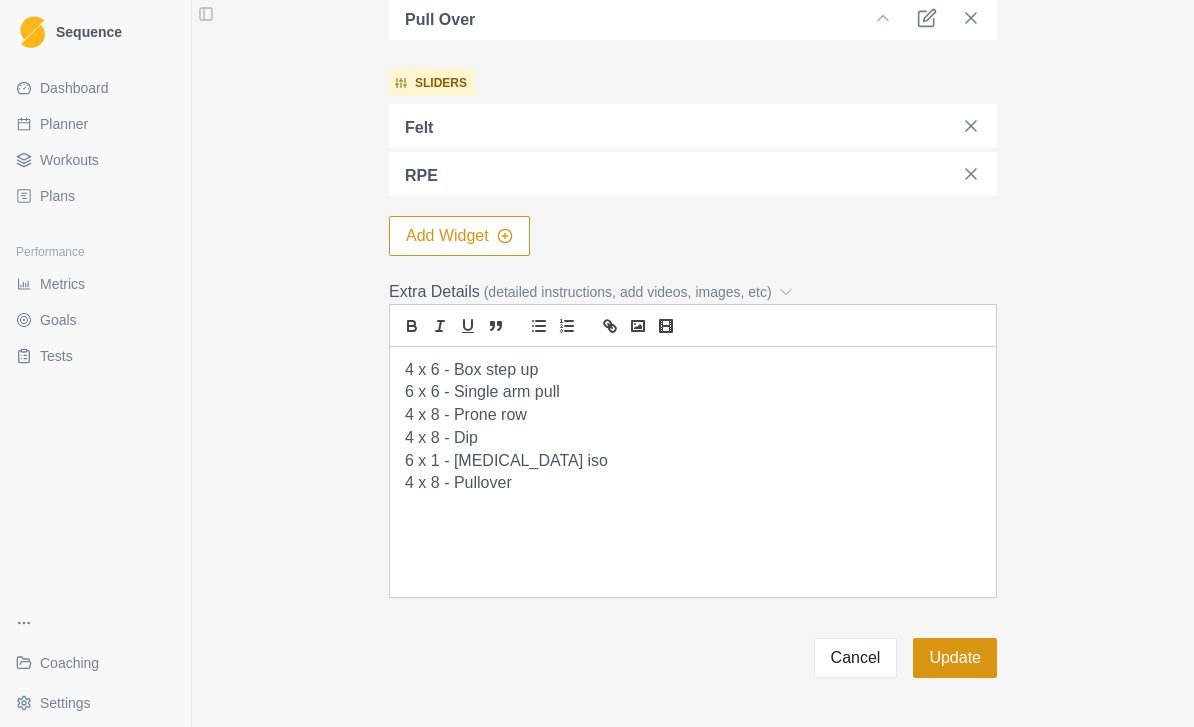 click on "Update" at bounding box center [955, 658] 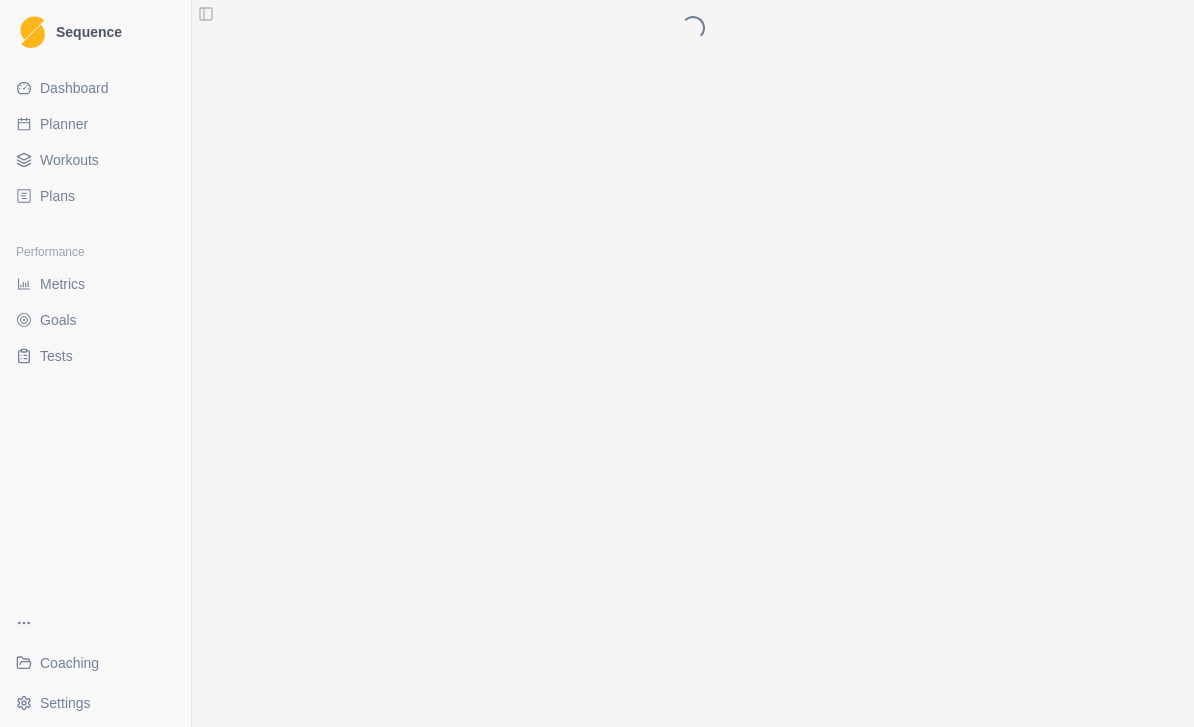 scroll, scrollTop: 0, scrollLeft: 0, axis: both 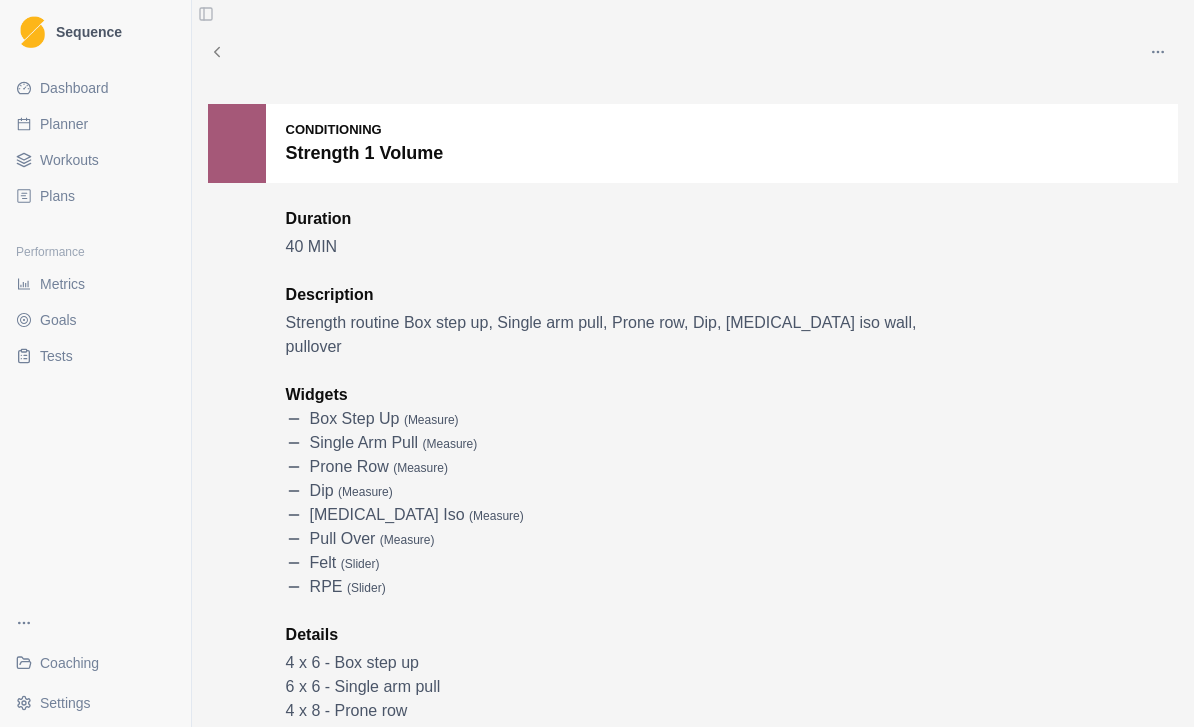click on "Planner" at bounding box center (95, 124) 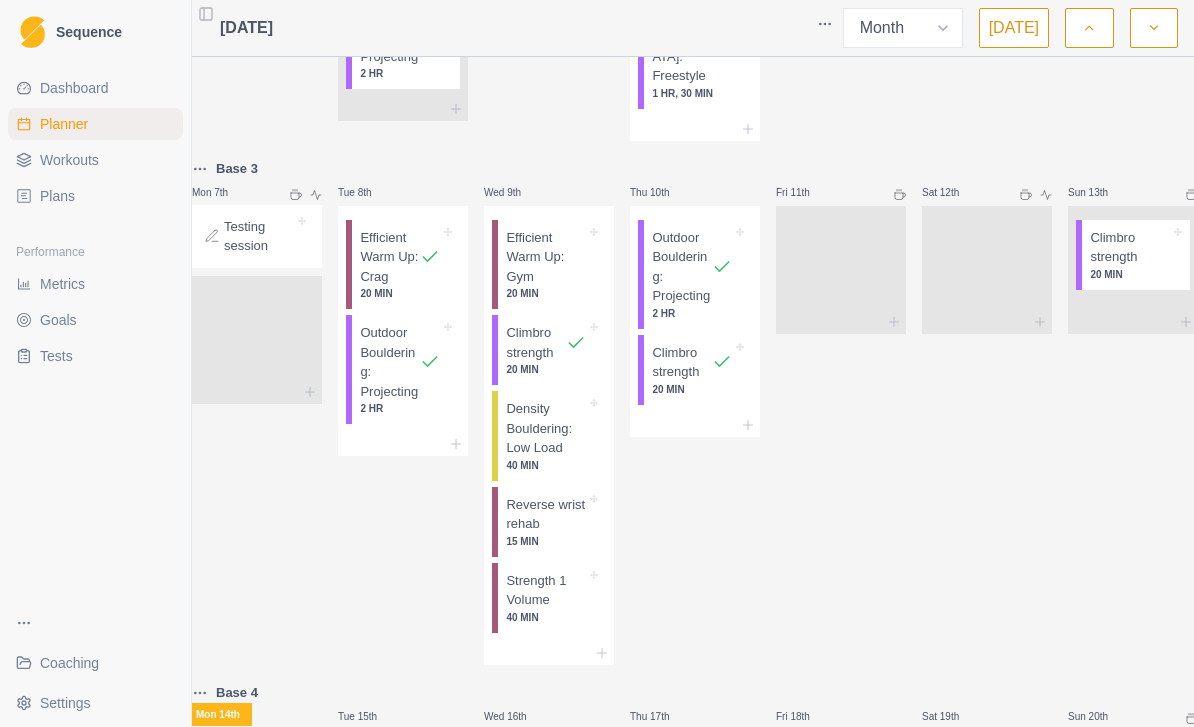 scroll, scrollTop: 222, scrollLeft: 0, axis: vertical 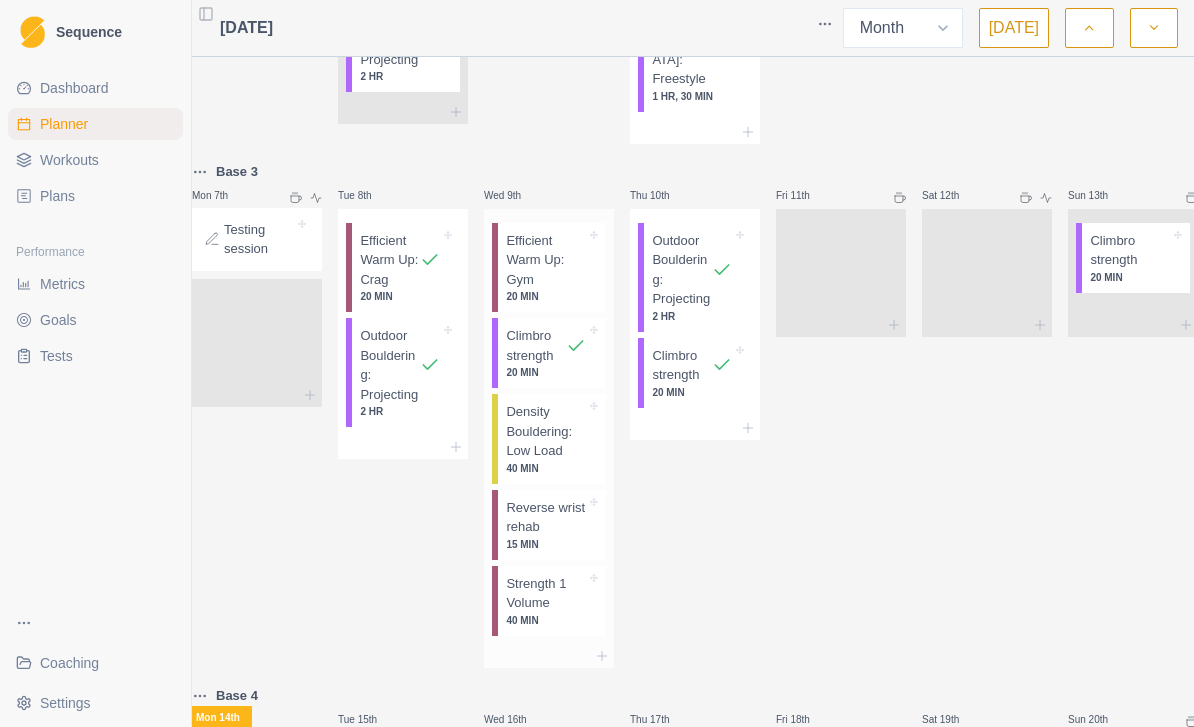 click on "Strength 1 Volume" at bounding box center [546, 593] 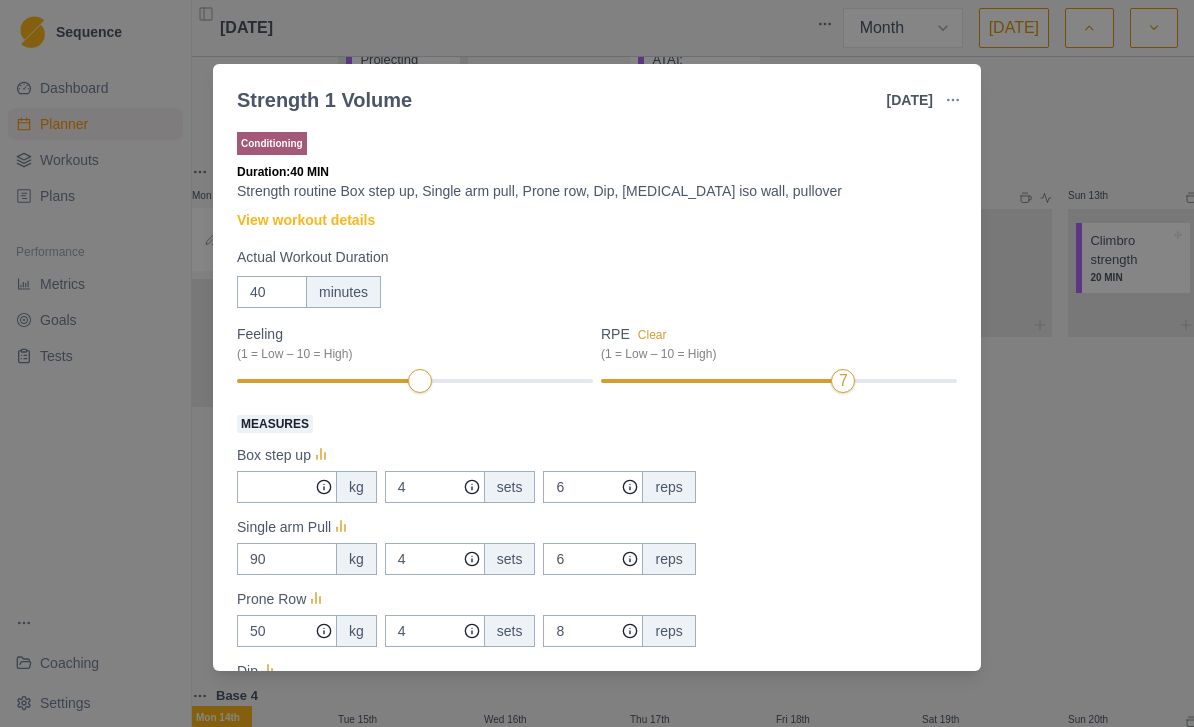 click at bounding box center (953, 100) 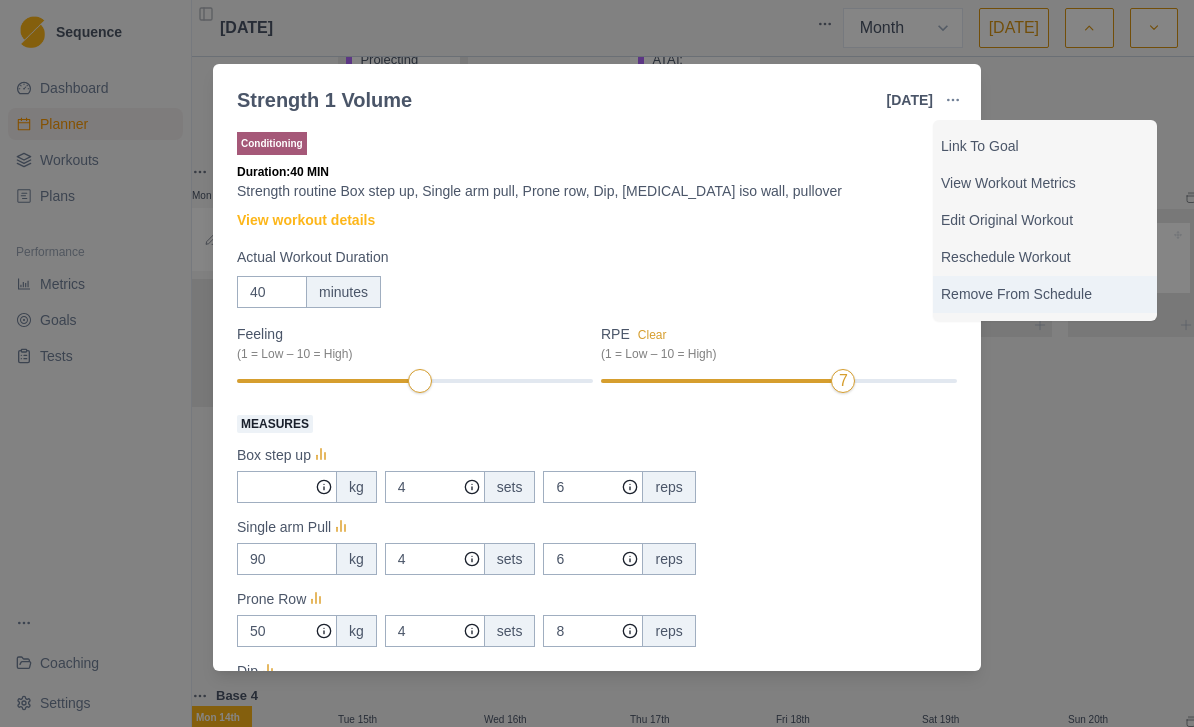 click on "Remove From Schedule" at bounding box center (1045, 294) 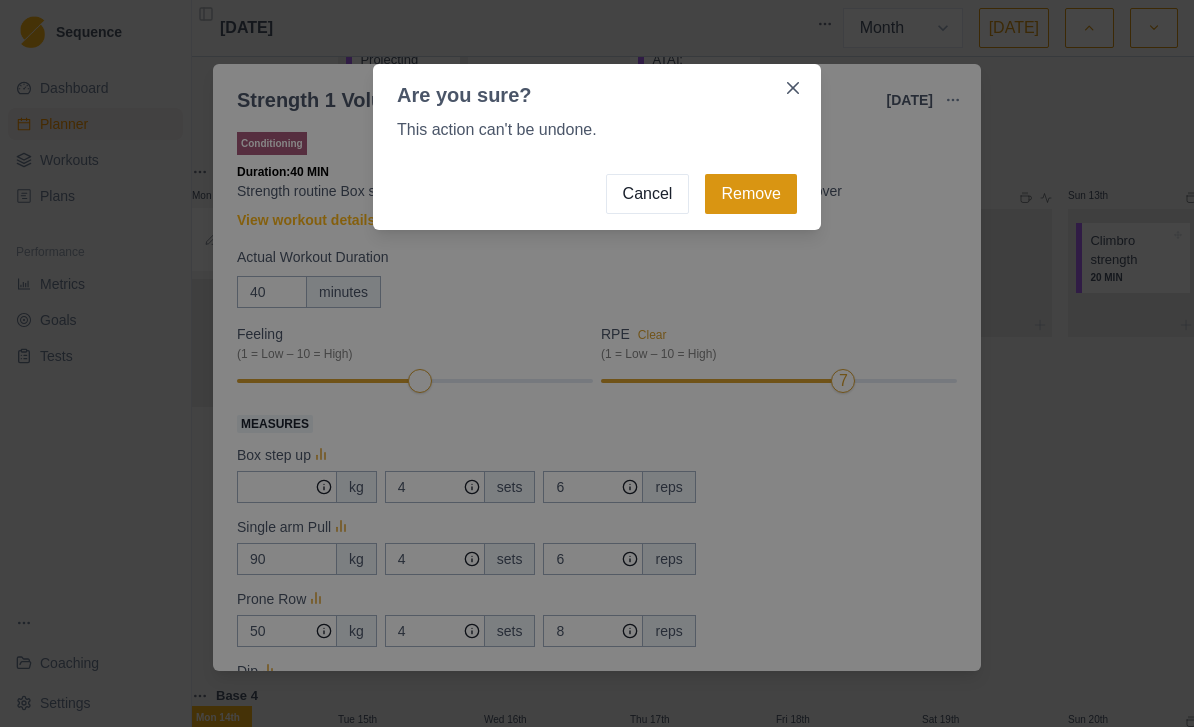 click on "Remove" at bounding box center (751, 194) 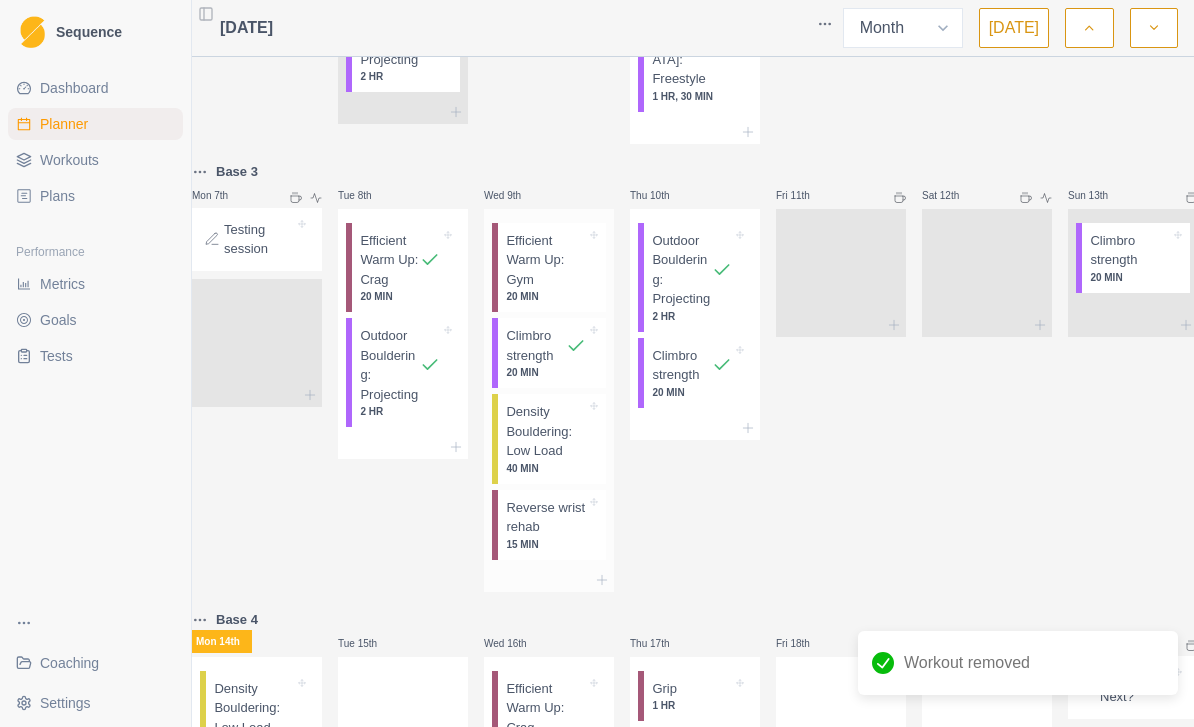 click at bounding box center (549, 580) 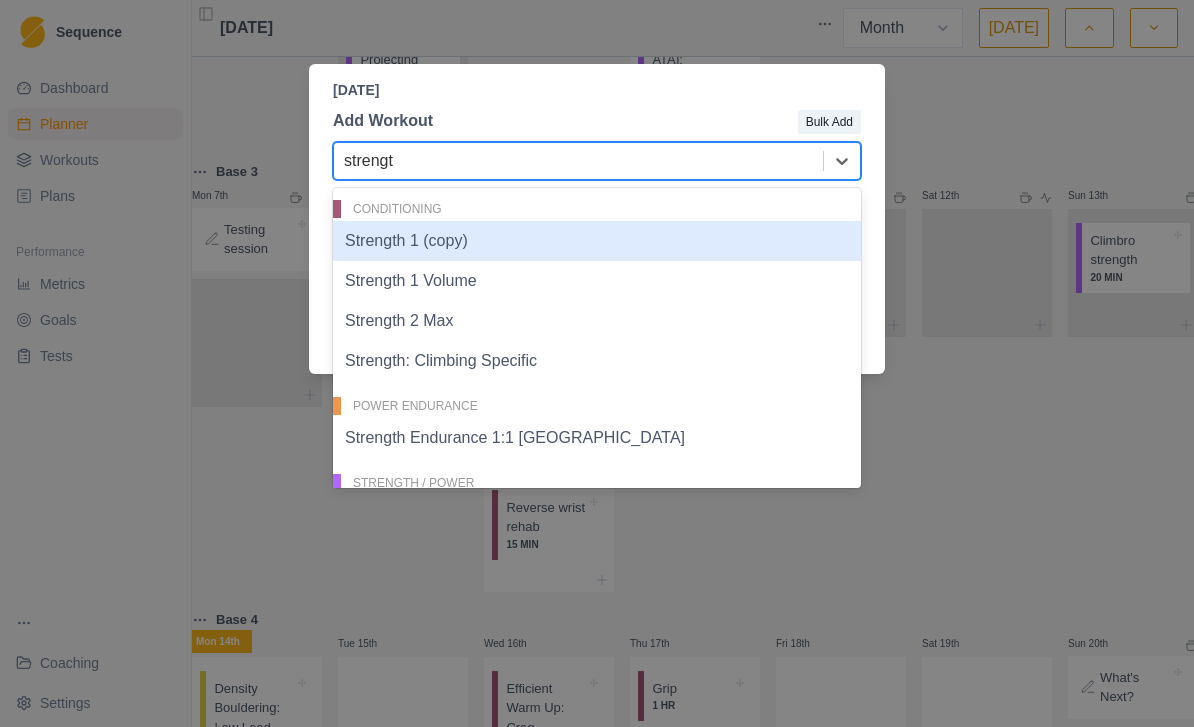type on "strength" 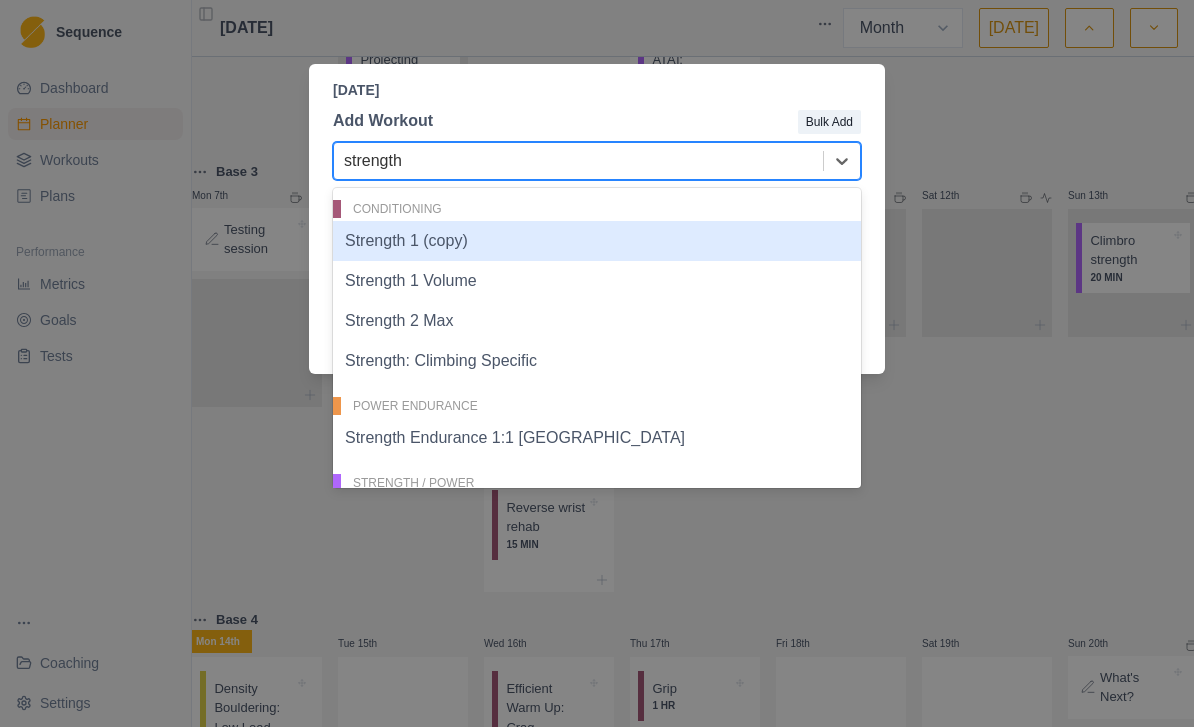 click on "Strength 2 Max" at bounding box center [597, 321] 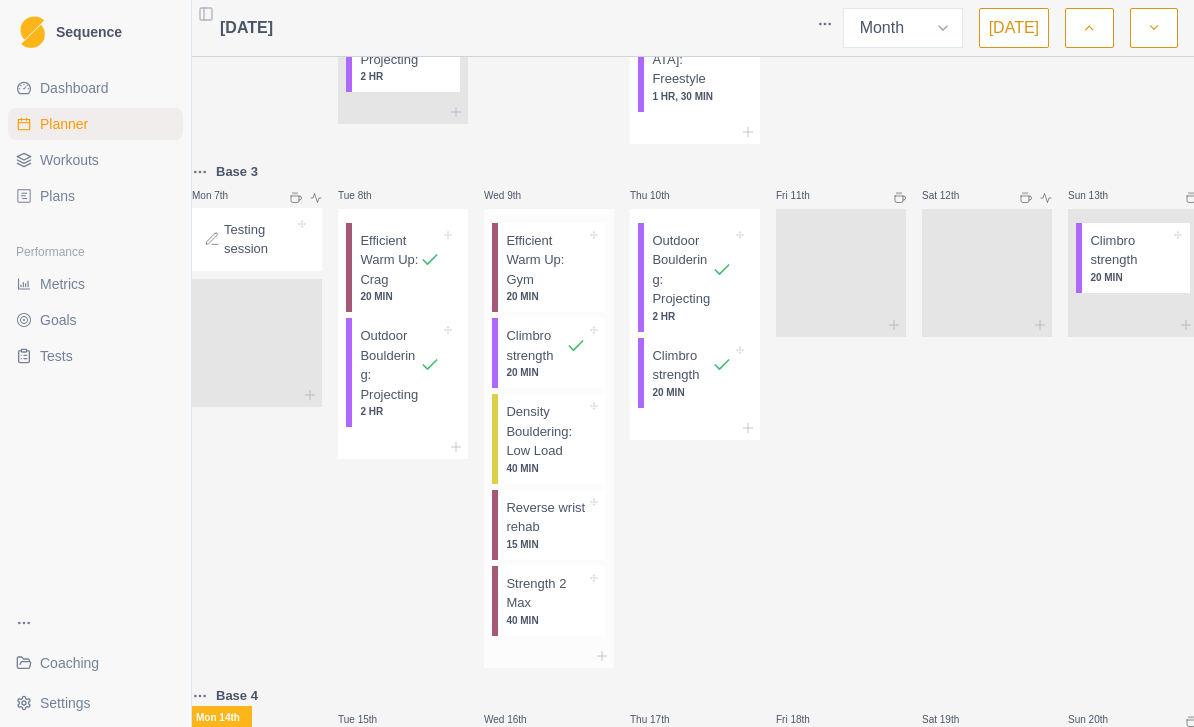 click on "Strength 2 Max" at bounding box center (546, 593) 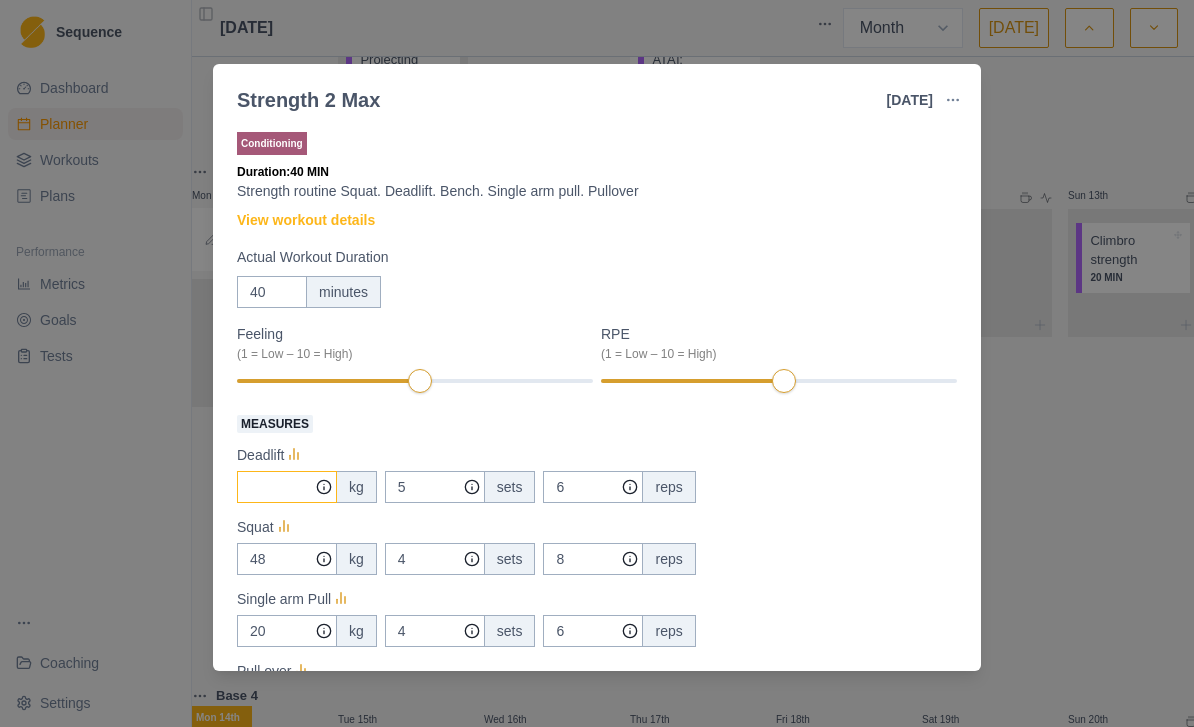 click on "Measures" at bounding box center [287, 487] 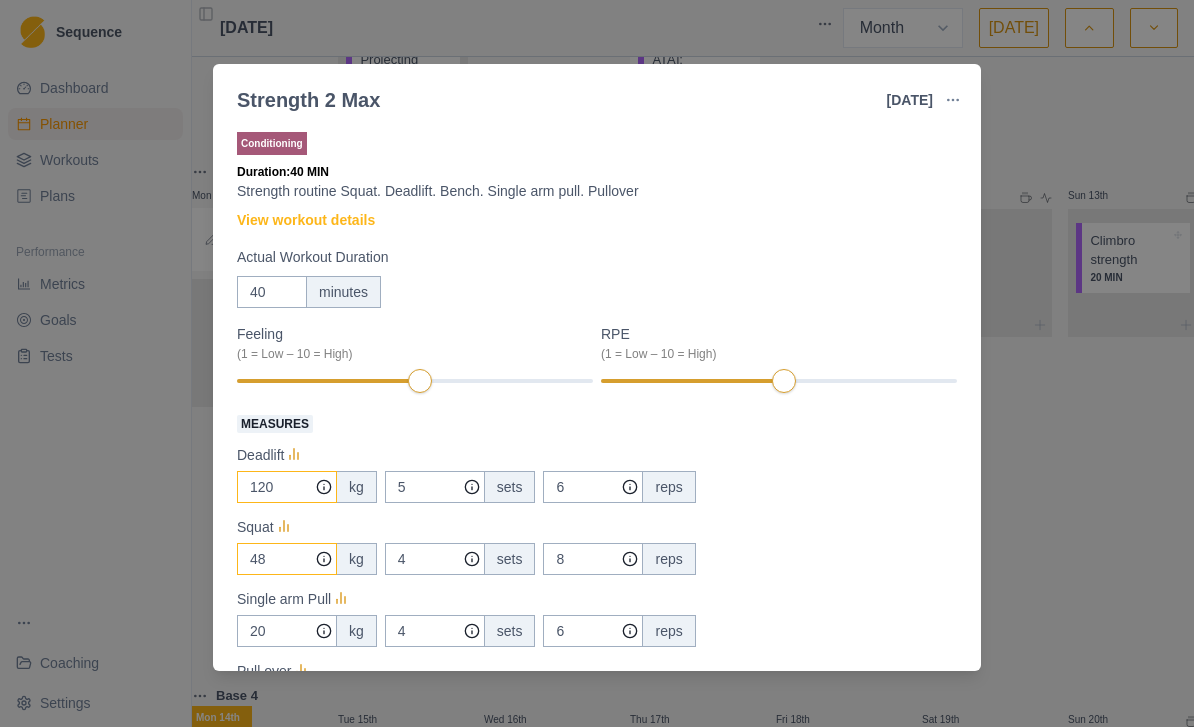 type on "120" 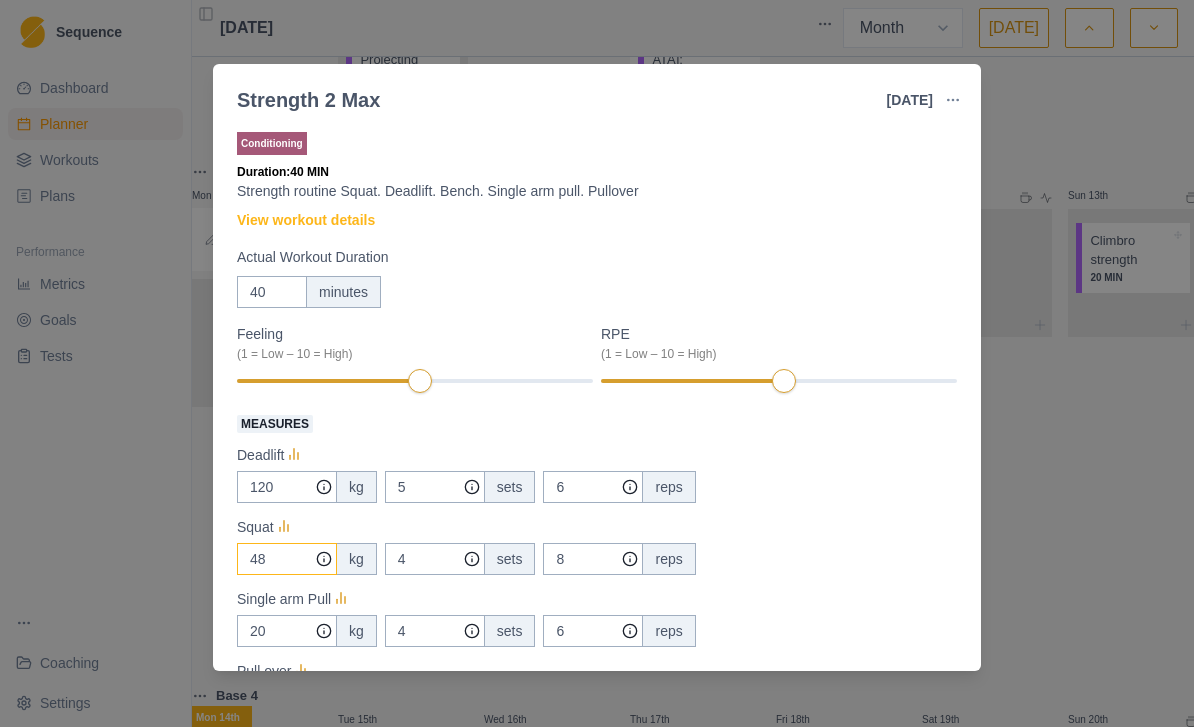 click on "48" at bounding box center [287, 487] 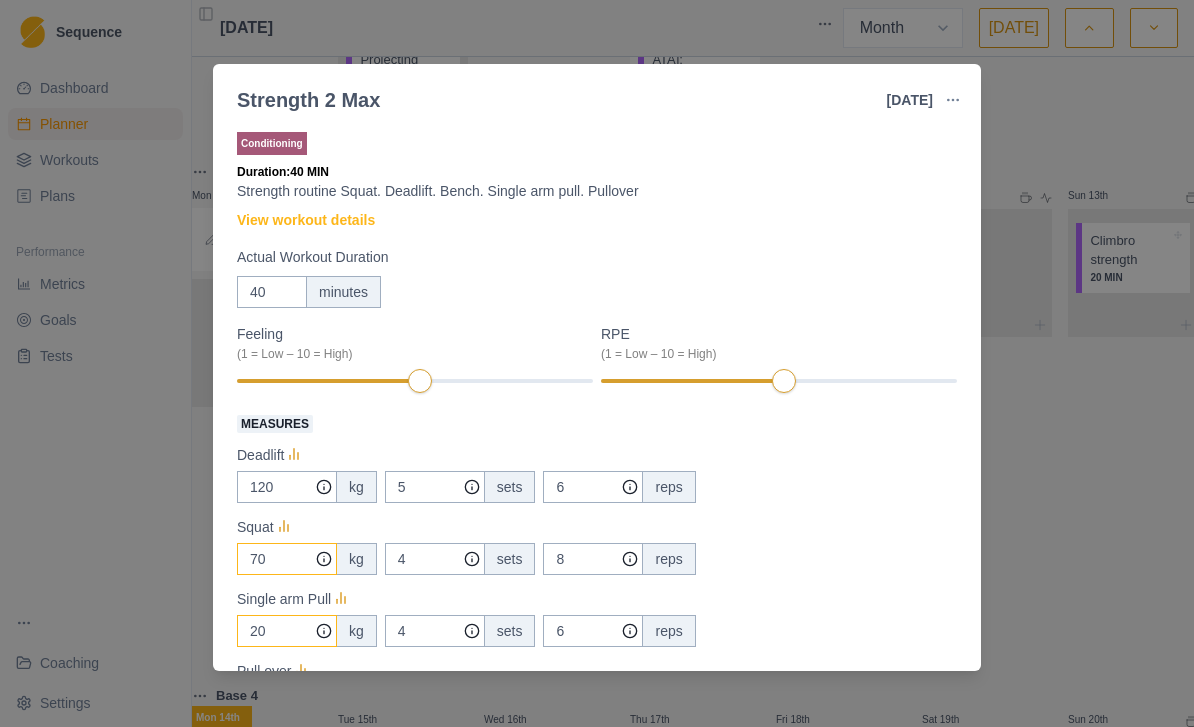 type on "70" 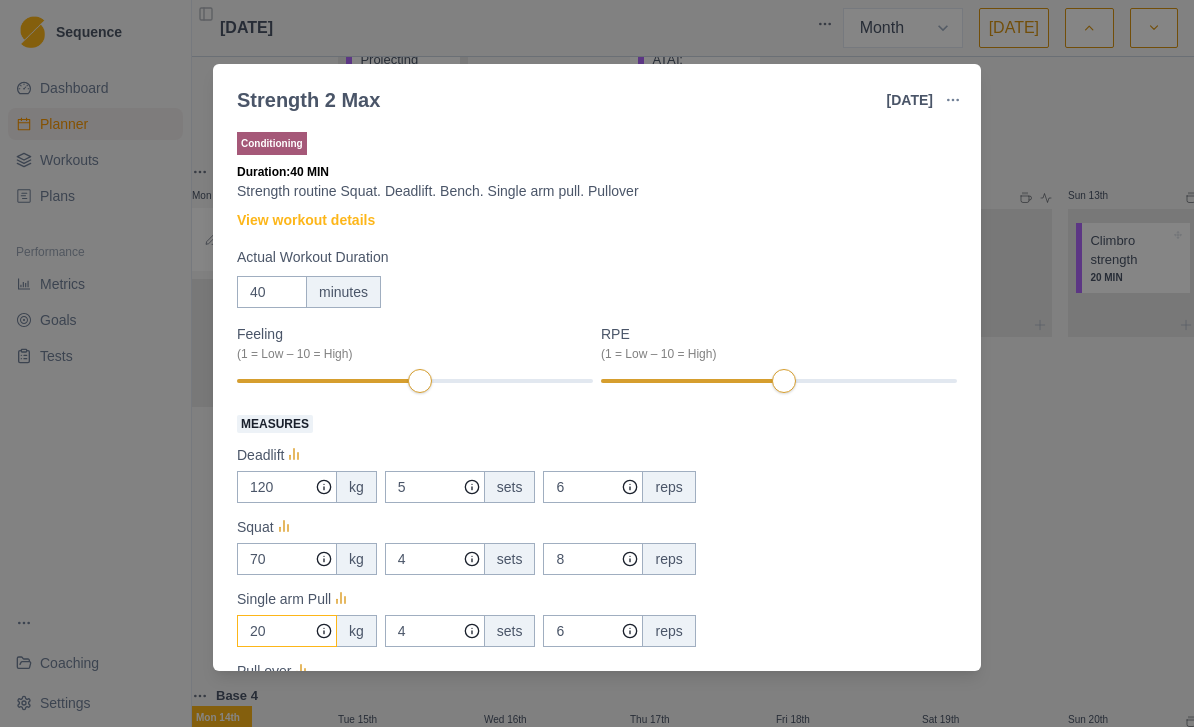 click on "20" at bounding box center [287, 487] 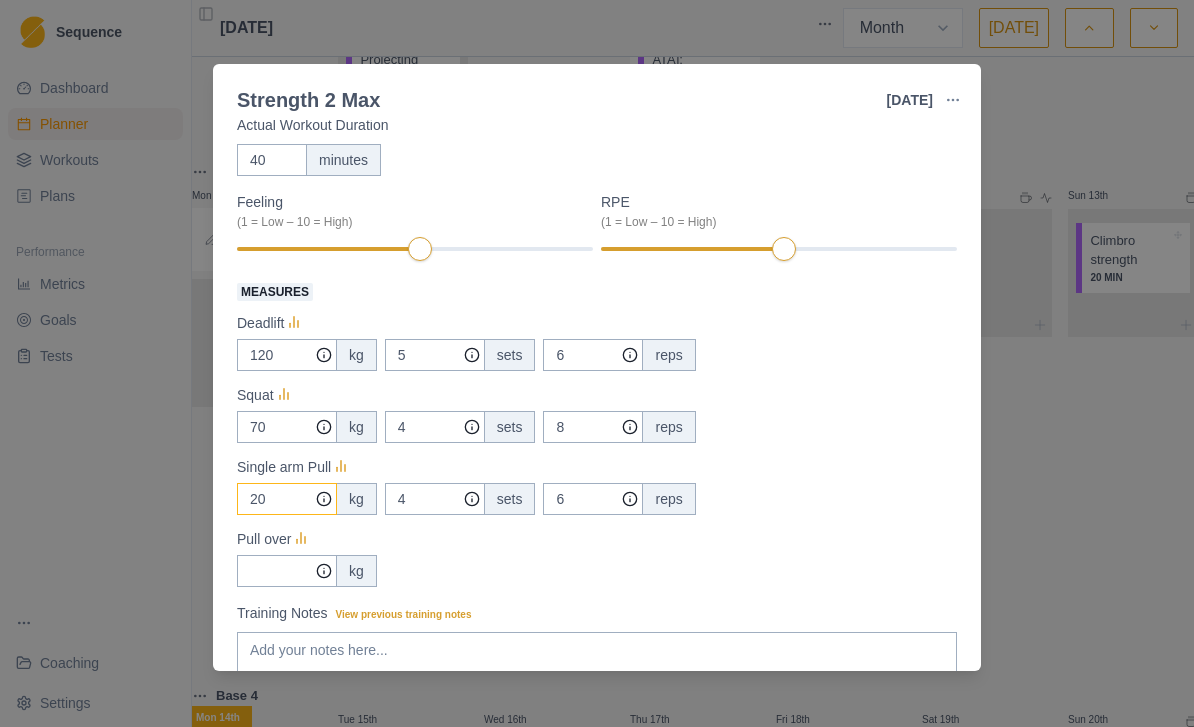 scroll, scrollTop: 166, scrollLeft: 0, axis: vertical 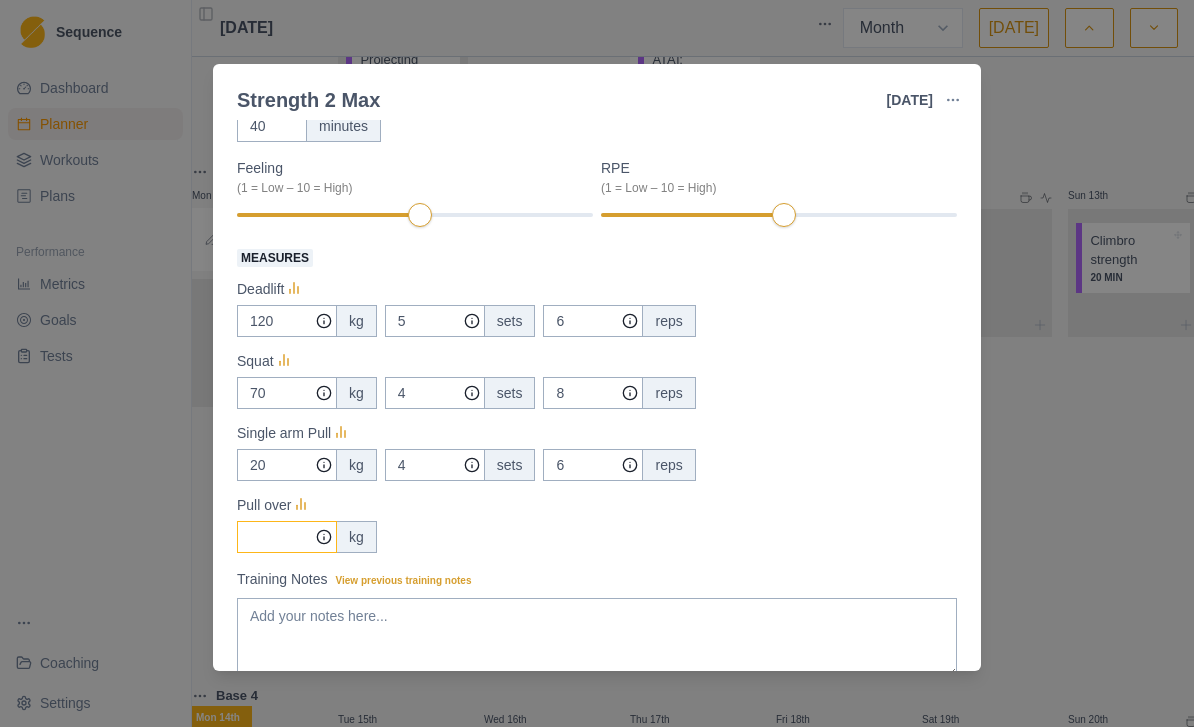 click on "Measures" at bounding box center [287, 321] 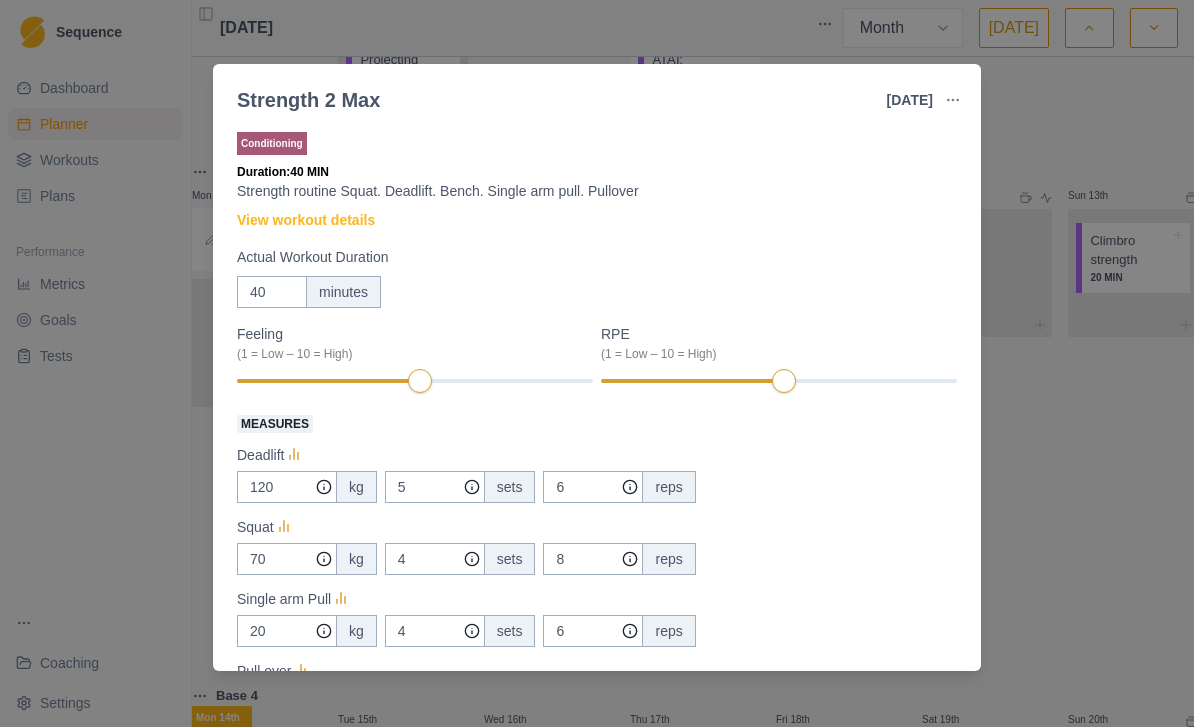 scroll, scrollTop: 0, scrollLeft: 0, axis: both 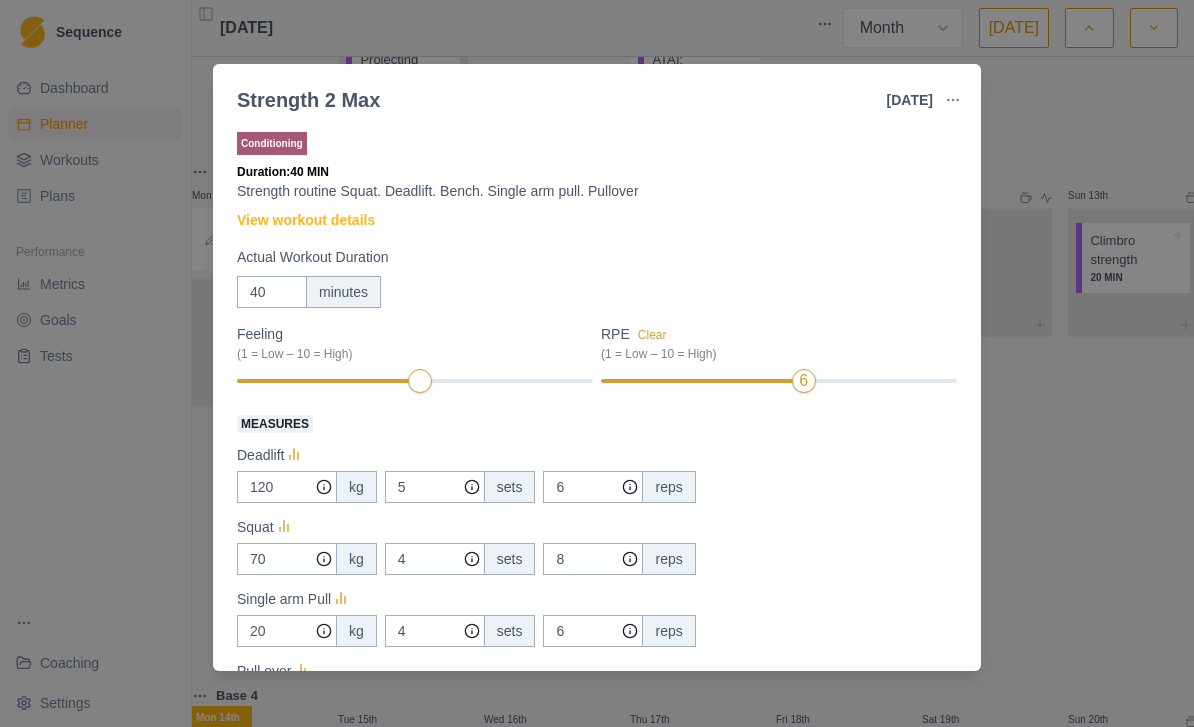 type on "15" 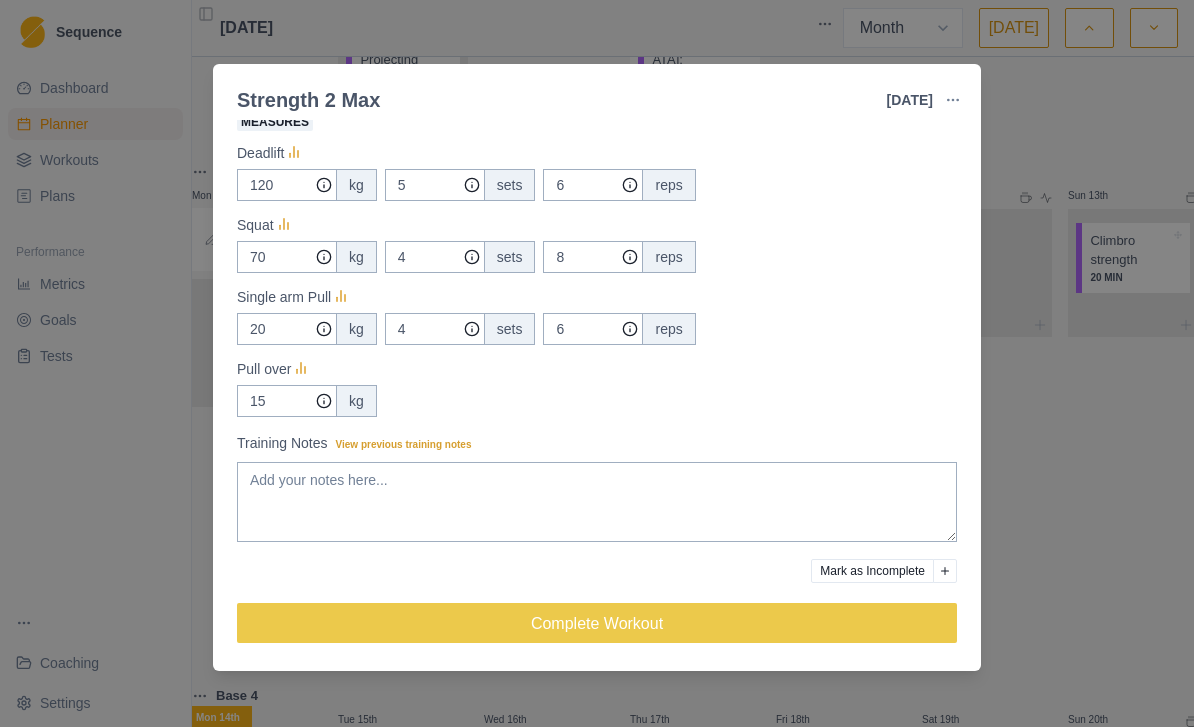 scroll, scrollTop: 303, scrollLeft: 0, axis: vertical 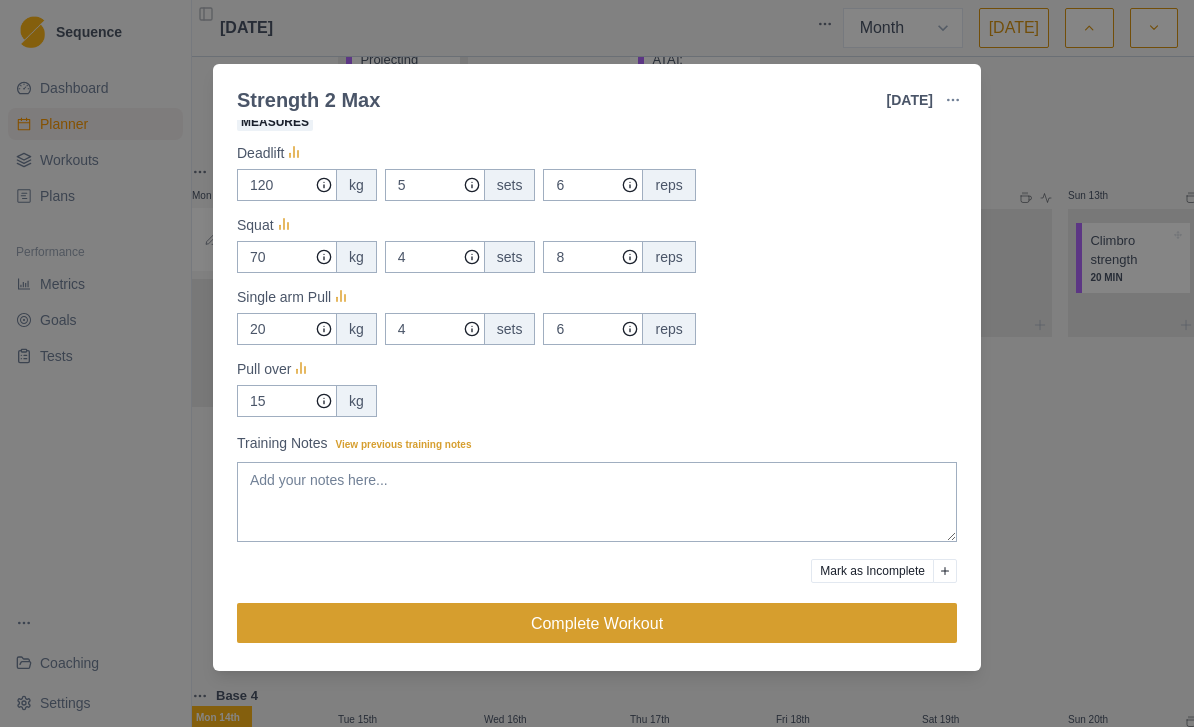 click on "Complete Workout" at bounding box center (597, 623) 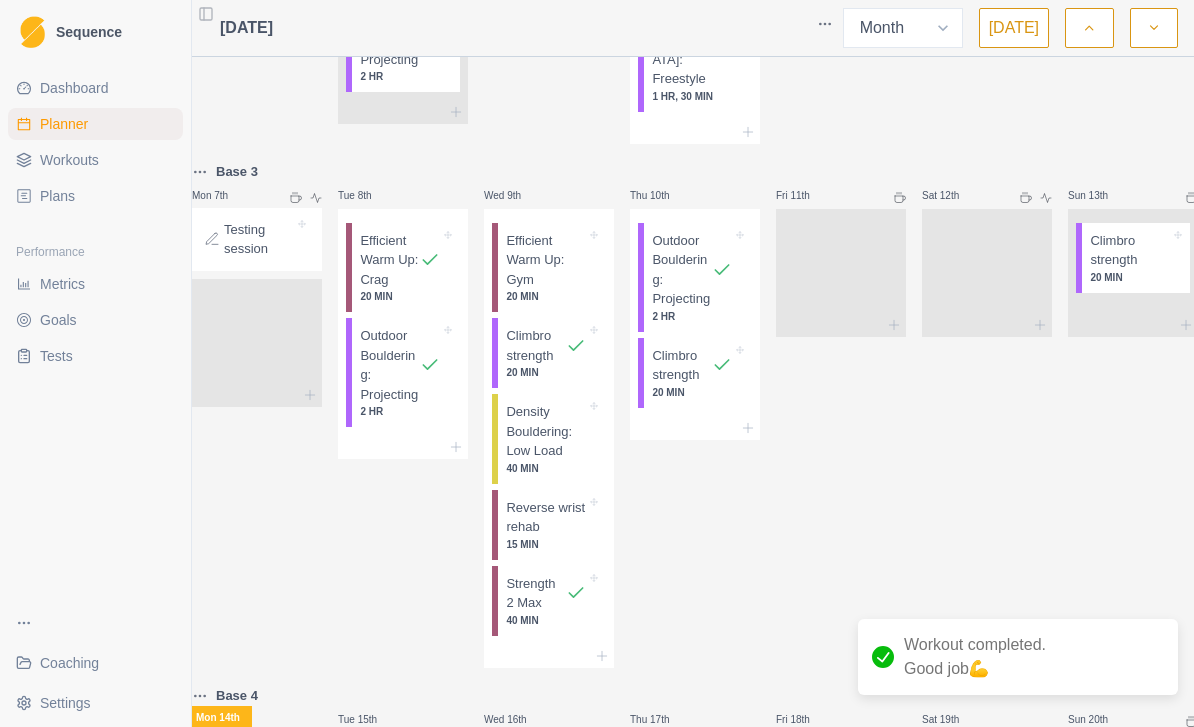 click on "Workouts" at bounding box center (69, 160) 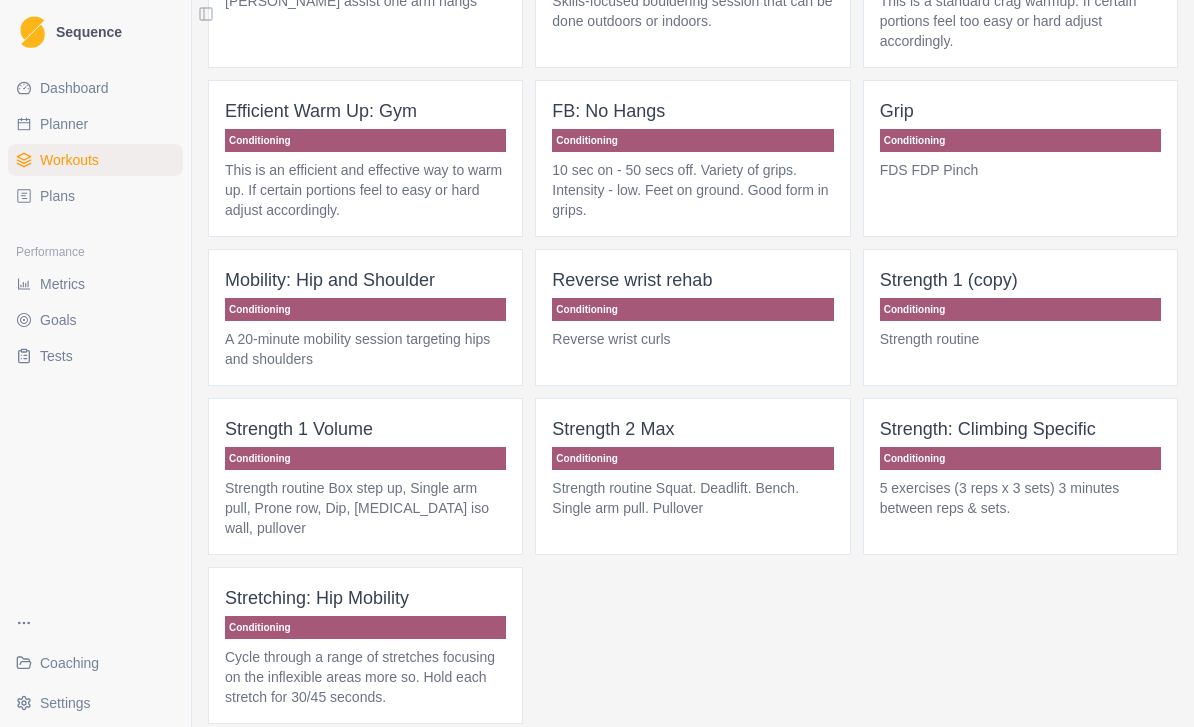 scroll, scrollTop: 445, scrollLeft: 0, axis: vertical 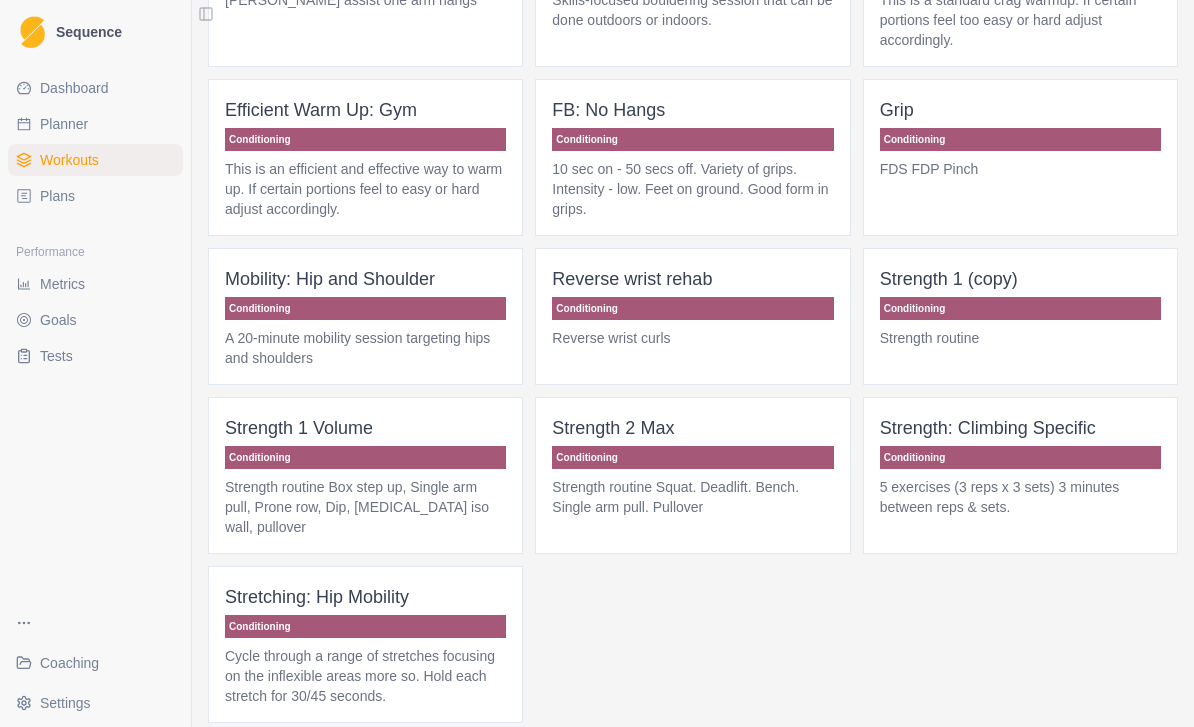 click on "Strength routine  Squat. Deadlift. Bench. Single arm pull. Pullover" at bounding box center (692, 497) 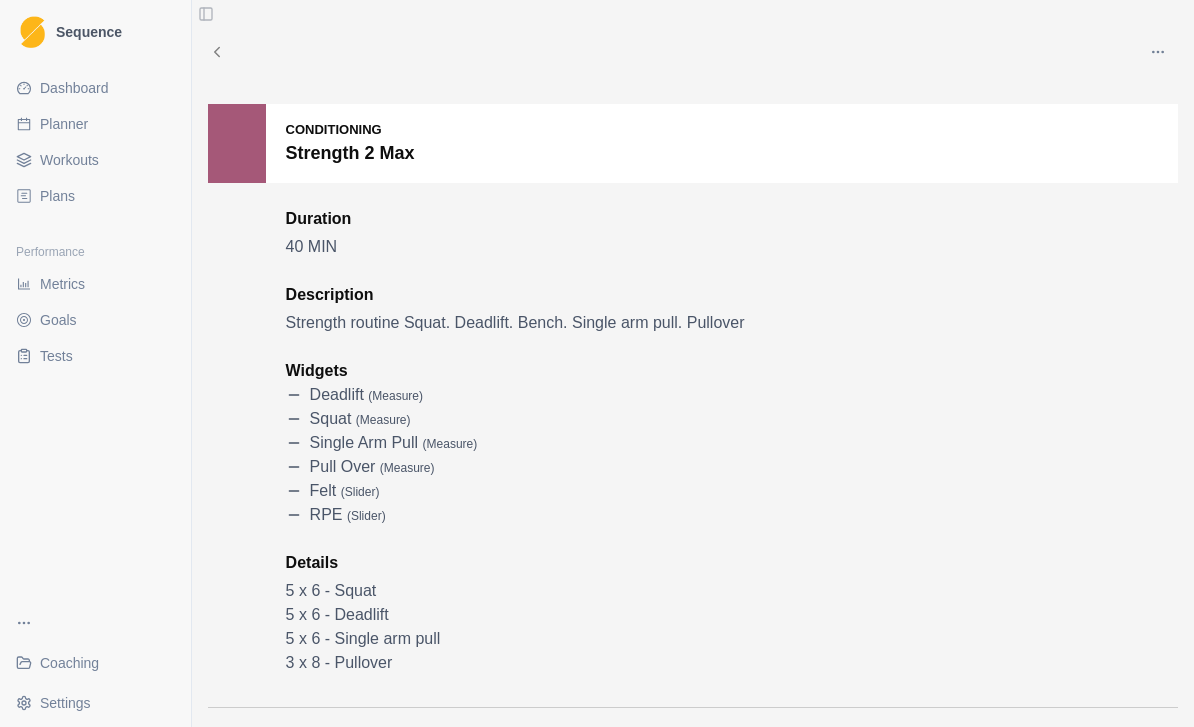 scroll, scrollTop: 0, scrollLeft: 0, axis: both 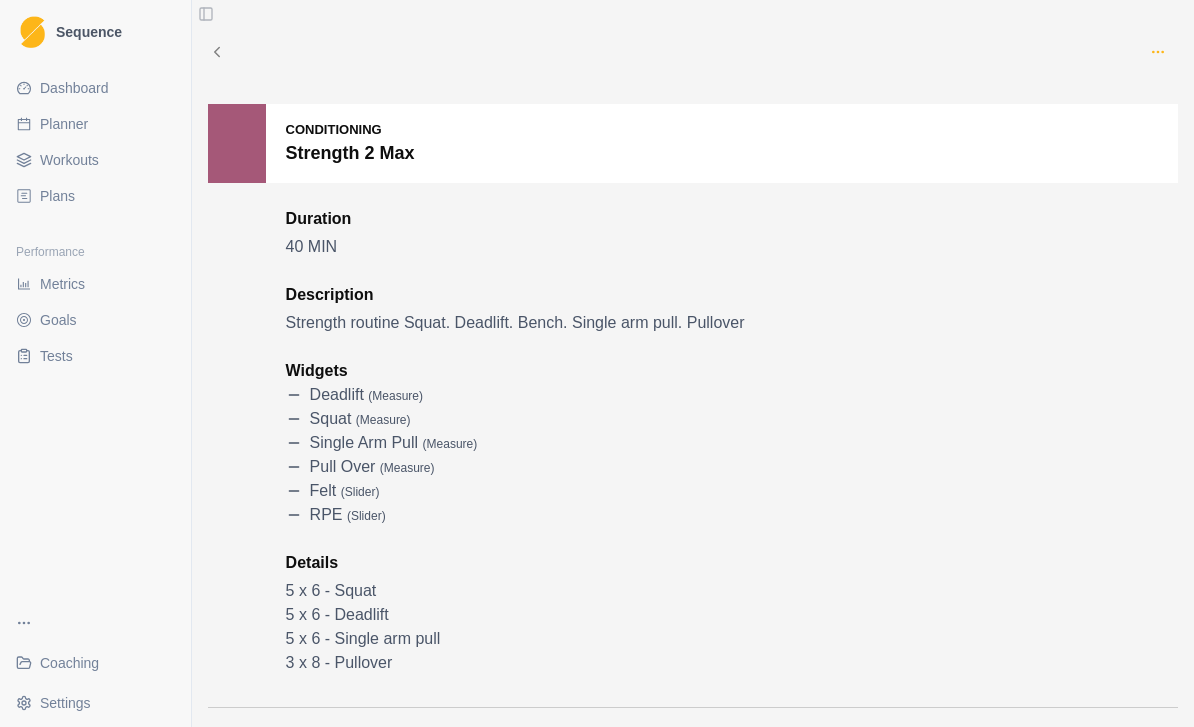 click 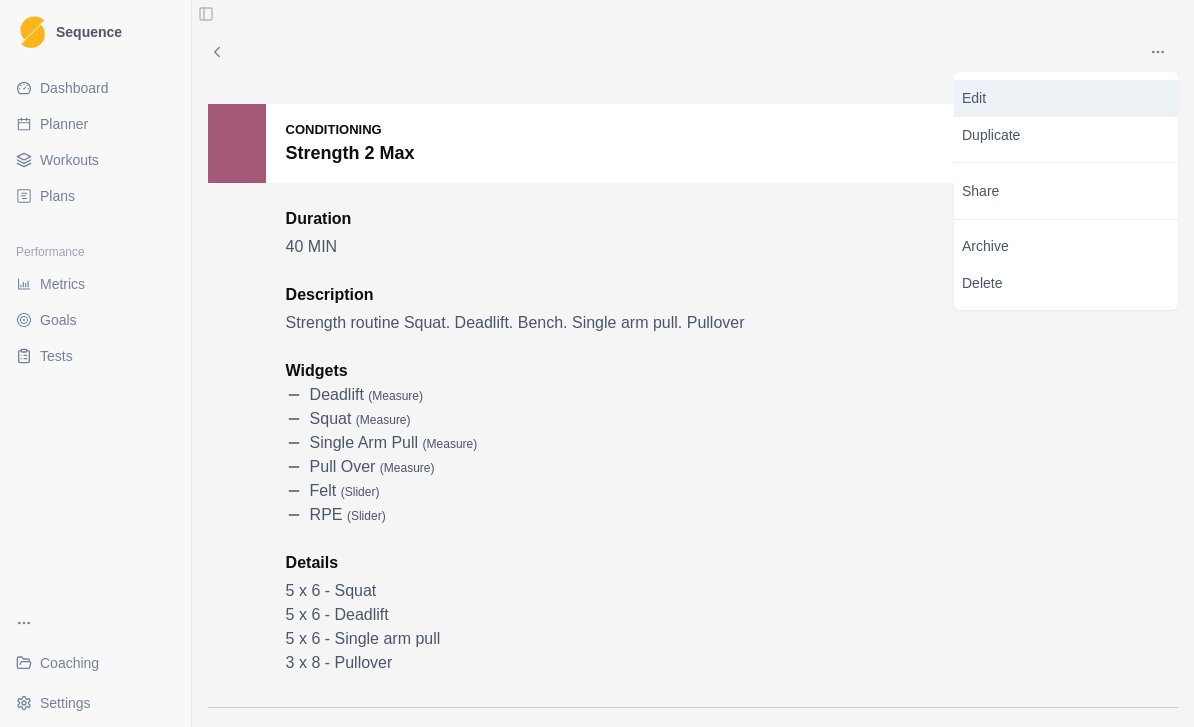 click on "Edit" at bounding box center (1066, 98) 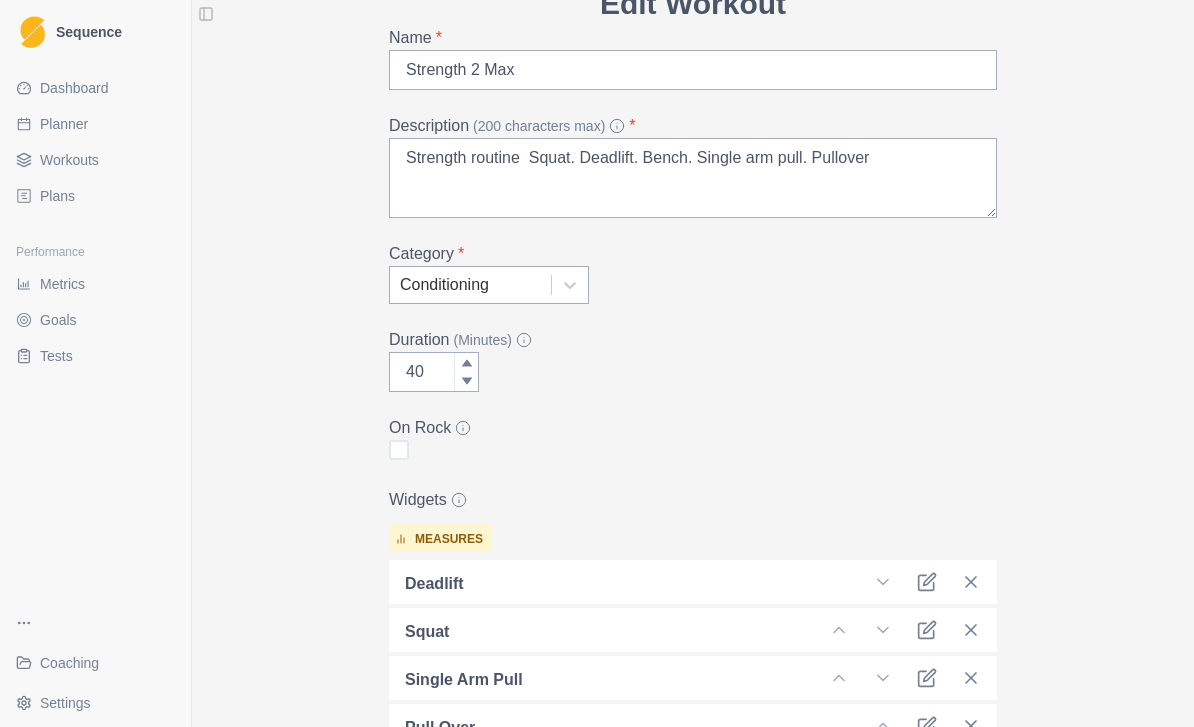 scroll, scrollTop: 364, scrollLeft: 0, axis: vertical 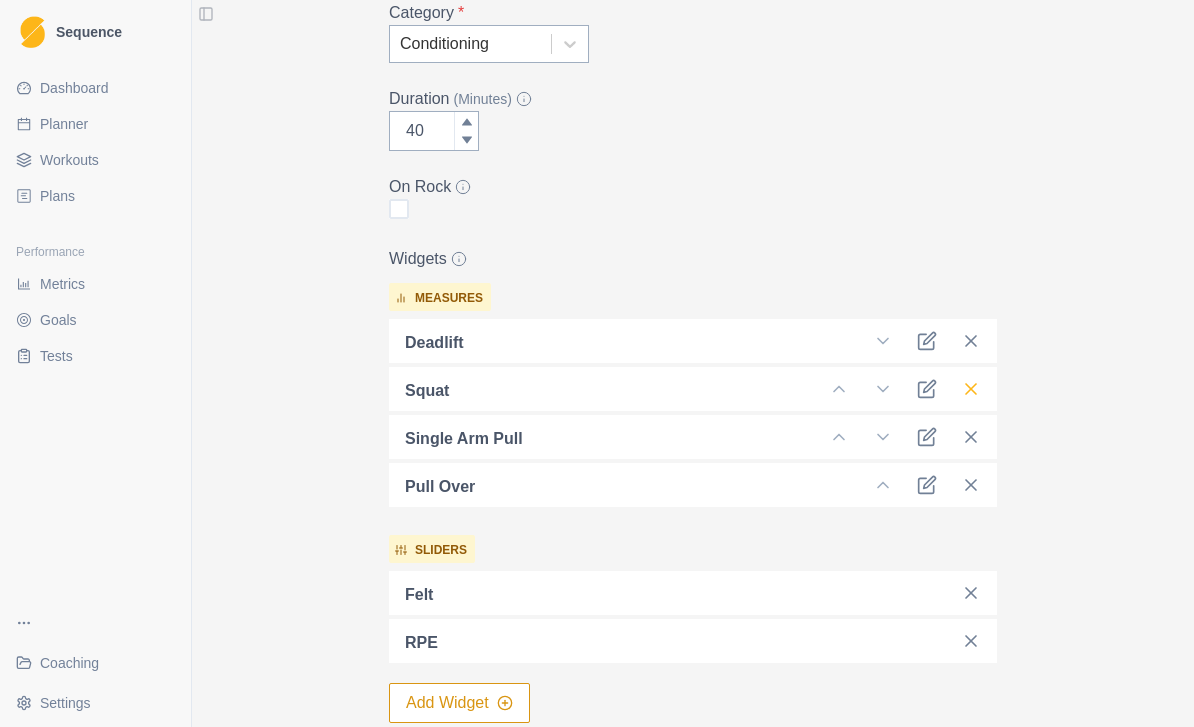 click 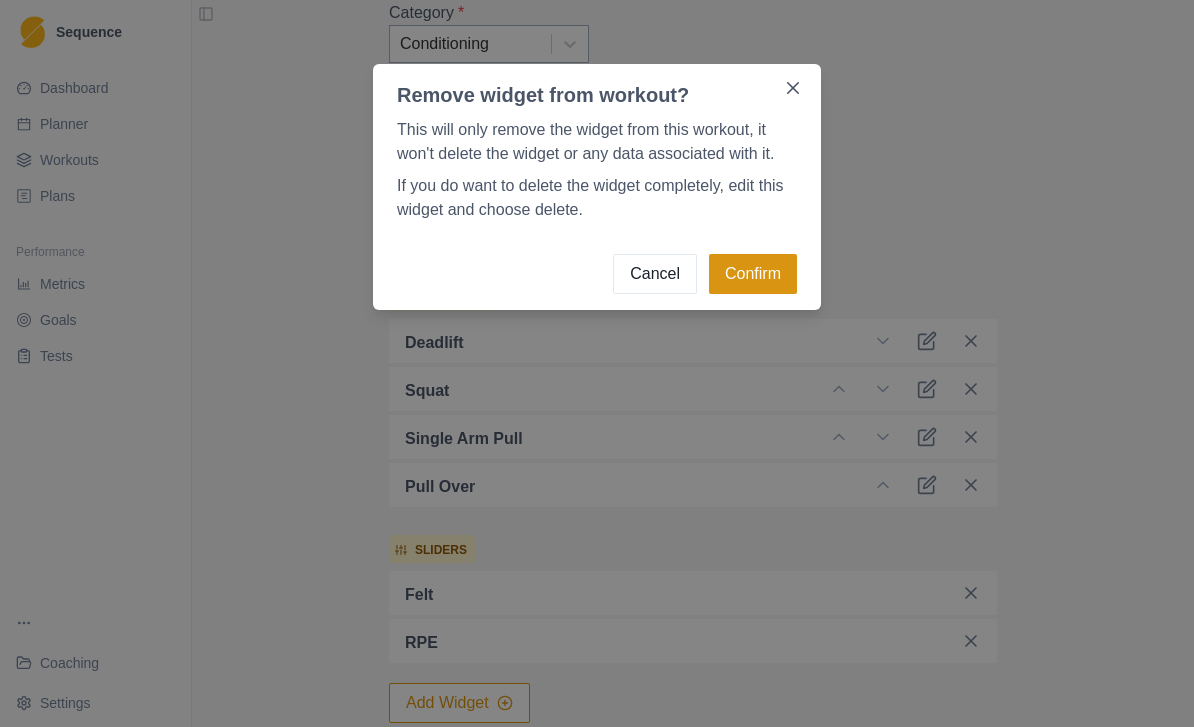 click on "Confirm" at bounding box center [753, 274] 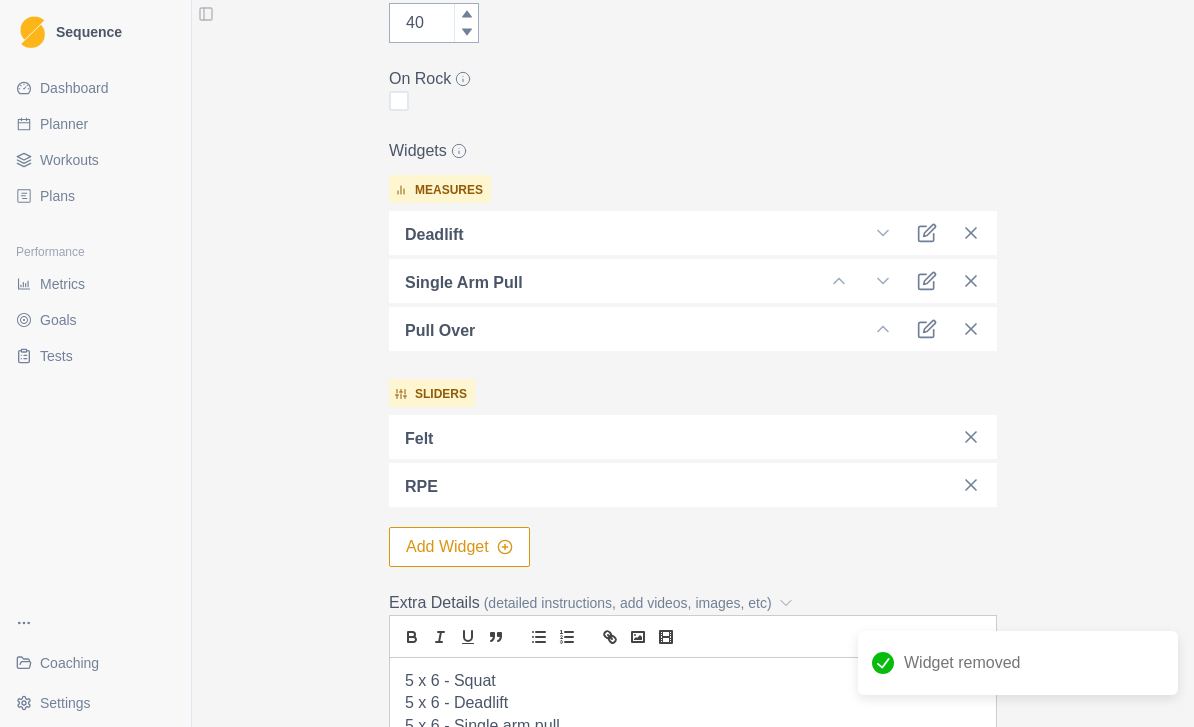 scroll, scrollTop: 490, scrollLeft: 0, axis: vertical 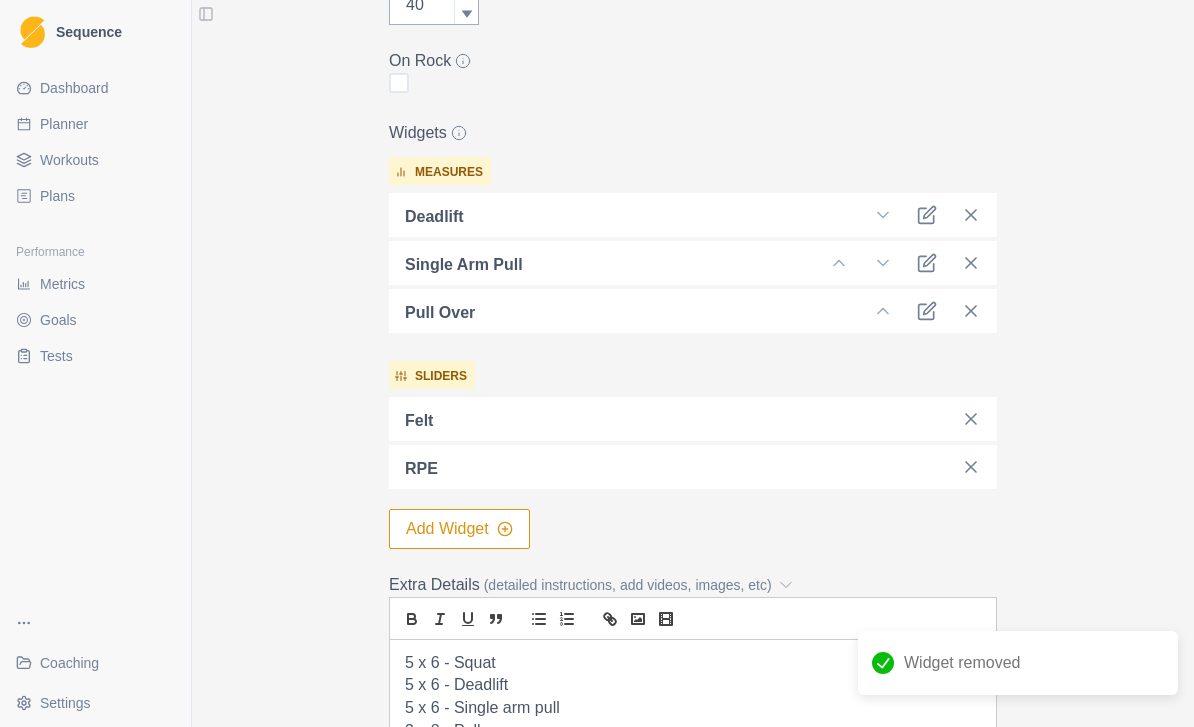 click on "Add Widget" at bounding box center [459, 529] 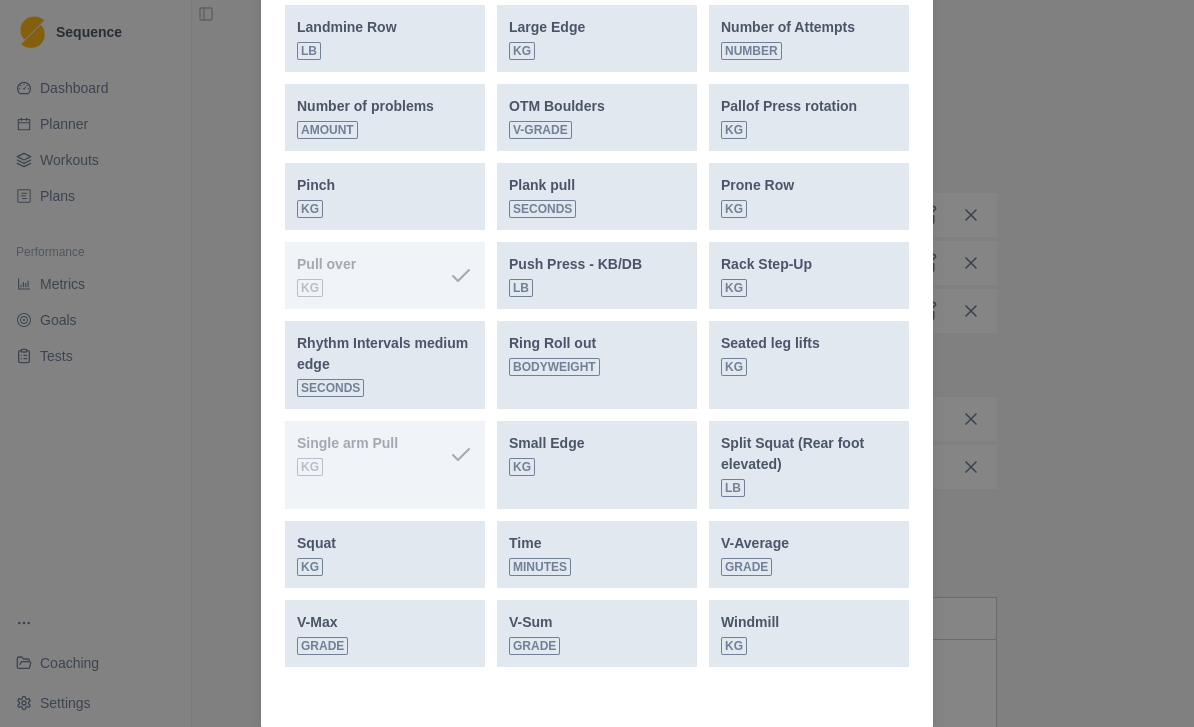 scroll, scrollTop: 1341, scrollLeft: 0, axis: vertical 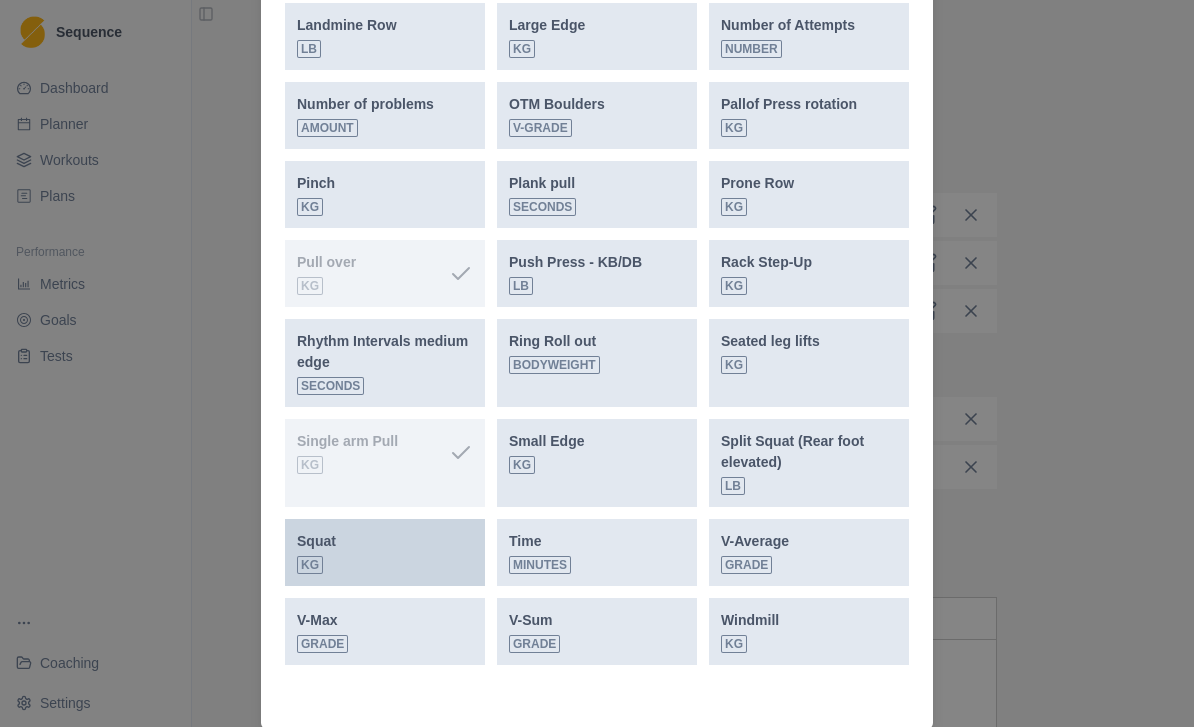 click on "Squat kg" at bounding box center (385, 552) 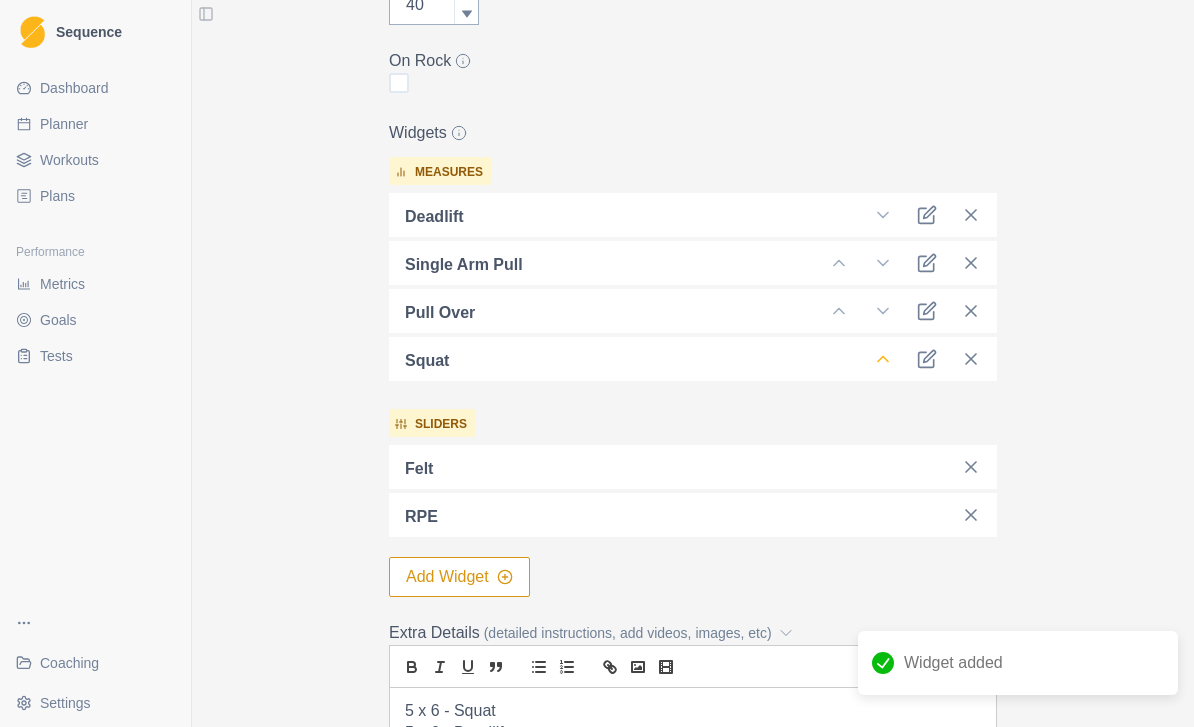 click 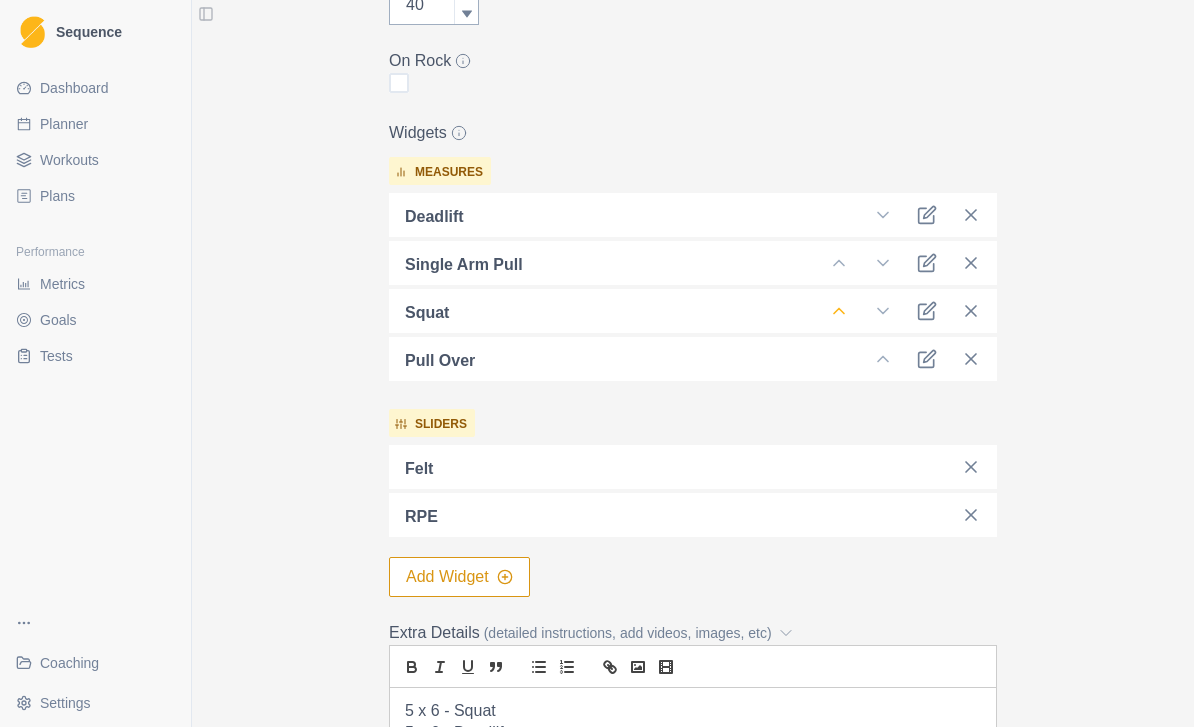 click 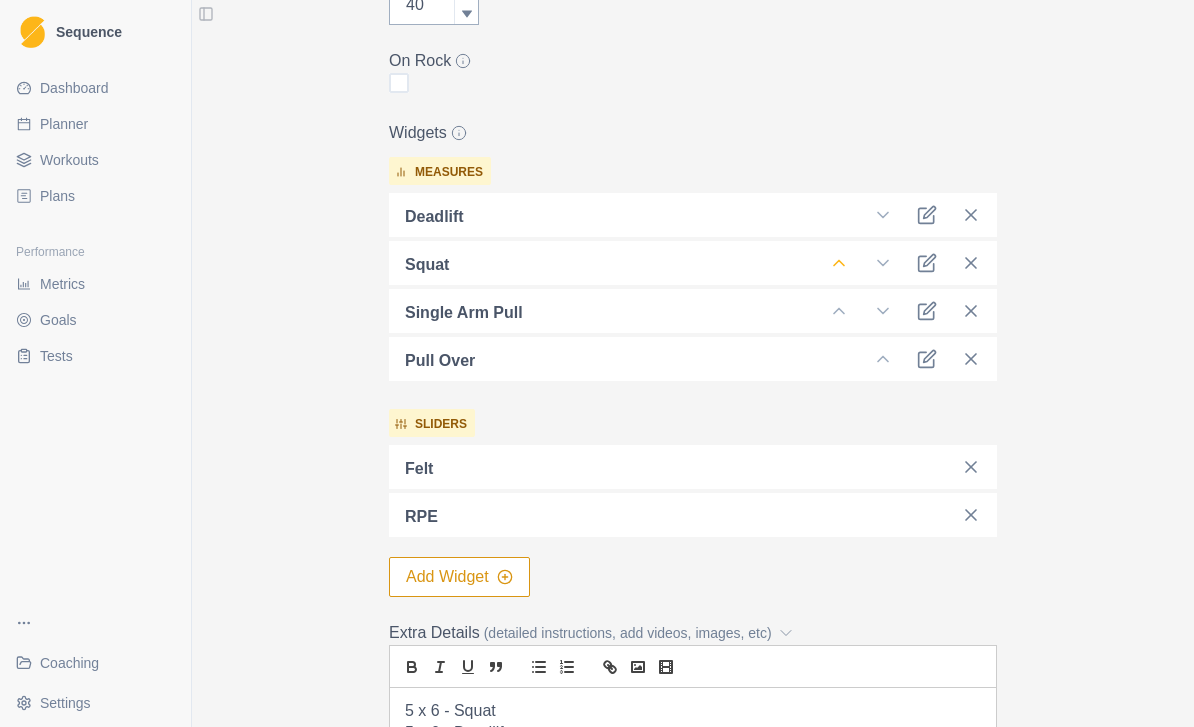 click 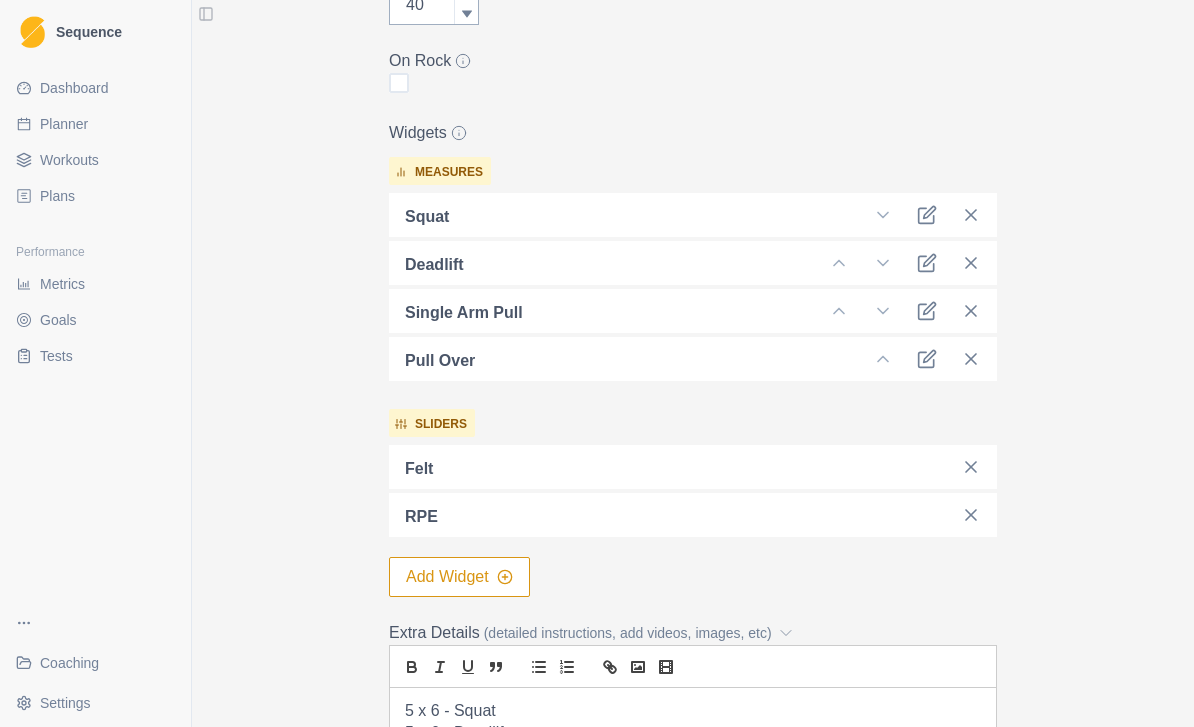 click on "Add Widget" at bounding box center (459, 577) 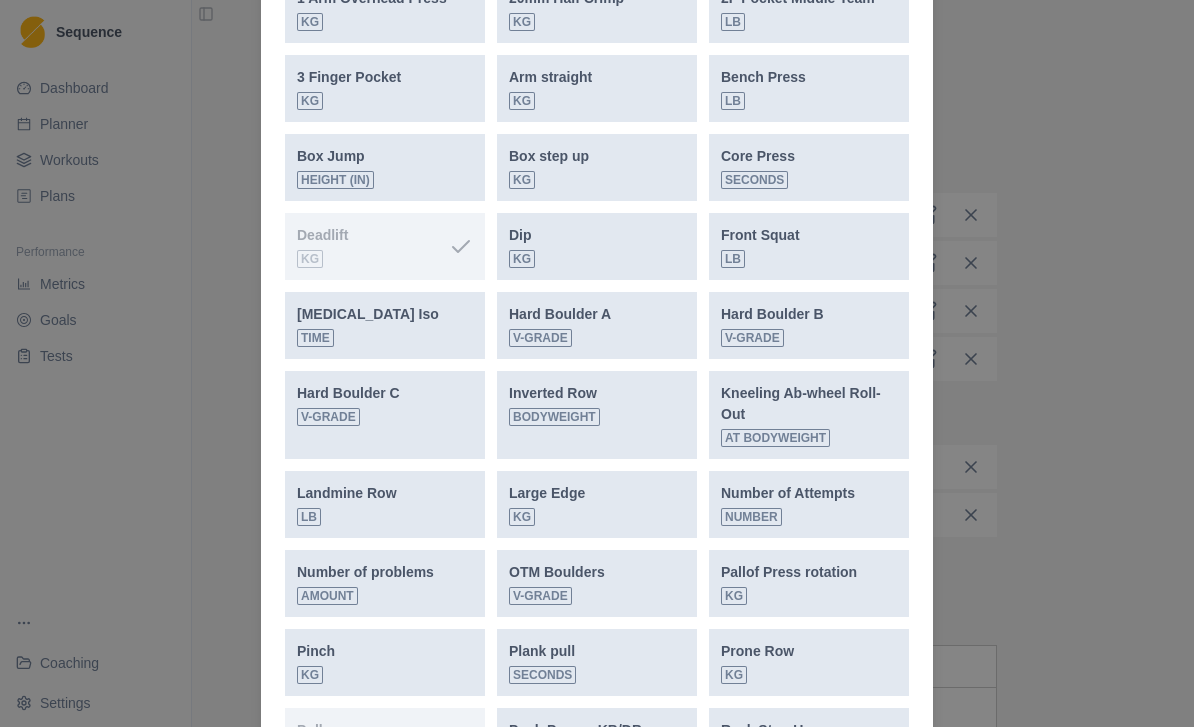scroll, scrollTop: 870, scrollLeft: 0, axis: vertical 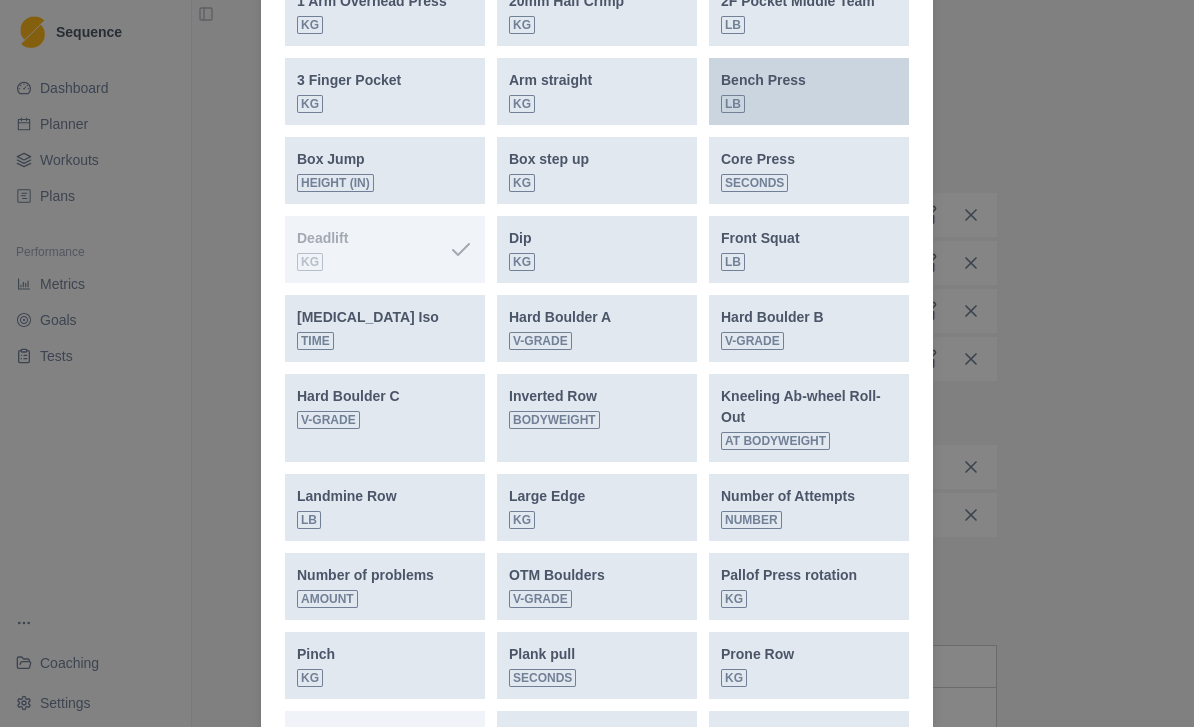 click on "Bench Press lb" at bounding box center [809, 91] 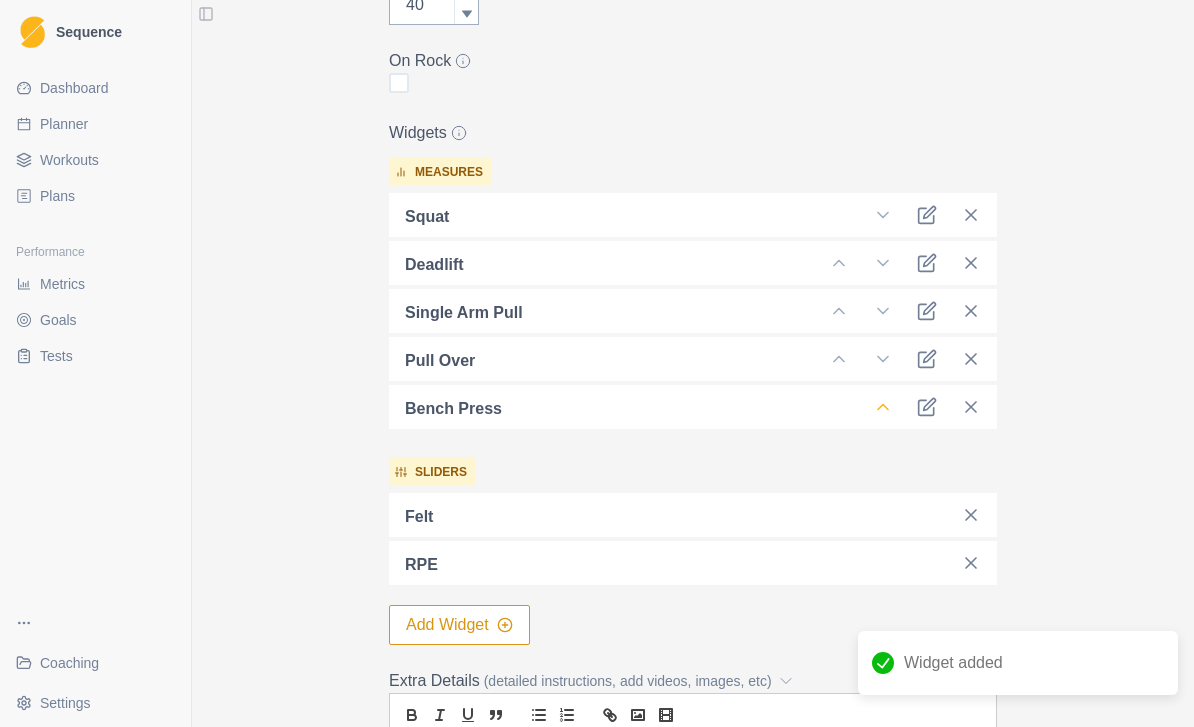 click 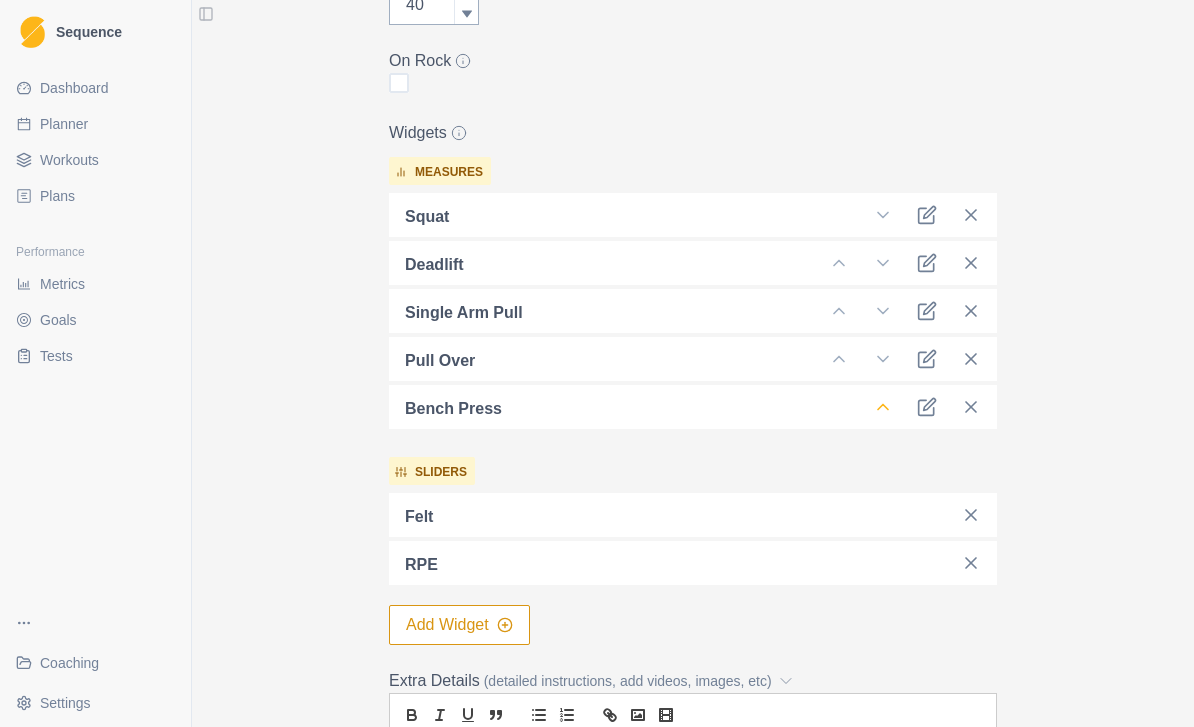click 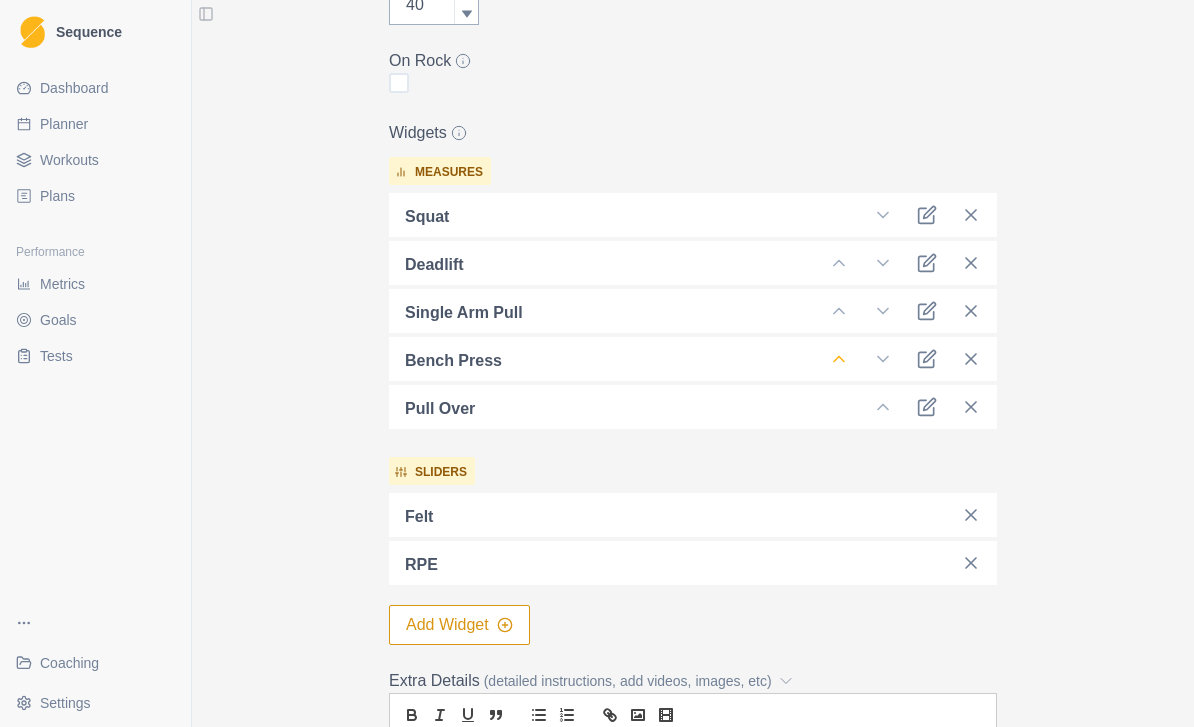 click 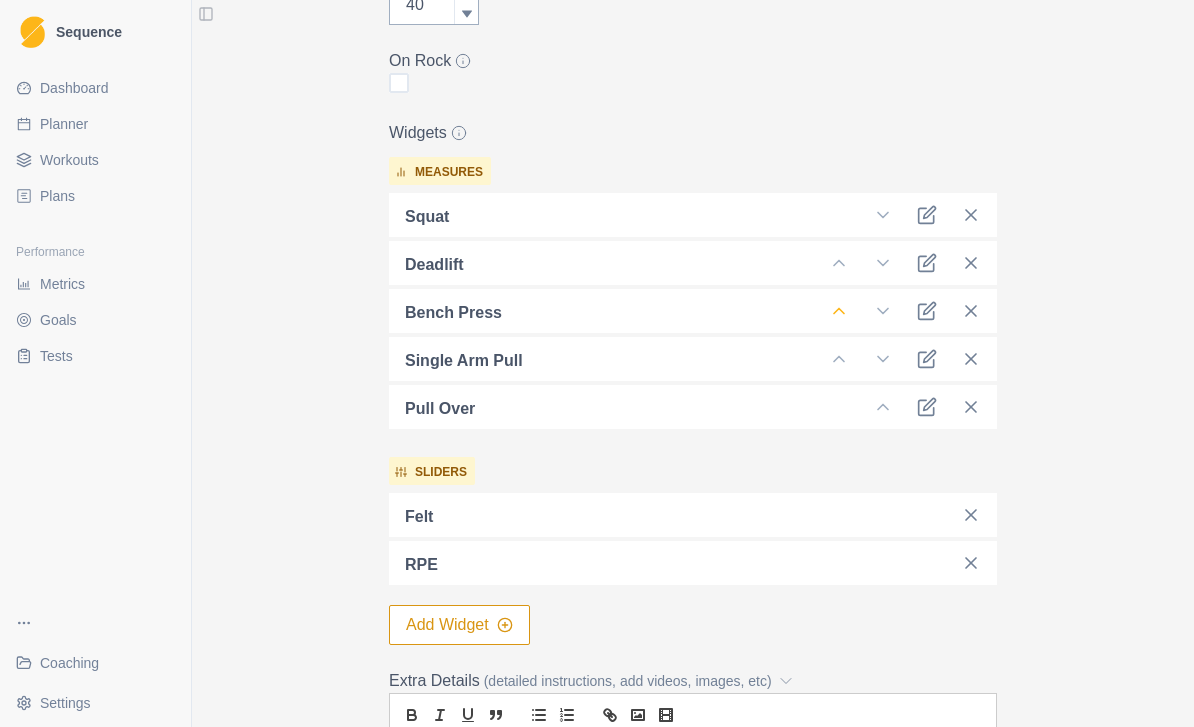 click 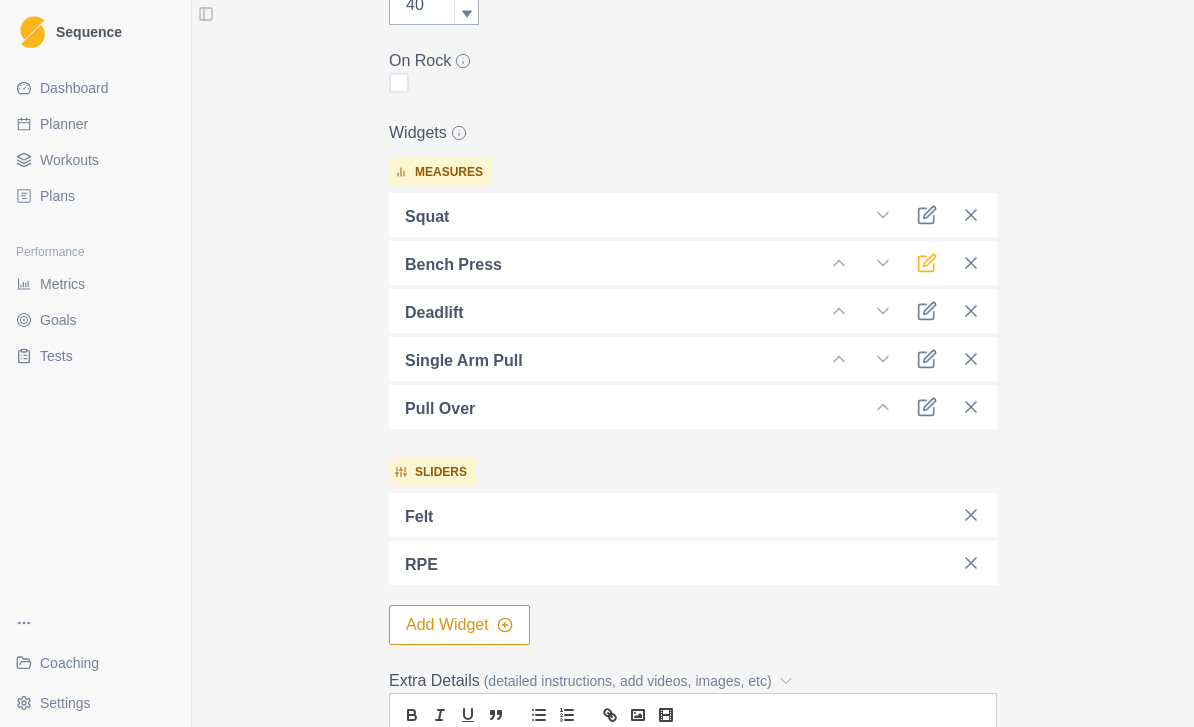click 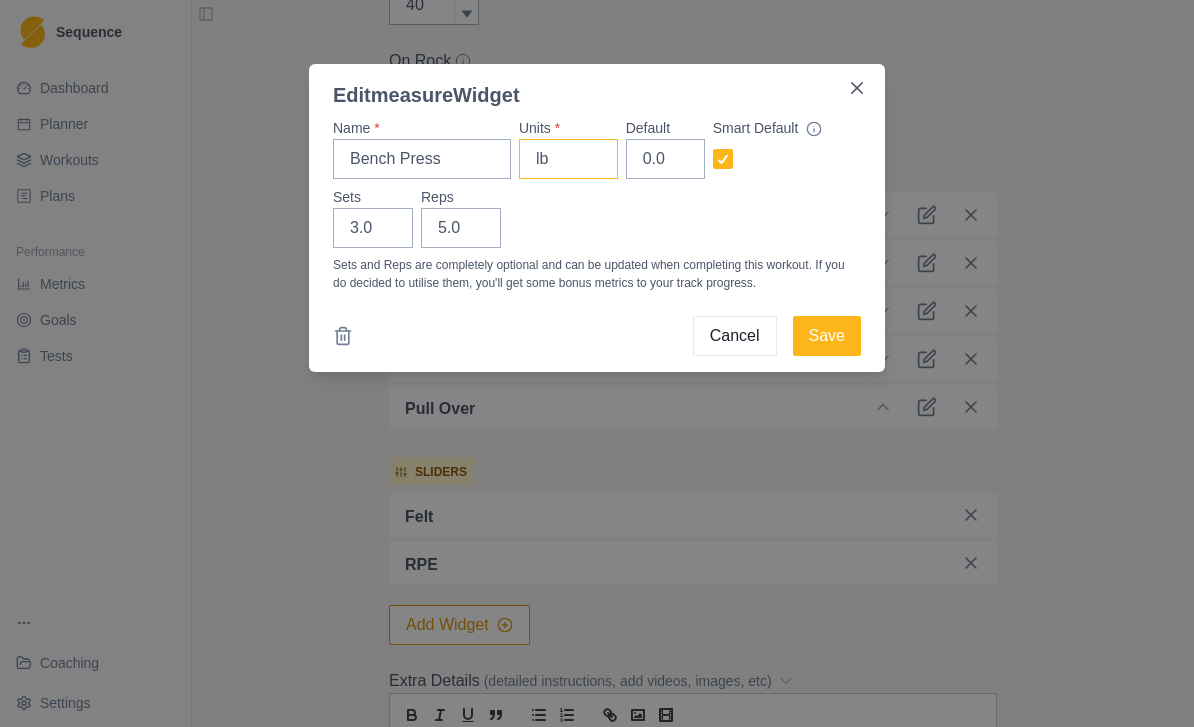click on "lb" at bounding box center [568, 159] 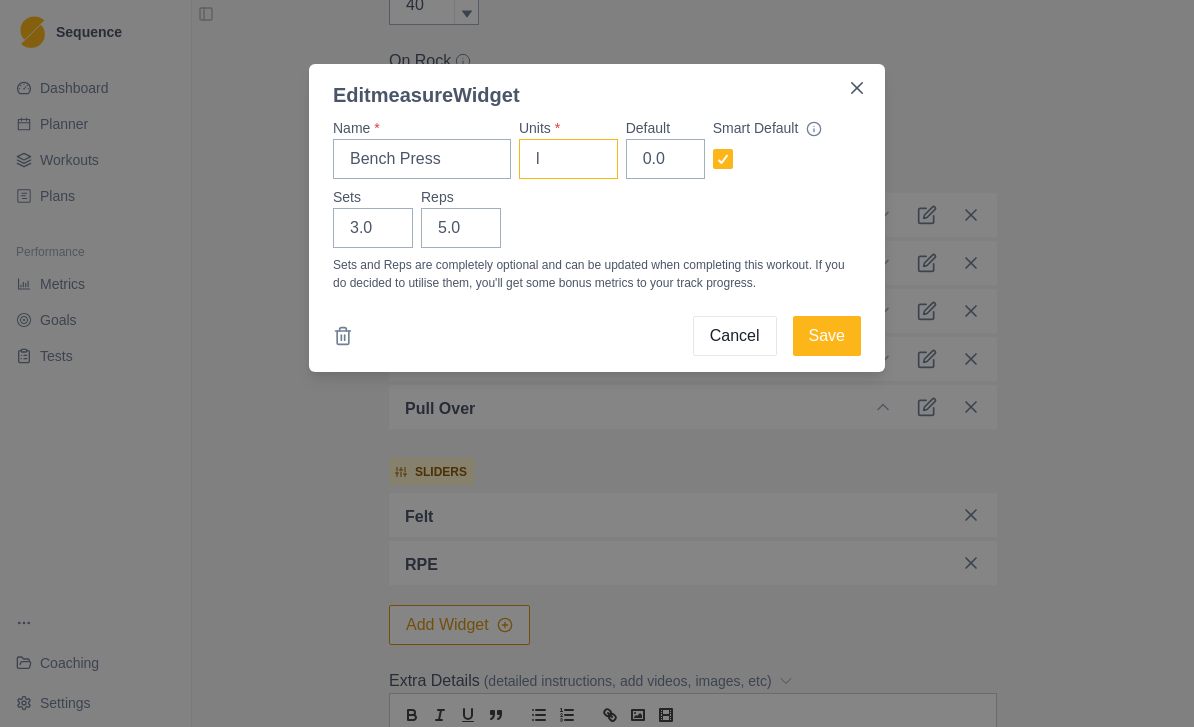 type on "l" 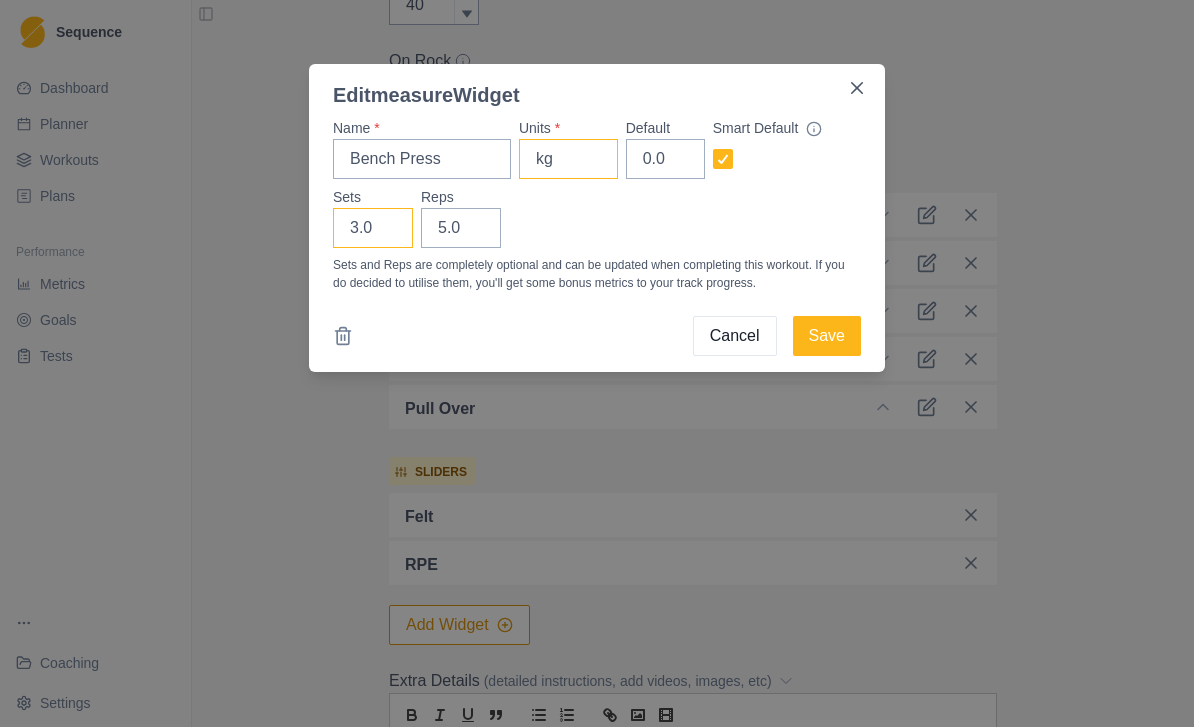 type on "kg" 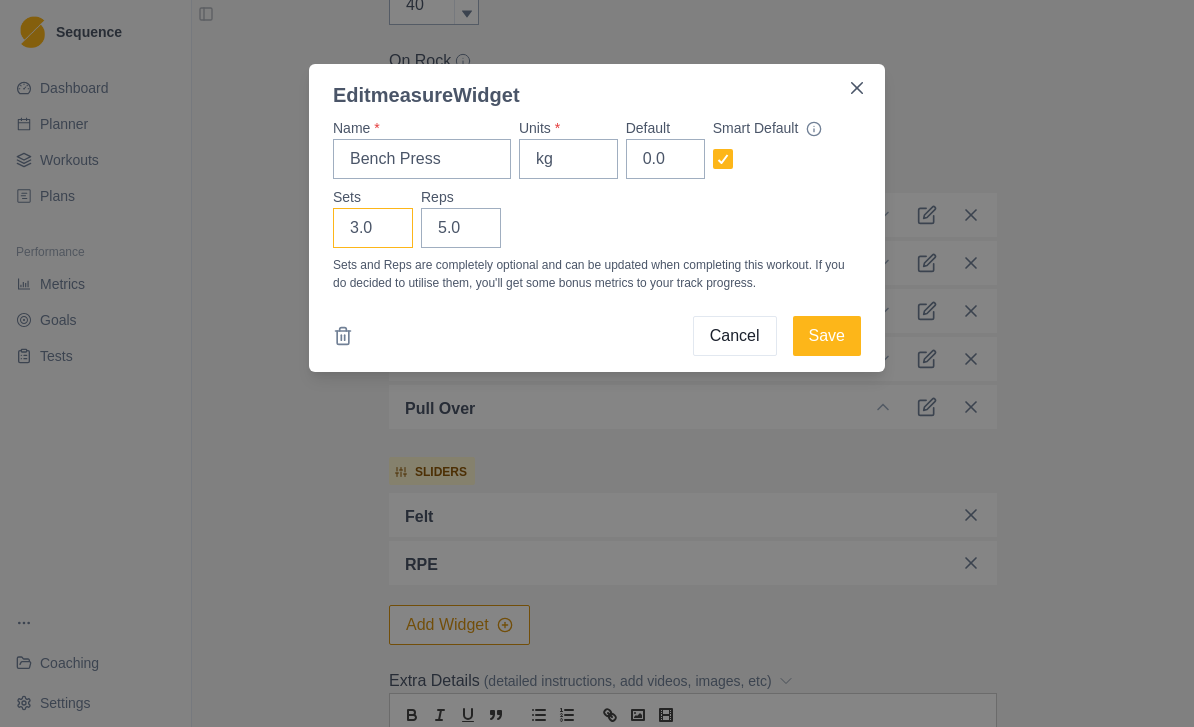 click on "3.0" at bounding box center (373, 228) 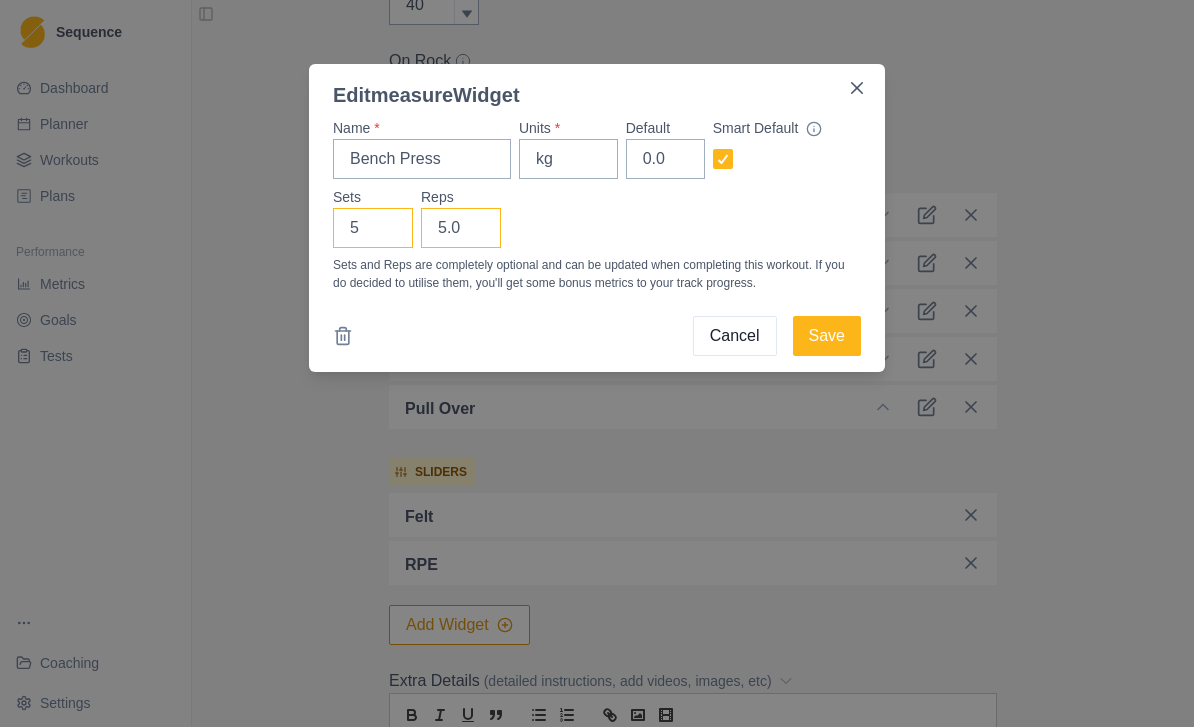 type on "5" 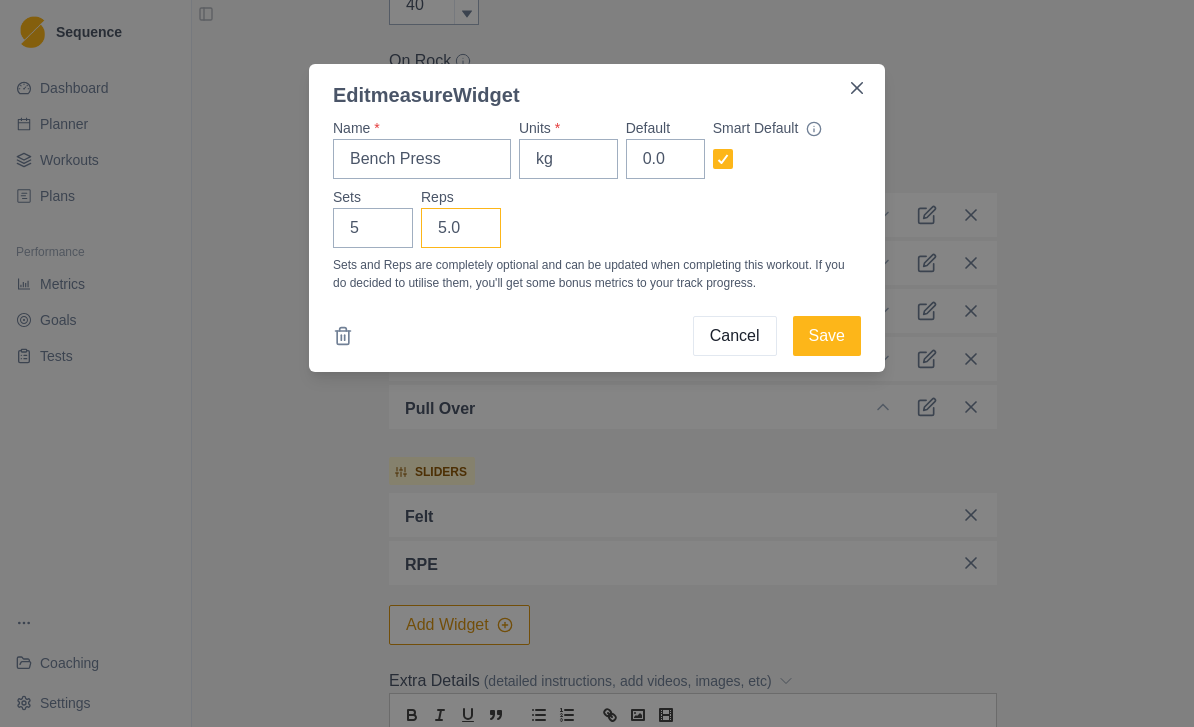 click on "5.0" at bounding box center [461, 228] 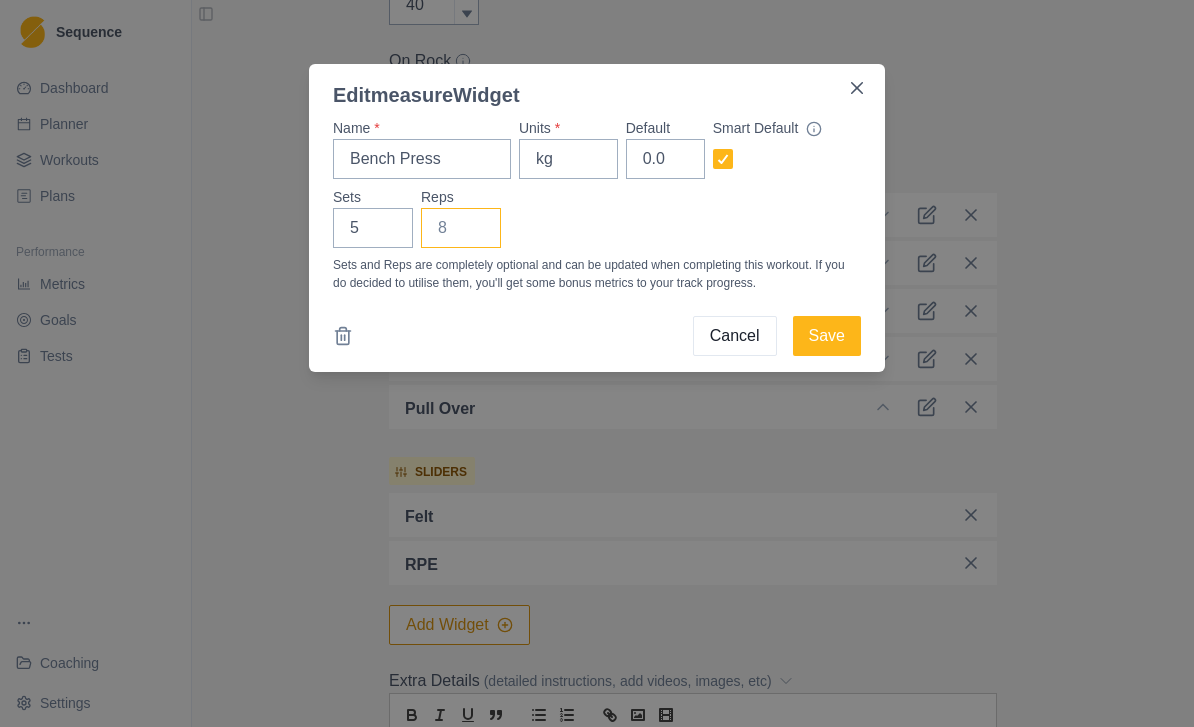 type on "6" 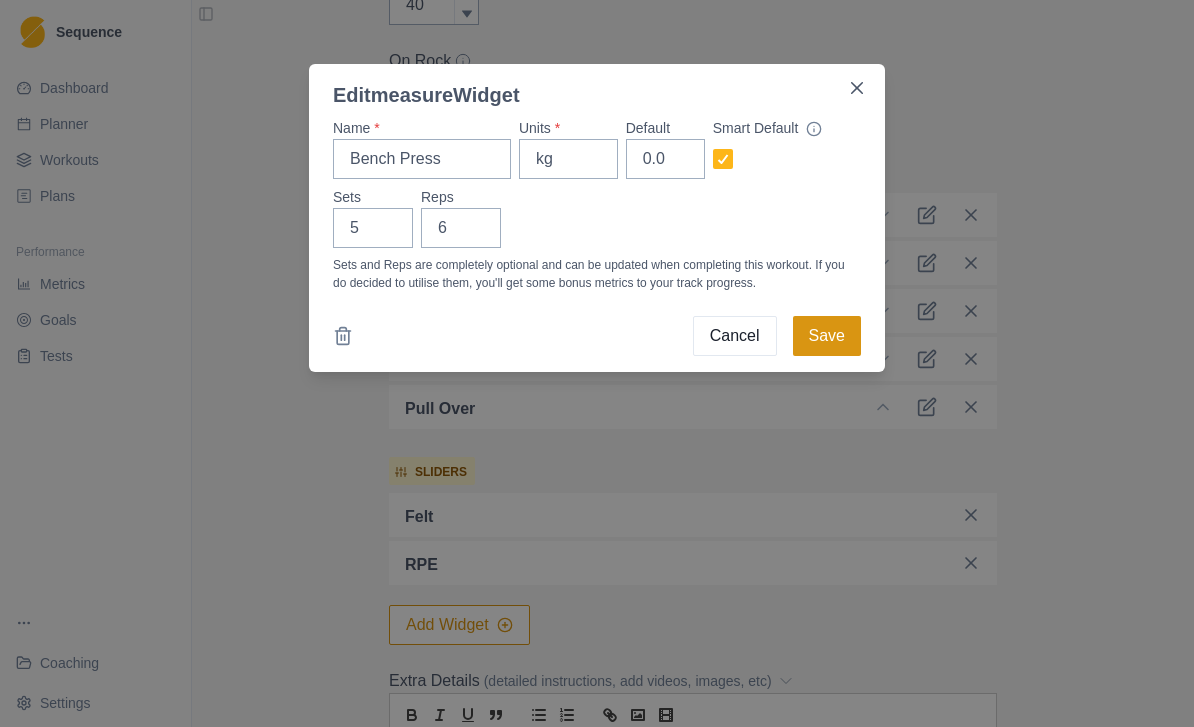 click on "Save" at bounding box center [827, 336] 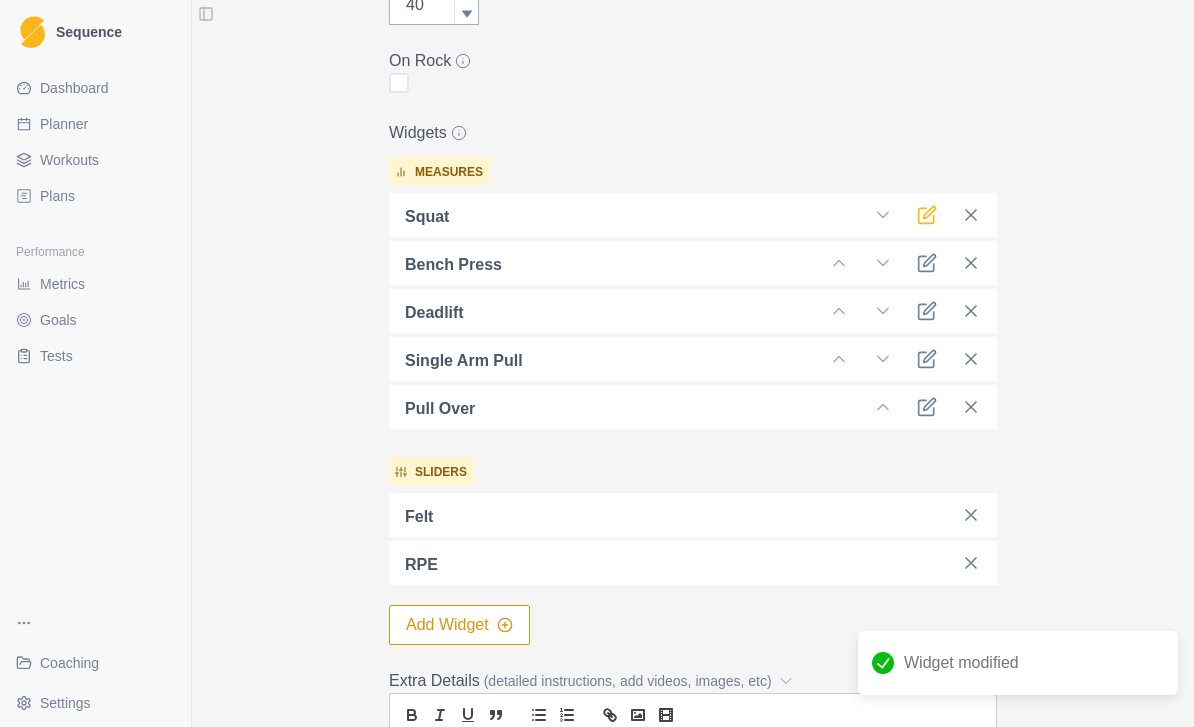 click 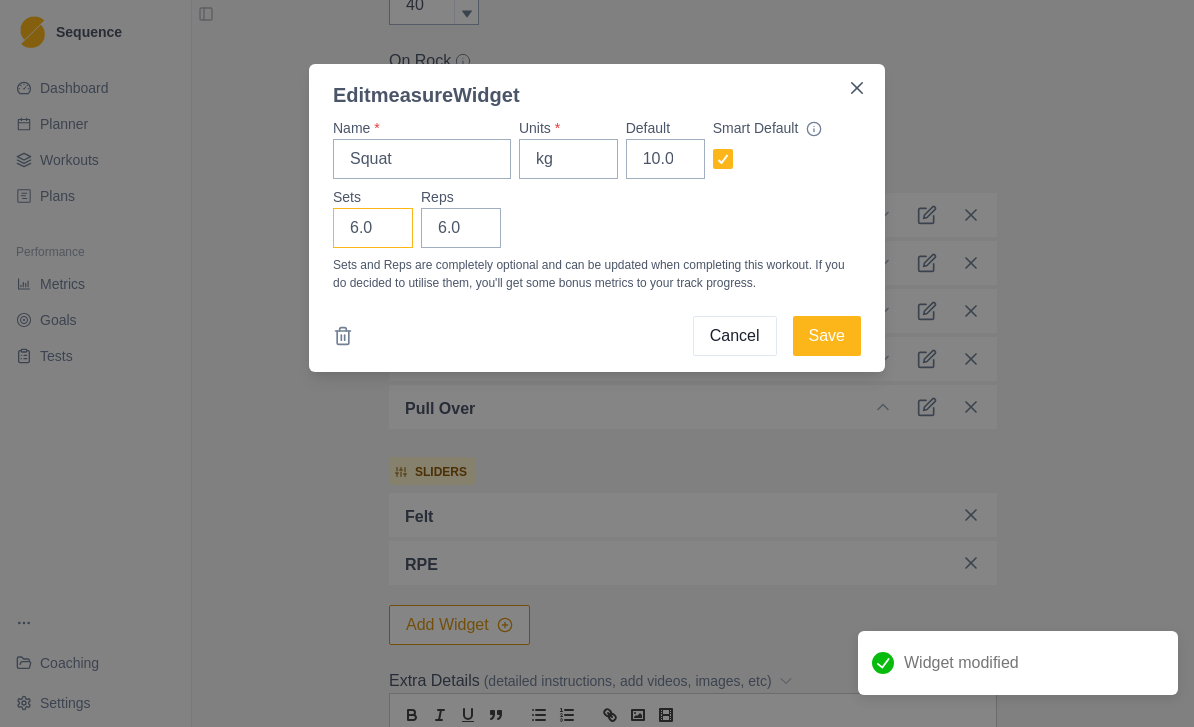 click on "6.0" at bounding box center [373, 228] 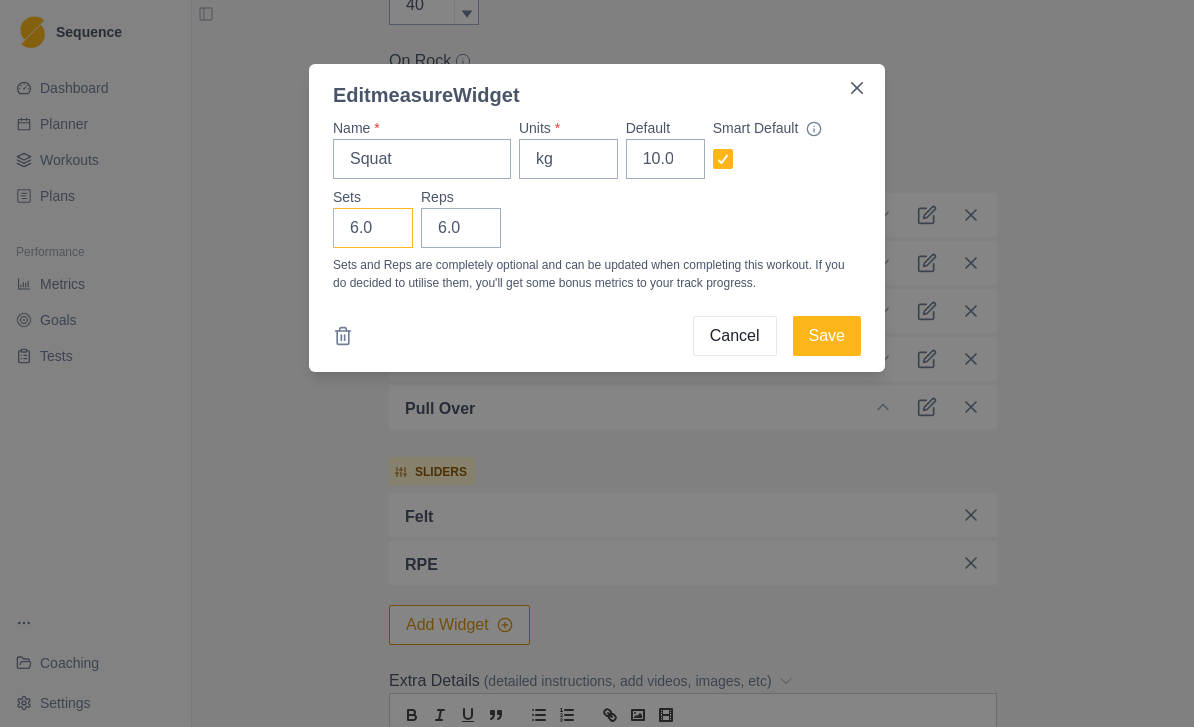 type on "6" 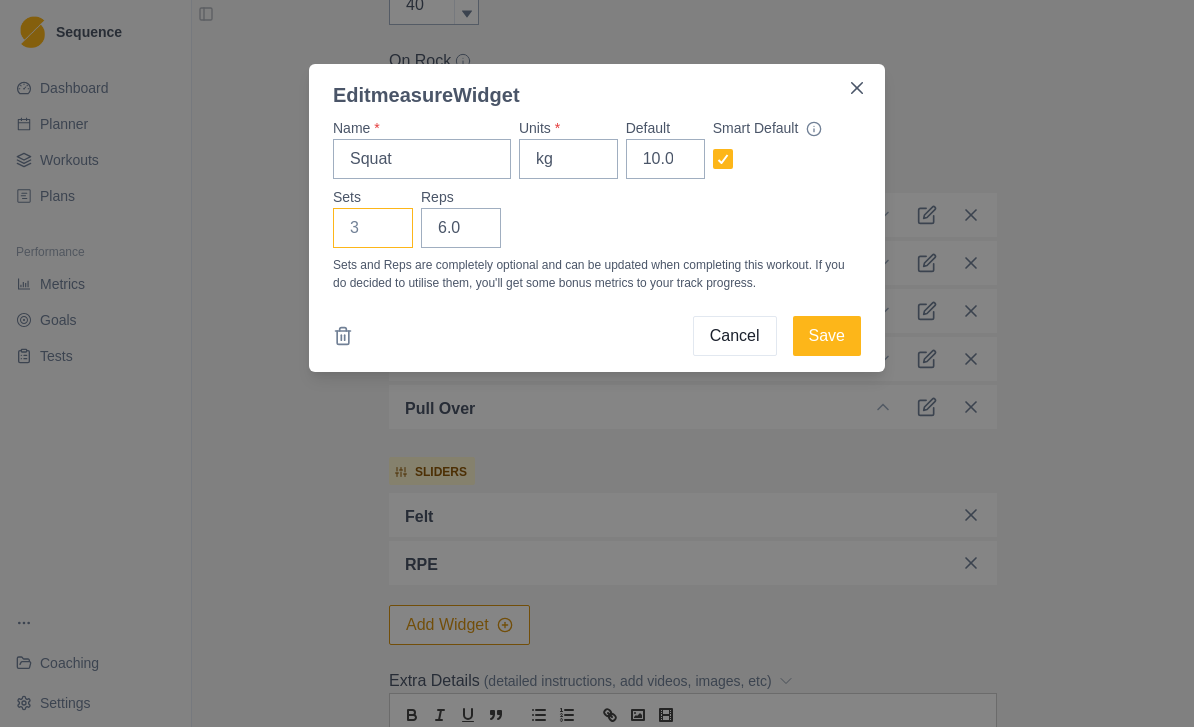 type on "5" 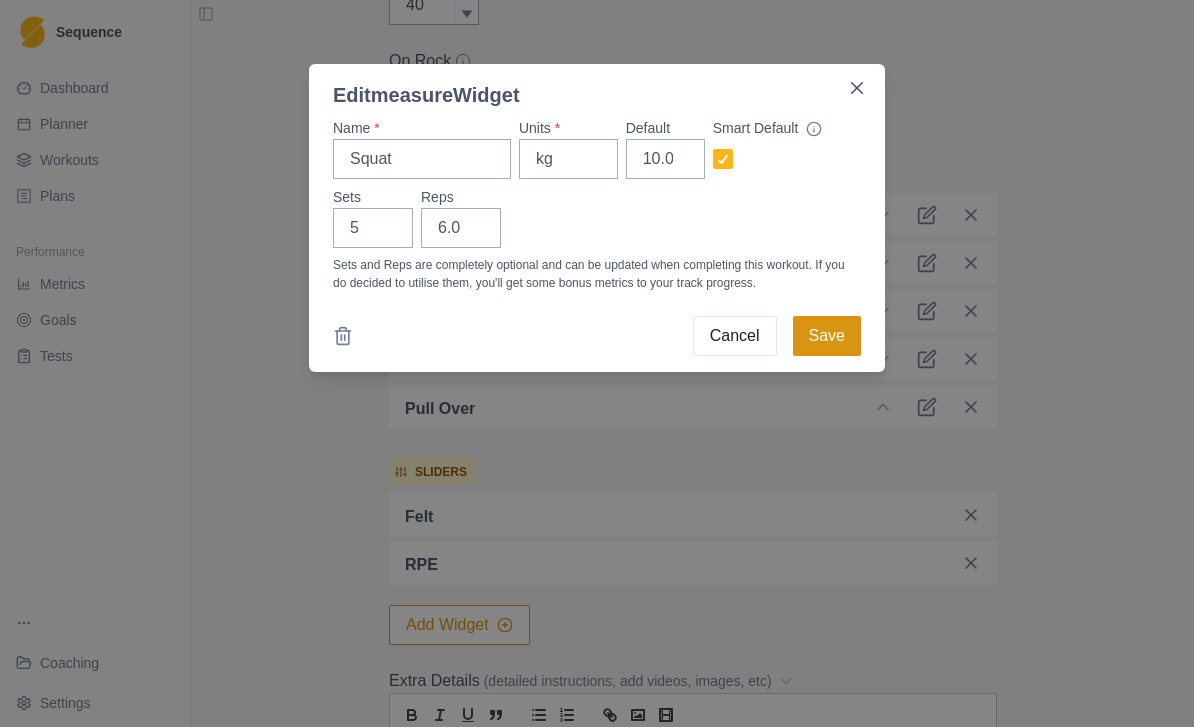 click on "Save" at bounding box center [827, 336] 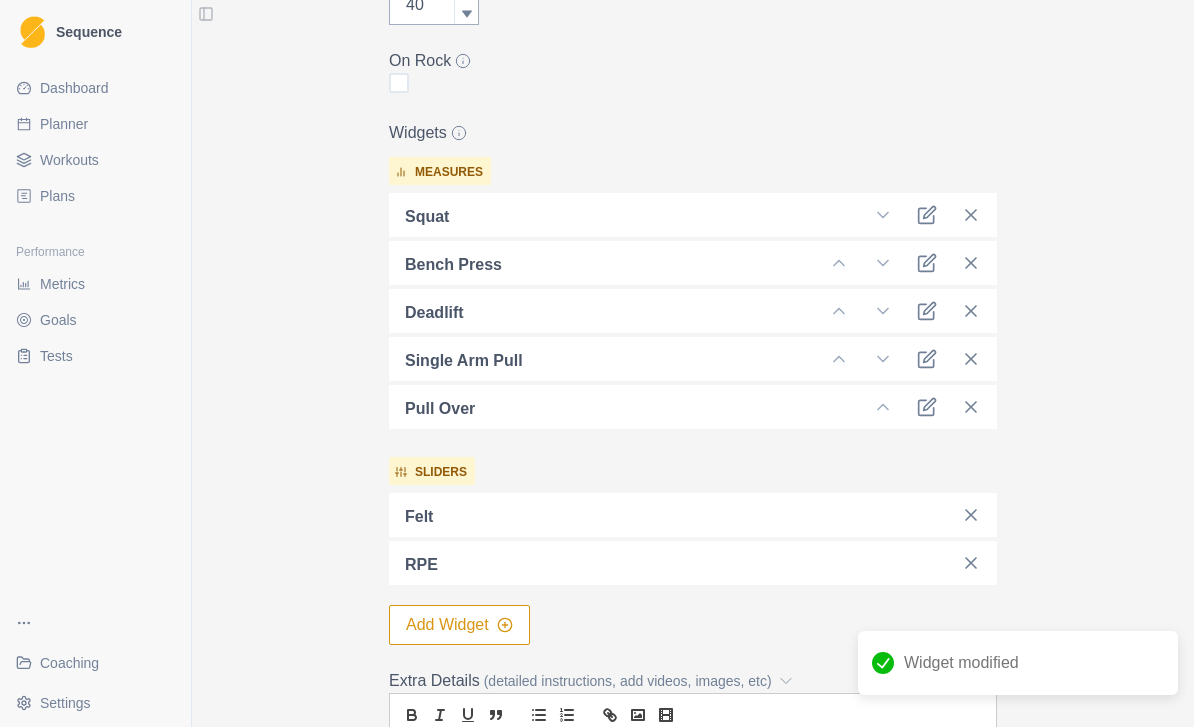 click on "Single arm Pull" at bounding box center [693, 359] 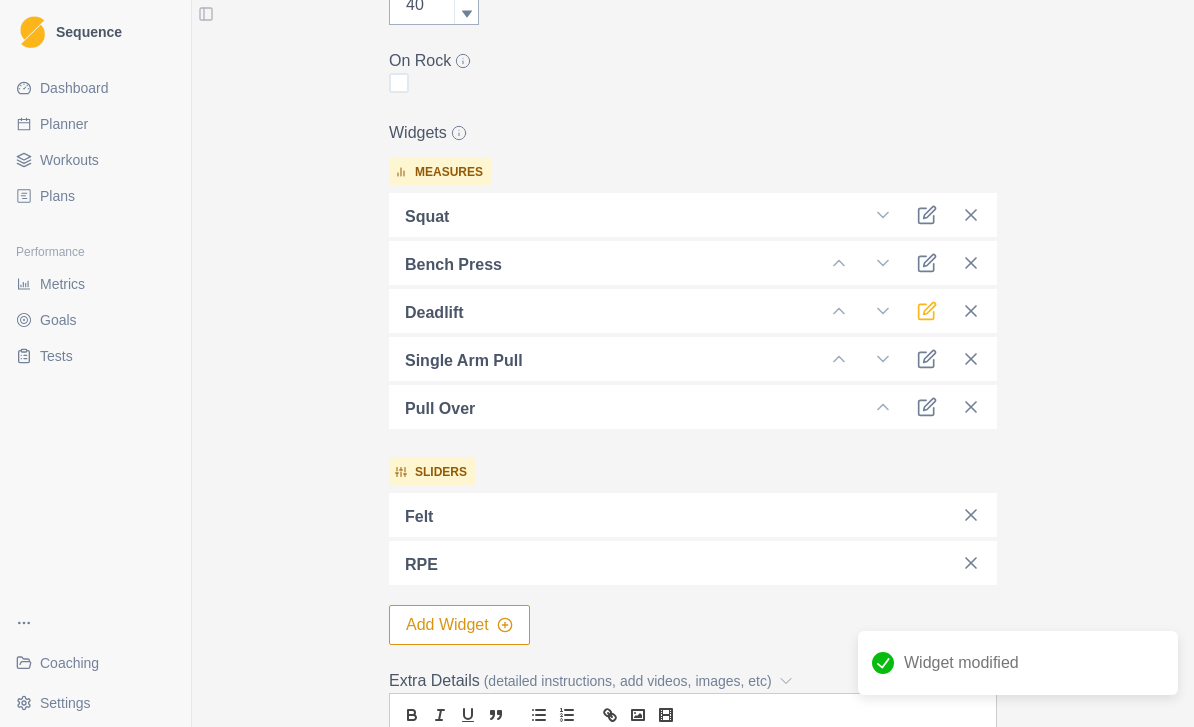 click 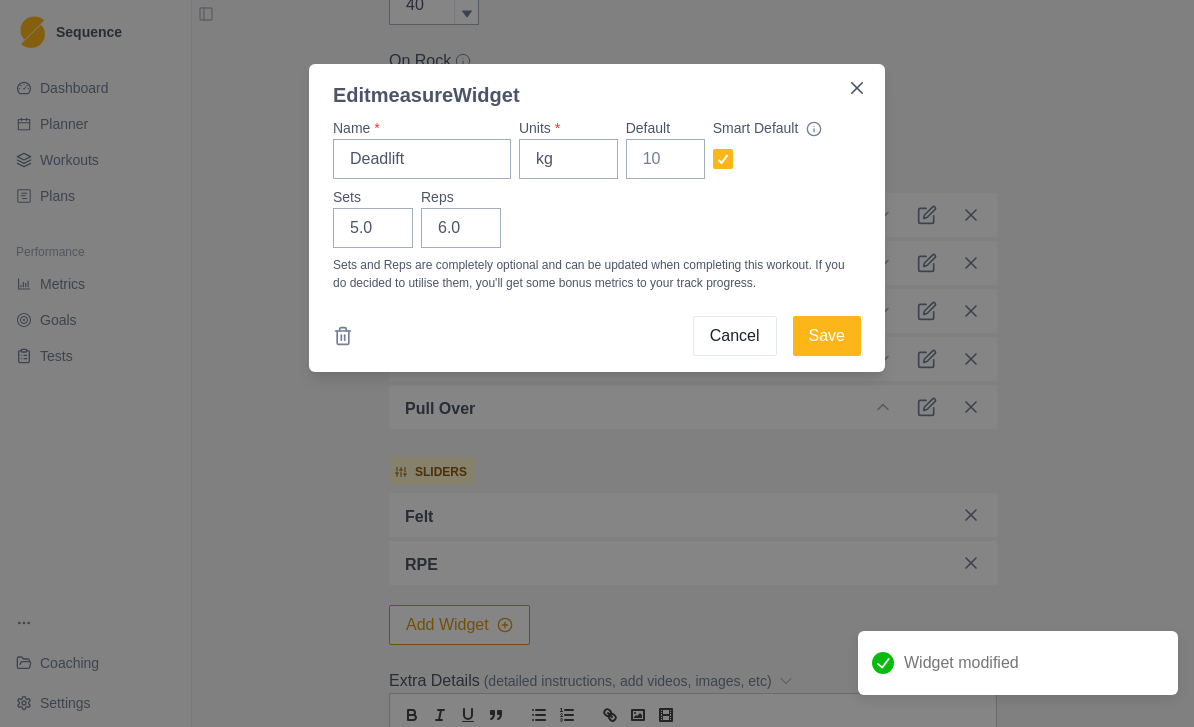 click on "Edit  measure  Widget Name * Deadlift Units * kg Default Smart Default Sets 5.0 Reps 6.0 Sets and Reps are completely optional and can be updated when completing this workout. If you do decided to utilise them, you'll get some bonus metrics to your track progress. Cancel Save" at bounding box center (597, 363) 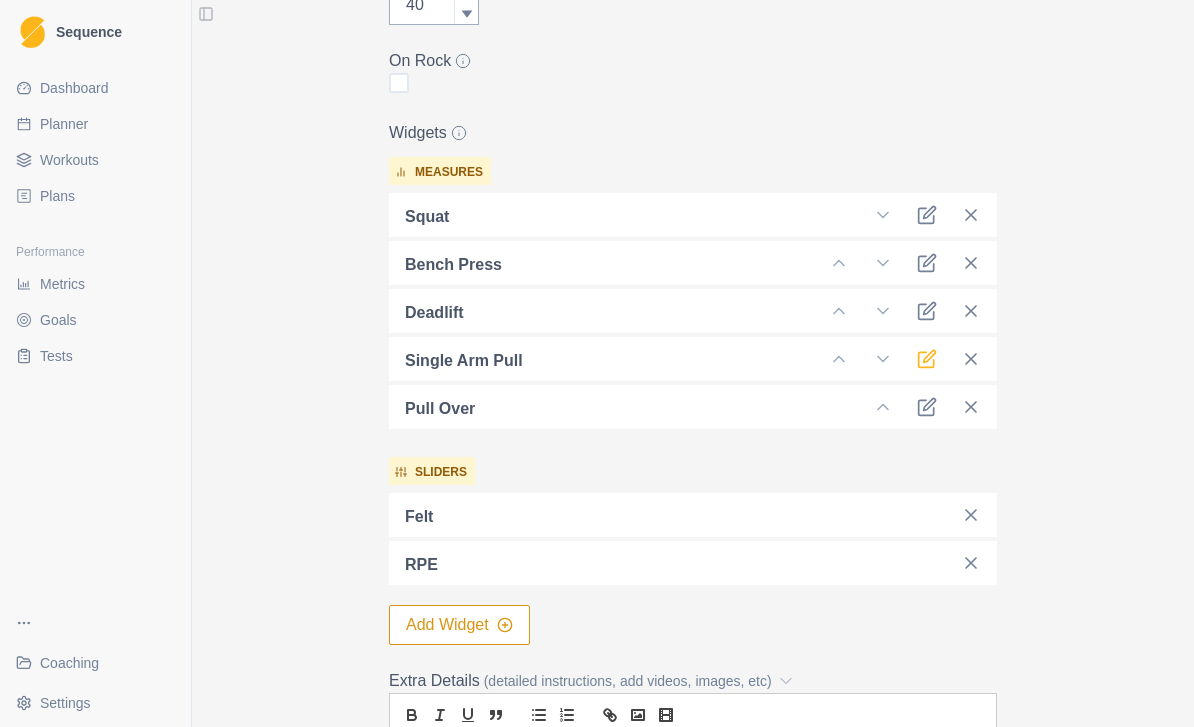 click 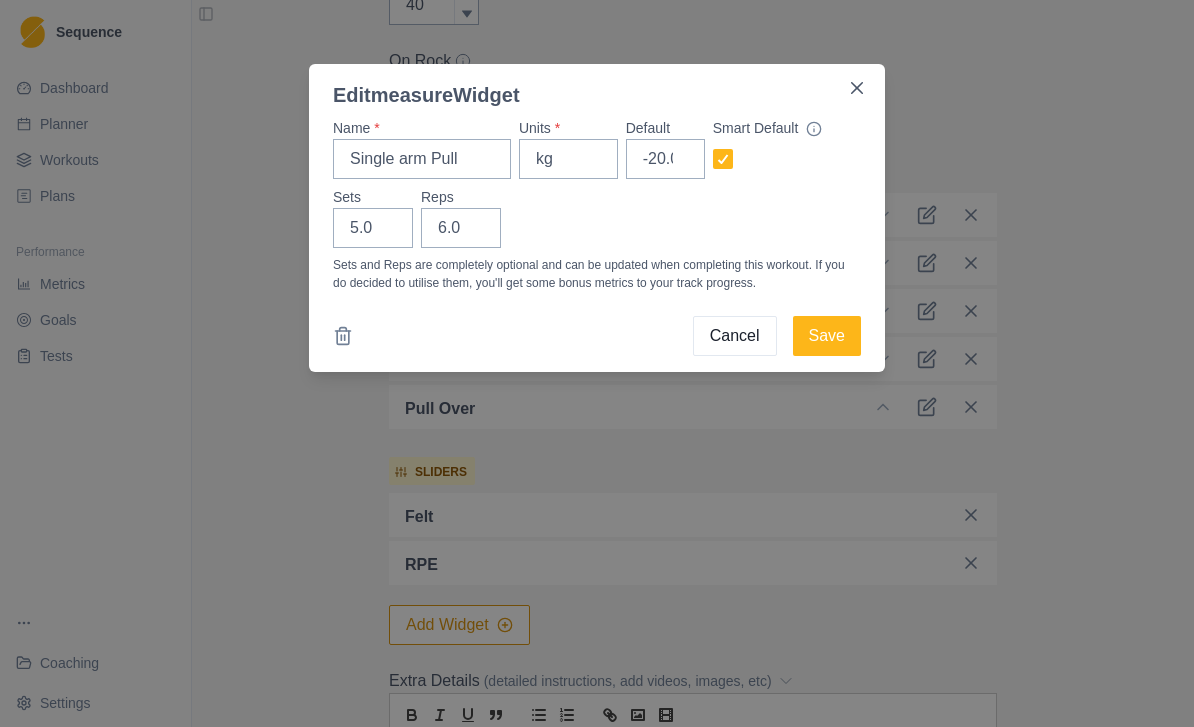 click on "Edit  measure  Widget Name * Single arm Pull Units * kg Default -20.0 Smart Default Sets 5.0 Reps 6.0 Sets and Reps are completely optional and can be updated when completing this workout. If you do decided to utilise them, you'll get some bonus metrics to your track progress. Cancel Save" at bounding box center [597, 363] 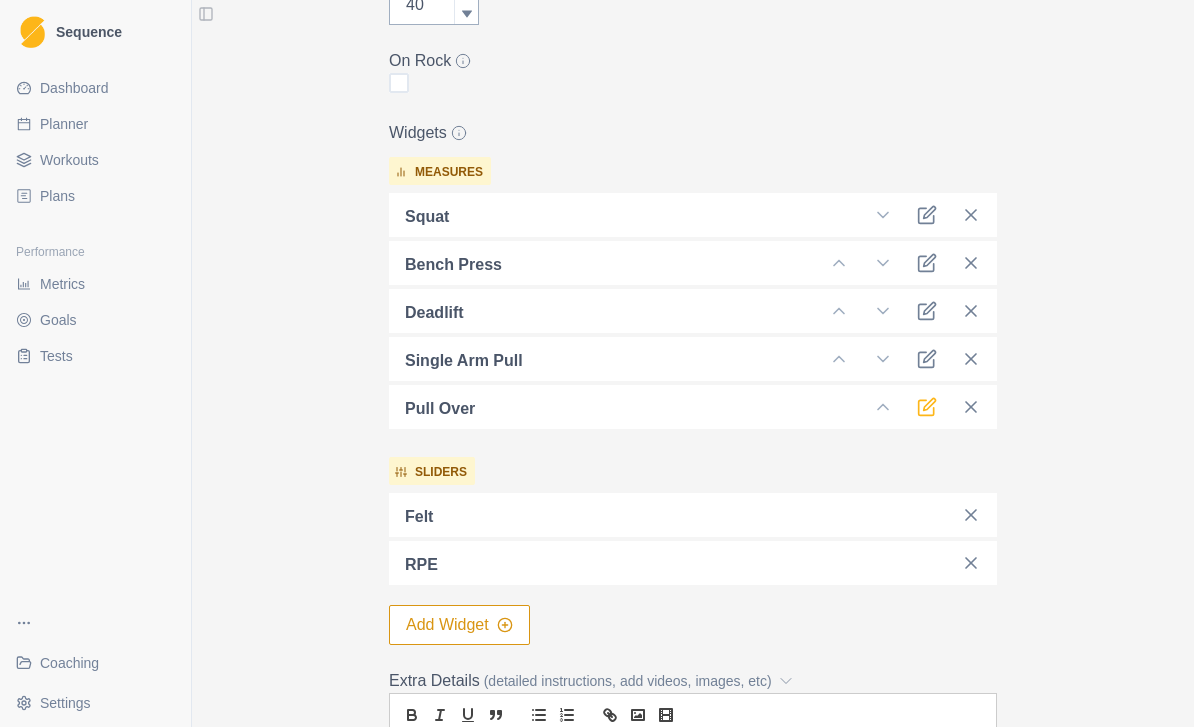 click 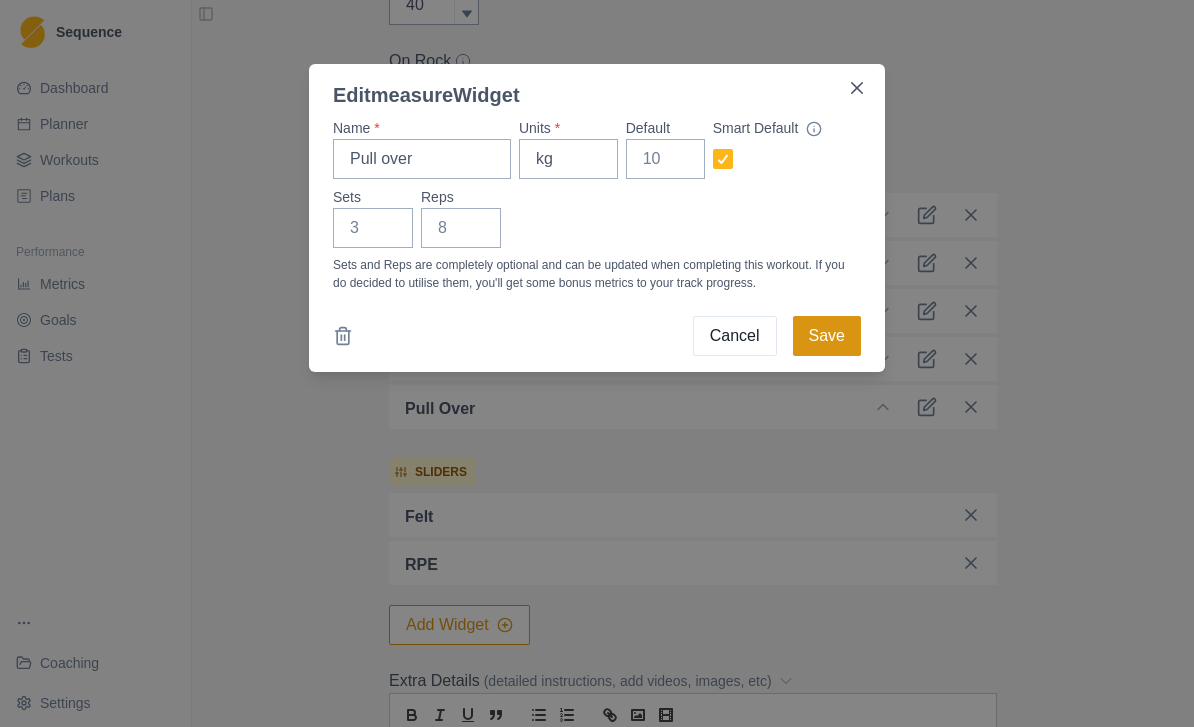 click on "Save" at bounding box center [827, 336] 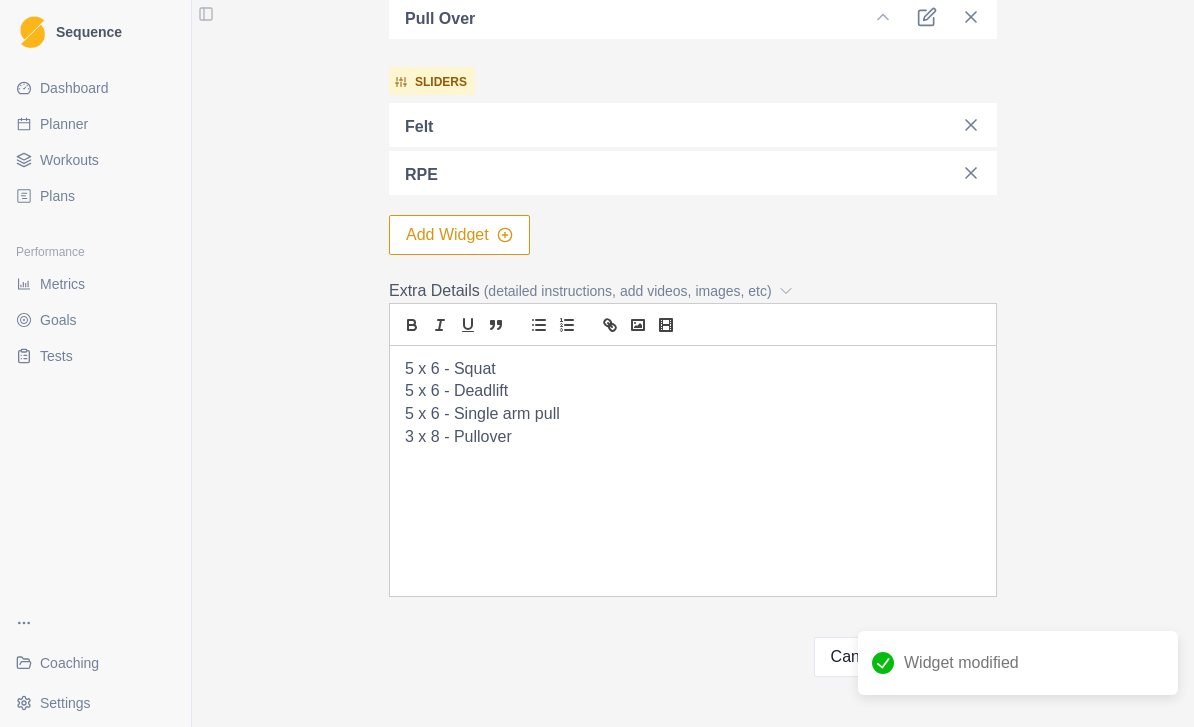 scroll, scrollTop: 879, scrollLeft: 0, axis: vertical 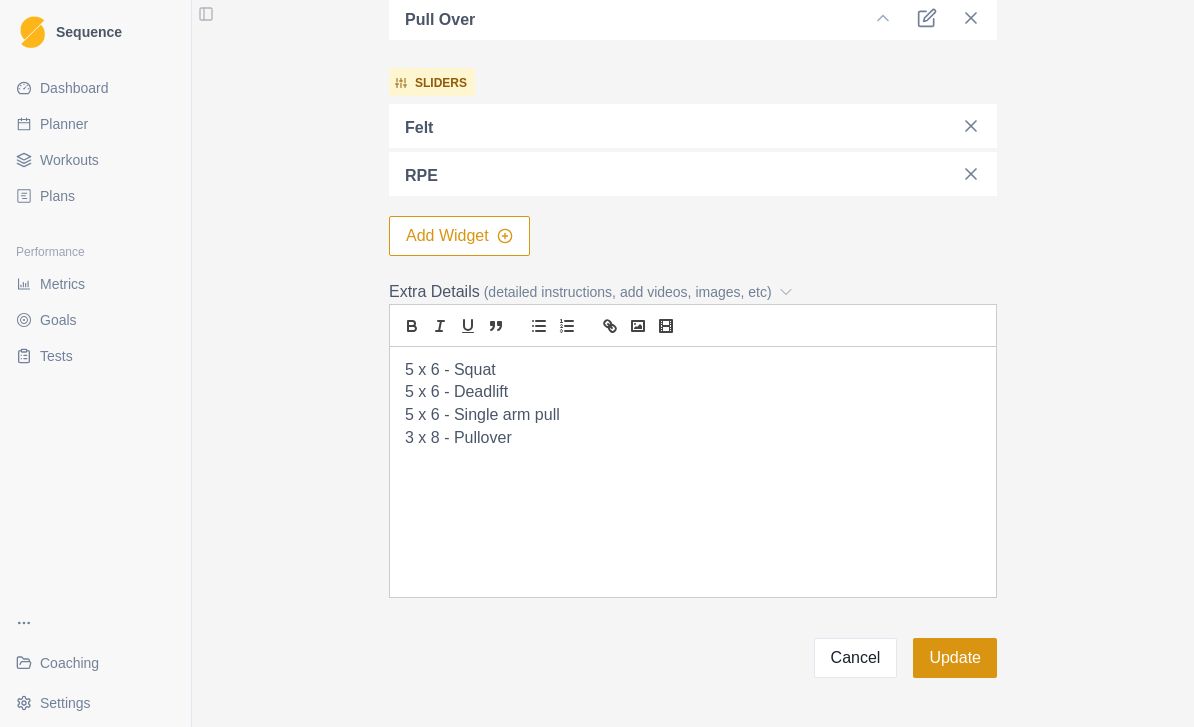 click on "Update" at bounding box center (955, 658) 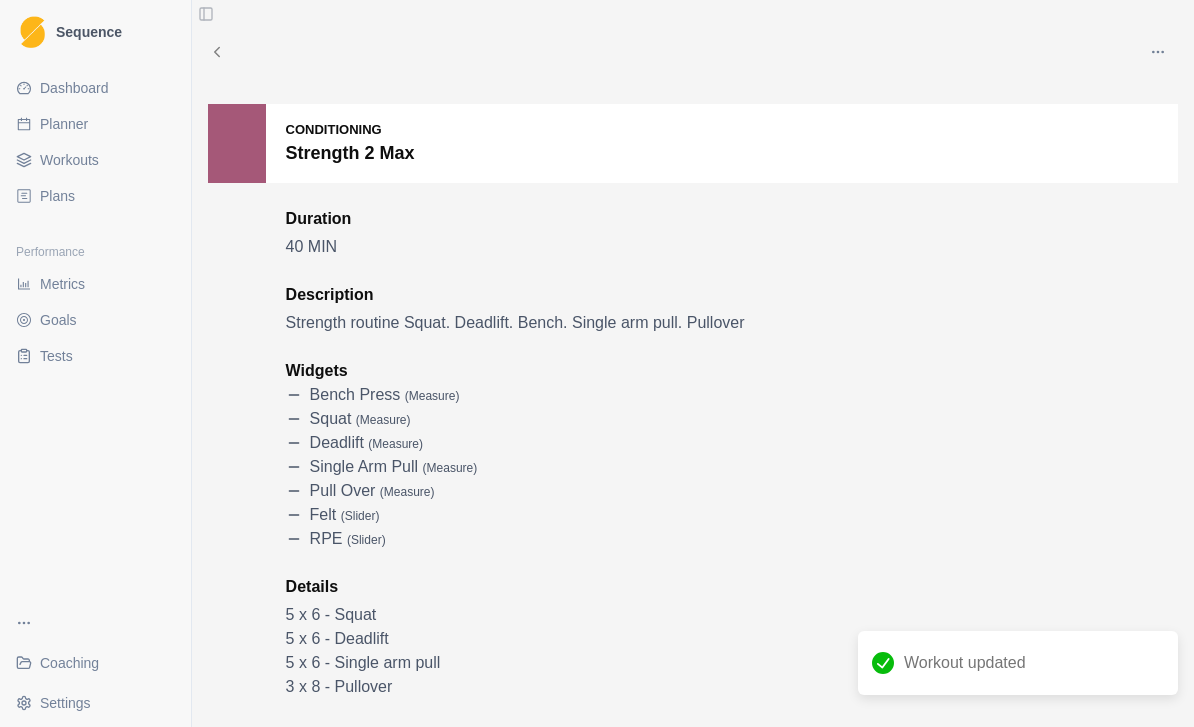 click on "Planner" at bounding box center (64, 124) 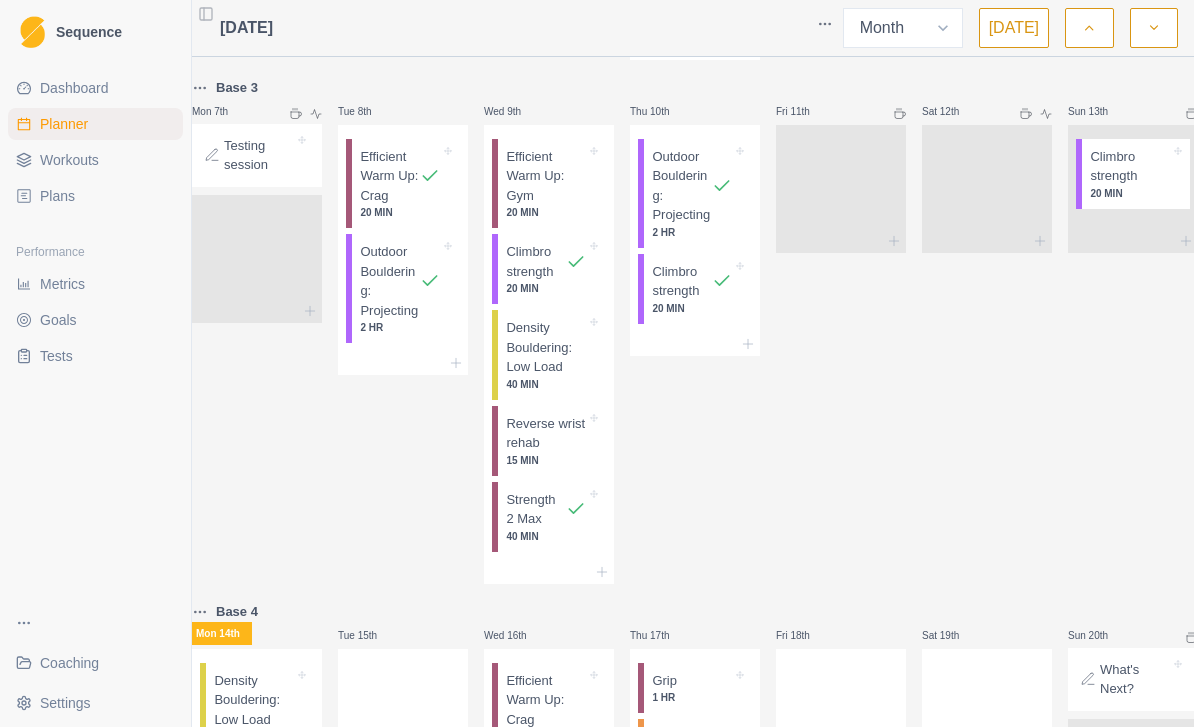 scroll, scrollTop: 353, scrollLeft: 0, axis: vertical 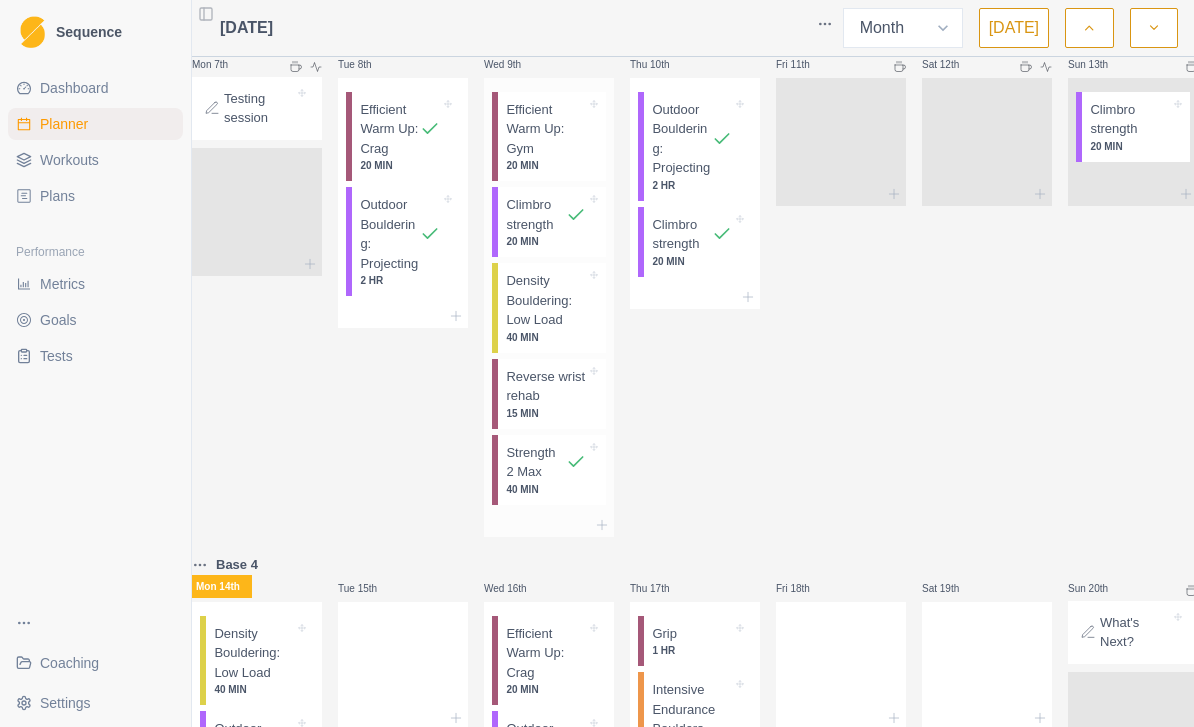 click on "40 MIN" at bounding box center (546, 489) 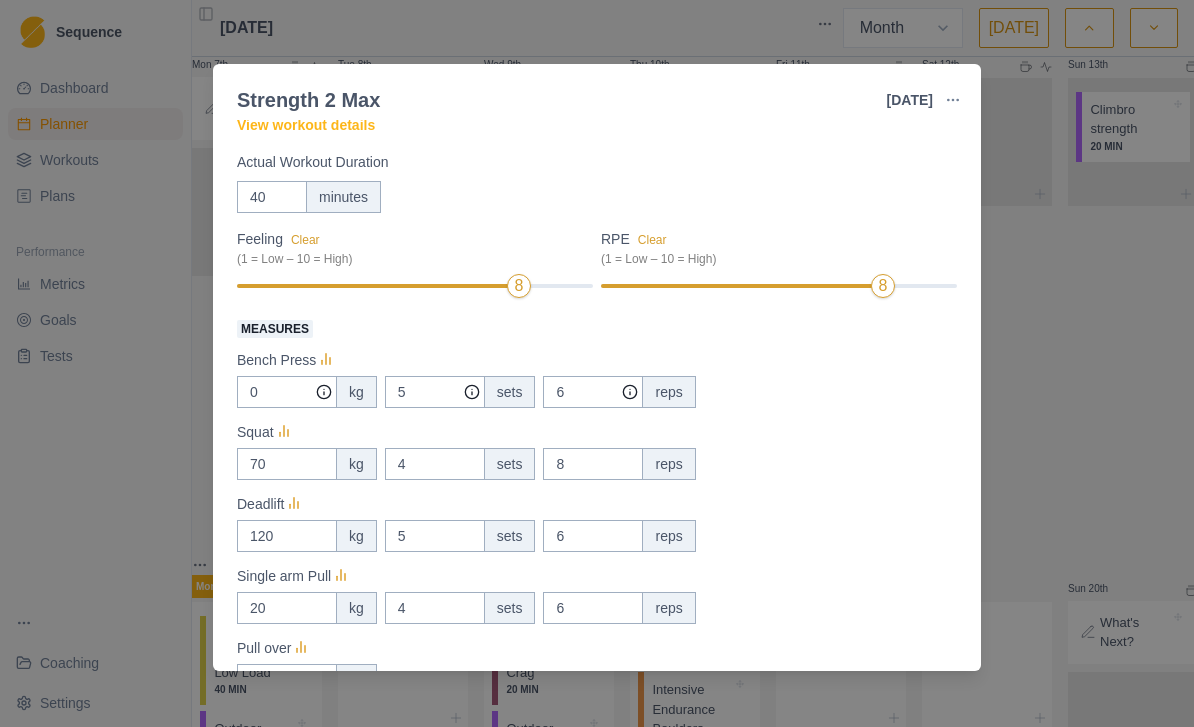 scroll, scrollTop: 96, scrollLeft: 0, axis: vertical 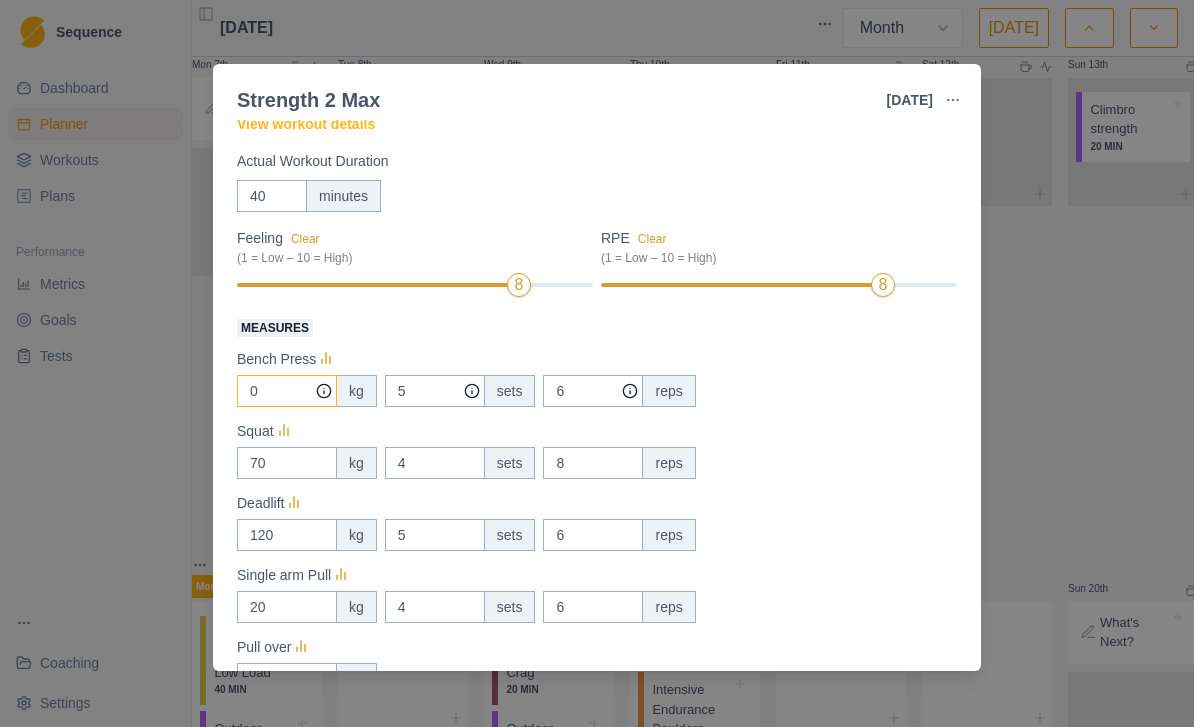 click on "0" at bounding box center [287, 391] 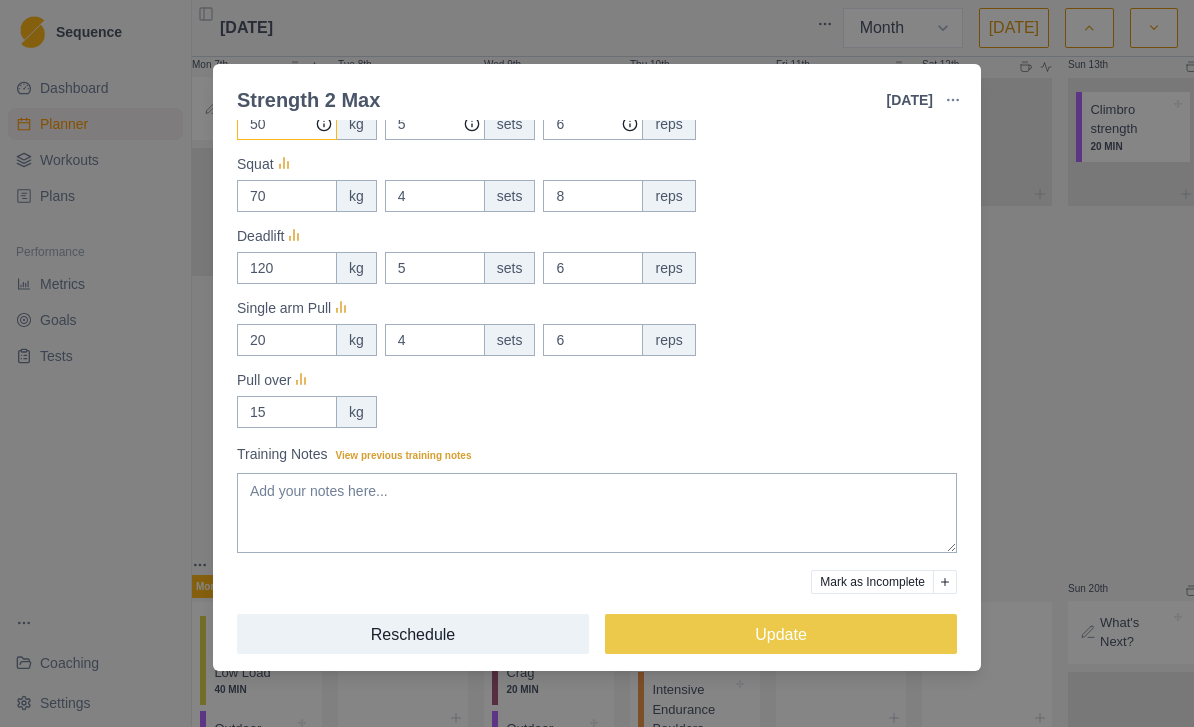 scroll, scrollTop: 362, scrollLeft: 0, axis: vertical 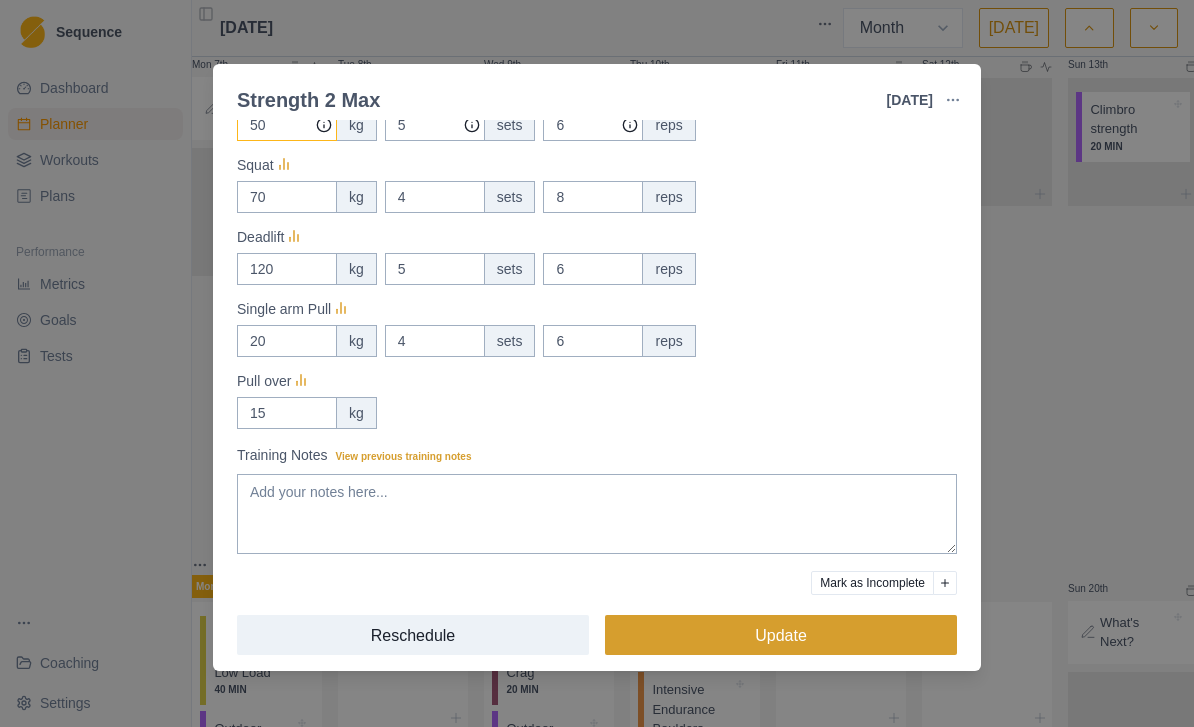 type on "50" 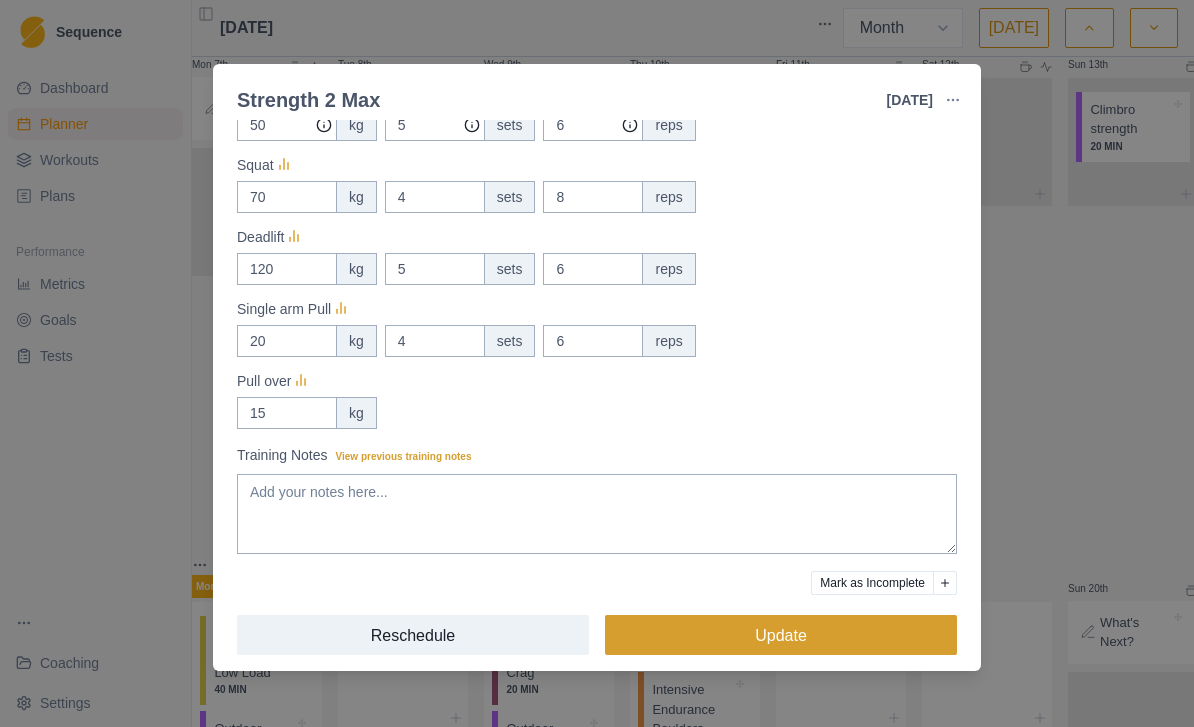 click on "Update" at bounding box center [781, 635] 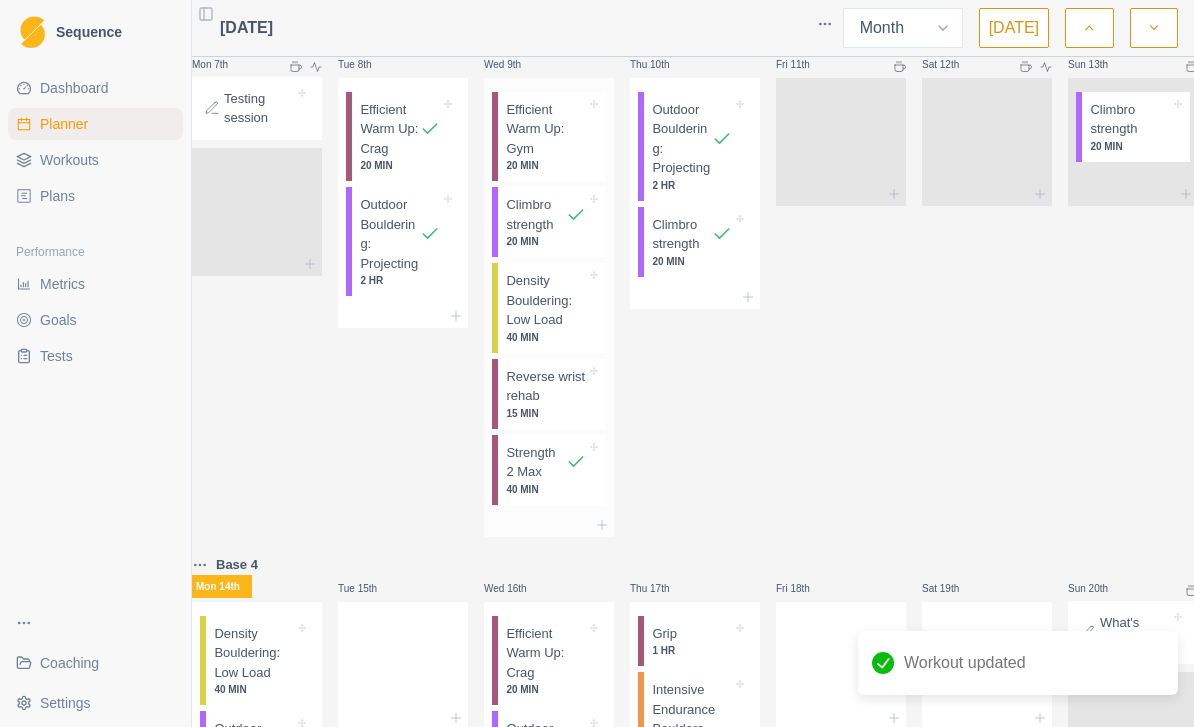 click on "Strength 2 Max" at bounding box center [536, 462] 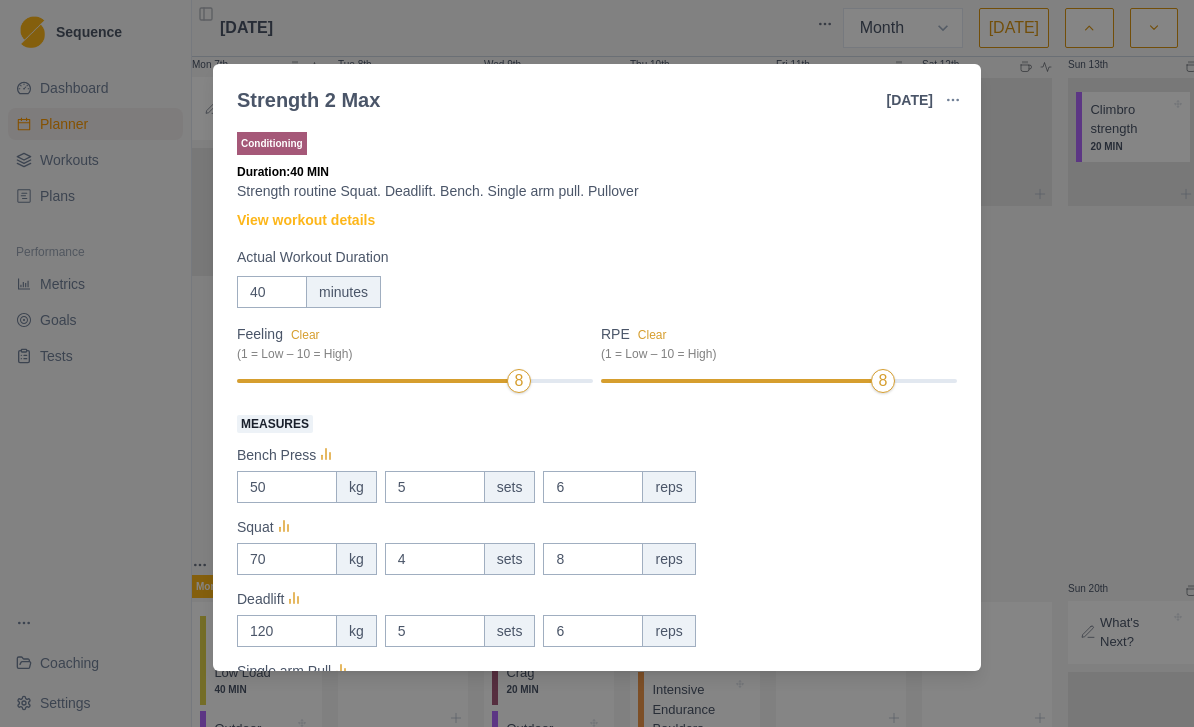 scroll, scrollTop: 0, scrollLeft: 0, axis: both 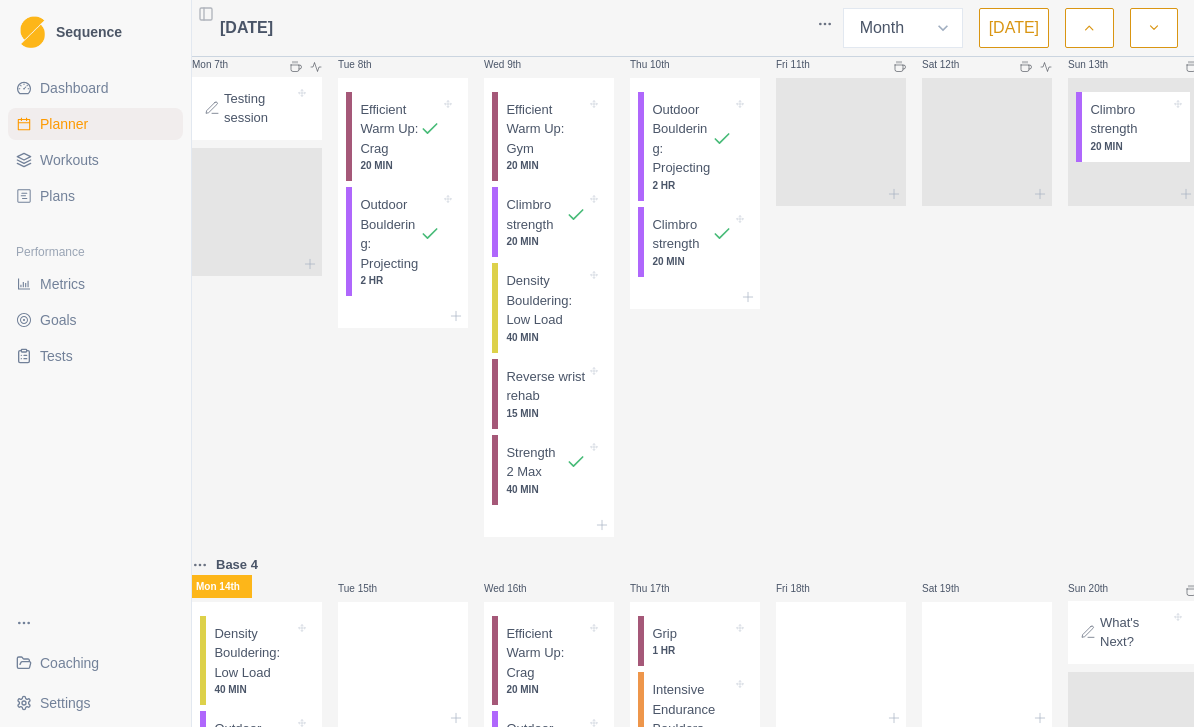 click on "Workouts" at bounding box center (95, 160) 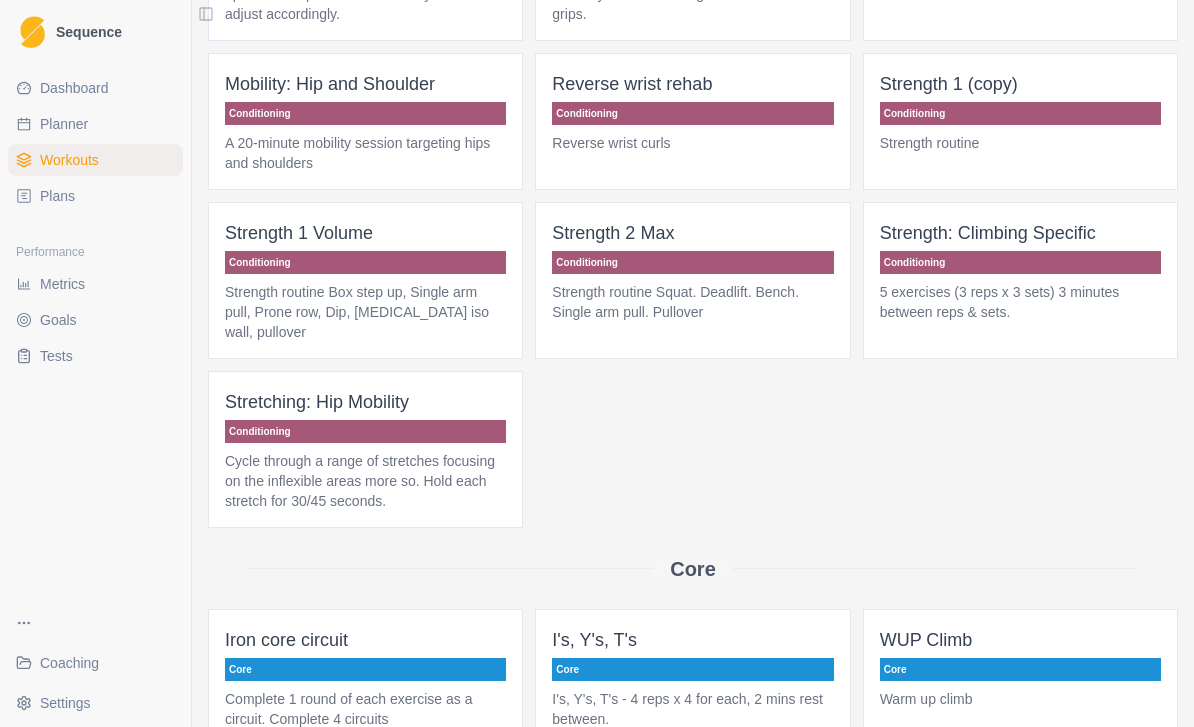 scroll, scrollTop: 577, scrollLeft: 0, axis: vertical 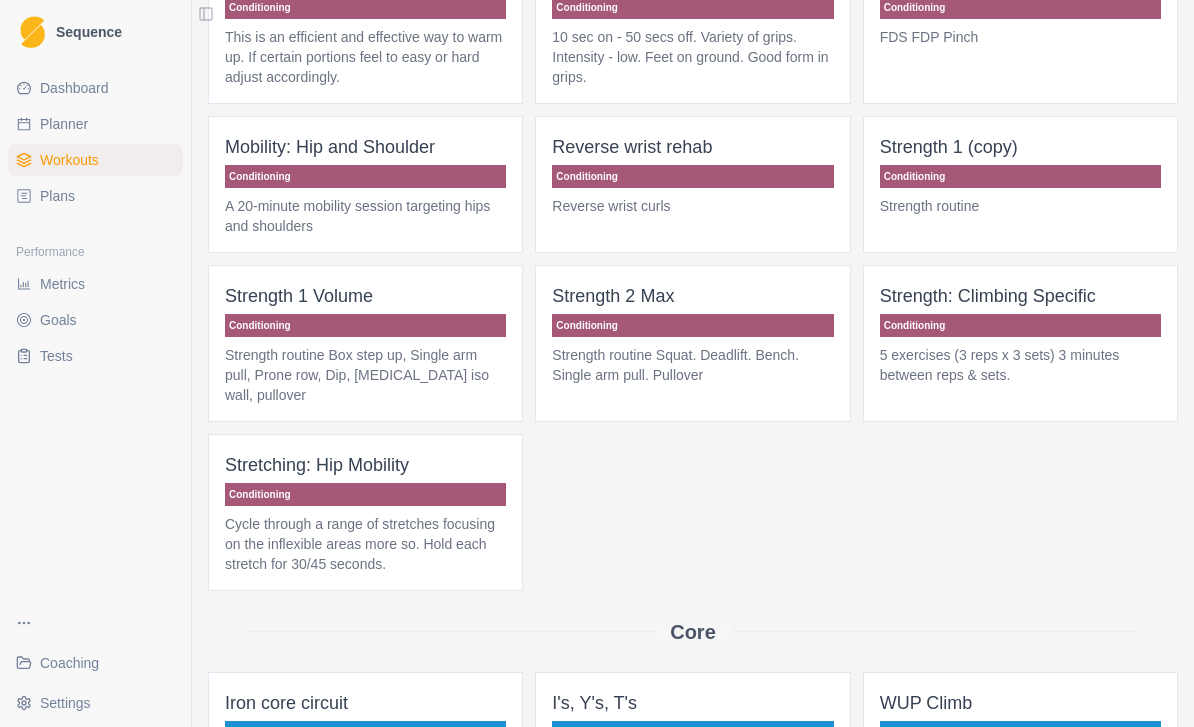 click on "Strength routine  Squat. Deadlift. Bench. Single arm pull. Pullover" at bounding box center [692, 365] 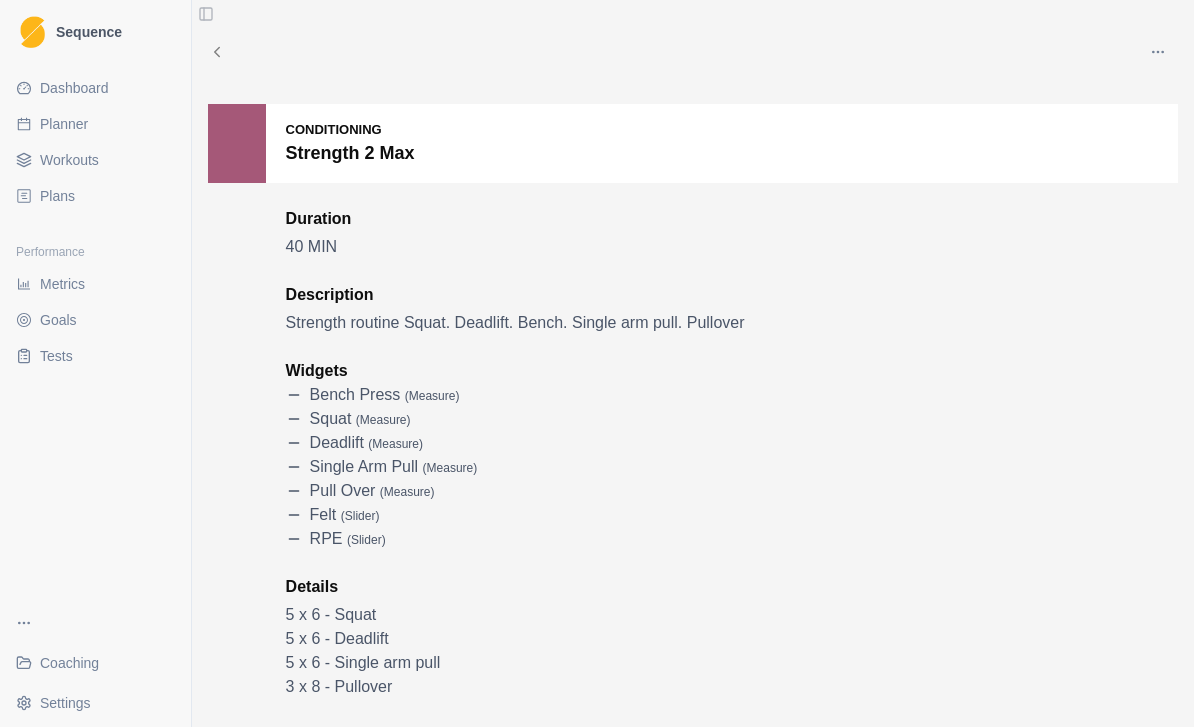 scroll, scrollTop: 0, scrollLeft: 0, axis: both 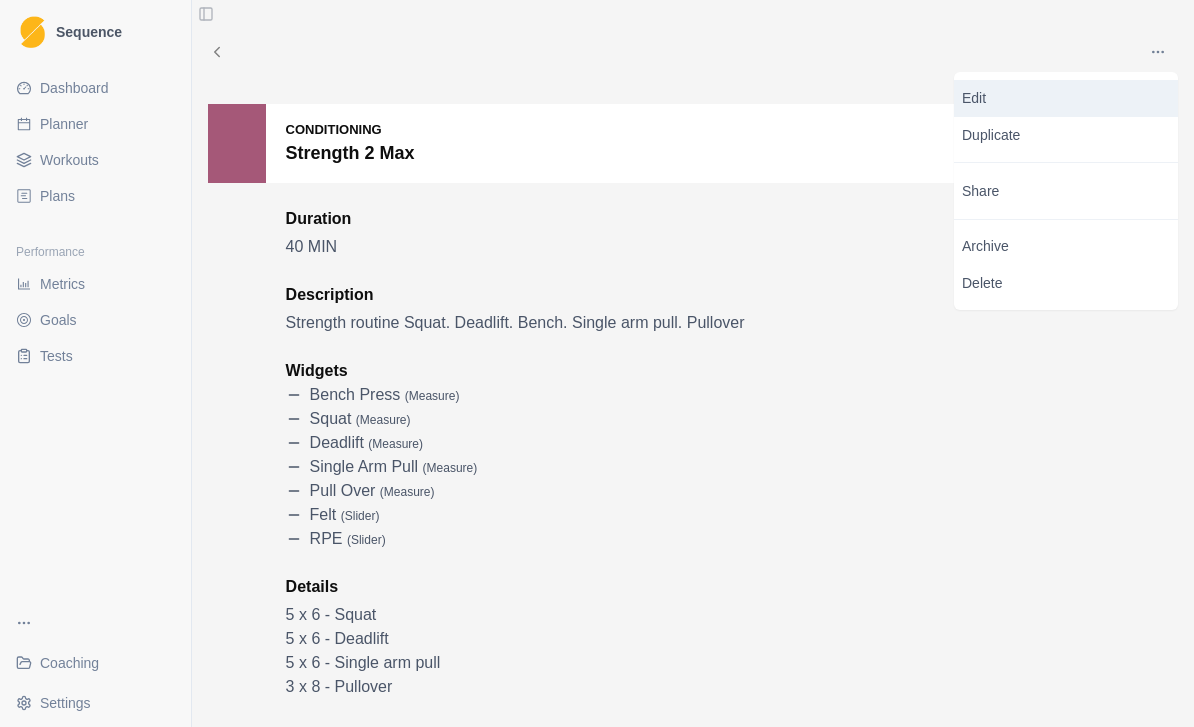click on "Edit" at bounding box center (1066, 98) 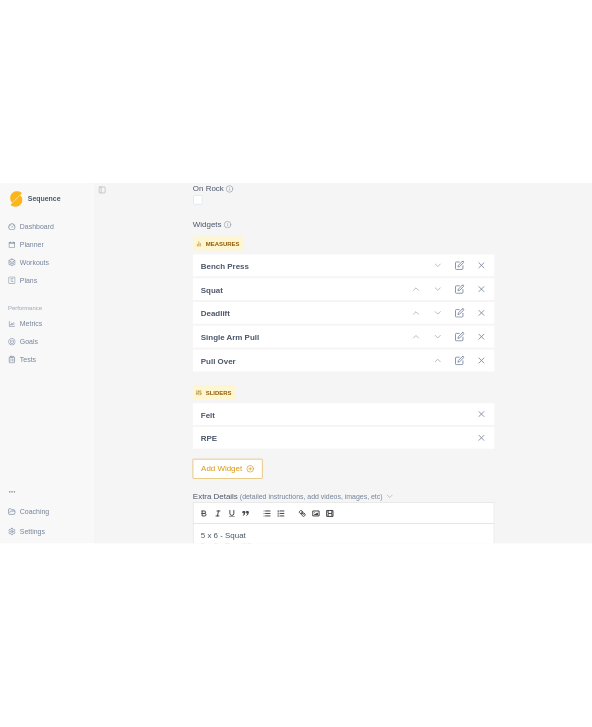 scroll, scrollTop: 542, scrollLeft: 0, axis: vertical 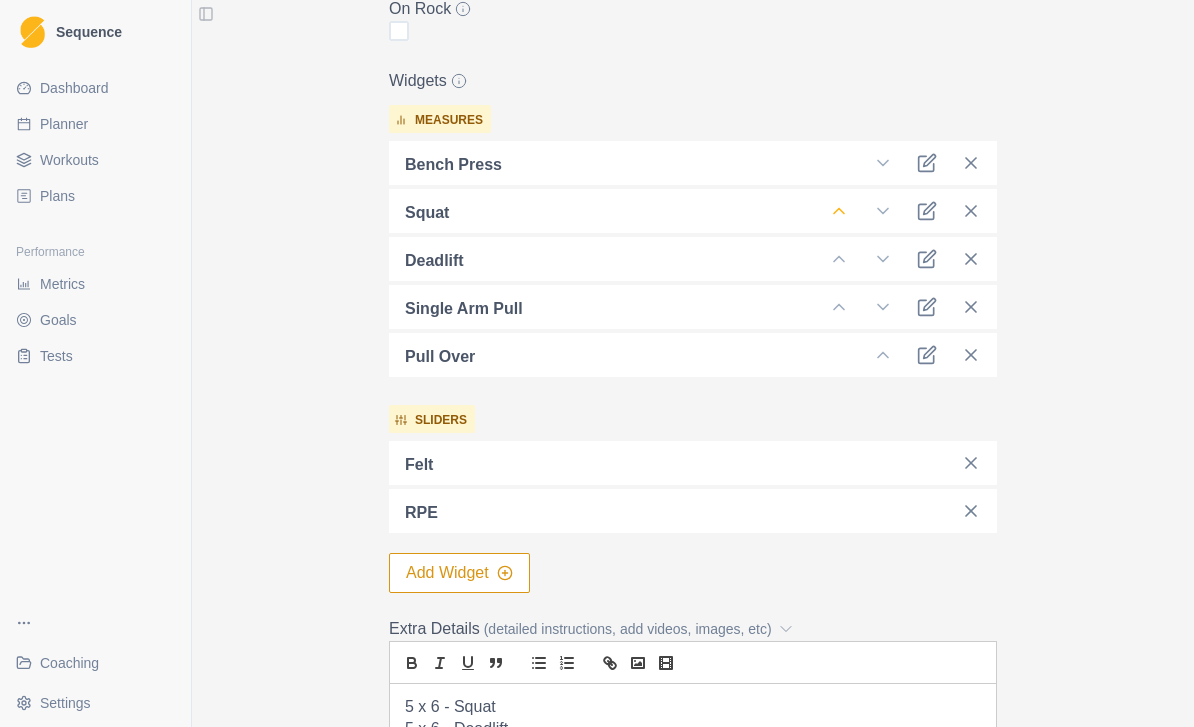 click 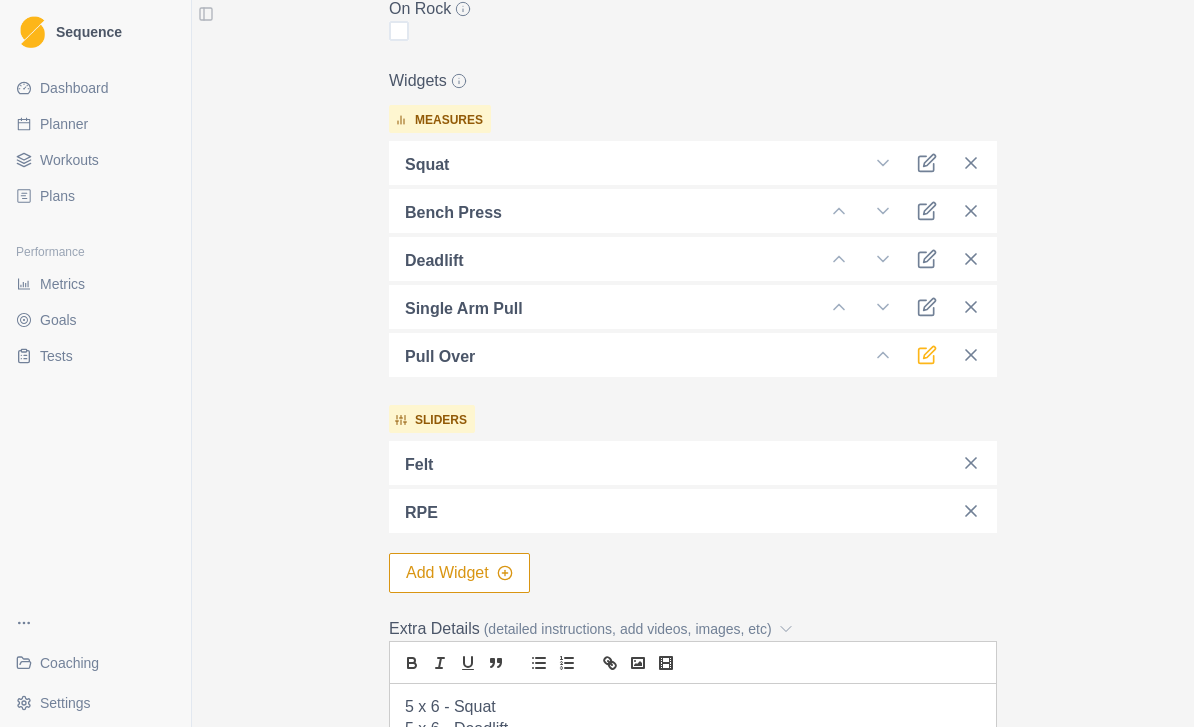 click 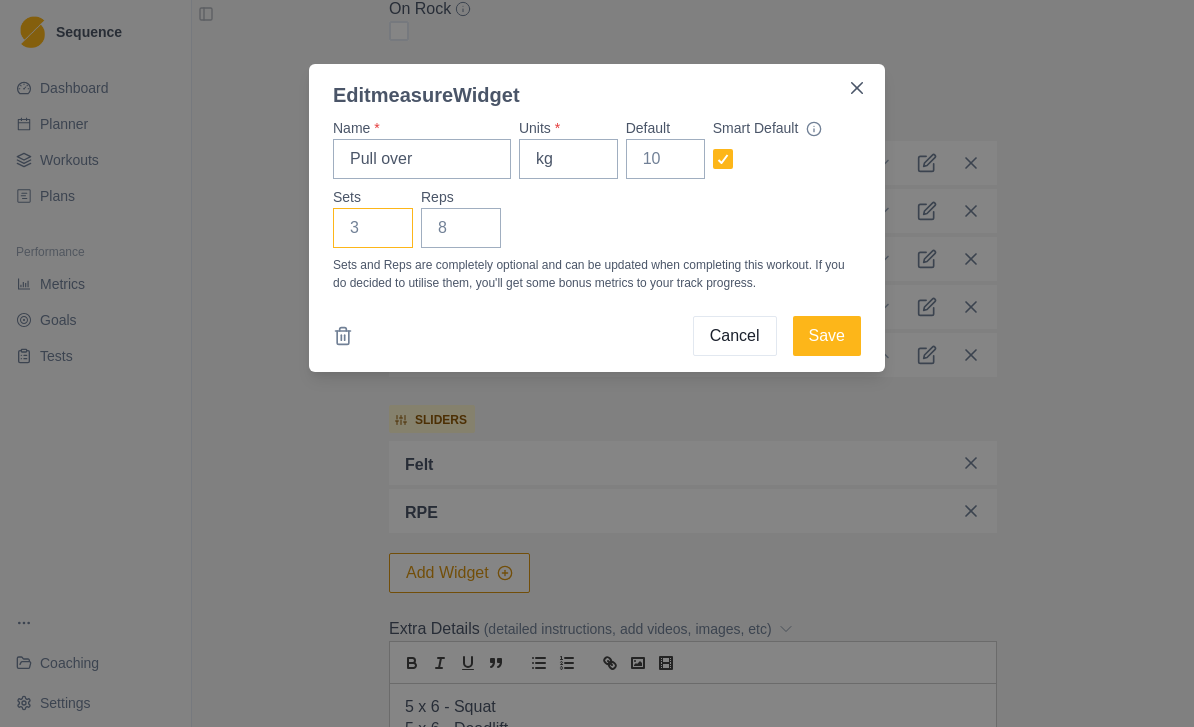 click on "Sets" at bounding box center (373, 228) 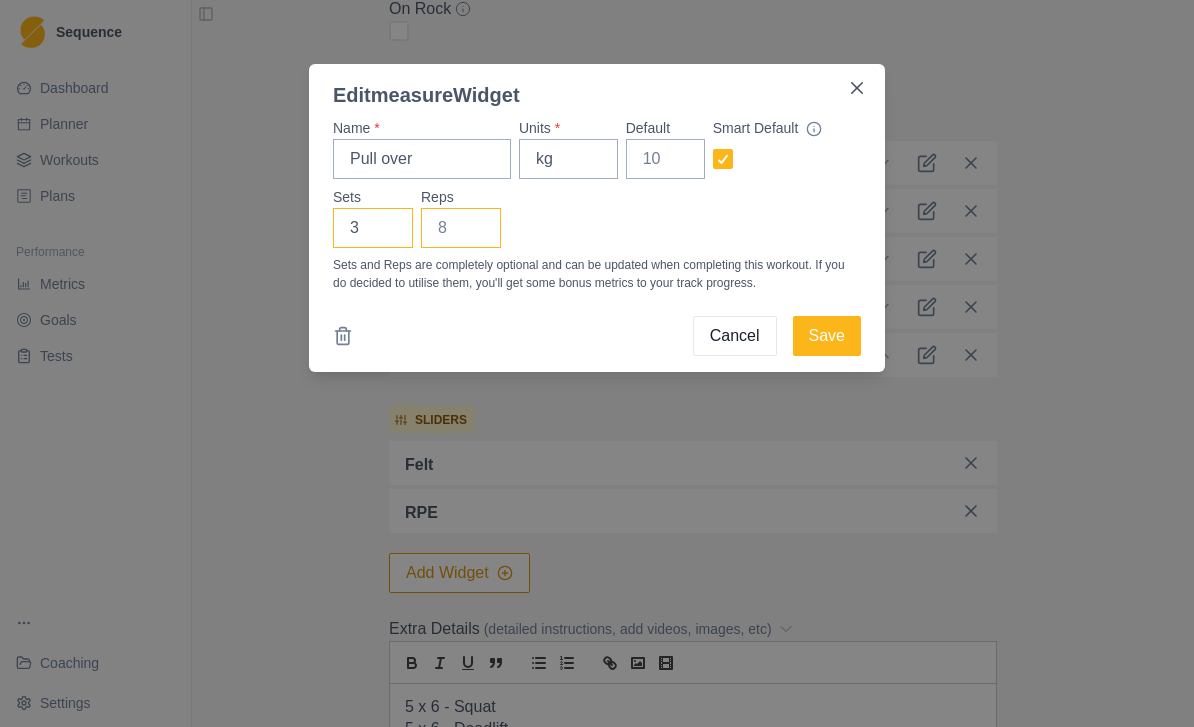 type on "3" 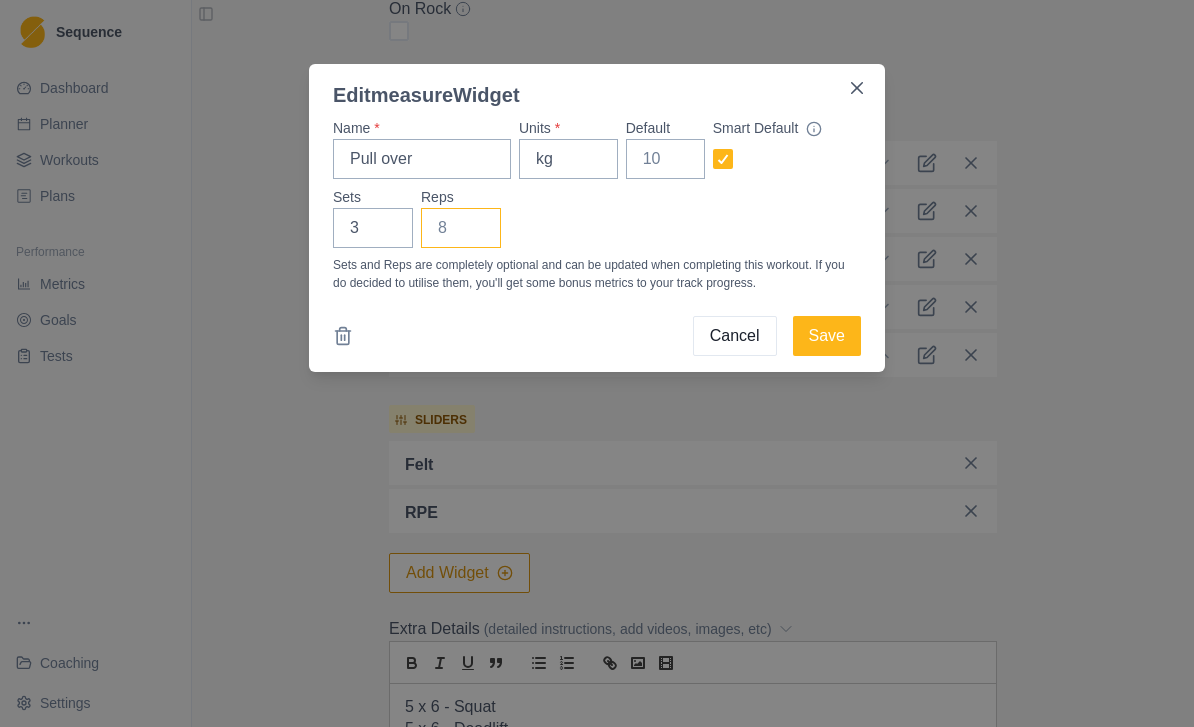 click on "Reps" at bounding box center (461, 228) 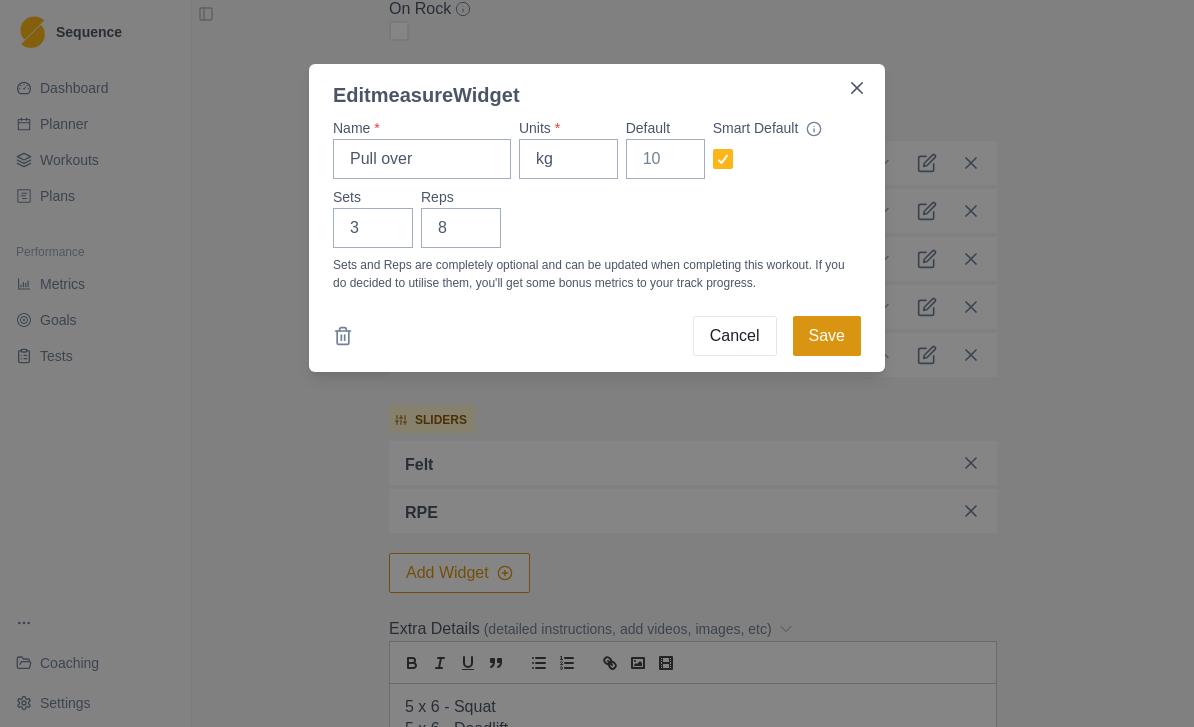 click on "Save" at bounding box center (827, 336) 